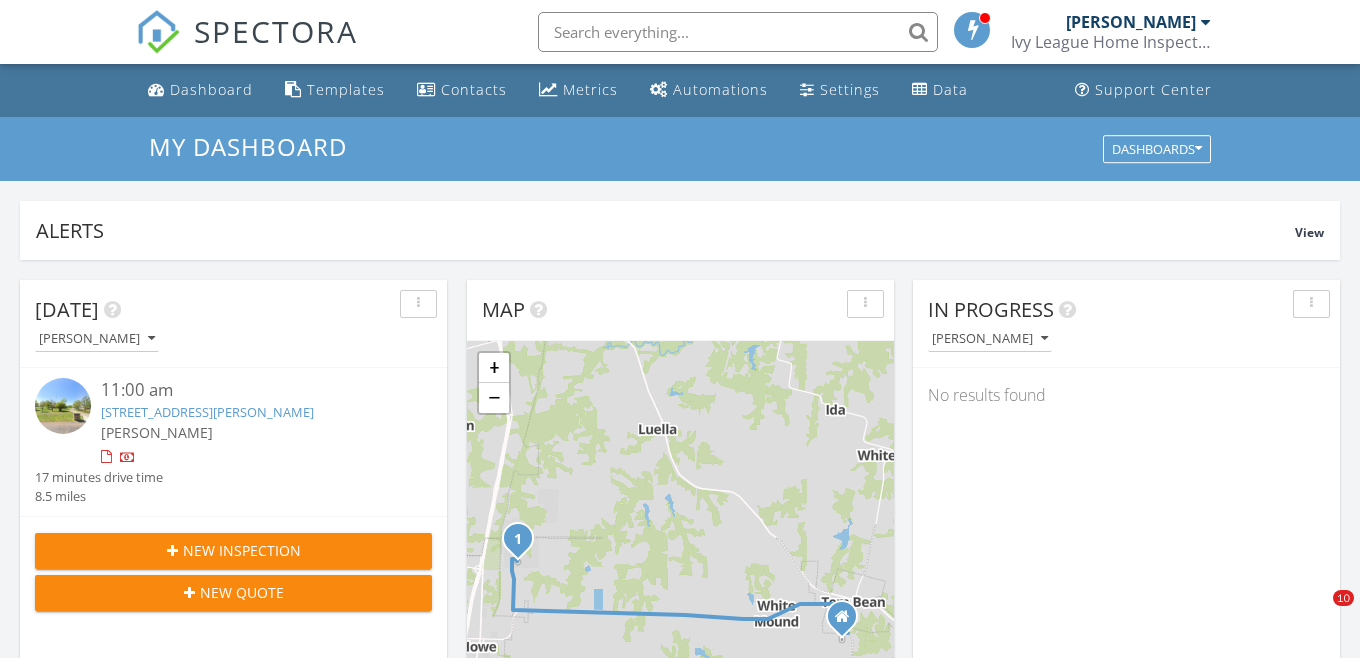 scroll, scrollTop: 0, scrollLeft: 0, axis: both 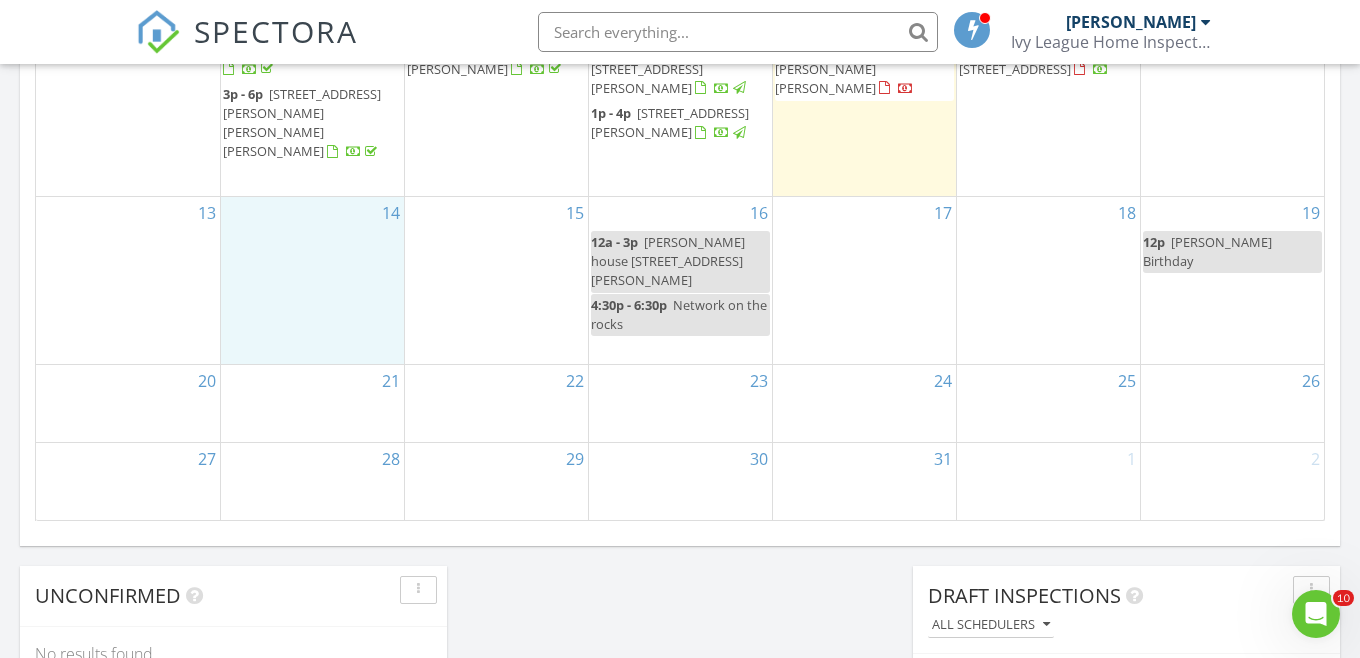 click on "14" at bounding box center [312, 280] 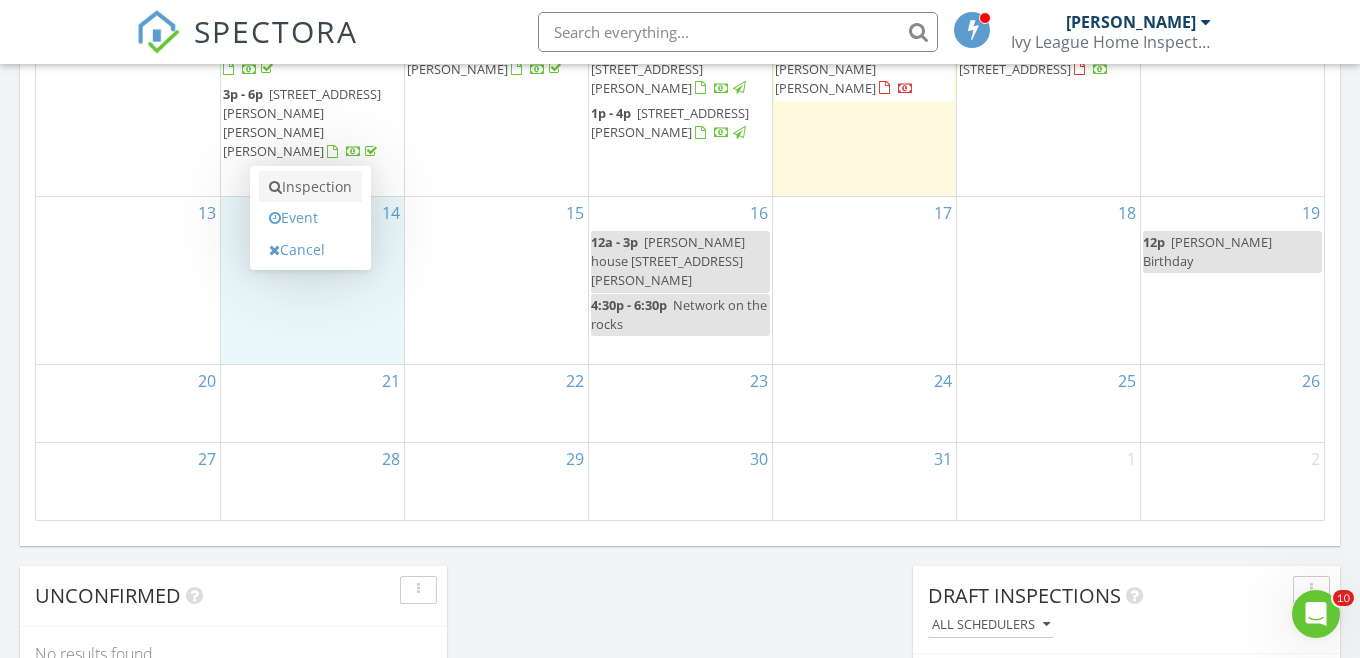 click on "Inspection" at bounding box center [310, 187] 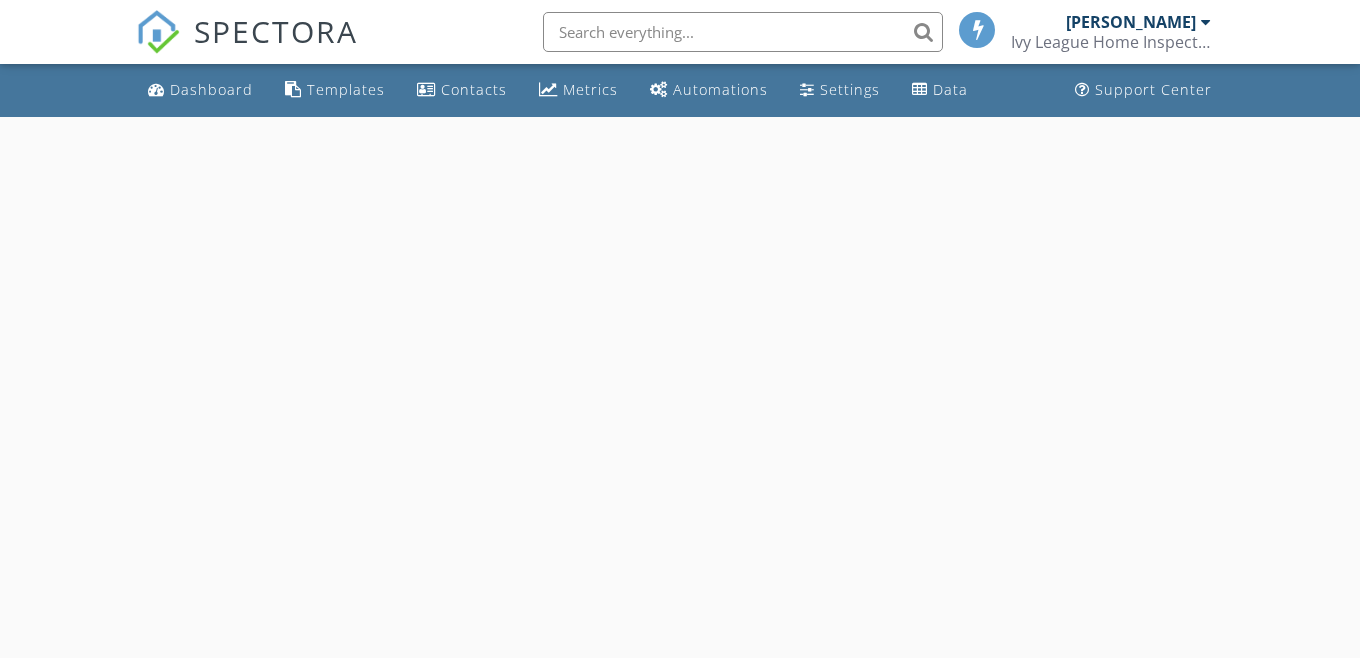 scroll, scrollTop: 0, scrollLeft: 0, axis: both 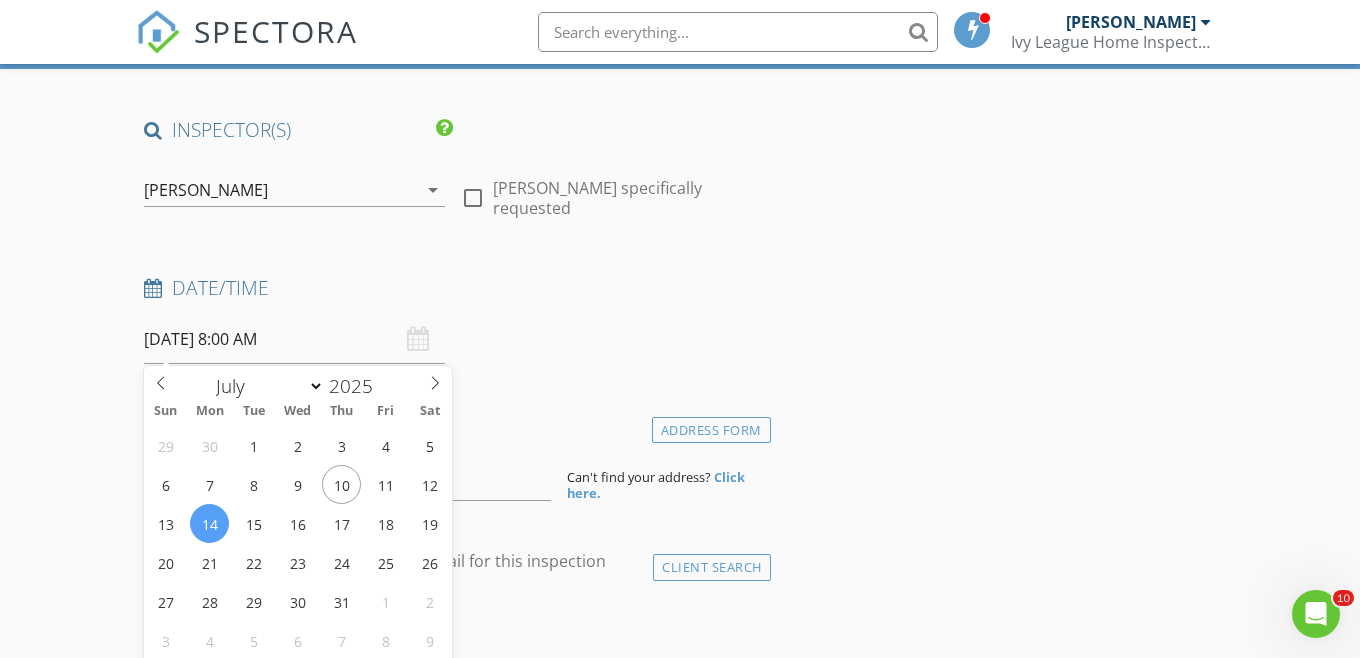 click on "07/14/2025 8:00 AM" at bounding box center [294, 339] 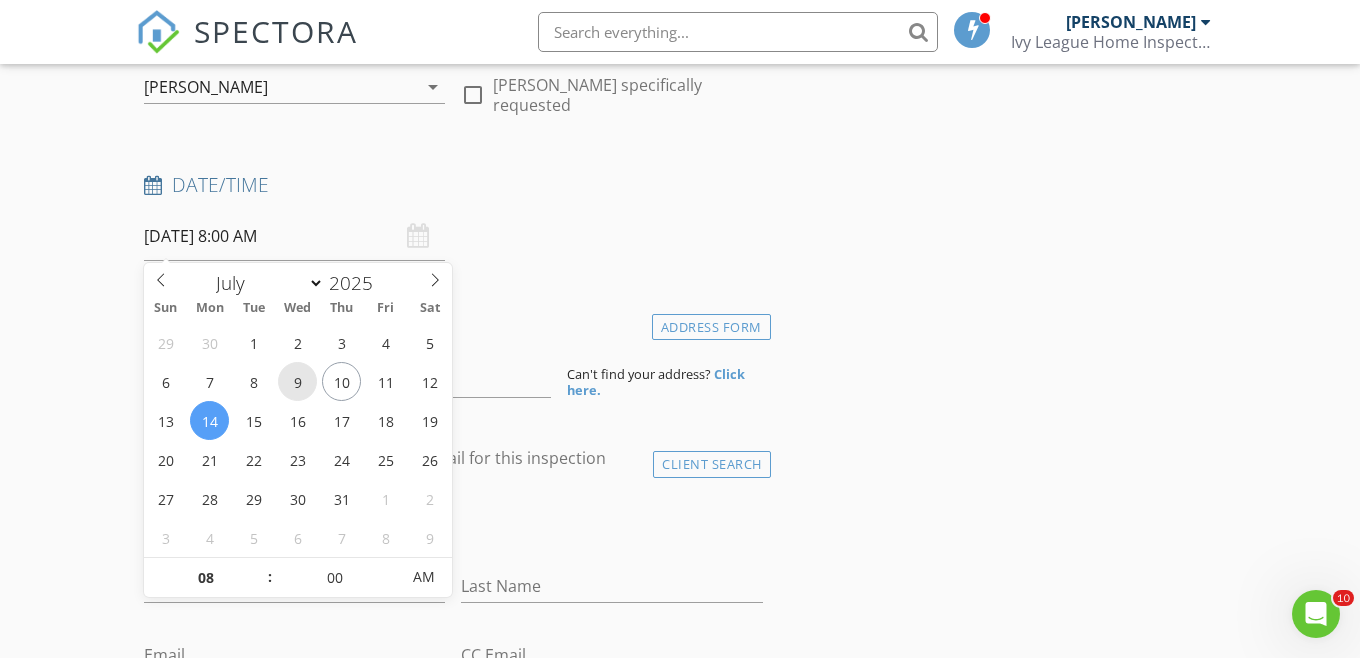 scroll, scrollTop: 302, scrollLeft: 0, axis: vertical 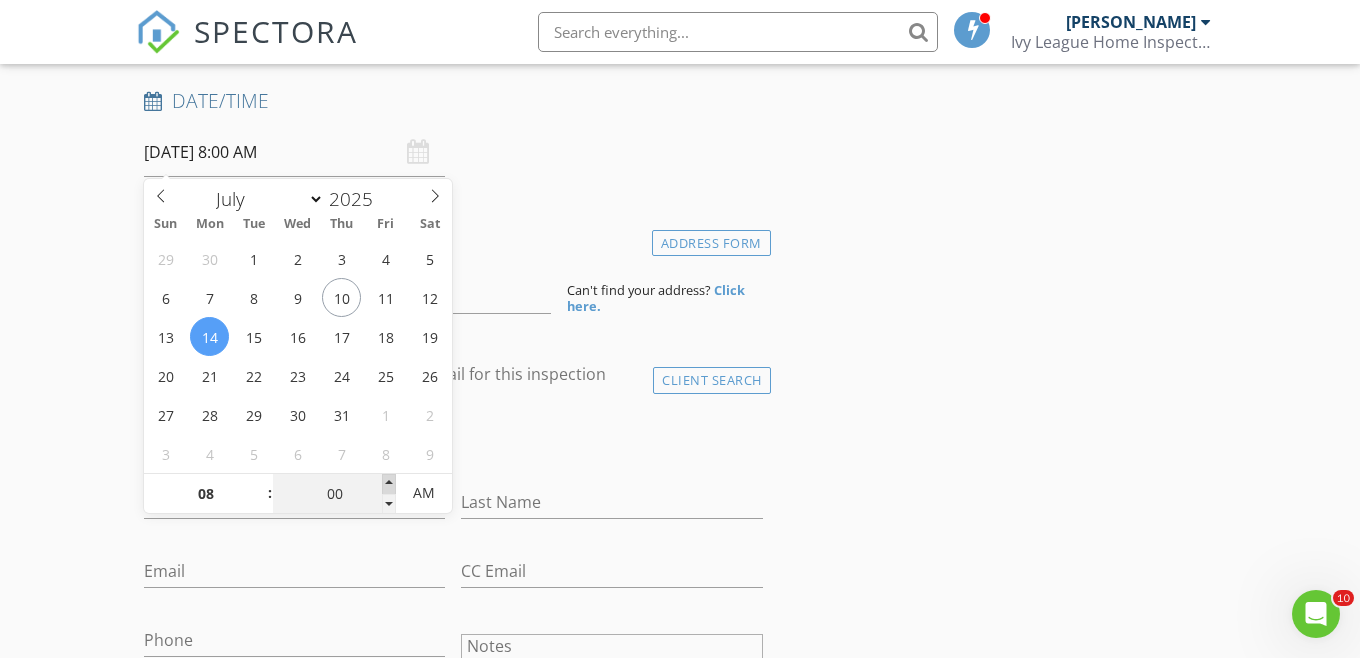 type on "05" 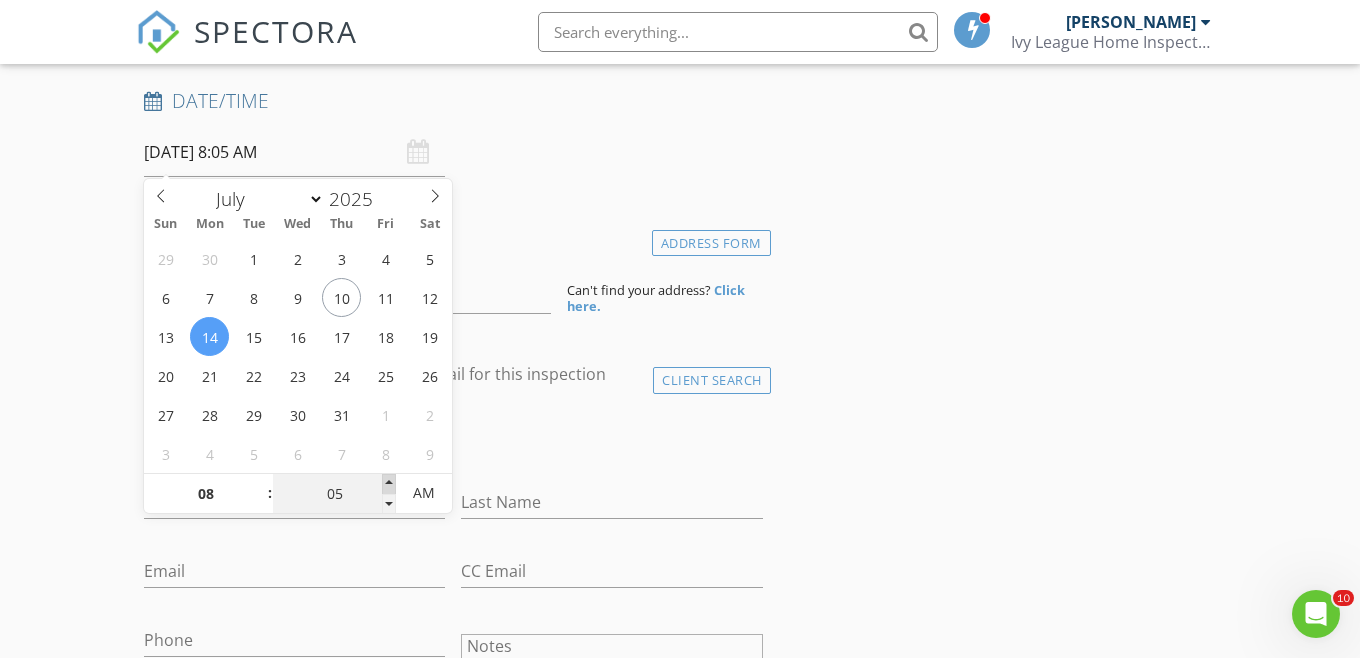 click at bounding box center [389, 484] 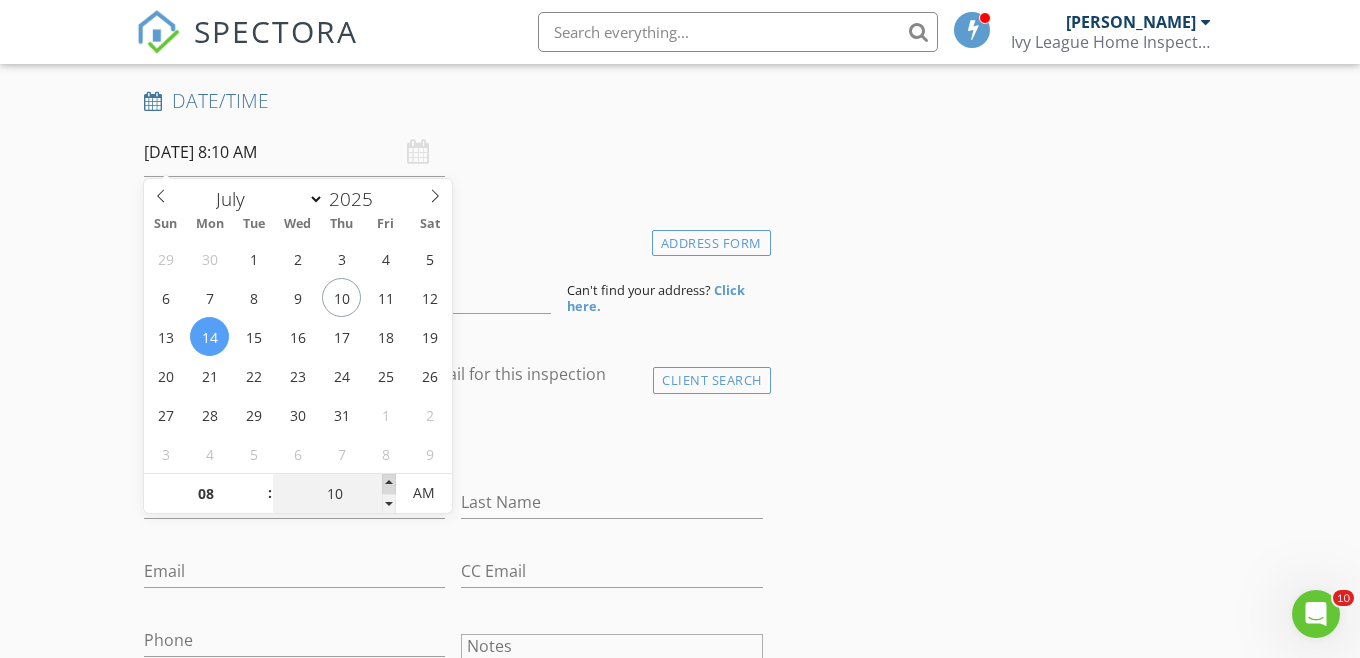 click at bounding box center (389, 484) 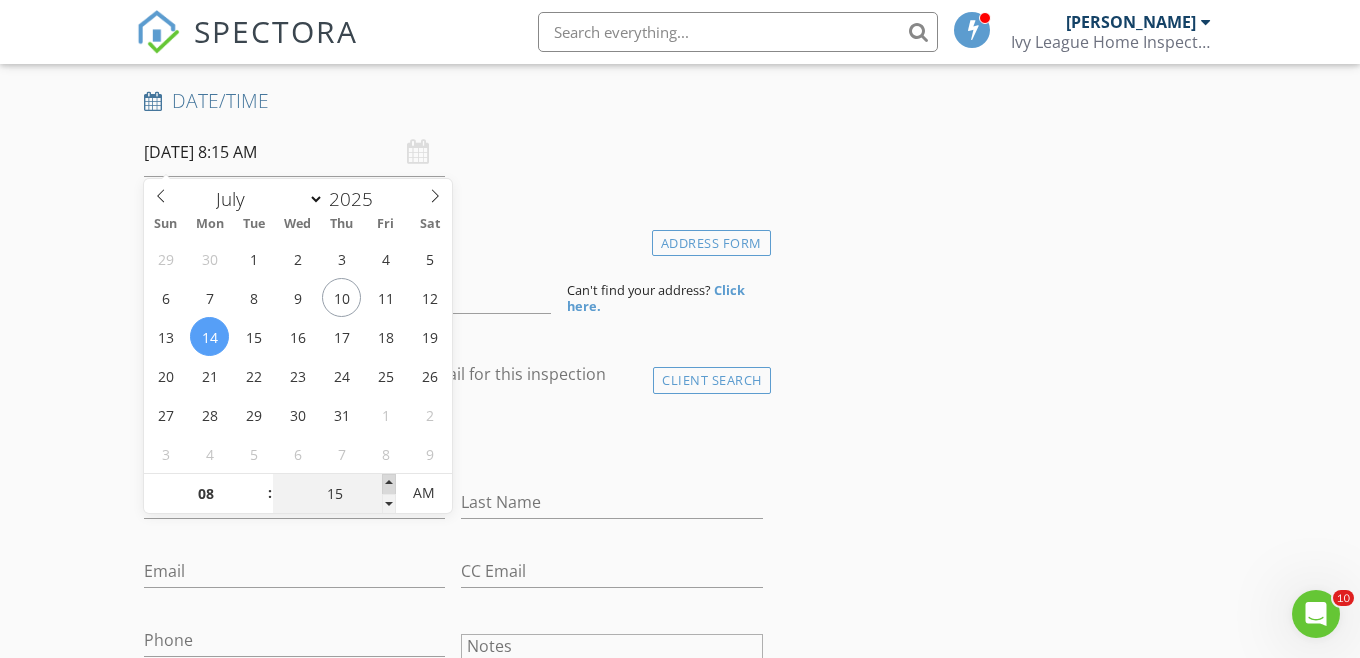 click at bounding box center [389, 484] 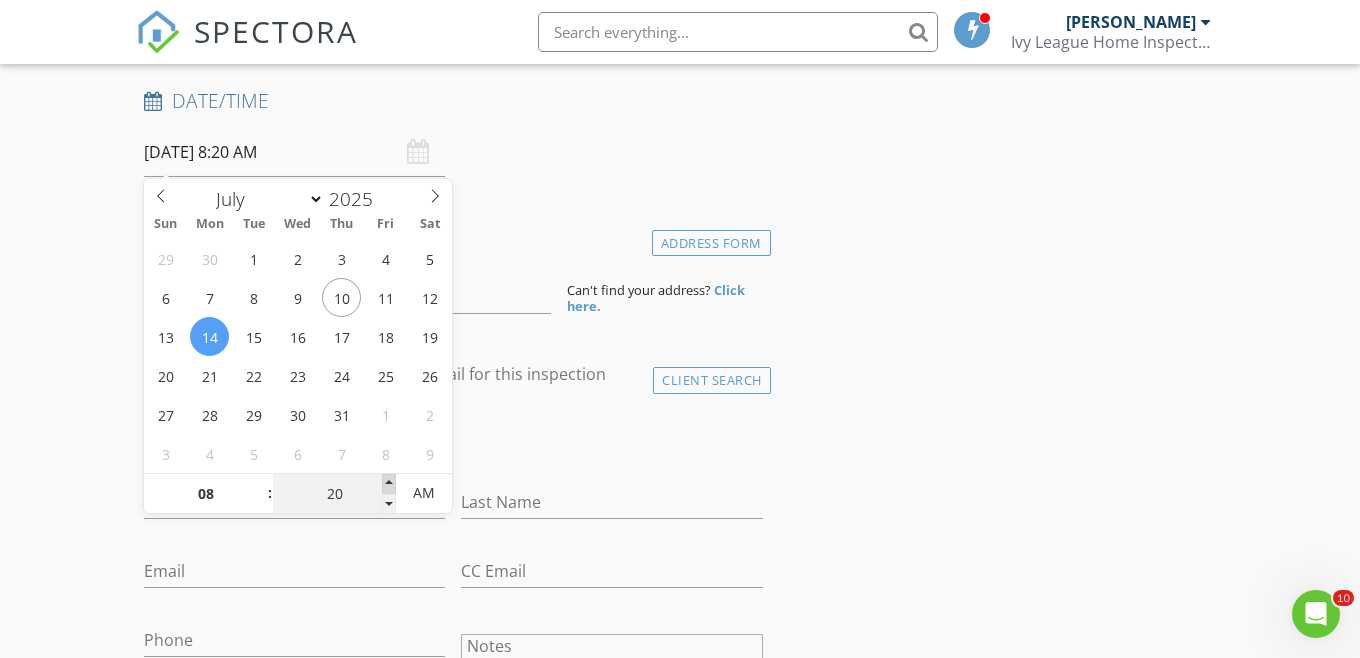 click at bounding box center (389, 484) 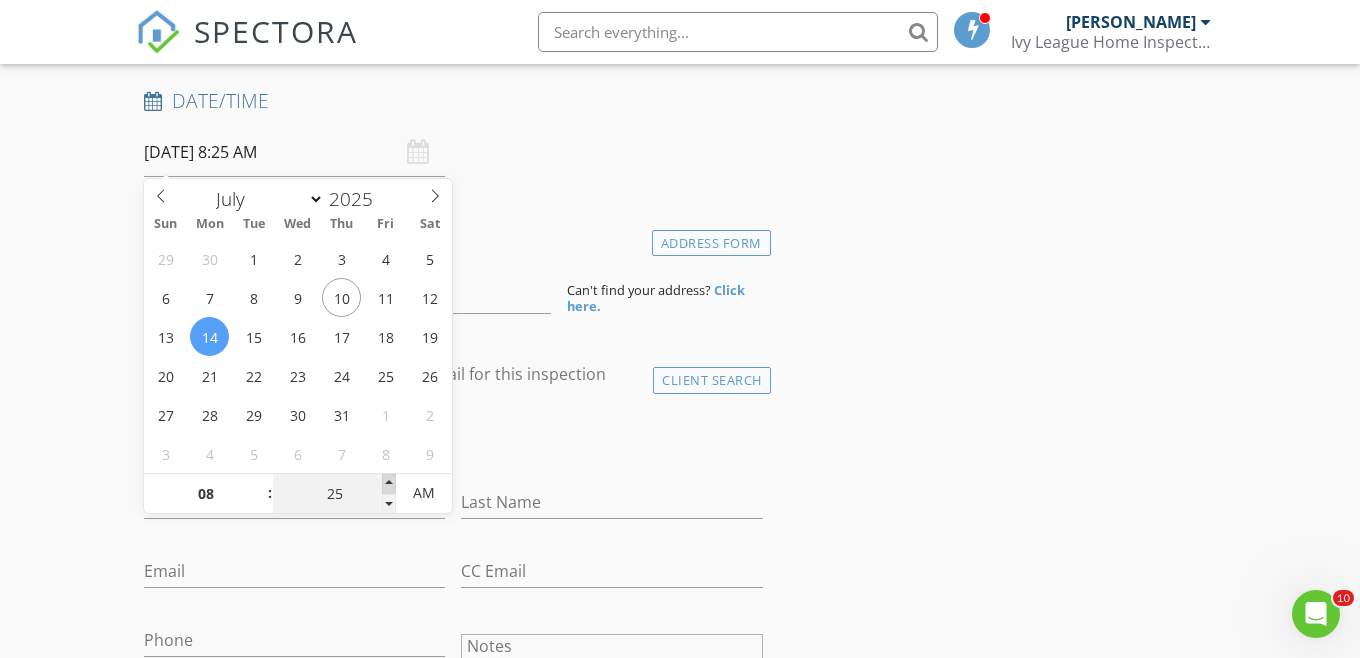 click at bounding box center [389, 484] 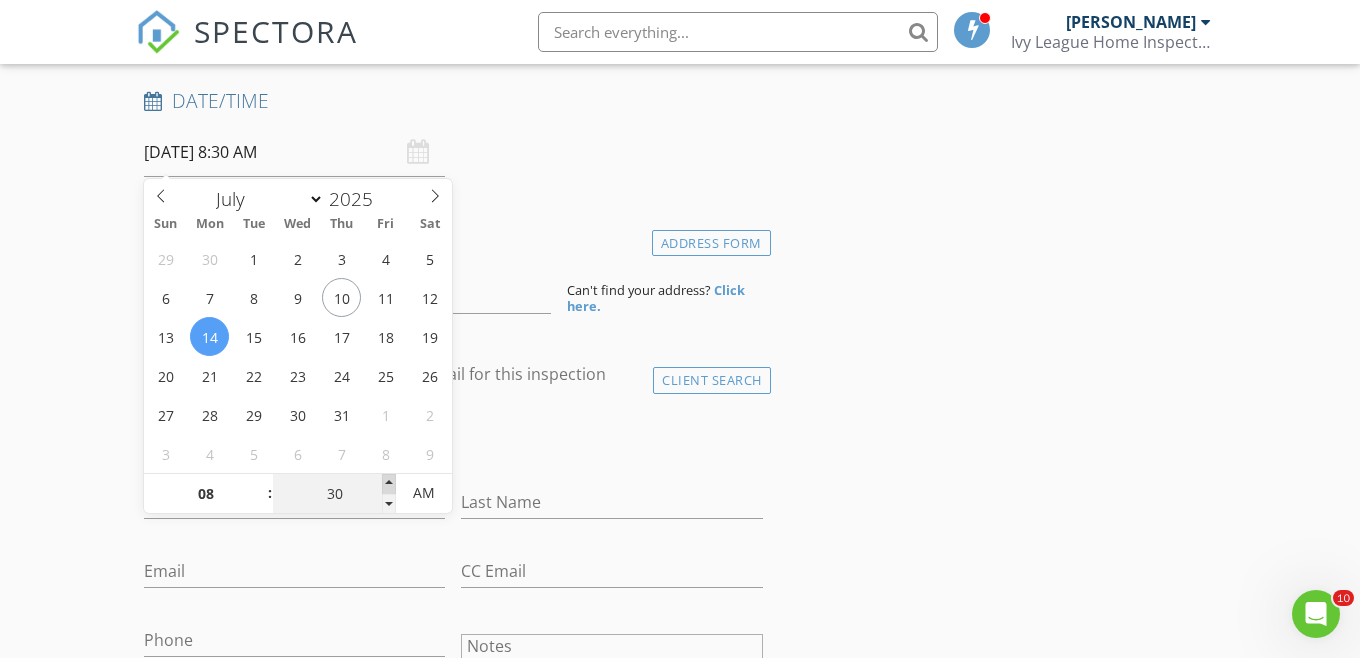 click at bounding box center (389, 484) 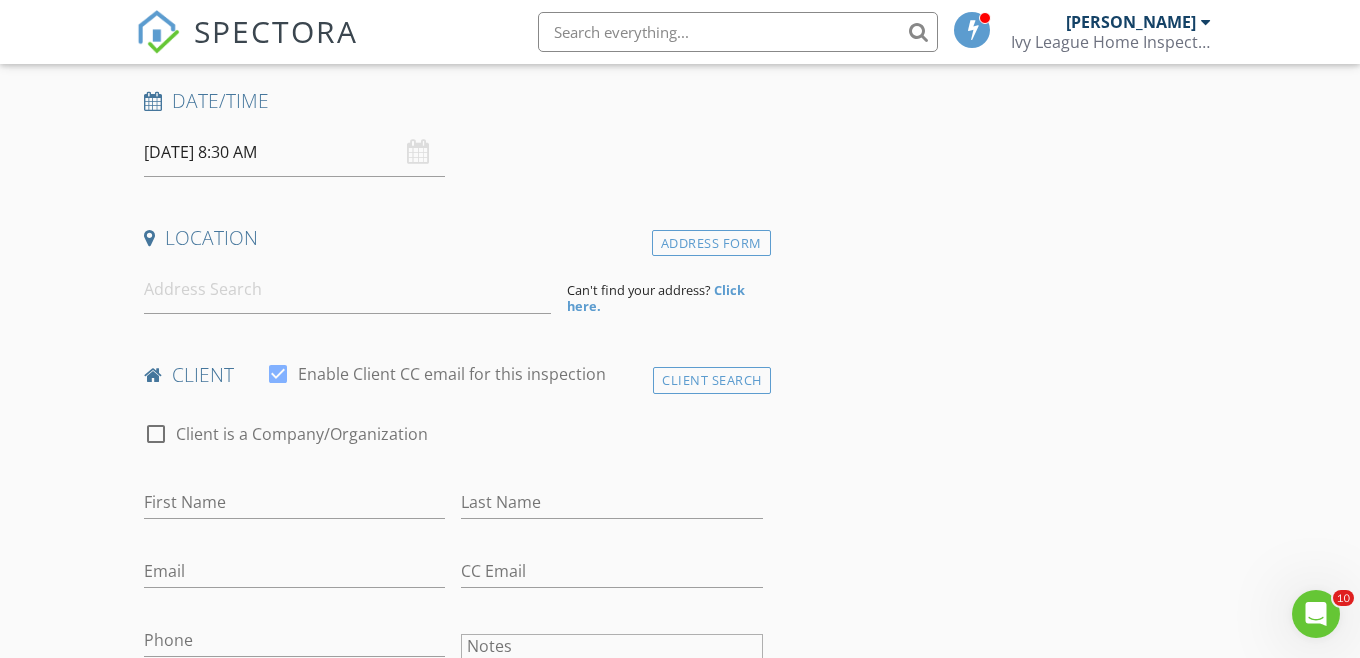 click on "New Inspection
Click here to use the New Order Form
INSPECTOR(S)
check_box   Dawson Nitcholas   PRIMARY   Dawson Nitcholas arrow_drop_down   check_box_outline_blank Dawson Nitcholas specifically requested
Date/Time
07/14/2025 8:30 AM
Location
Address Form       Can't find your address?   Click here.
client
check_box Enable Client CC email for this inspection   Client Search     check_box_outline_blank Client is a Company/Organization     First Name   Last Name   Email   CC Email   Phone           Notes   Private Notes
ADD ADDITIONAL client
SERVICES
check_box_outline_blank   Texas Inspection (Residential)   Ivy League  check_box_outline_blank   WDI Report   Termite/WDI inspection check_box_outline_blank   New Service   check_box_outline_blank   Re-inspection" at bounding box center (680, 1331) 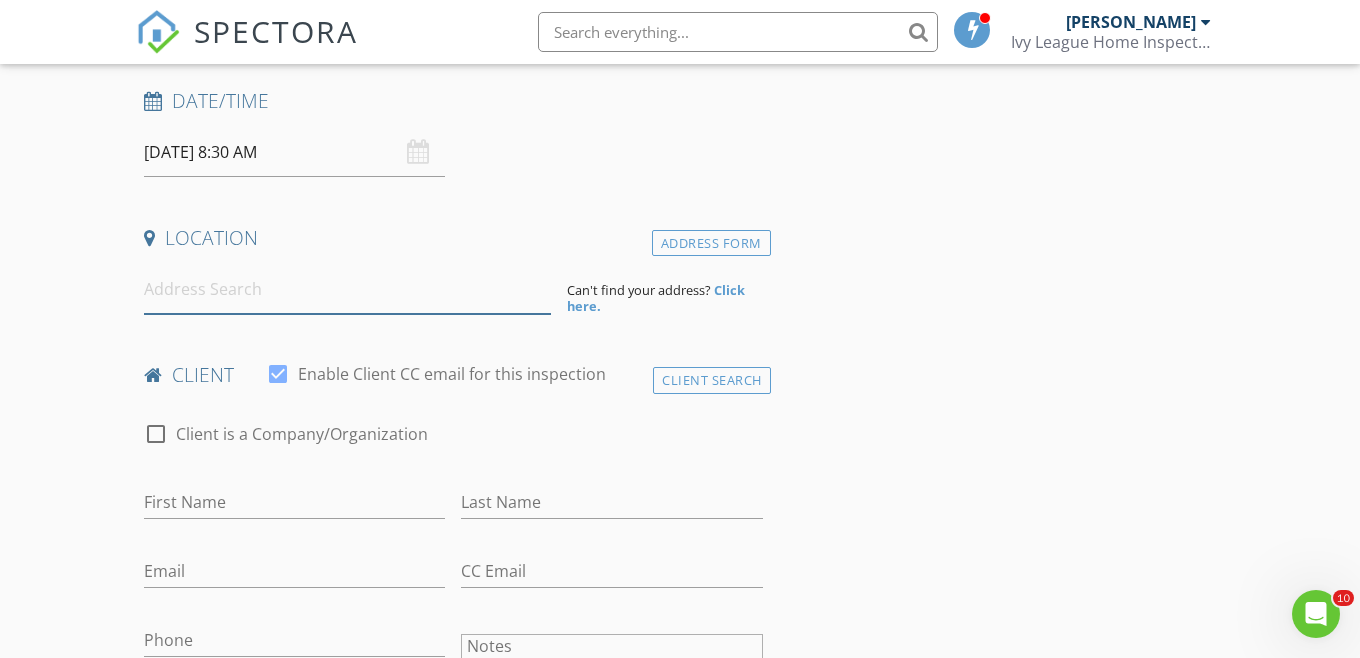 click at bounding box center (347, 289) 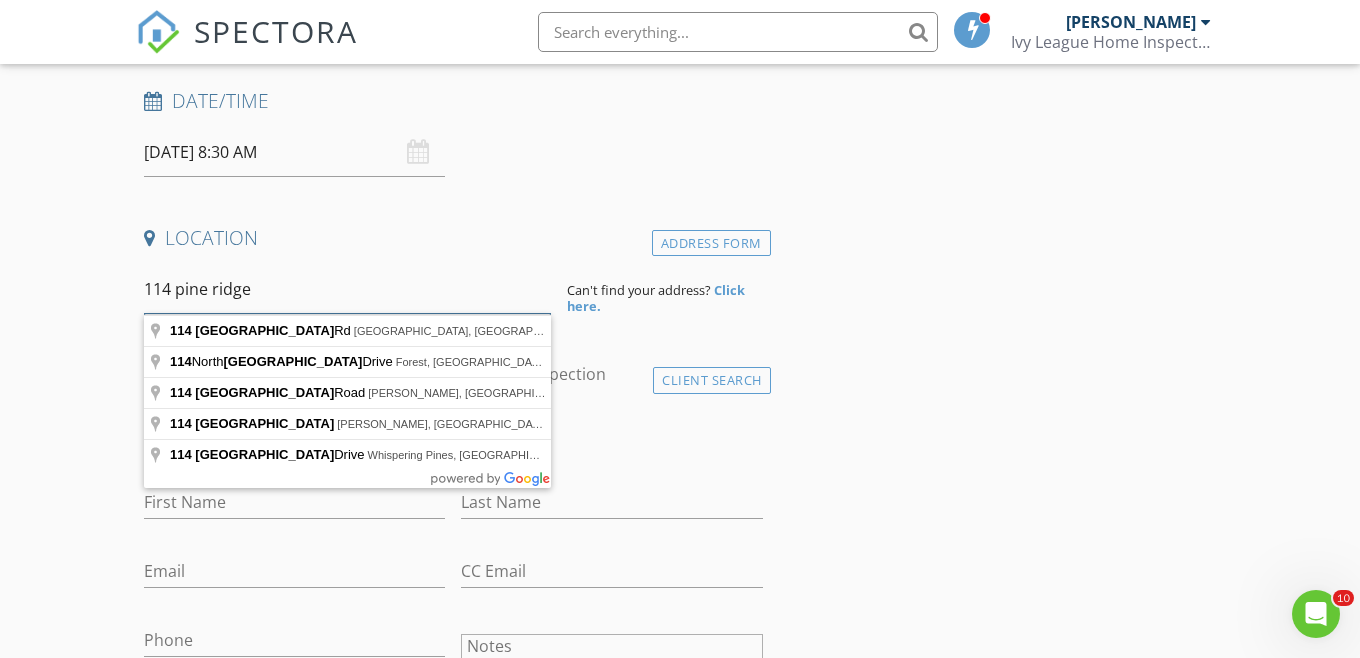 click on "114 pine ridge" at bounding box center [347, 289] 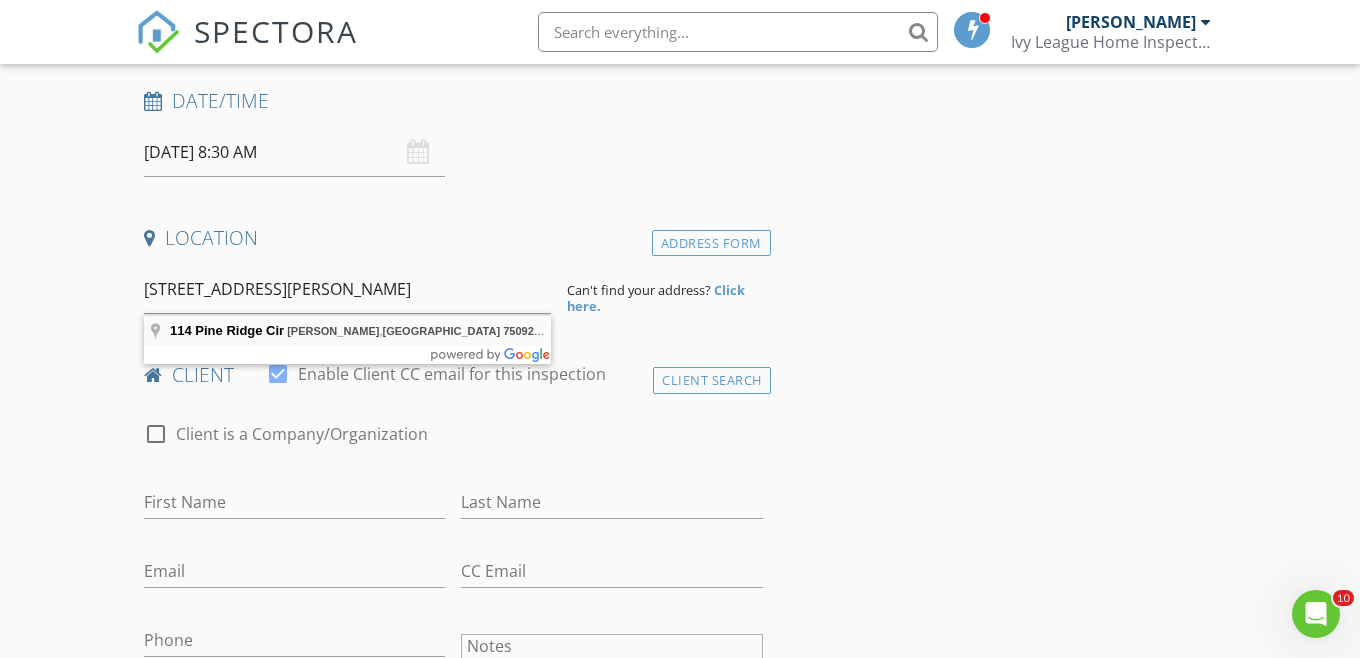 type on "114 Pine Ridge Cir, Southmayd, TX 75092, USA" 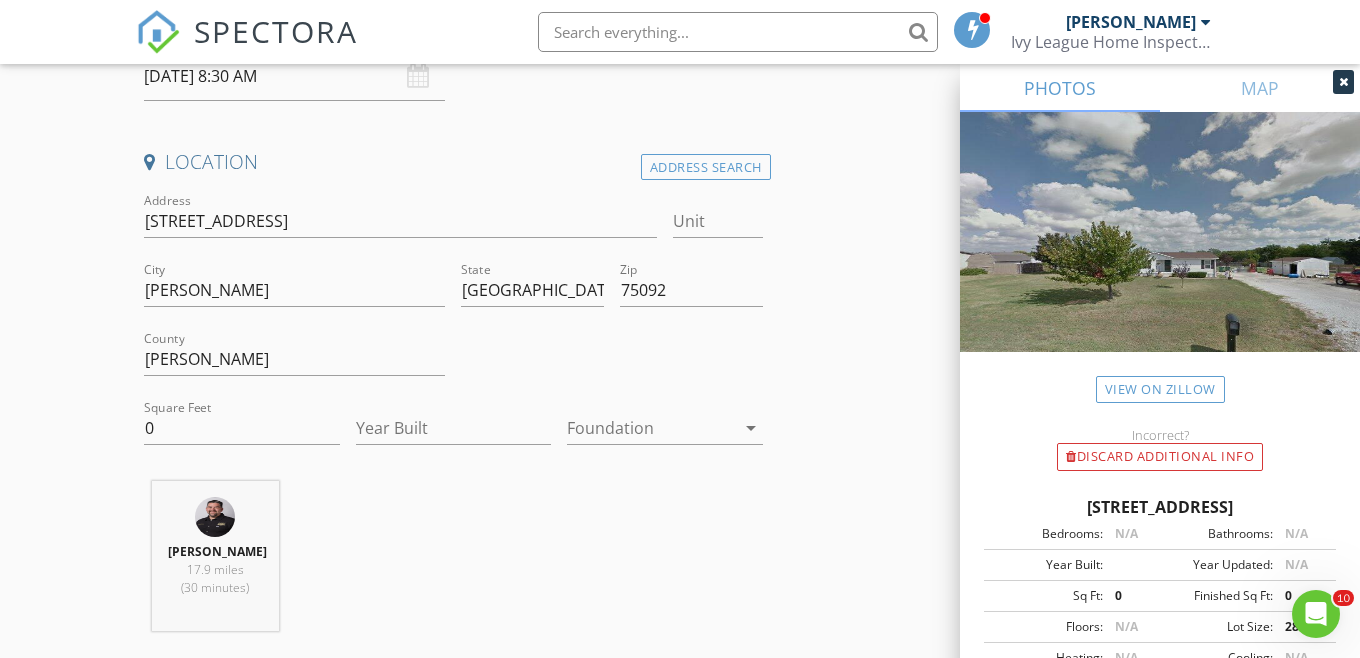 scroll, scrollTop: 399, scrollLeft: 0, axis: vertical 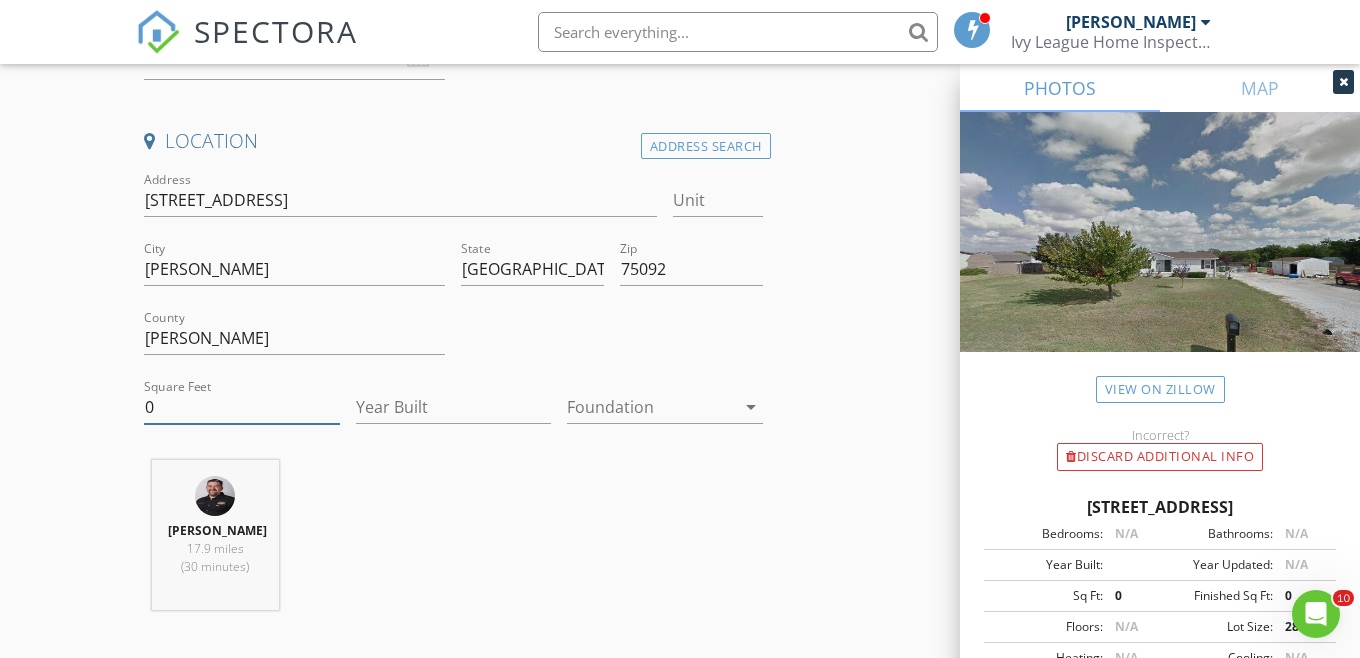 click on "0" at bounding box center [242, 407] 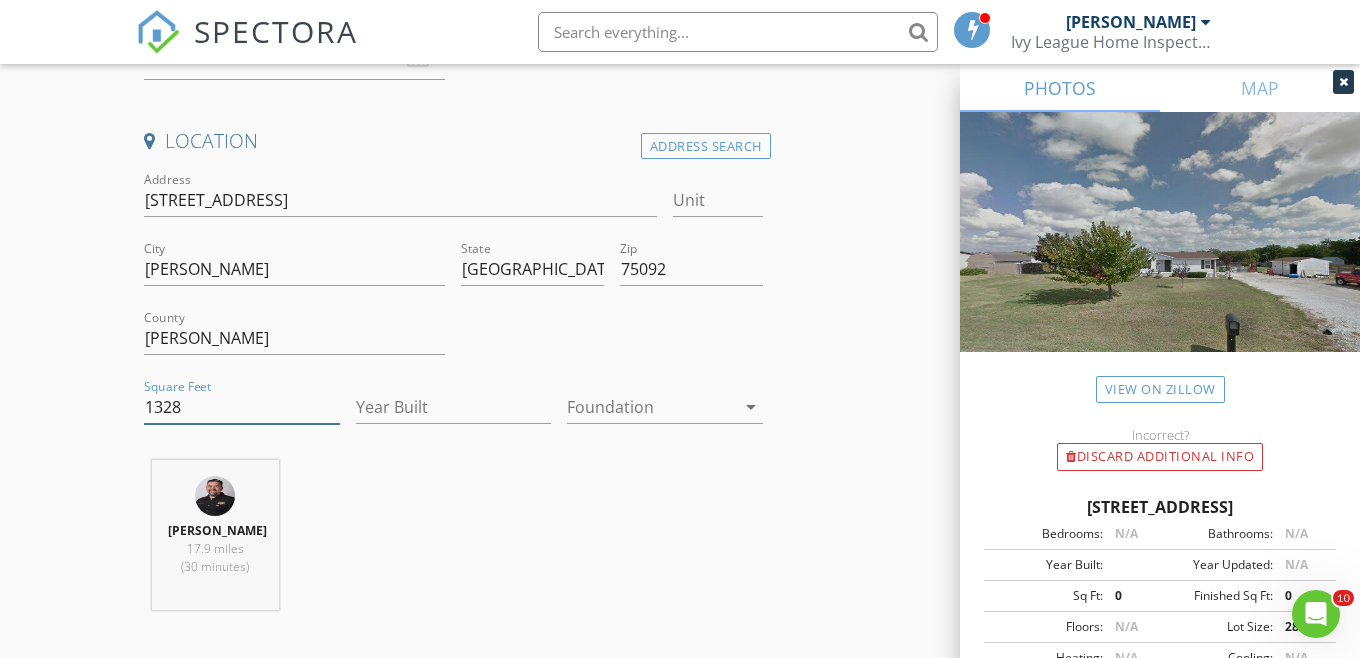 type on "1328" 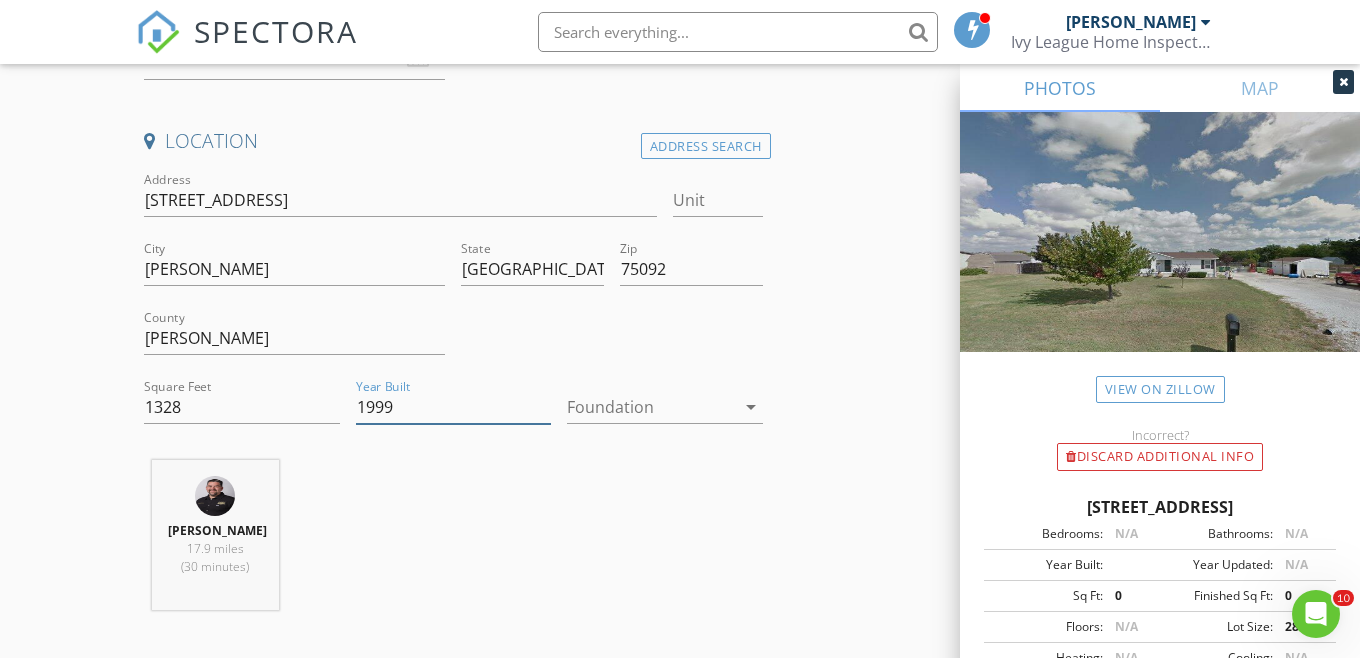 type on "1999" 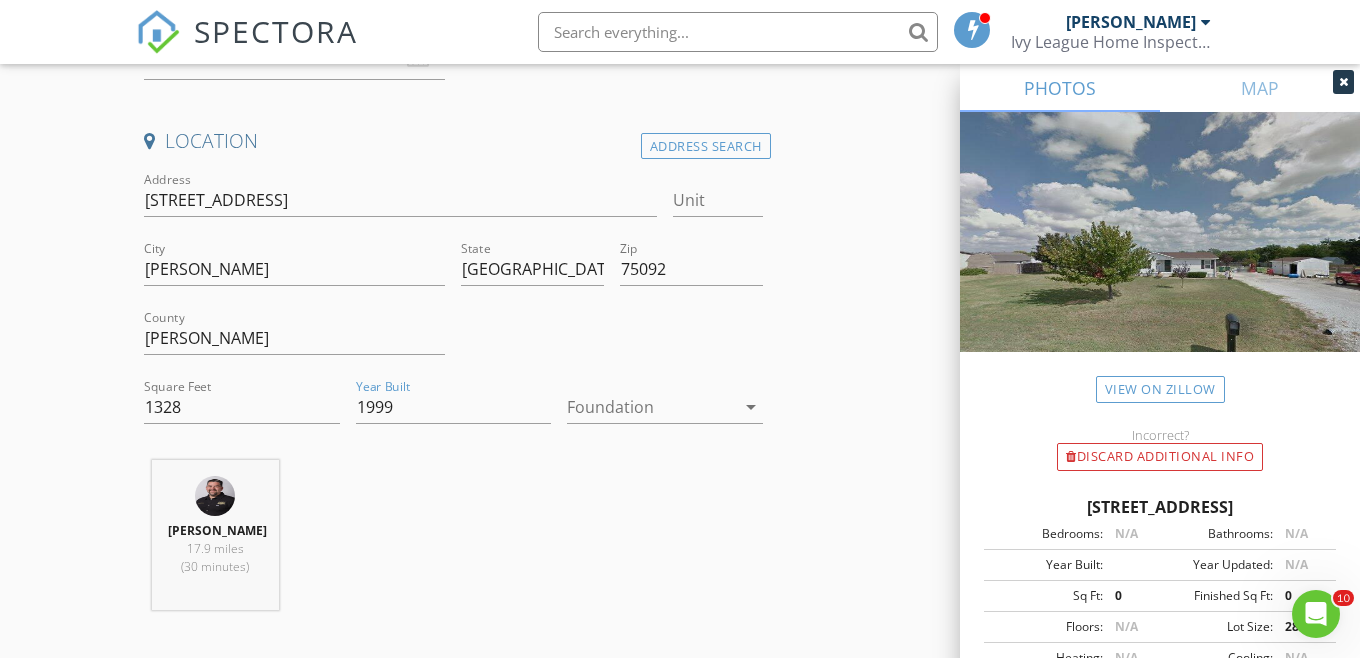 click at bounding box center (651, 407) 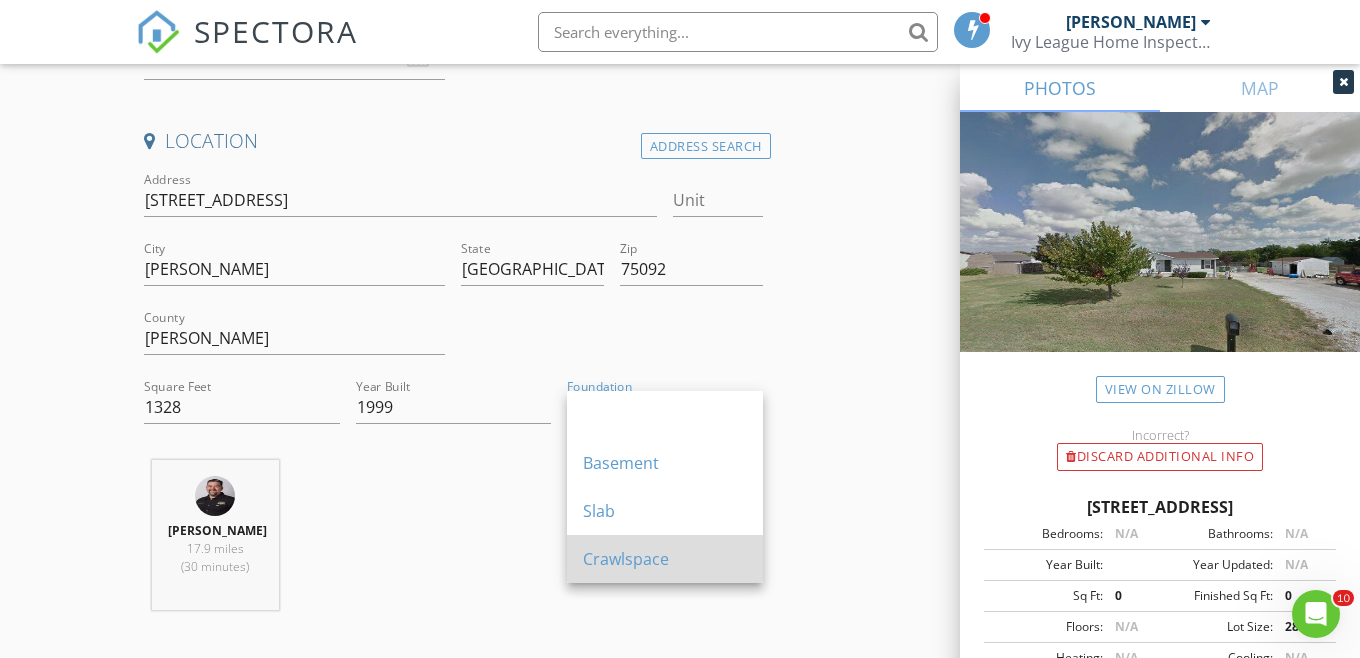 click on "Crawlspace" at bounding box center (665, 559) 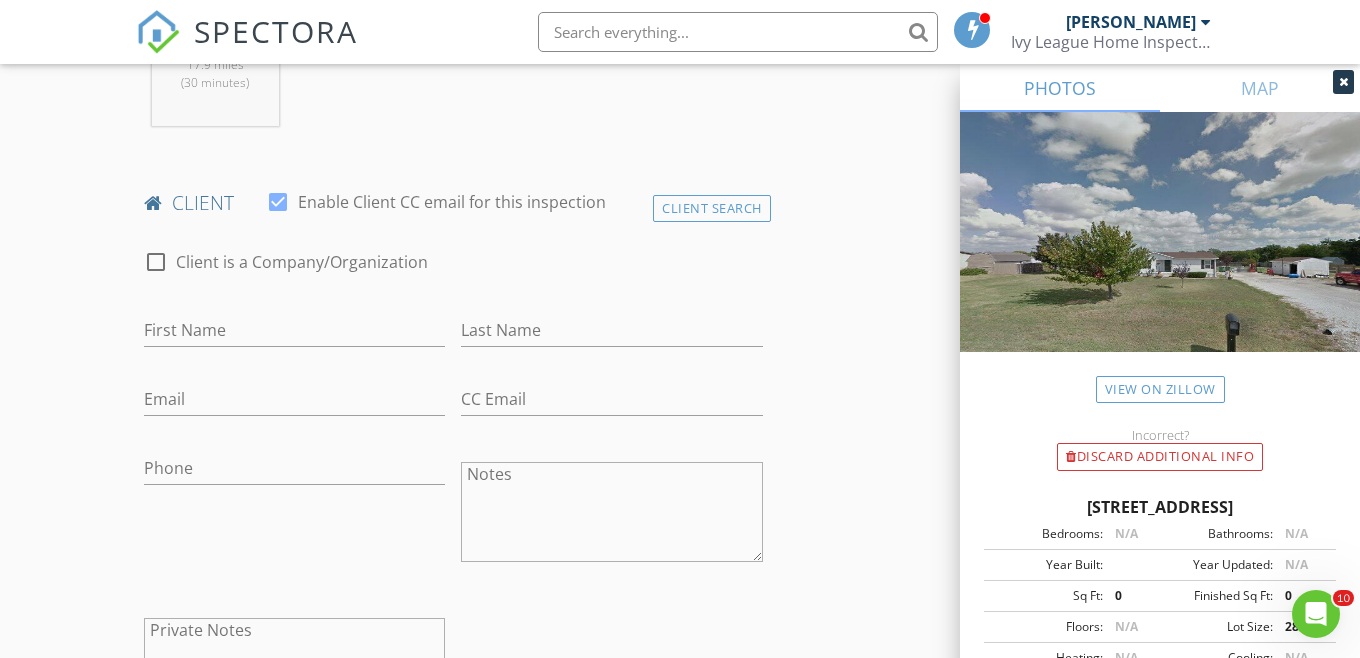 scroll, scrollTop: 885, scrollLeft: 0, axis: vertical 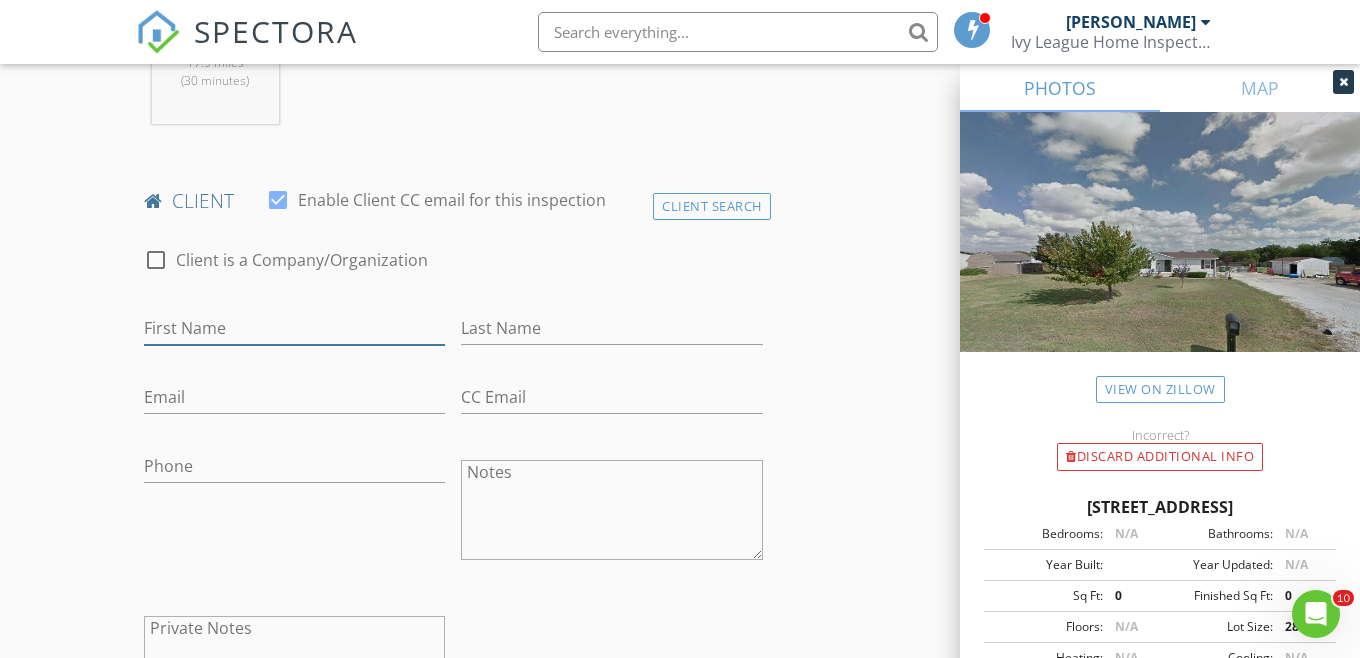click on "First Name" at bounding box center [294, 328] 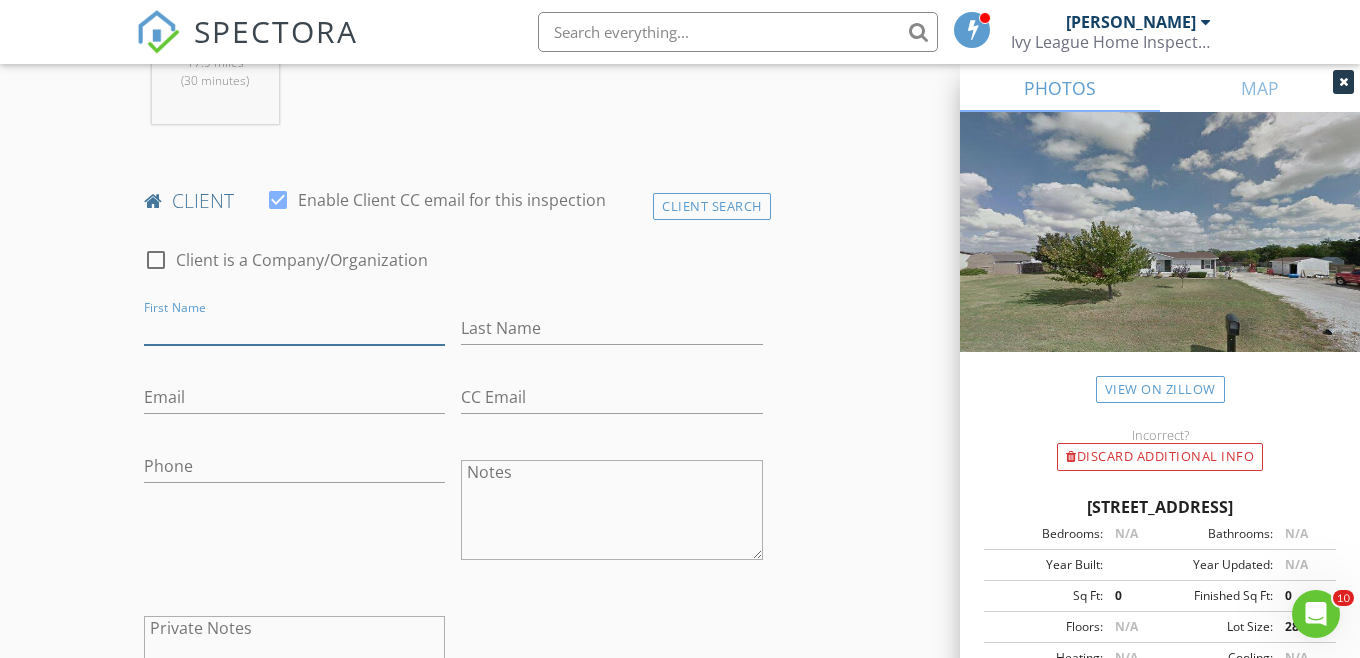 paste on "Lulu Plaza." 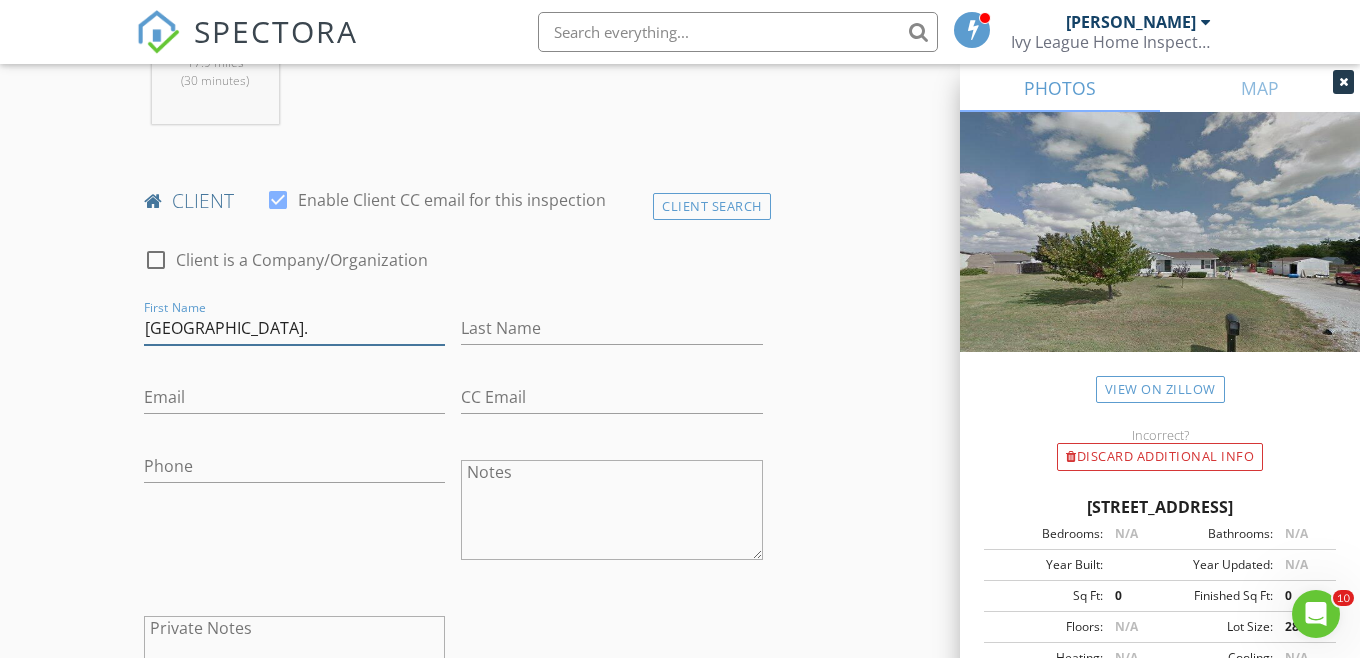 drag, startPoint x: 182, startPoint y: 346, endPoint x: 243, endPoint y: 348, distance: 61.03278 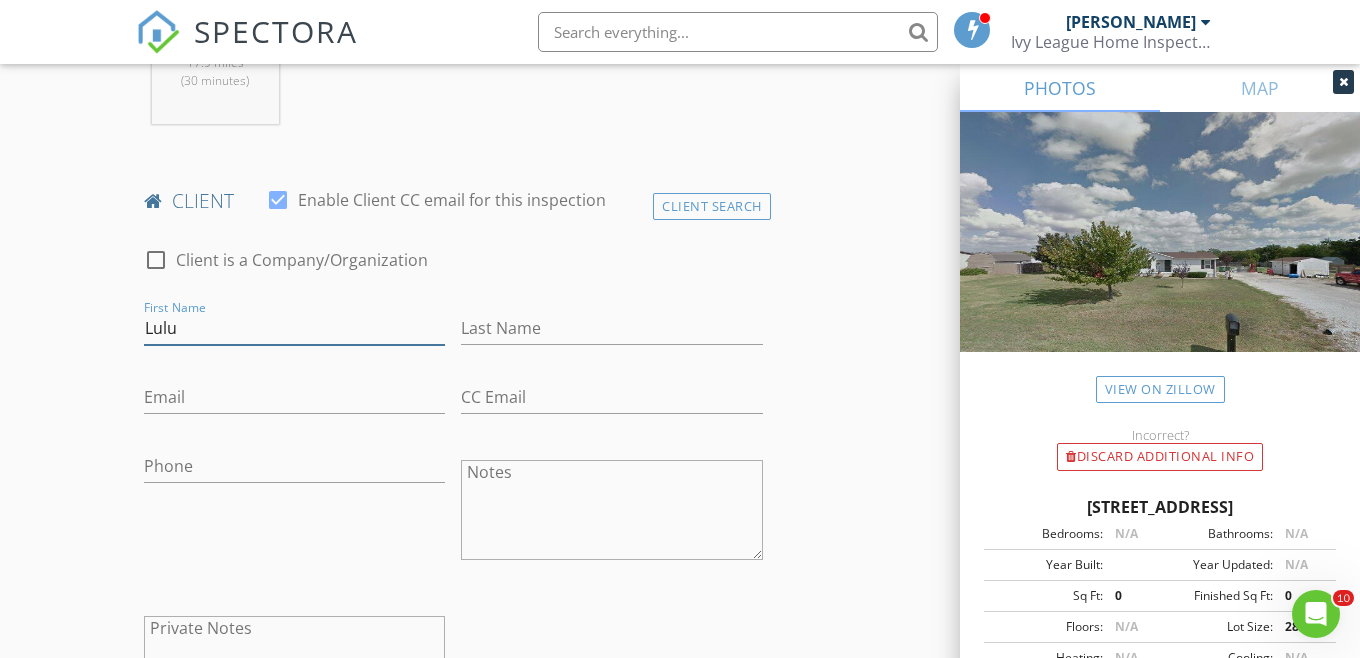 type on "Lulu" 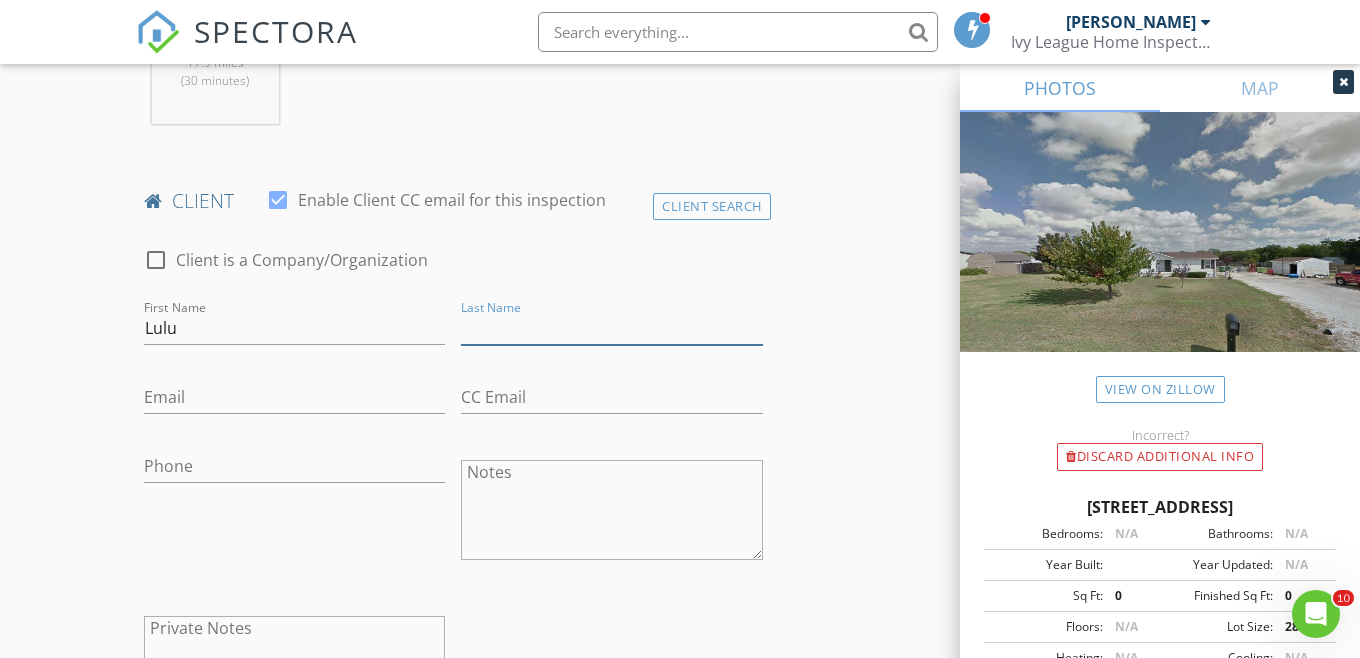 click on "Last Name" at bounding box center (611, 328) 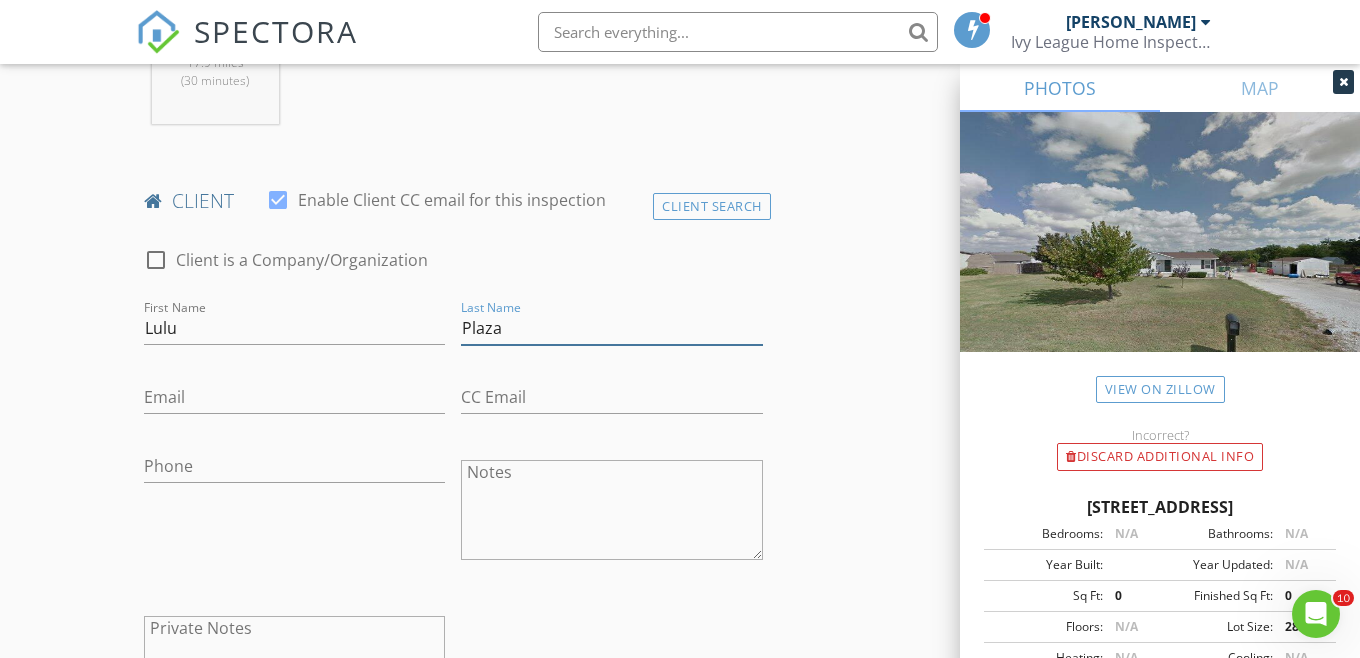 type on "Plaza" 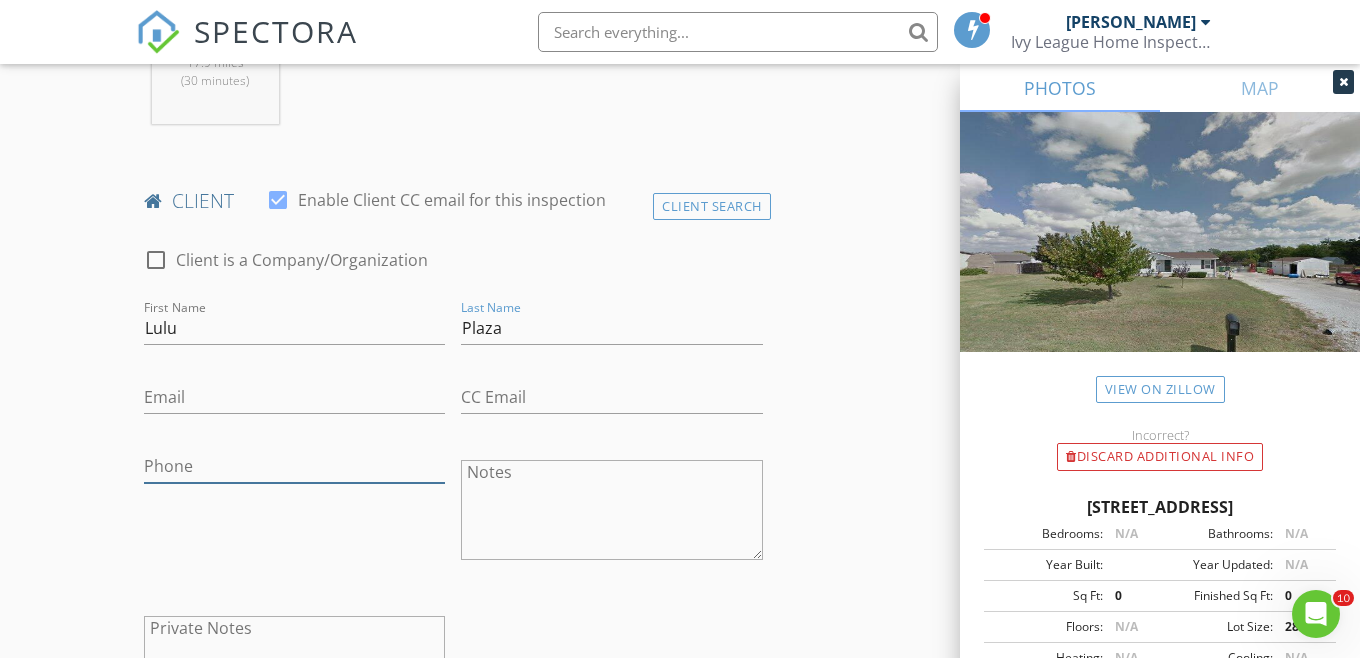 click on "Phone" at bounding box center (294, 466) 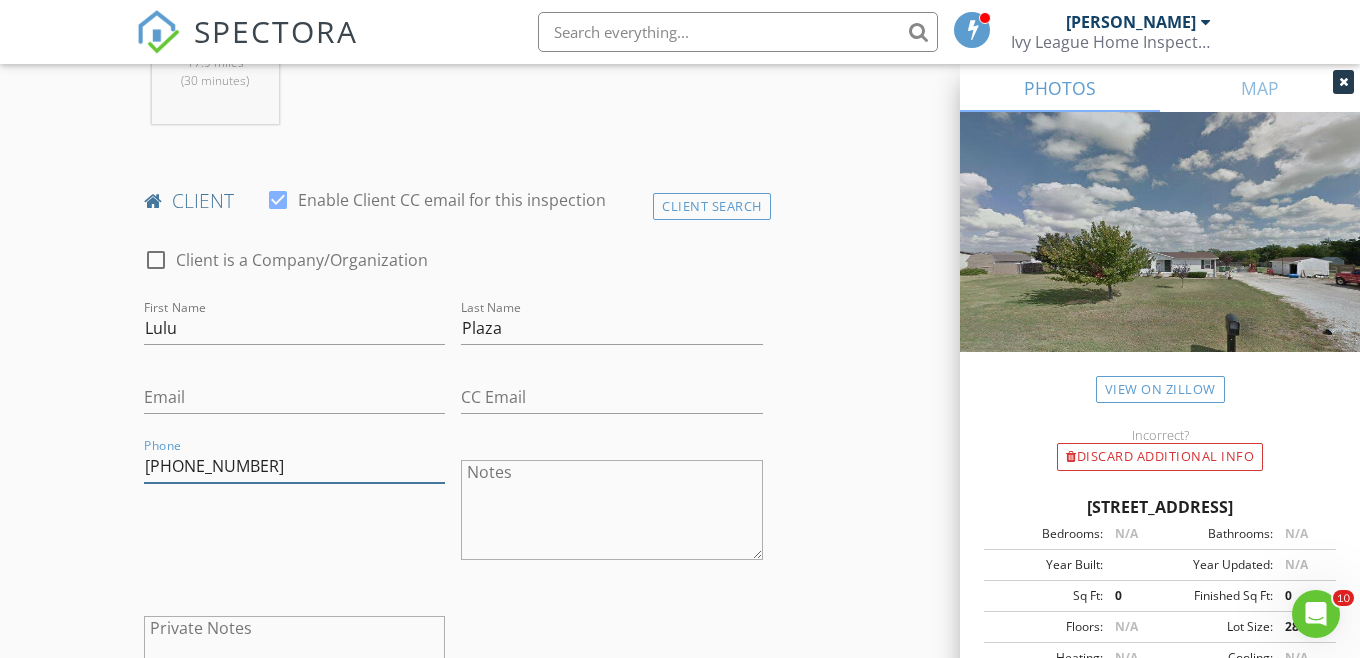 type on "903-744-0698" 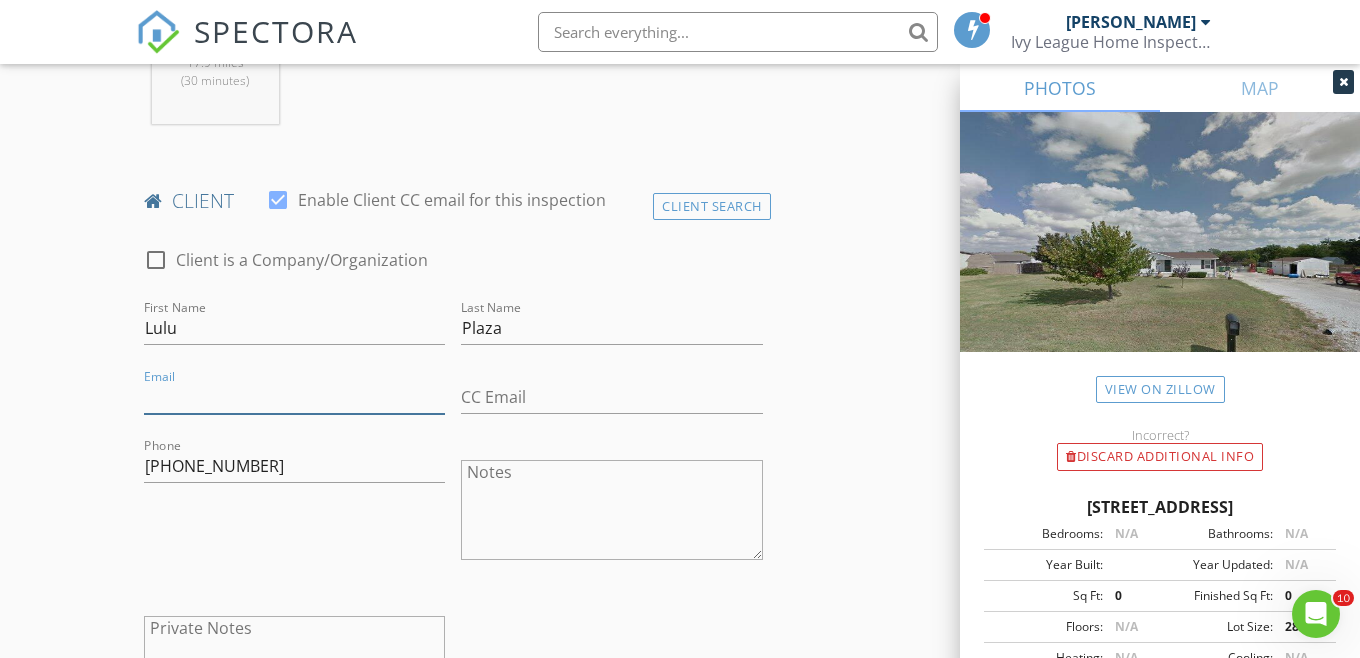 click on "Email" at bounding box center [294, 397] 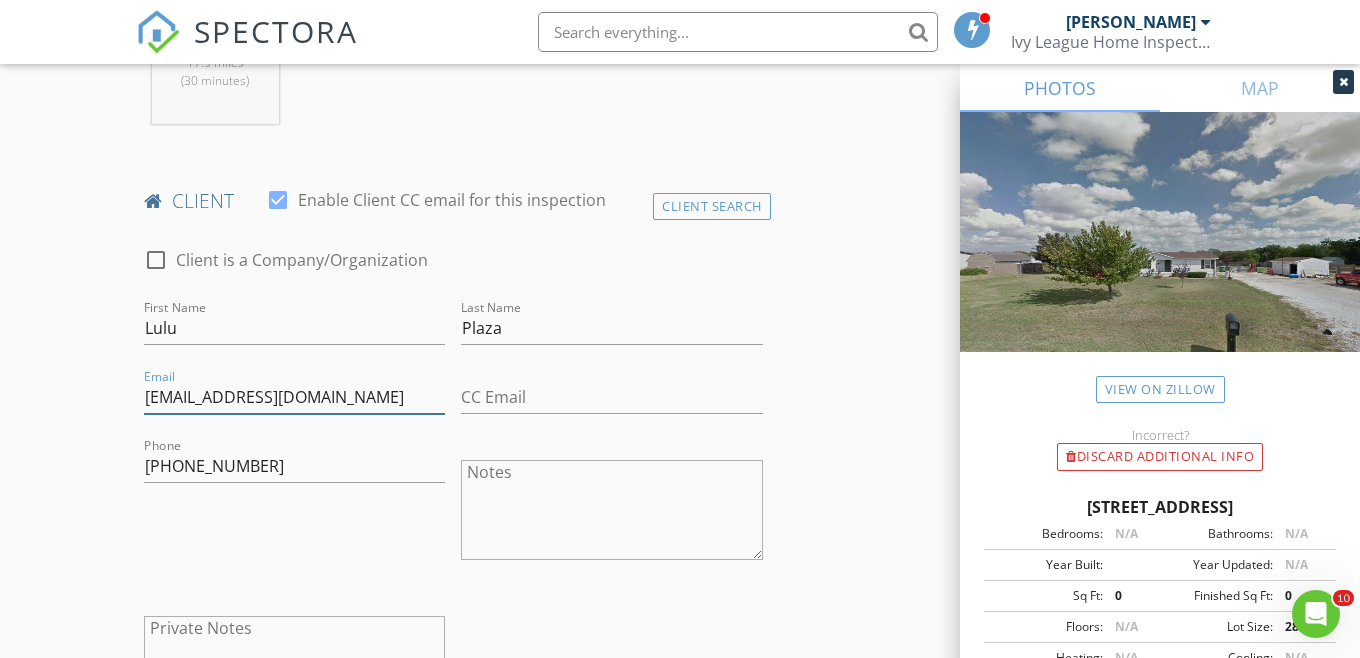 type on "dianalulu2066@gmail.com" 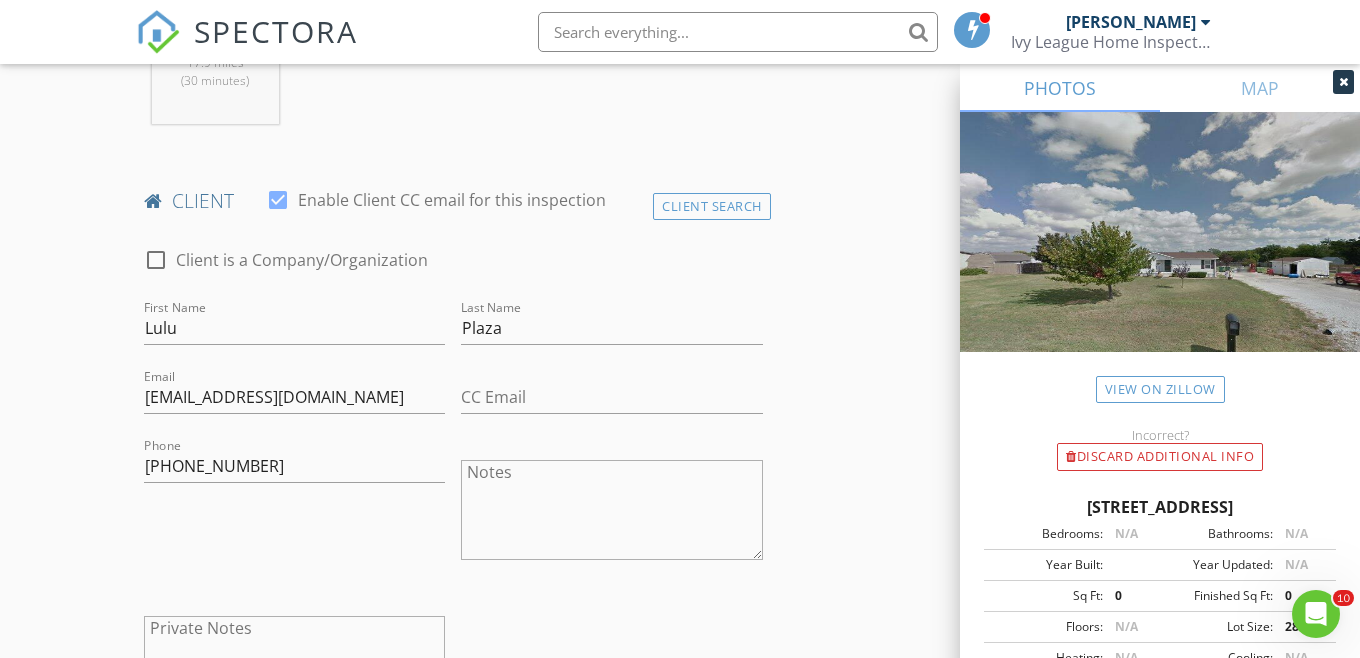 click on "New Inspection
Click here to use the New Order Form
INSPECTOR(S)
check_box   Dawson Nitcholas   PRIMARY   Dawson Nitcholas arrow_drop_down   check_box_outline_blank Dawson Nitcholas specifically requested
Date/Time
07/14/2025 8:30 AM
Location
Address Search       Address 114 Pine Ridge Cir   Unit   City Sherman   State TX   Zip 75092   County Grayson     Square Feet 1328   Year Built 1999   Foundation Crawlspace arrow_drop_down     Dawson Nitcholas     17.9 miles     (30 minutes)
client
check_box Enable Client CC email for this inspection   Client Search     check_box_outline_blank Client is a Company/Organization     First Name Lulu   Last Name Plaza   Email dianalulu2066@gmail.com   CC Email   Phone 903-744-0698           Notes   Private Notes
ADD ADDITIONAL client
check_box_outline_blank" at bounding box center [680, 953] 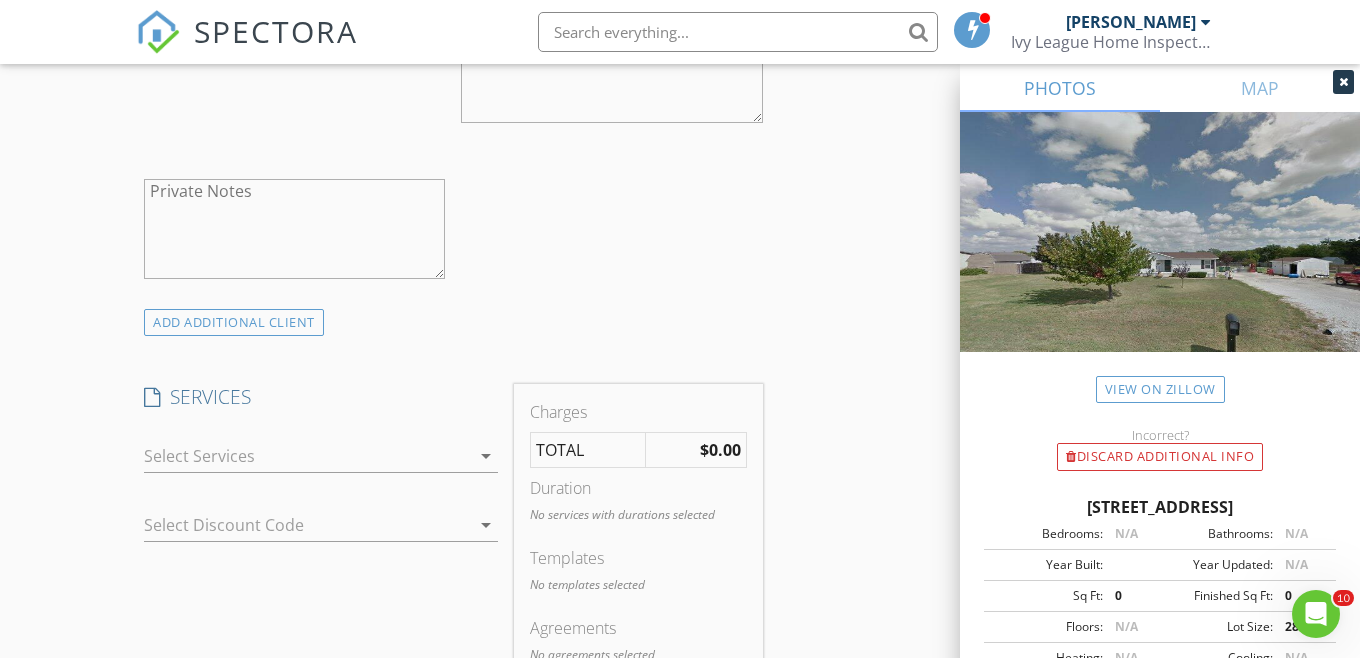 scroll, scrollTop: 1410, scrollLeft: 0, axis: vertical 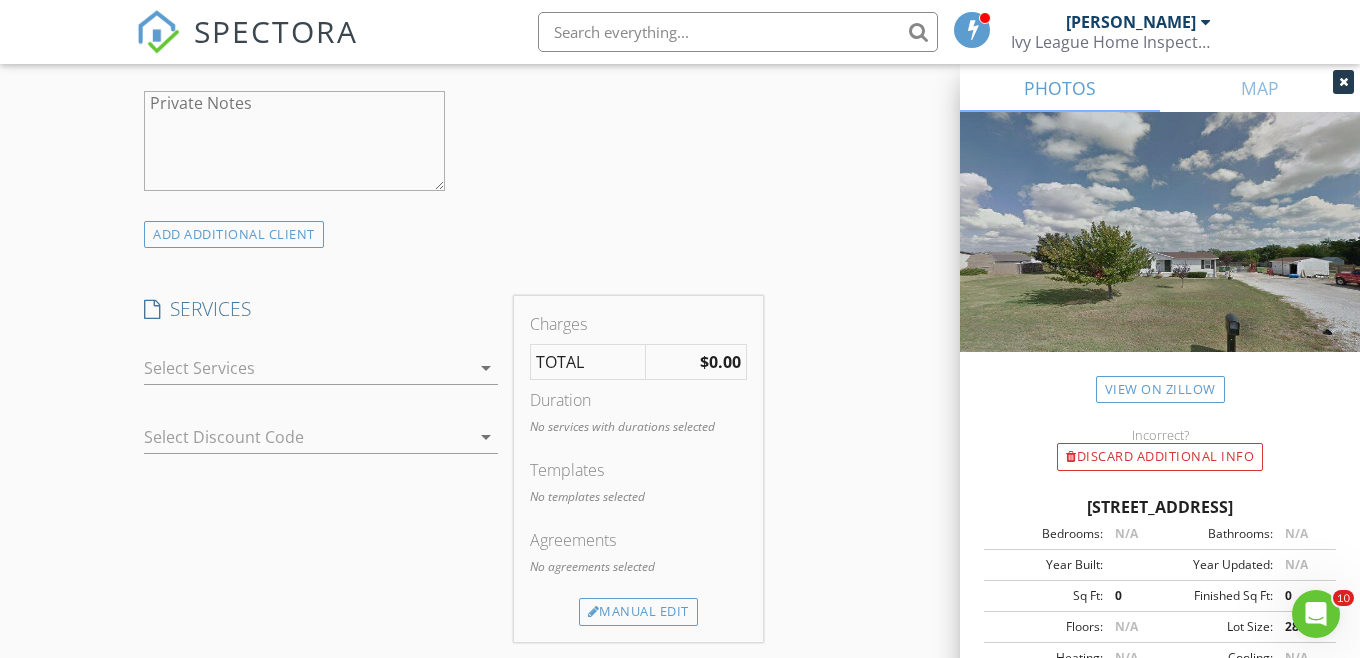 click on "check_box_outline_blank   Texas Inspection (Residential)   Ivy League  check_box_outline_blank   WDI Report   Termite/WDI inspection check_box_outline_blank   New Service   check_box_outline_blank   Re-inspection   arrow_drop_down" at bounding box center [321, 372] 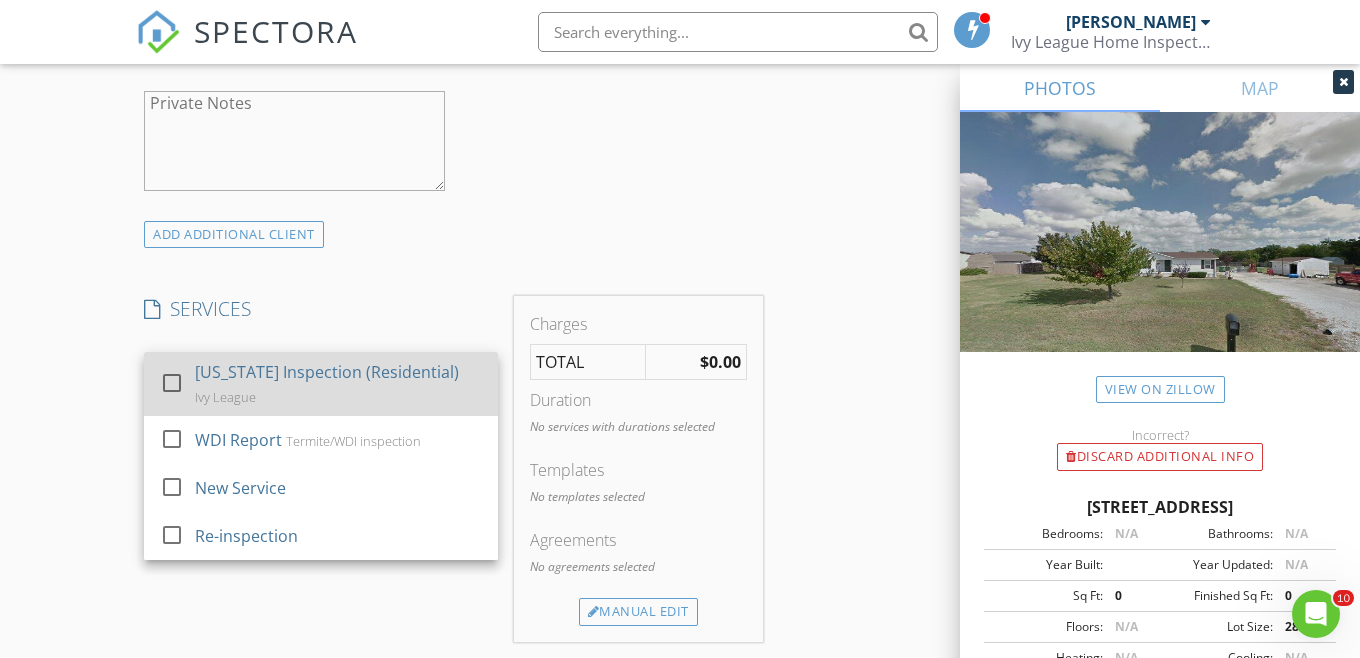 click on "Texas Inspection (Residential)" at bounding box center (327, 372) 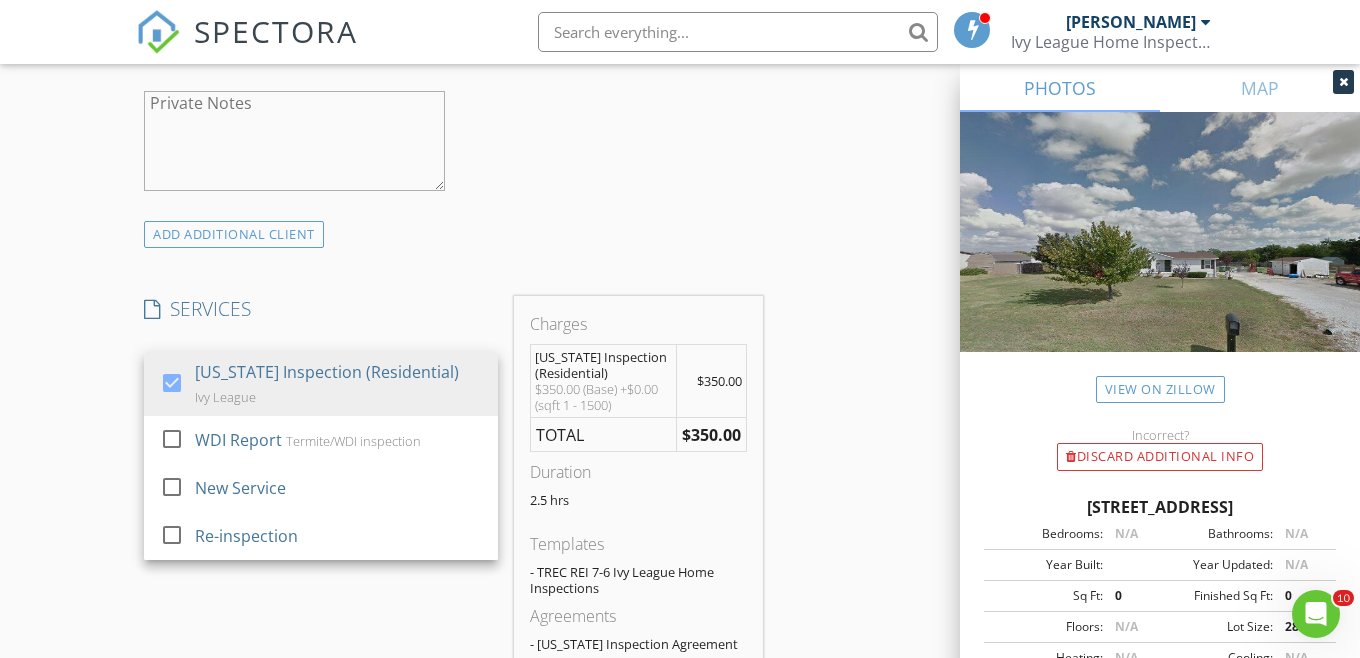 click on "New Inspection
Click here to use the New Order Form
INSPECTOR(S)
check_box   Dawson Nitcholas   PRIMARY   Dawson Nitcholas arrow_drop_down   check_box_outline_blank Dawson Nitcholas specifically requested
Date/Time
07/14/2025 8:30 AM
Location
Address Search       Address 114 Pine Ridge Cir   Unit   City Sherman   State TX   Zip 75092   County Grayson     Square Feet 1328   Year Built 1999   Foundation Crawlspace arrow_drop_down     Dawson Nitcholas     17.9 miles     (30 minutes)
client
check_box Enable Client CC email for this inspection   Client Search     check_box_outline_blank Client is a Company/Organization     First Name Lulu   Last Name Plaza   Email dianalulu2066@gmail.com   CC Email   Phone 903-744-0698           Notes   Private Notes
ADD ADDITIONAL client
check_box     Ivy League" at bounding box center [680, 459] 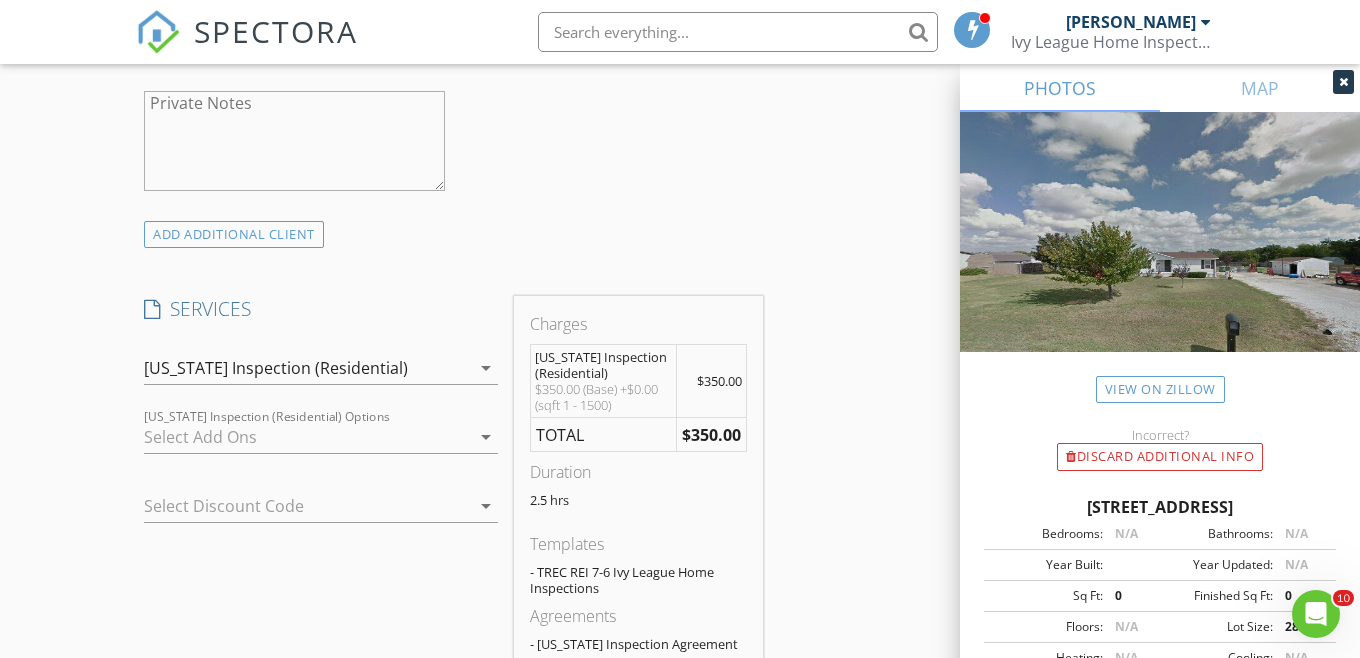 click at bounding box center [307, 437] 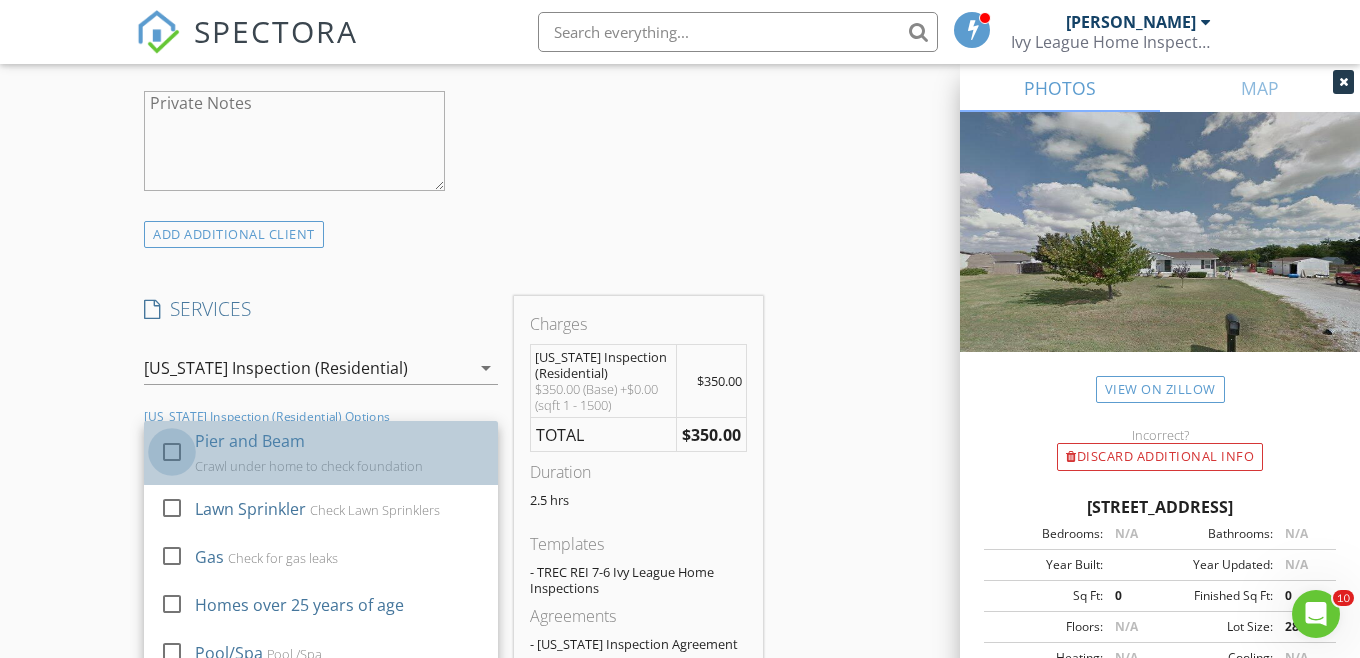 click at bounding box center (172, 452) 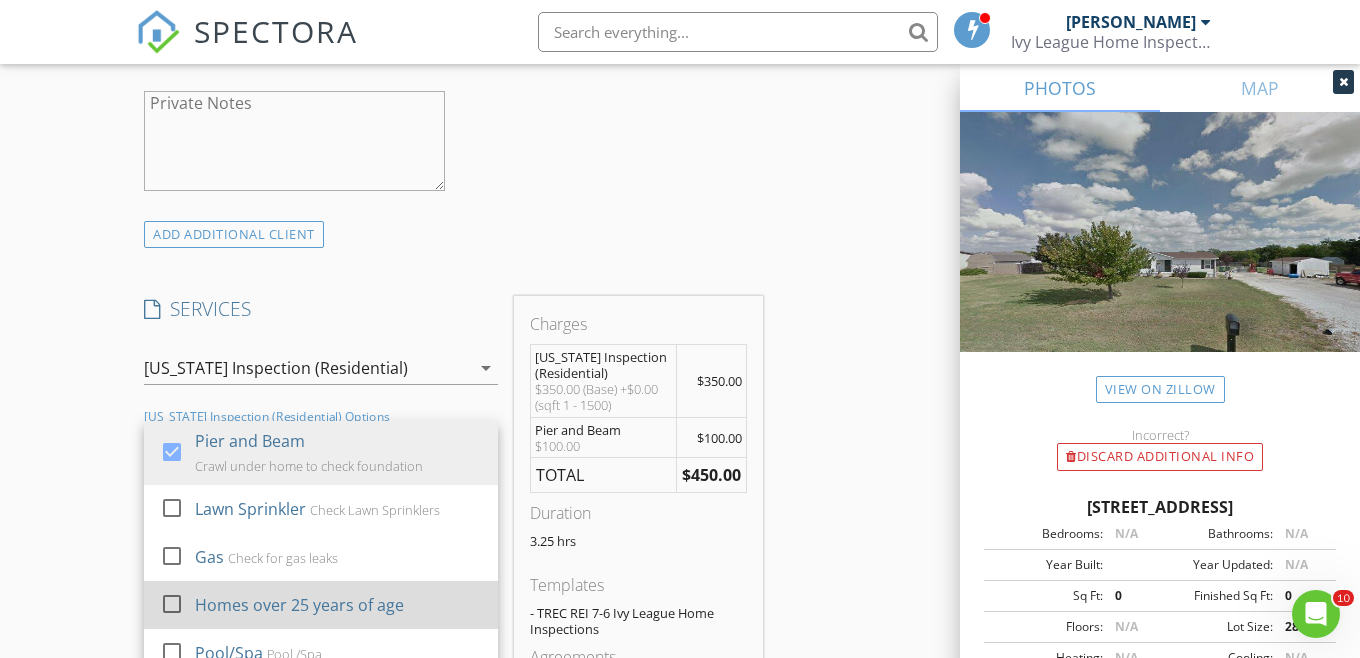 click at bounding box center (172, 604) 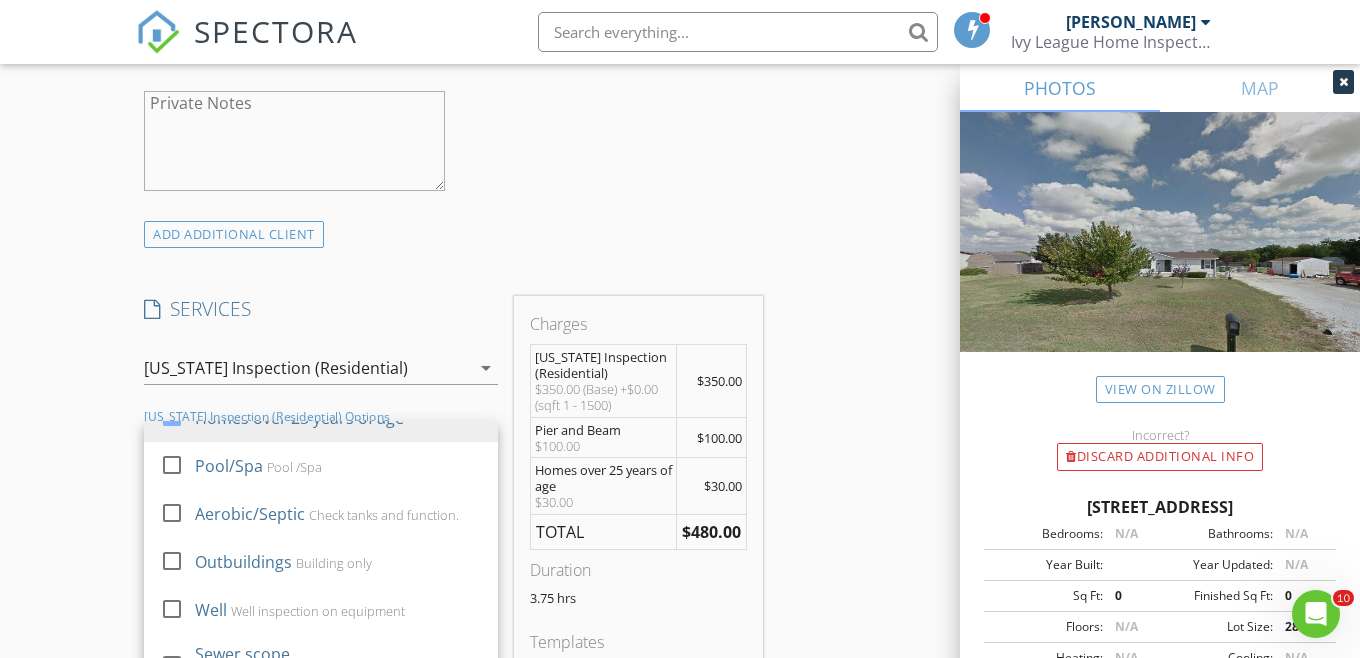 scroll, scrollTop: 239, scrollLeft: 0, axis: vertical 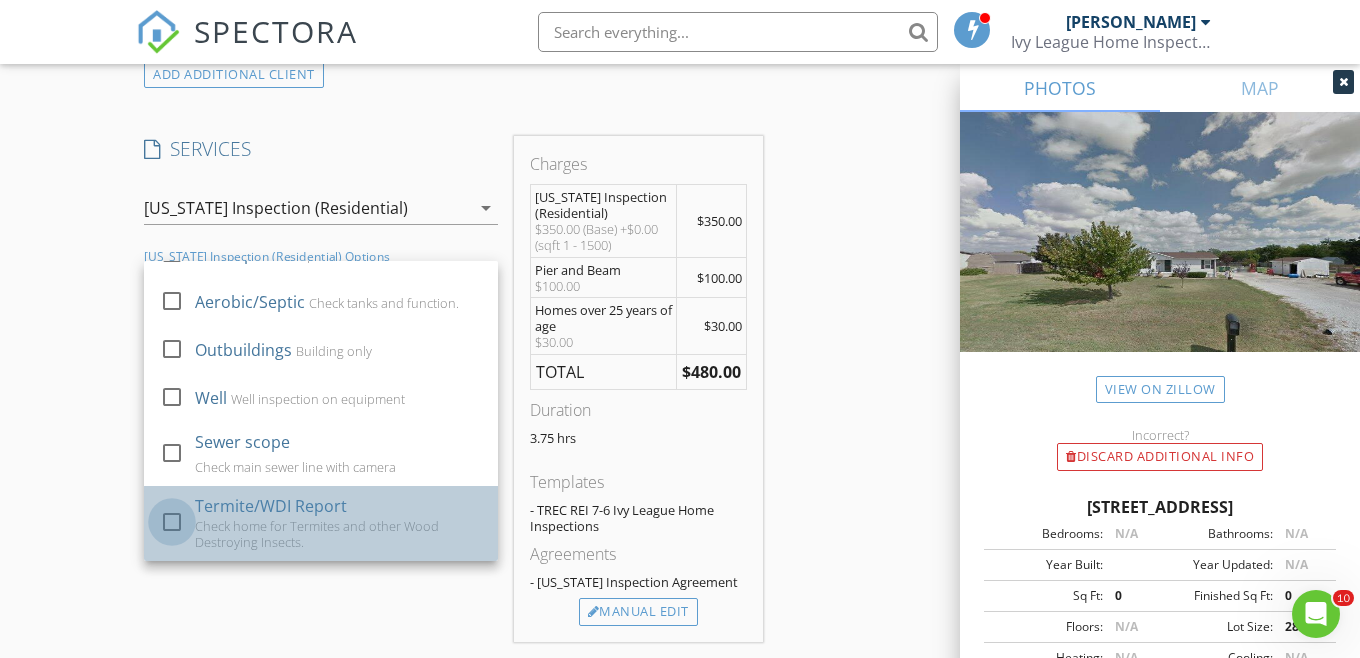 click at bounding box center (172, 522) 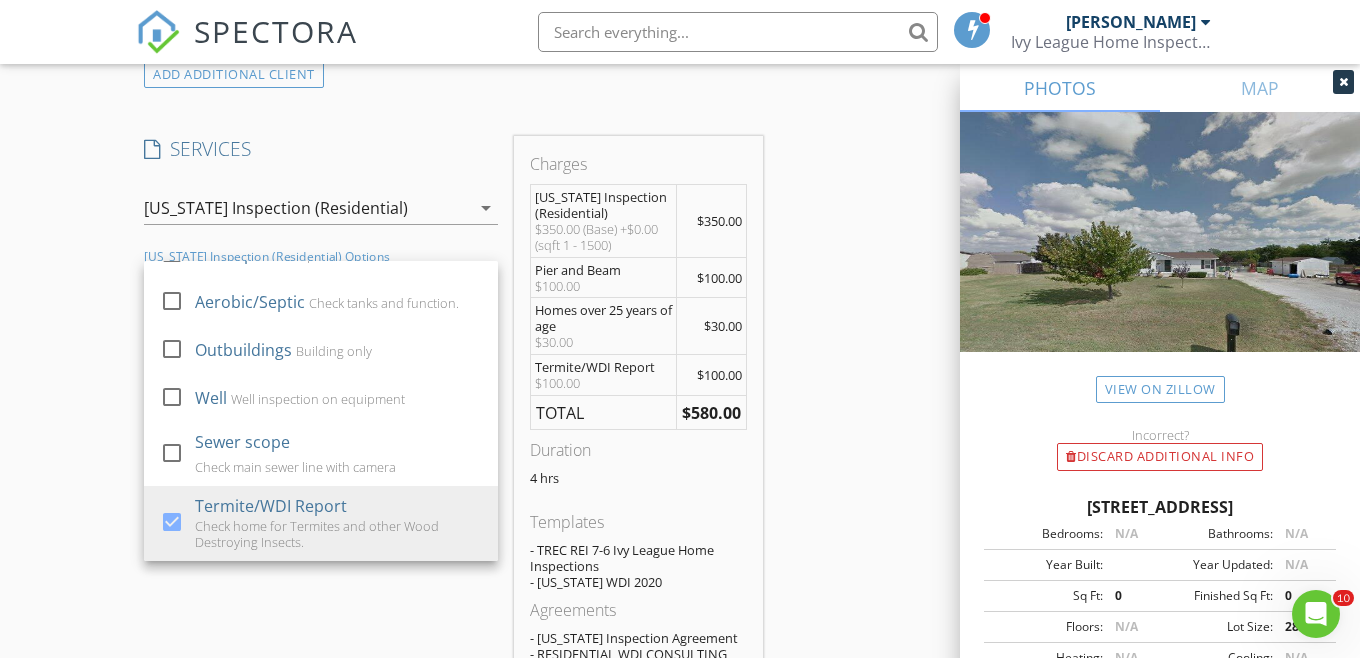 click on "New Inspection
Click here to use the New Order Form
INSPECTOR(S)
check_box   Dawson Nitcholas   PRIMARY   Dawson Nitcholas arrow_drop_down   check_box_outline_blank Dawson Nitcholas specifically requested
Date/Time
07/14/2025 8:30 AM
Location
Address Search       Address 114 Pine Ridge Cir   Unit   City Sherman   State TX   Zip 75092   County Grayson     Square Feet 1328   Year Built 1999   Foundation Crawlspace arrow_drop_down     Dawson Nitcholas     17.9 miles     (30 minutes)
client
check_box Enable Client CC email for this inspection   Client Search     check_box_outline_blank Client is a Company/Organization     First Name Lulu   Last Name Plaza   Email dianalulu2066@gmail.com   CC Email   Phone 903-744-0698           Notes   Private Notes
ADD ADDITIONAL client
check_box     Ivy League" at bounding box center [680, 392] 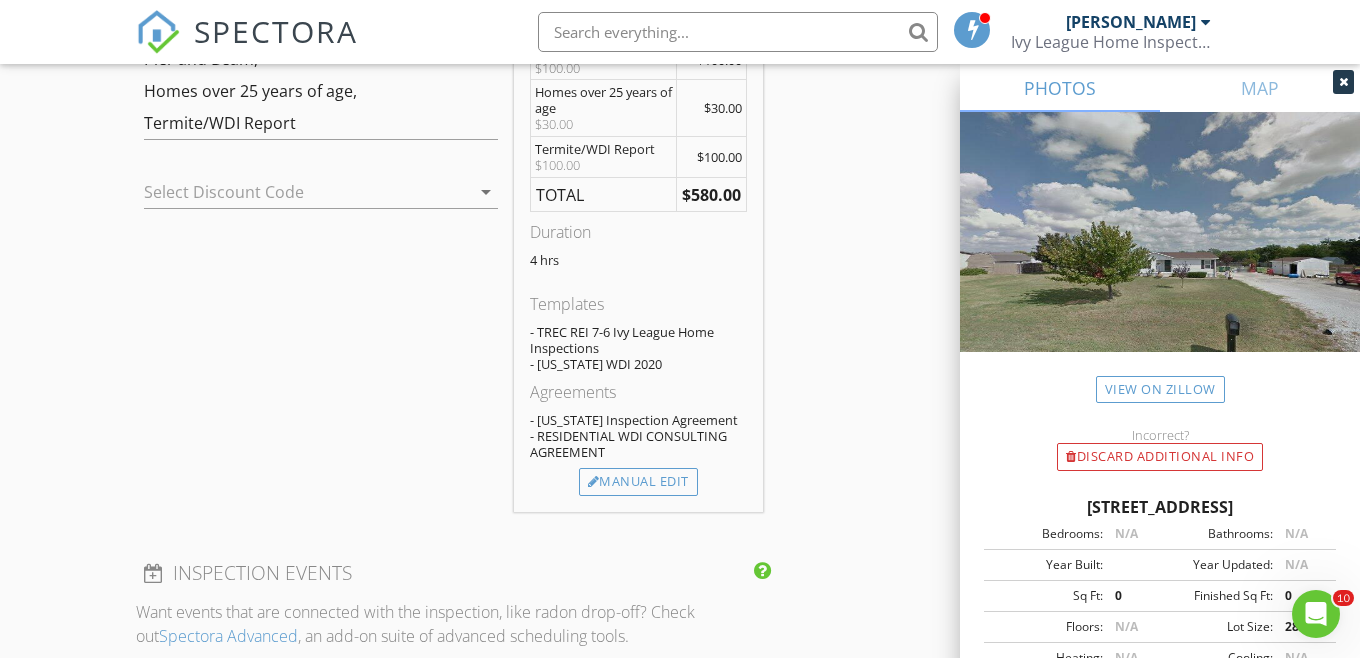 scroll, scrollTop: 1792, scrollLeft: 0, axis: vertical 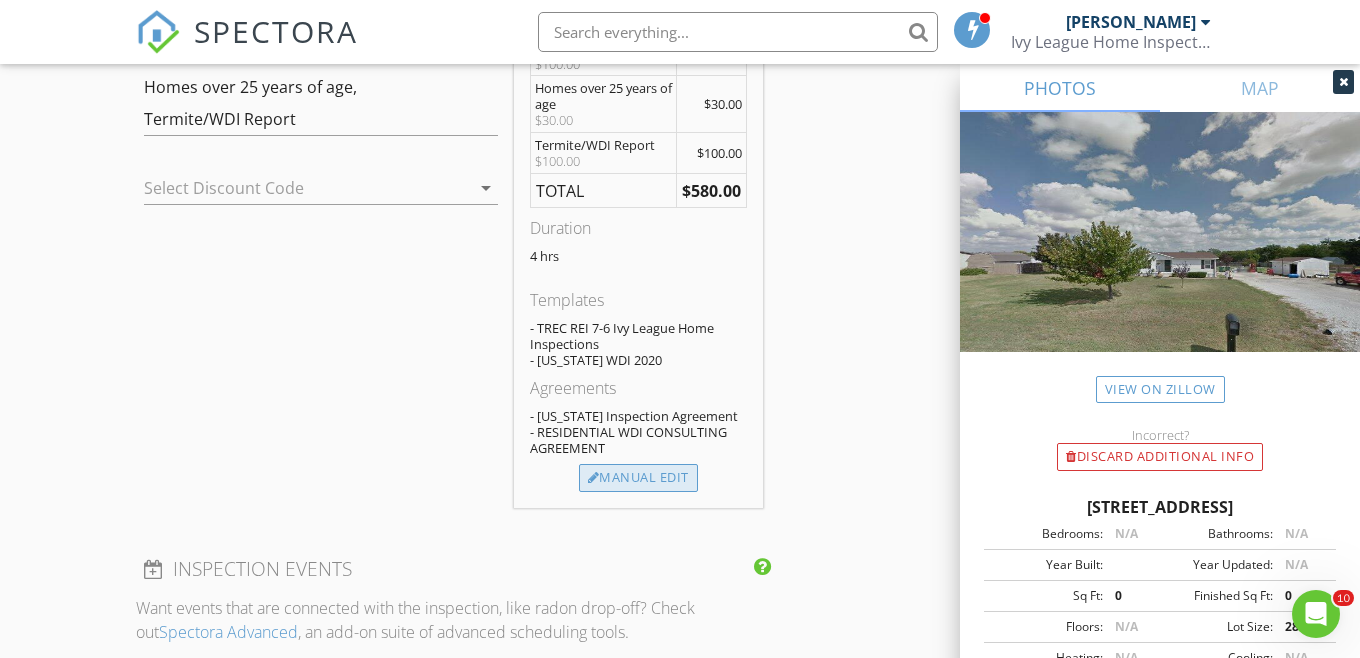 click on "Manual Edit" at bounding box center [638, 478] 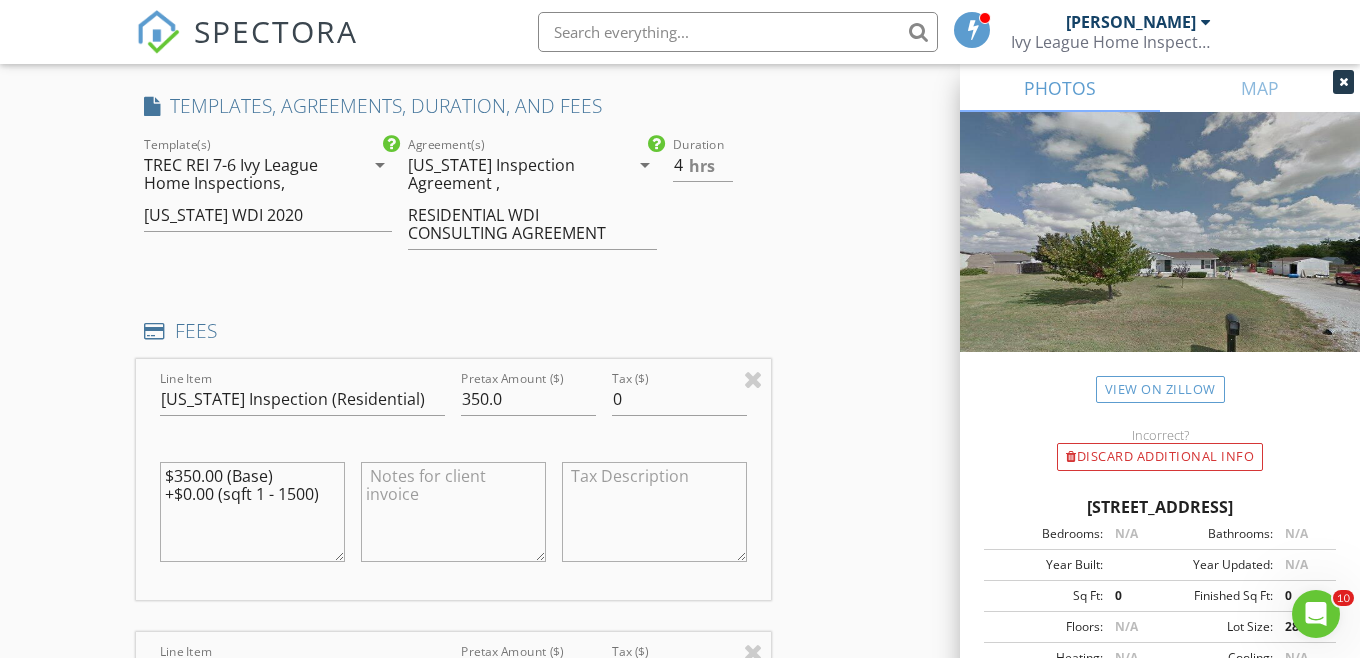 scroll, scrollTop: 1618, scrollLeft: 0, axis: vertical 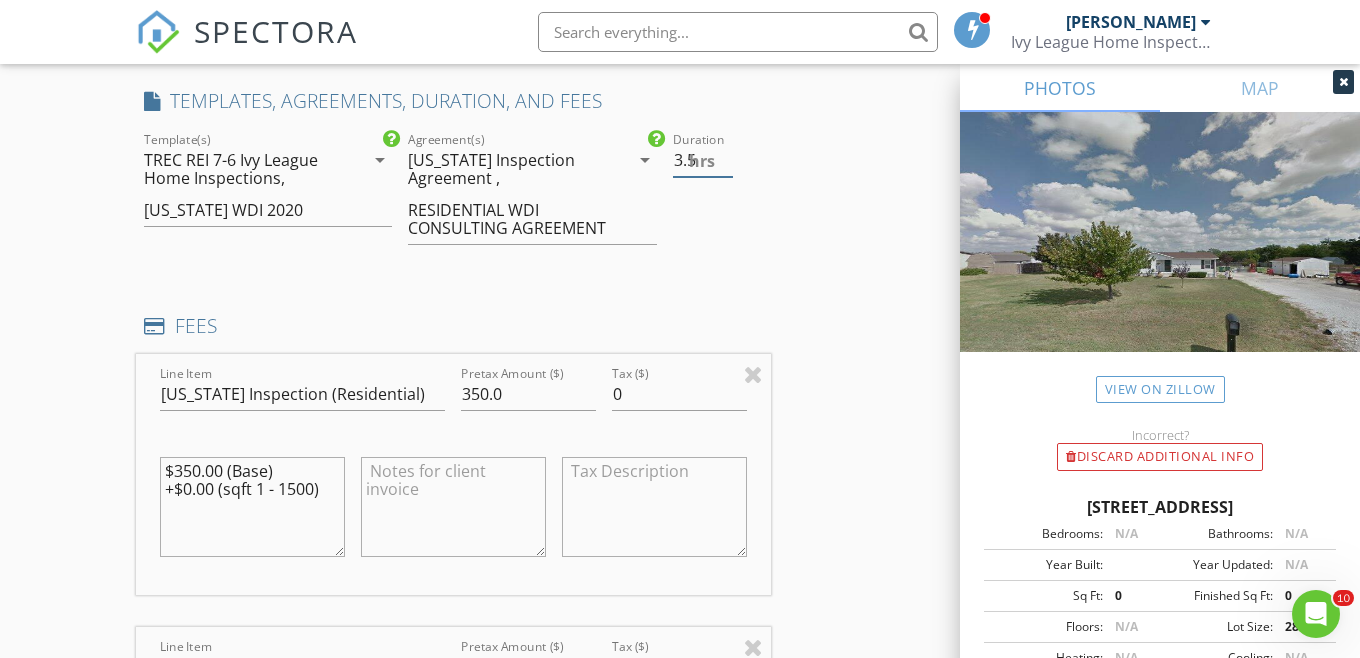 type on "3.5" 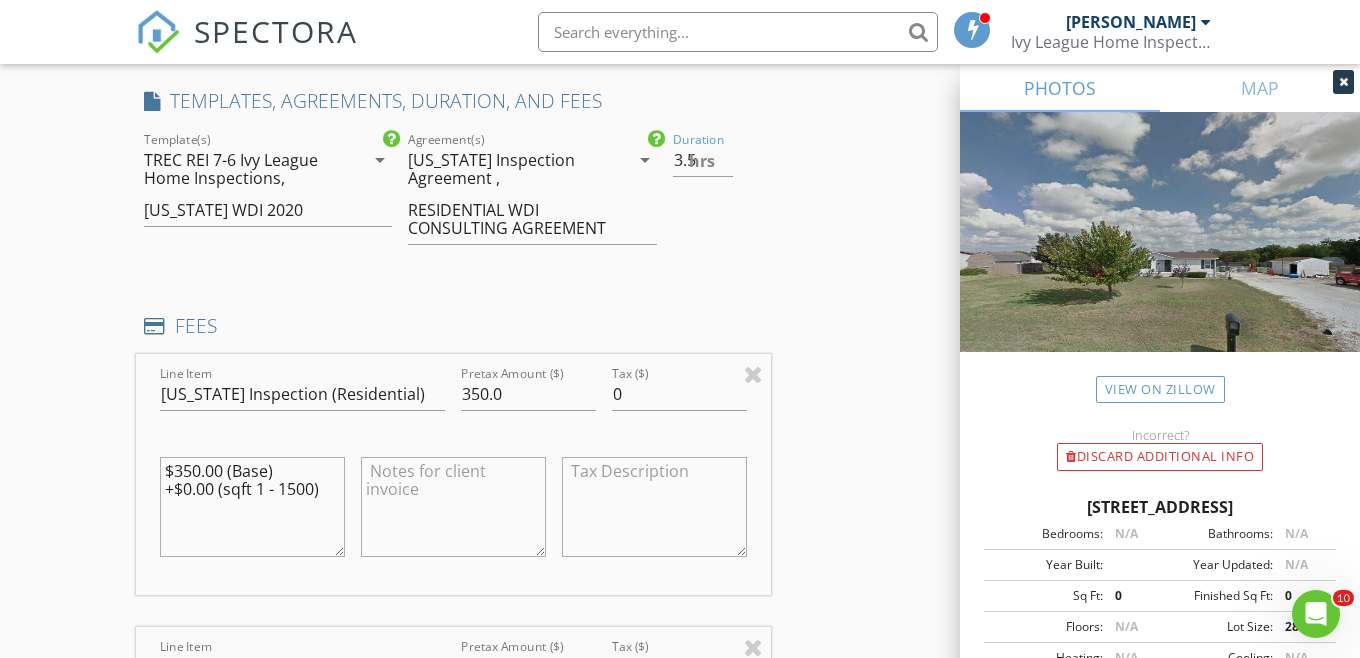 click on "INSPECTOR(S)
check_box   Dawson Nitcholas   PRIMARY   Dawson Nitcholas arrow_drop_down   check_box_outline_blank Dawson Nitcholas specifically requested
Date/Time
07/14/2025 8:30 AM
Location
Address Search       Address 114 Pine Ridge Cir   Unit   City Sherman   State TX   Zip 75092   County Grayson     Square Feet 1328   Year Built 1999   Foundation Crawlspace arrow_drop_down     Dawson Nitcholas     17.9 miles     (30 minutes)
client
check_box Enable Client CC email for this inspection   Client Search     check_box_outline_blank Client is a Company/Organization     First Name Lulu   Last Name Plaza   Email dianalulu2066@gmail.com   CC Email   Phone 903-744-0698           Notes   Private Notes
ADD ADDITIONAL client
SERVICES
check_box   Texas Inspection (Residential)" at bounding box center (680, 806) 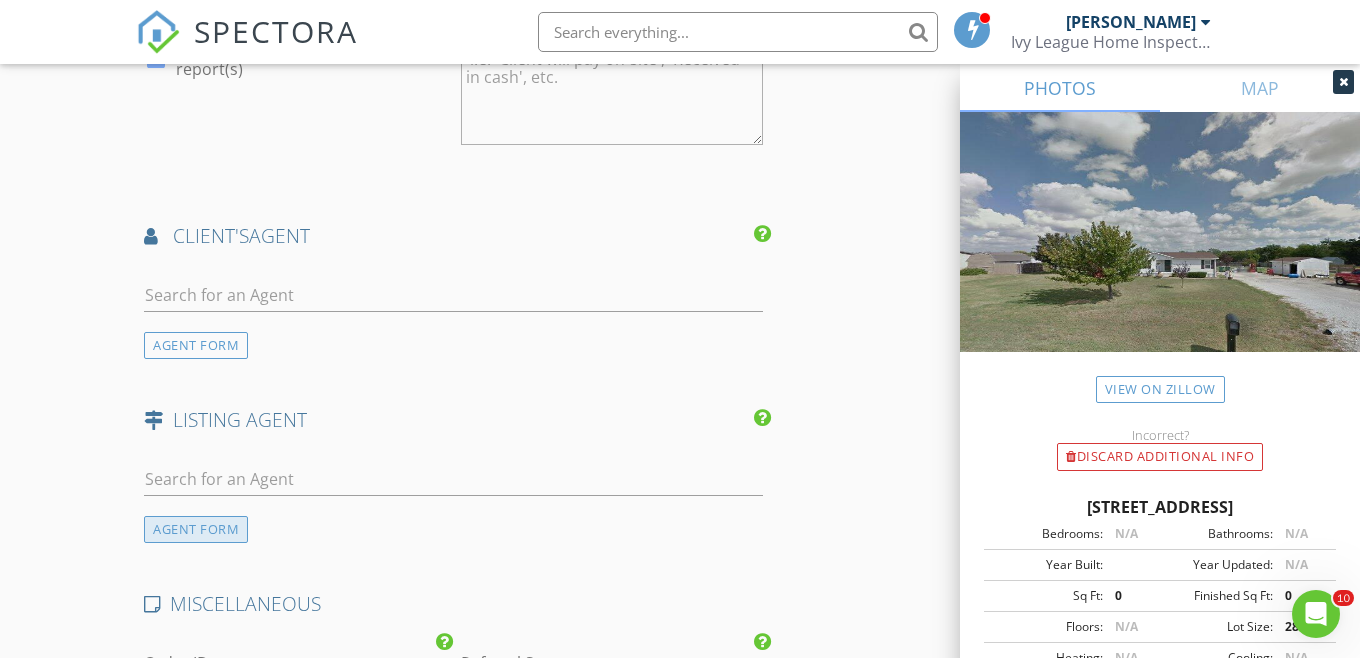 scroll, scrollTop: 3380, scrollLeft: 0, axis: vertical 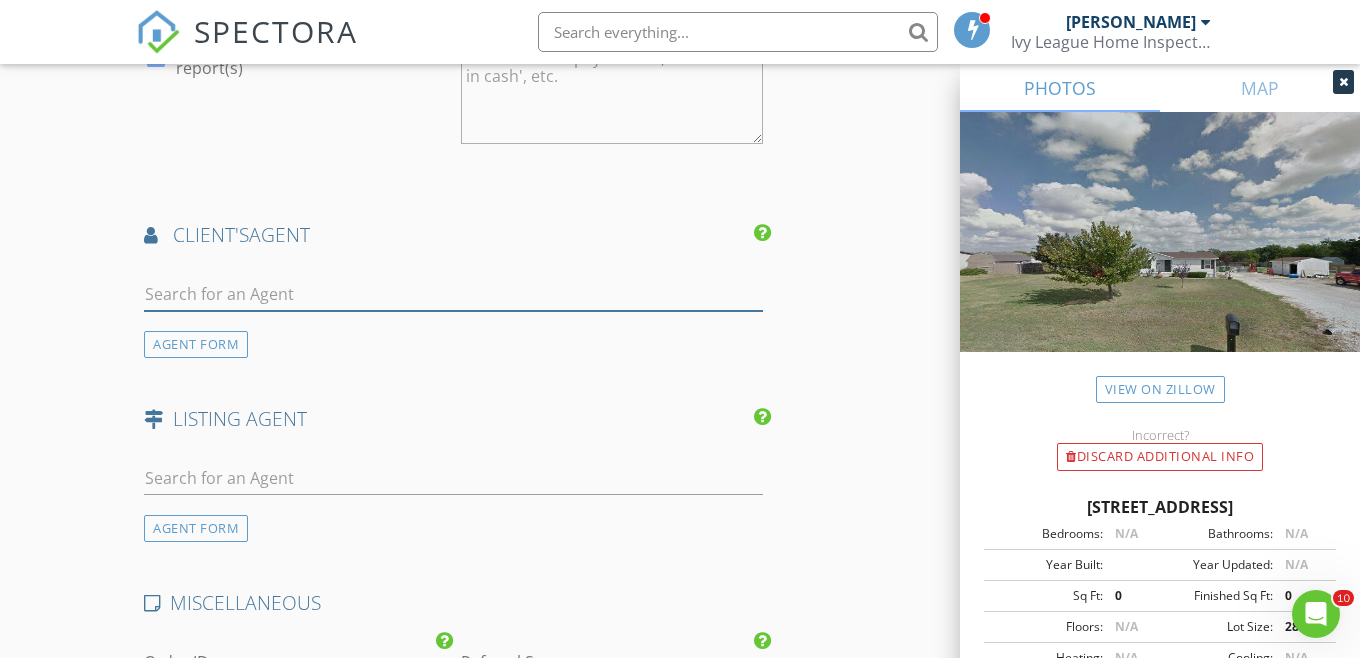 click at bounding box center [453, 294] 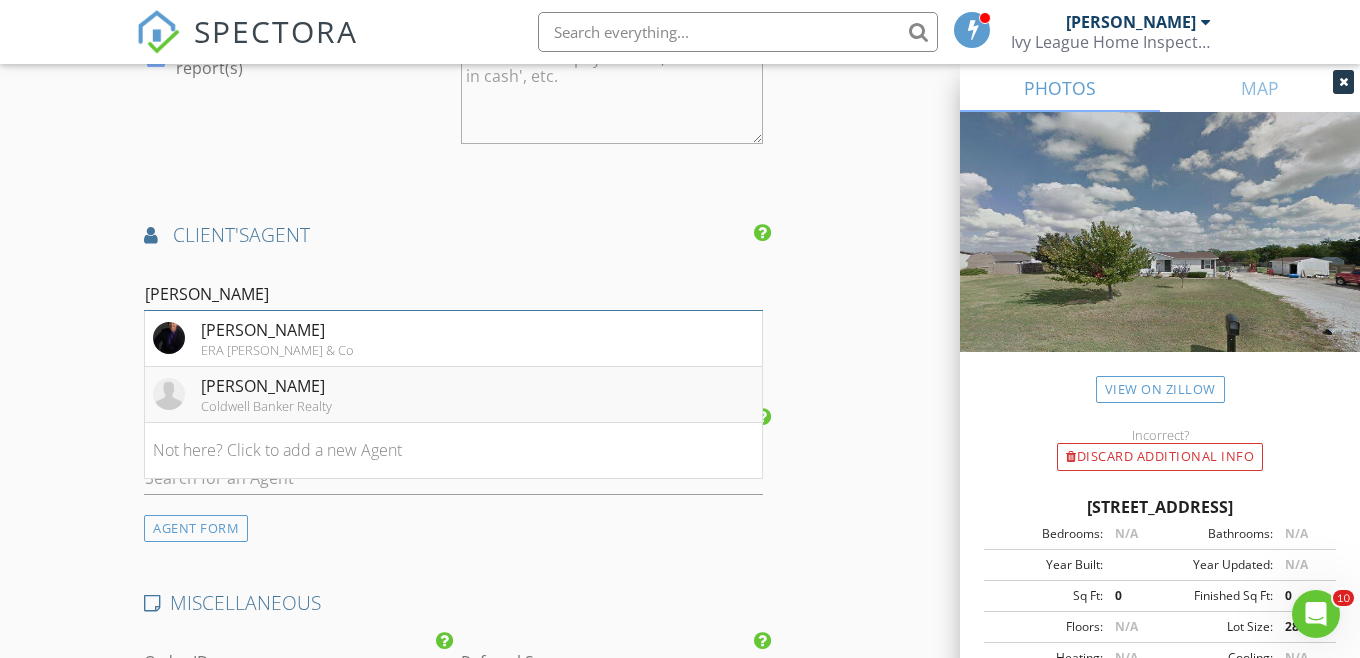 type on "mark w" 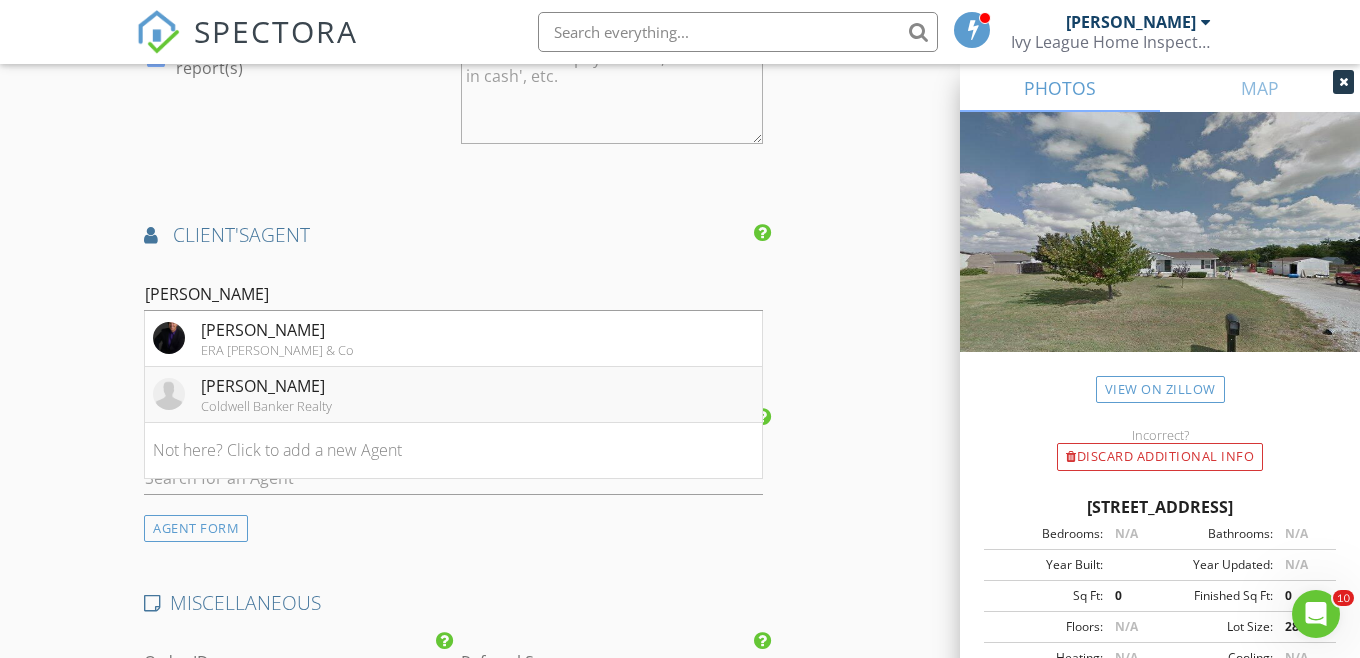click on "Coldwell Banker Realty" at bounding box center (266, 406) 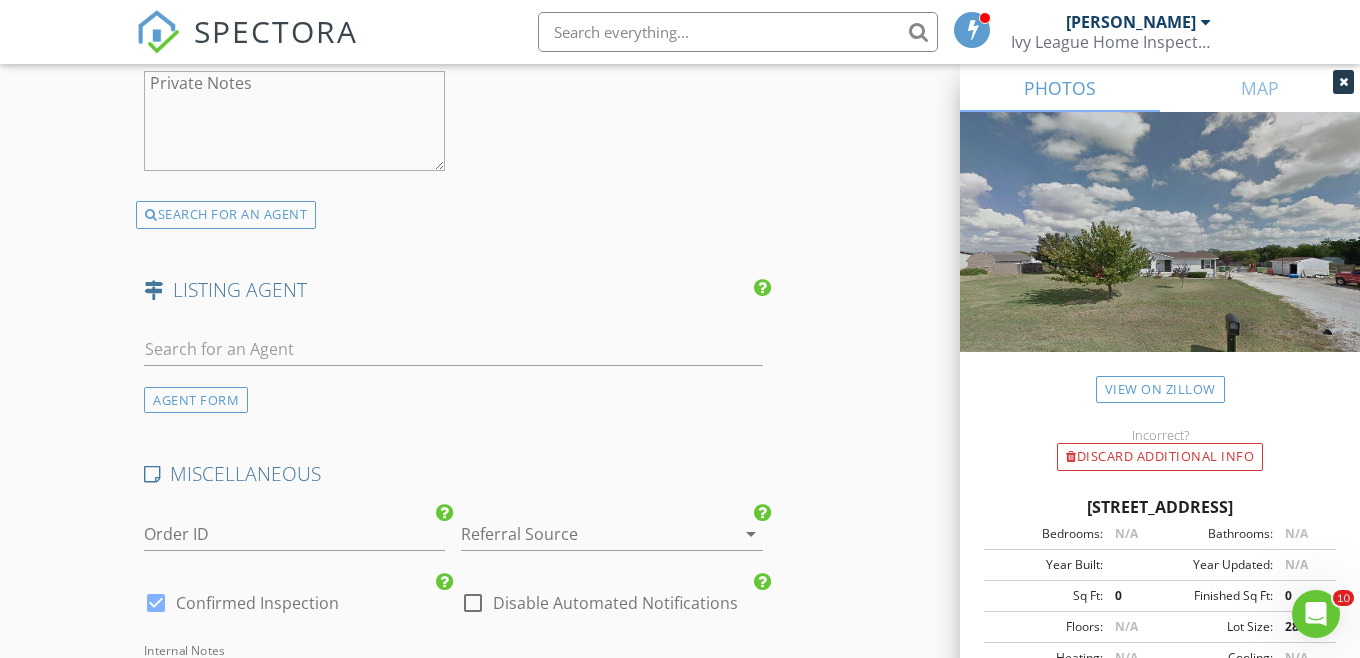 scroll, scrollTop: 4030, scrollLeft: 0, axis: vertical 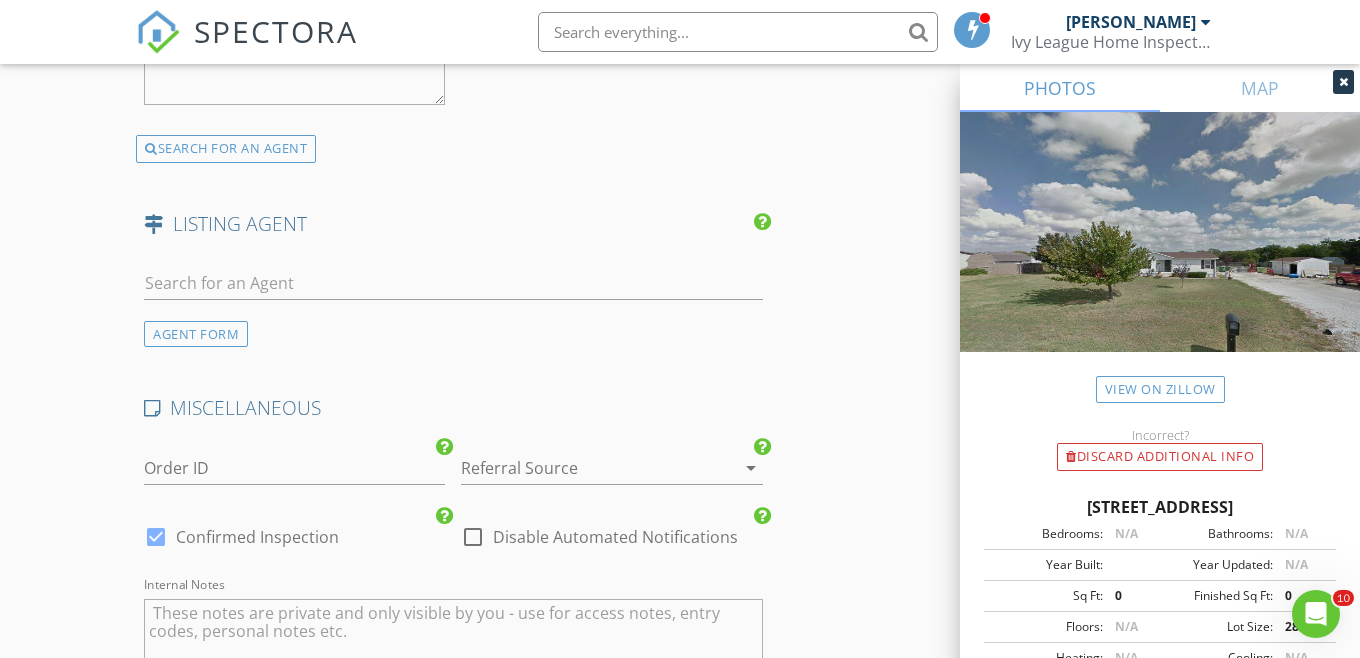 click at bounding box center (583, 468) 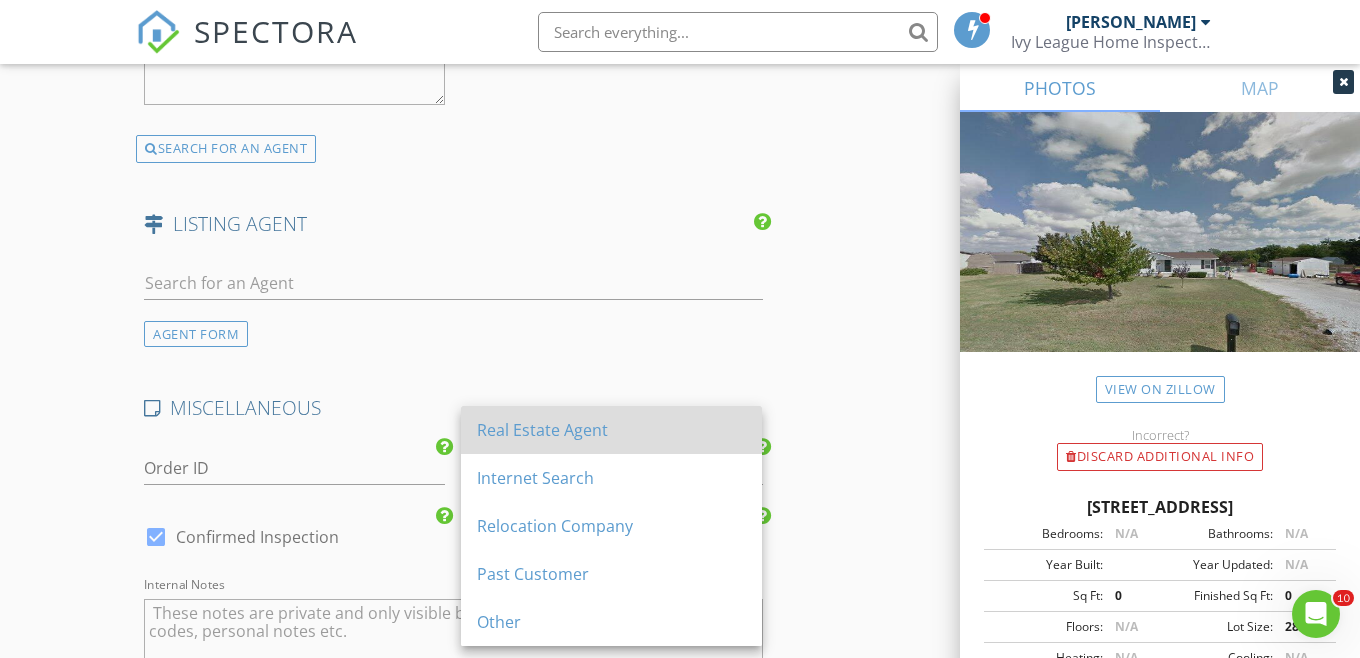 click on "Real Estate Agent" at bounding box center [611, 430] 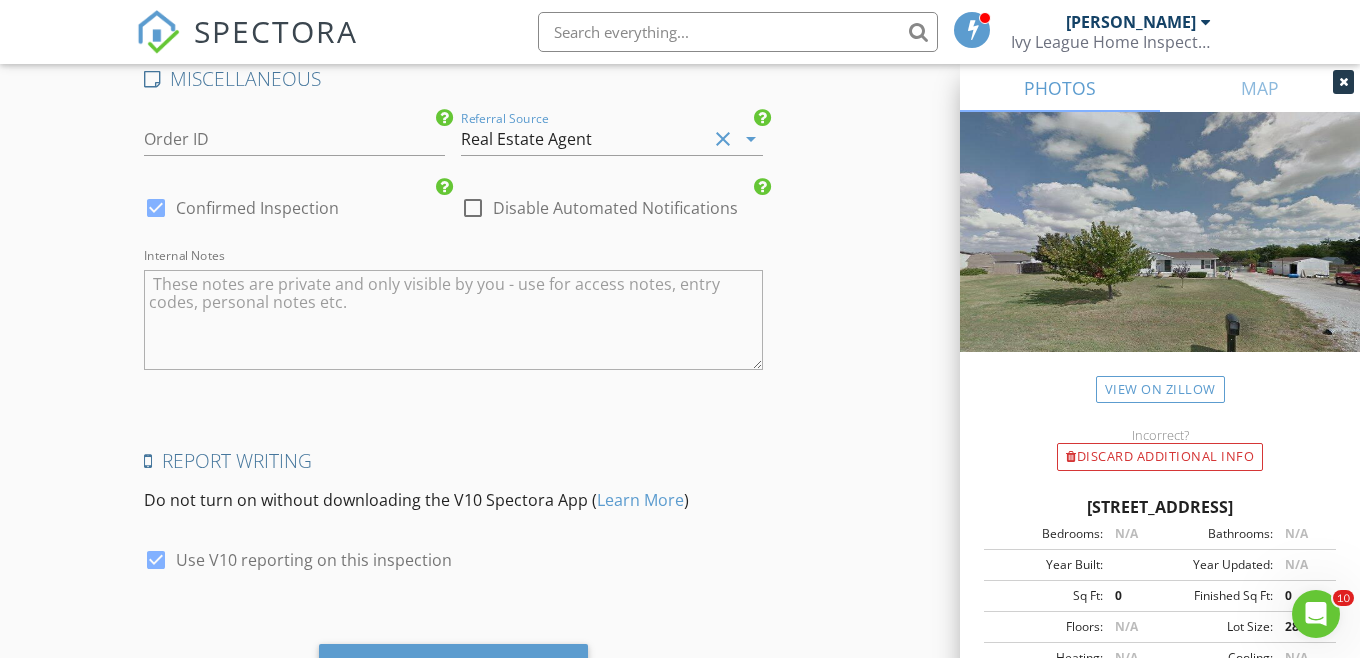 scroll, scrollTop: 4480, scrollLeft: 0, axis: vertical 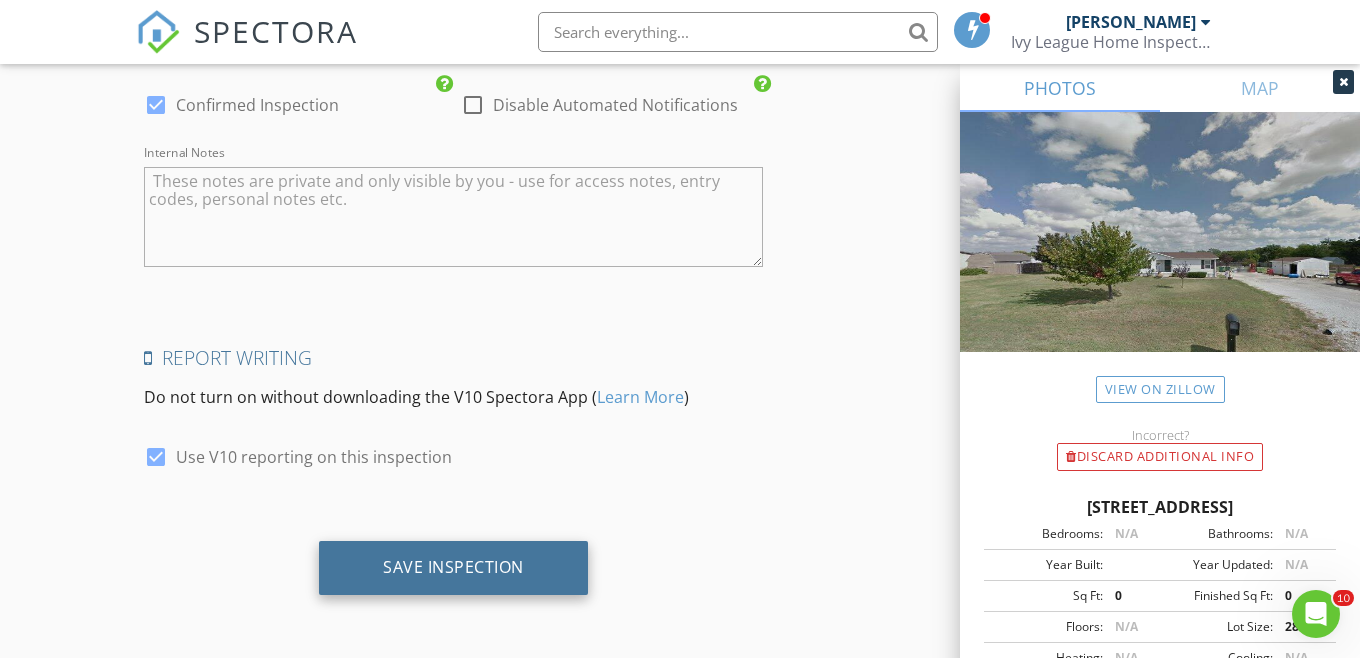 click on "Save Inspection" at bounding box center [453, 568] 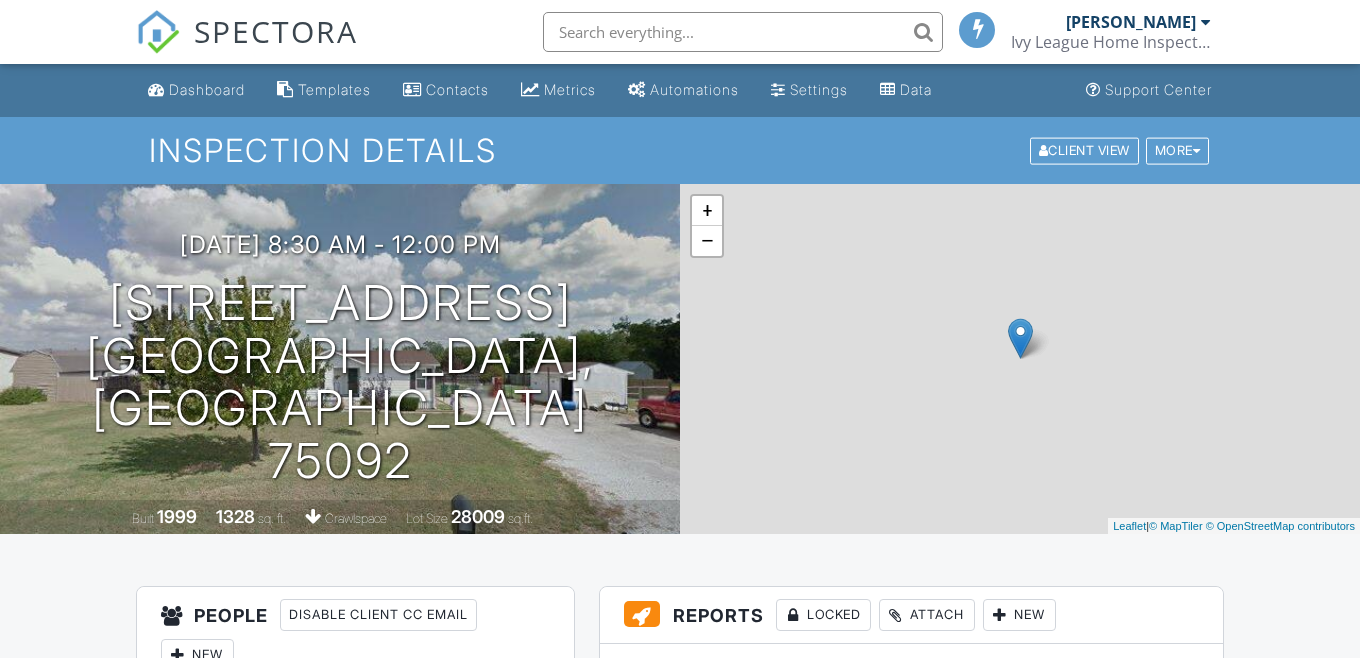 scroll, scrollTop: 0, scrollLeft: 0, axis: both 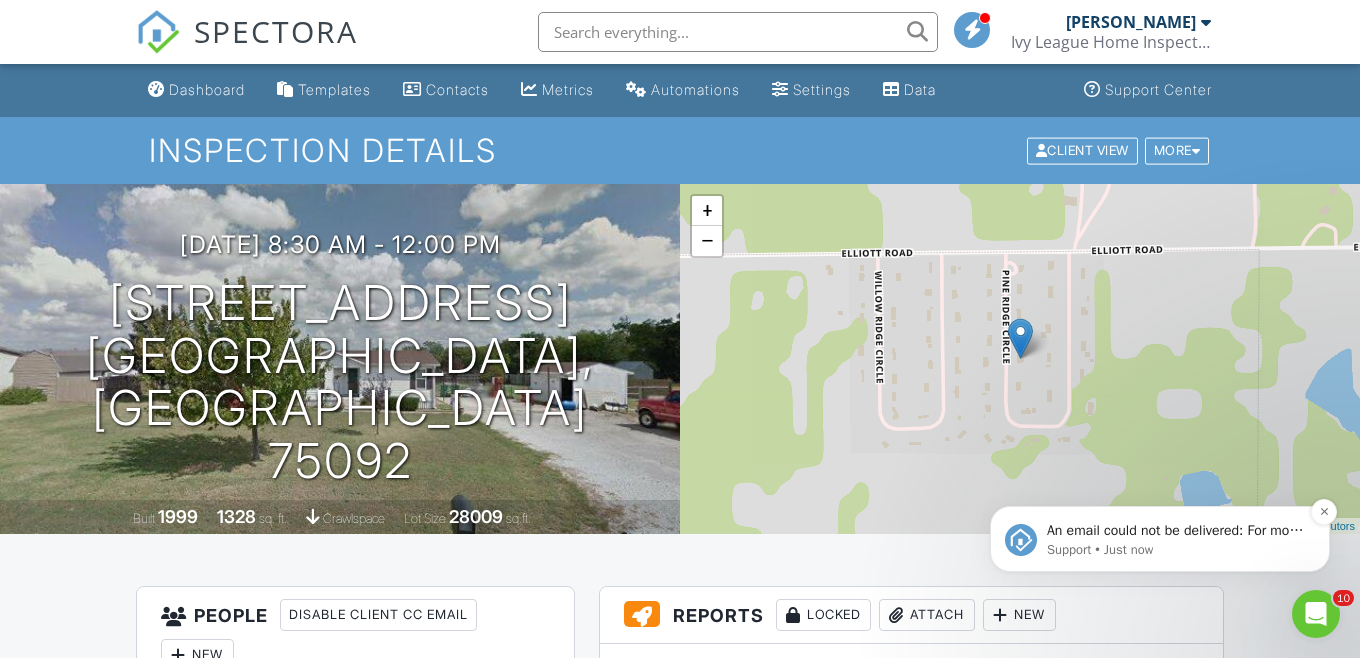 click on "An email could not be delivered:  For more information, view Why emails don't get delivered (Support Article)" at bounding box center (1176, 531) 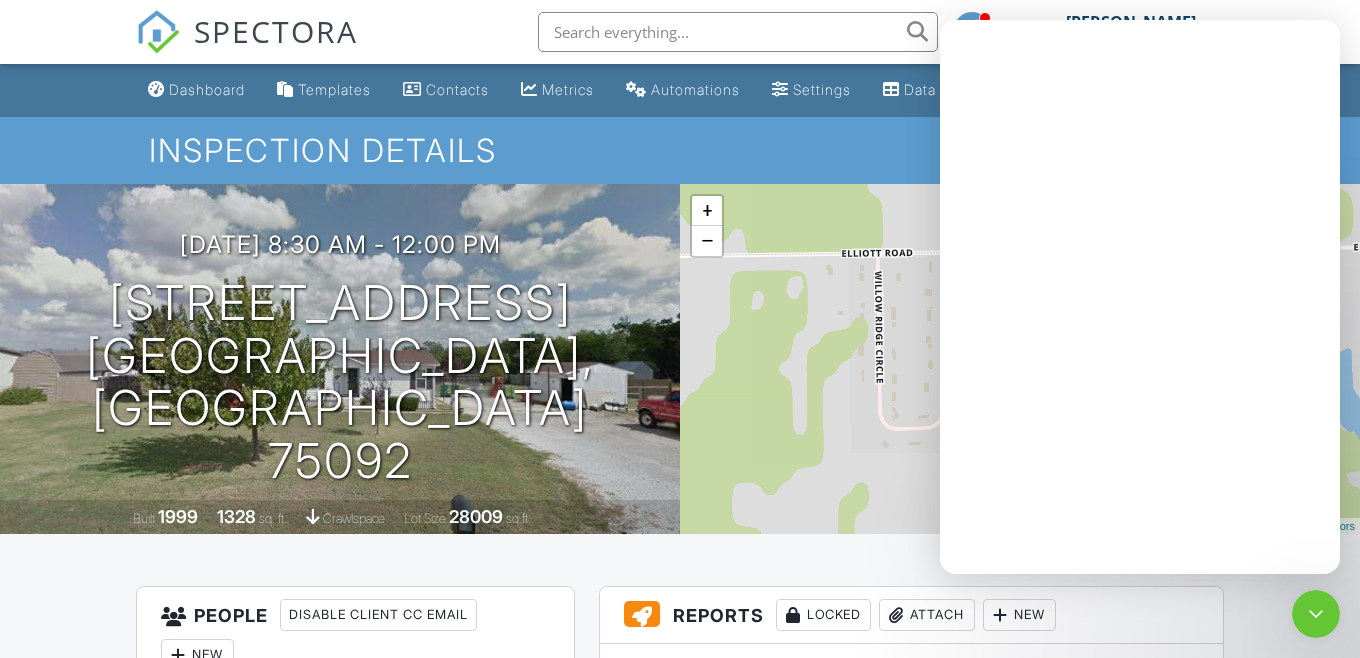 scroll, scrollTop: 0, scrollLeft: 0, axis: both 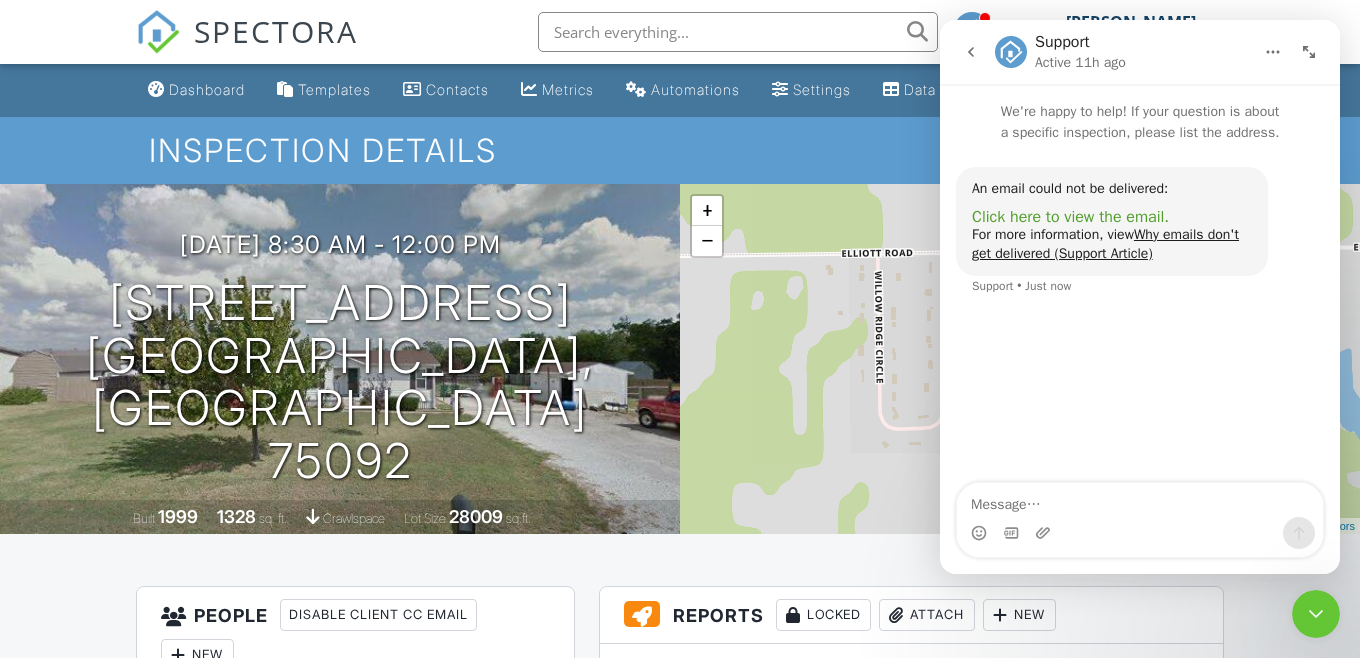 click on "Click here to view the email." at bounding box center (1070, 217) 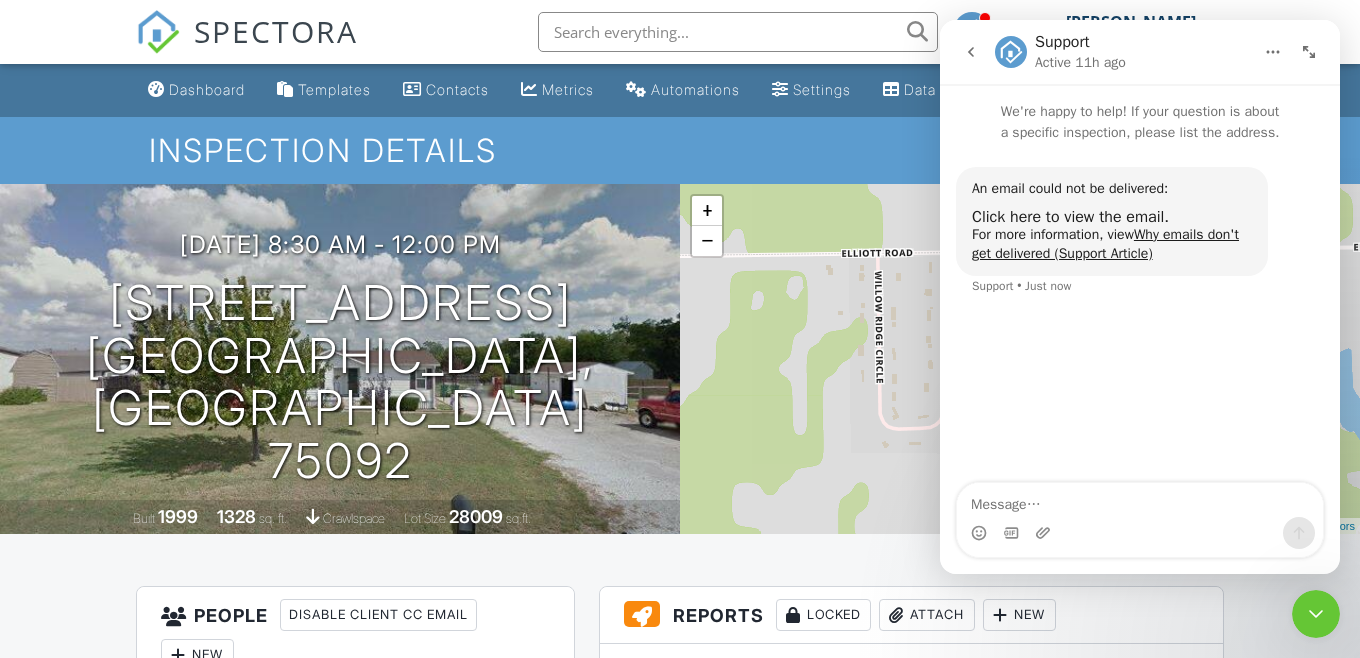 drag, startPoint x: 1310, startPoint y: 618, endPoint x: 2435, endPoint y: 1147, distance: 1243.1677 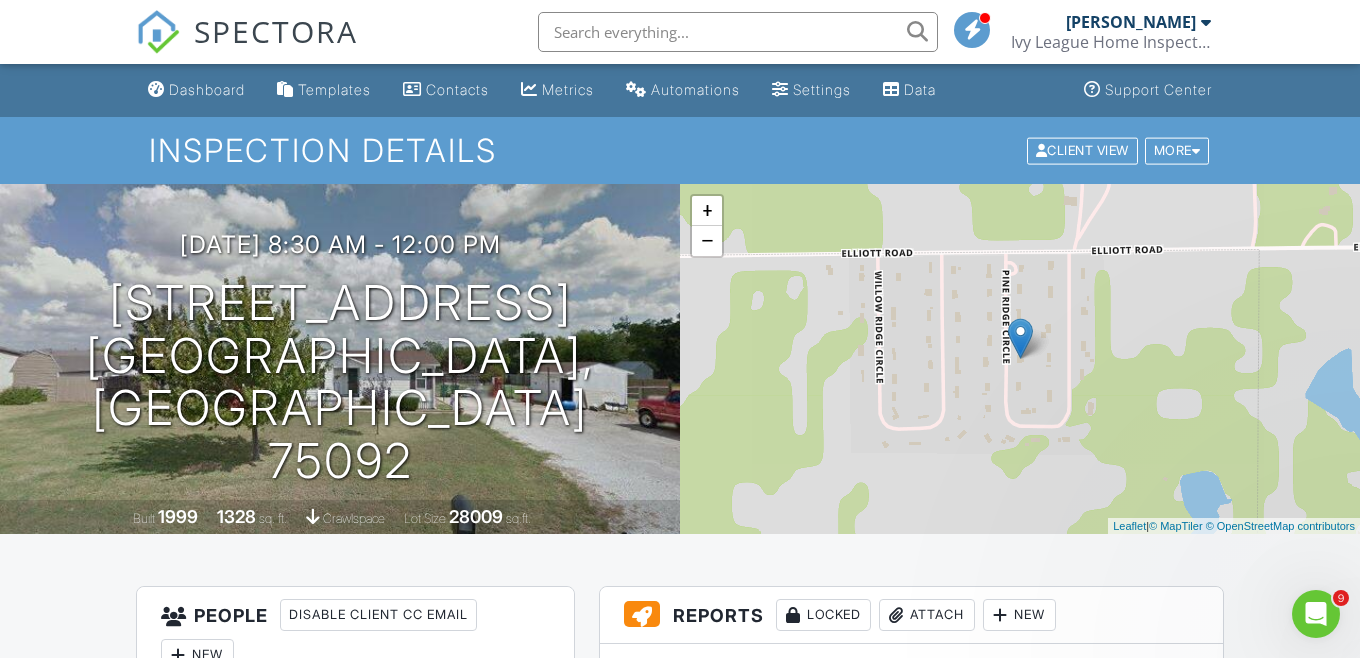 scroll, scrollTop: 0, scrollLeft: 0, axis: both 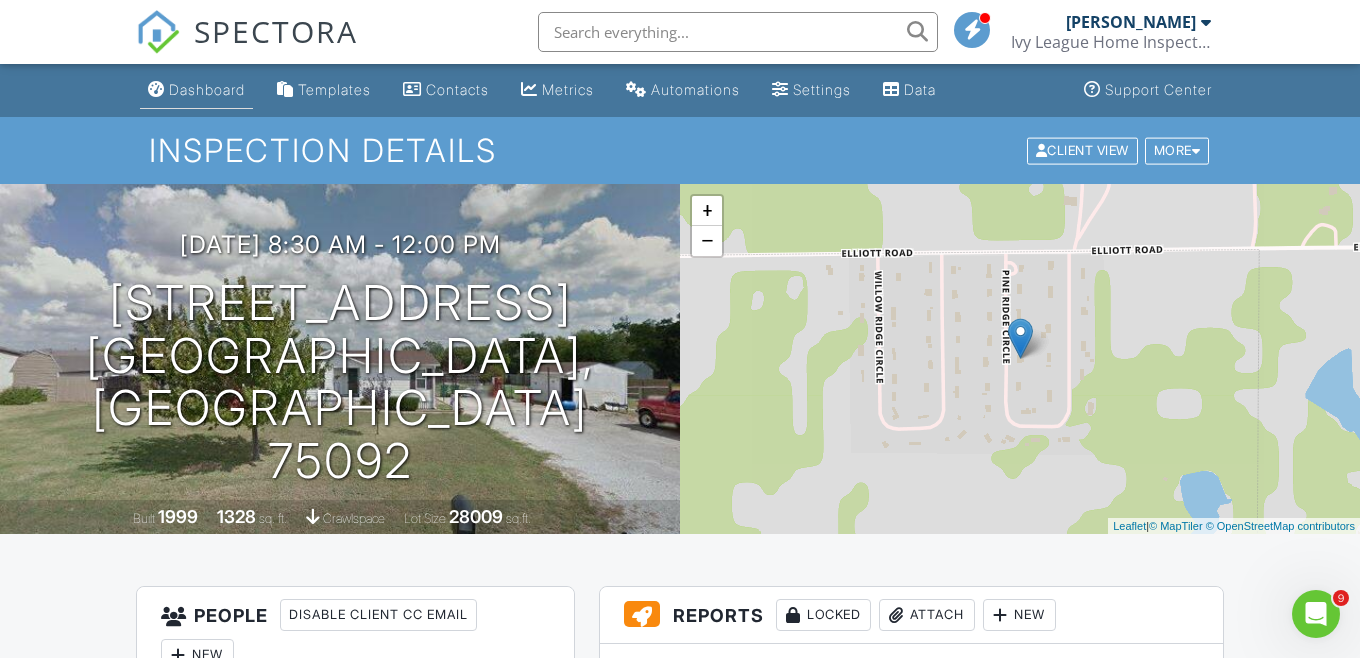click on "Dashboard" at bounding box center (196, 90) 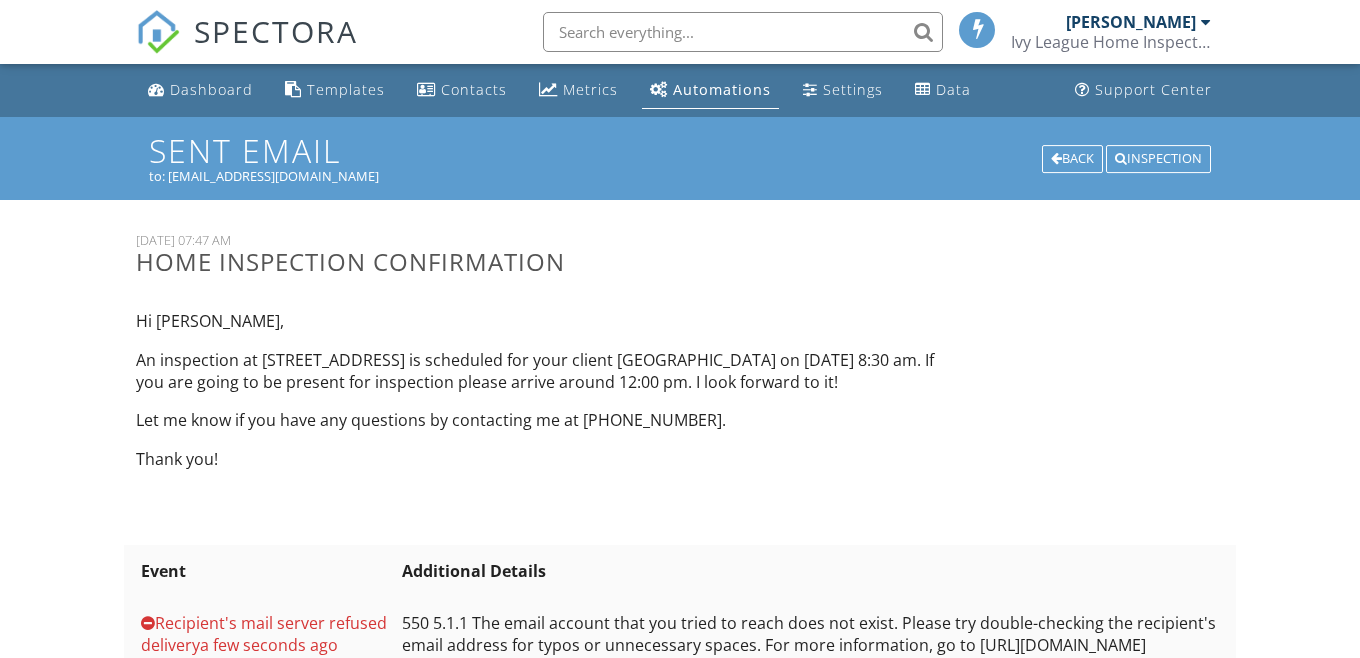 scroll, scrollTop: 0, scrollLeft: 0, axis: both 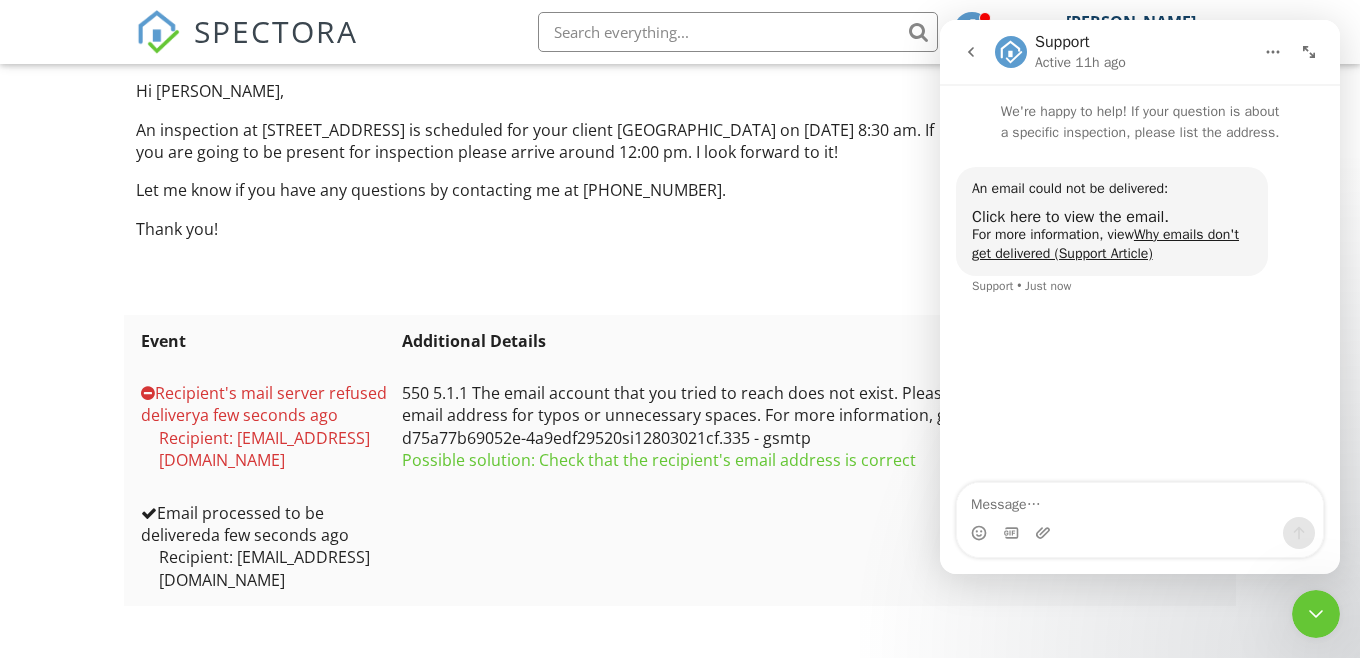click 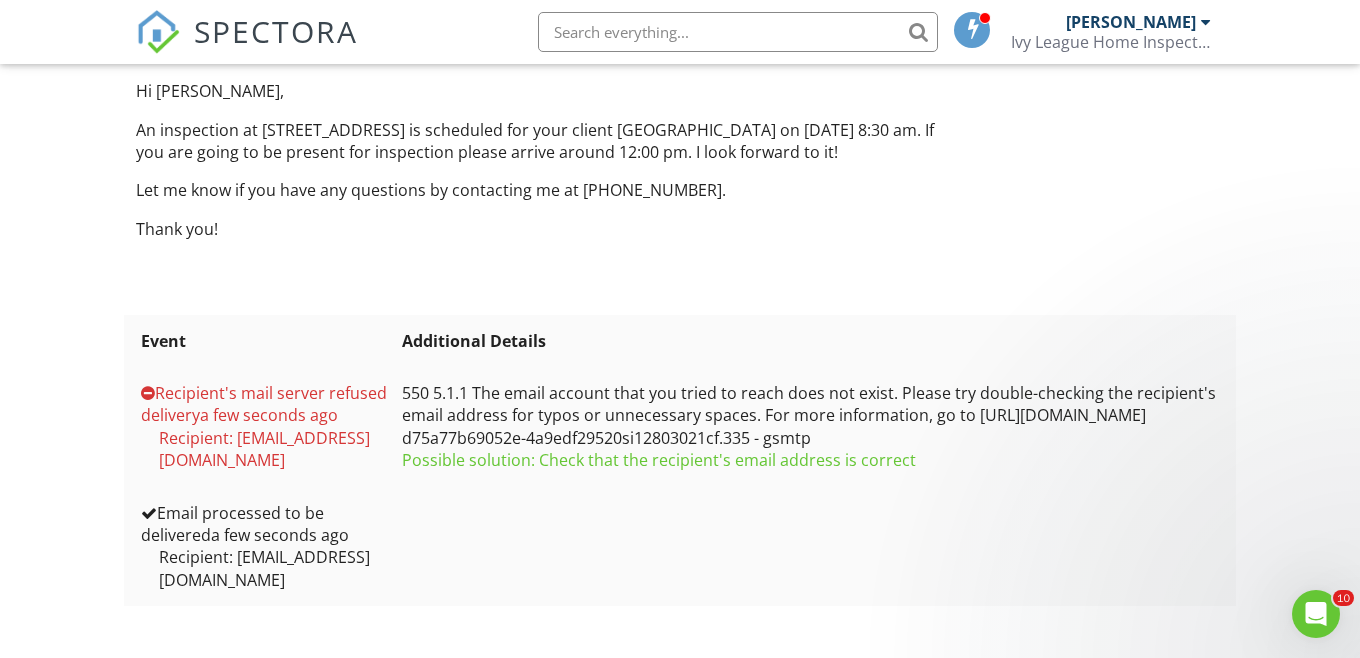 scroll, scrollTop: 0, scrollLeft: 0, axis: both 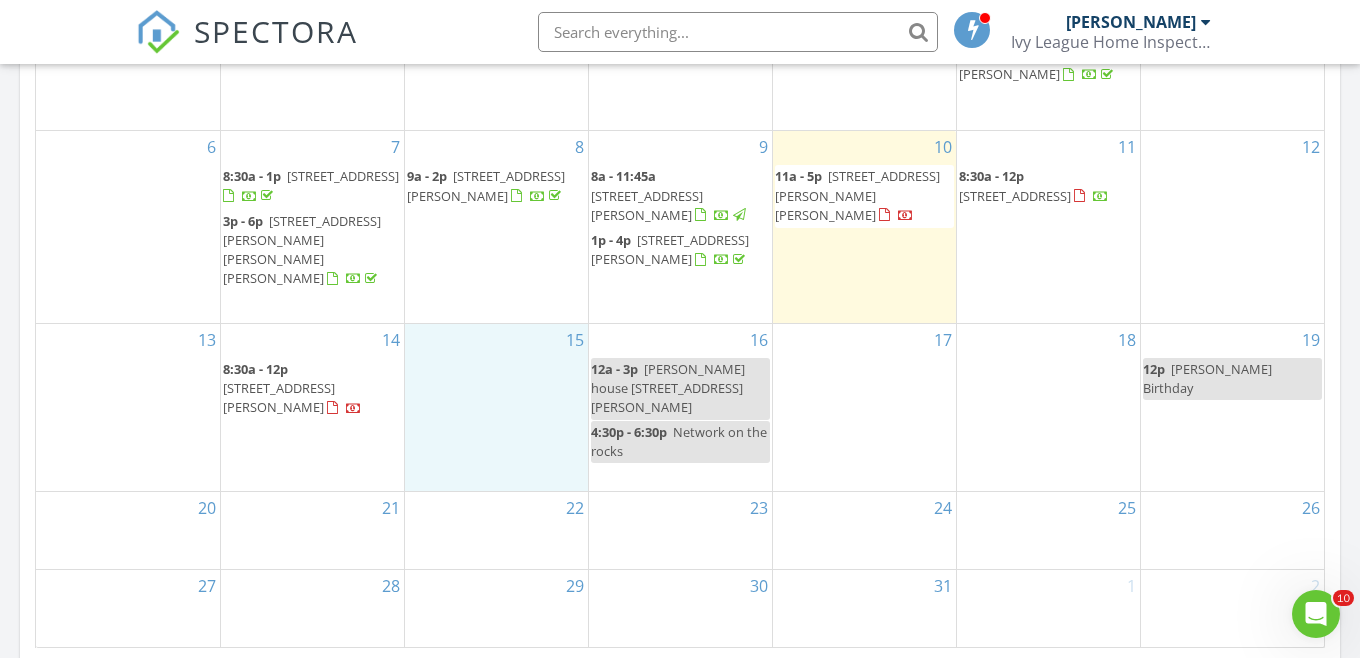 click on "15" at bounding box center (496, 407) 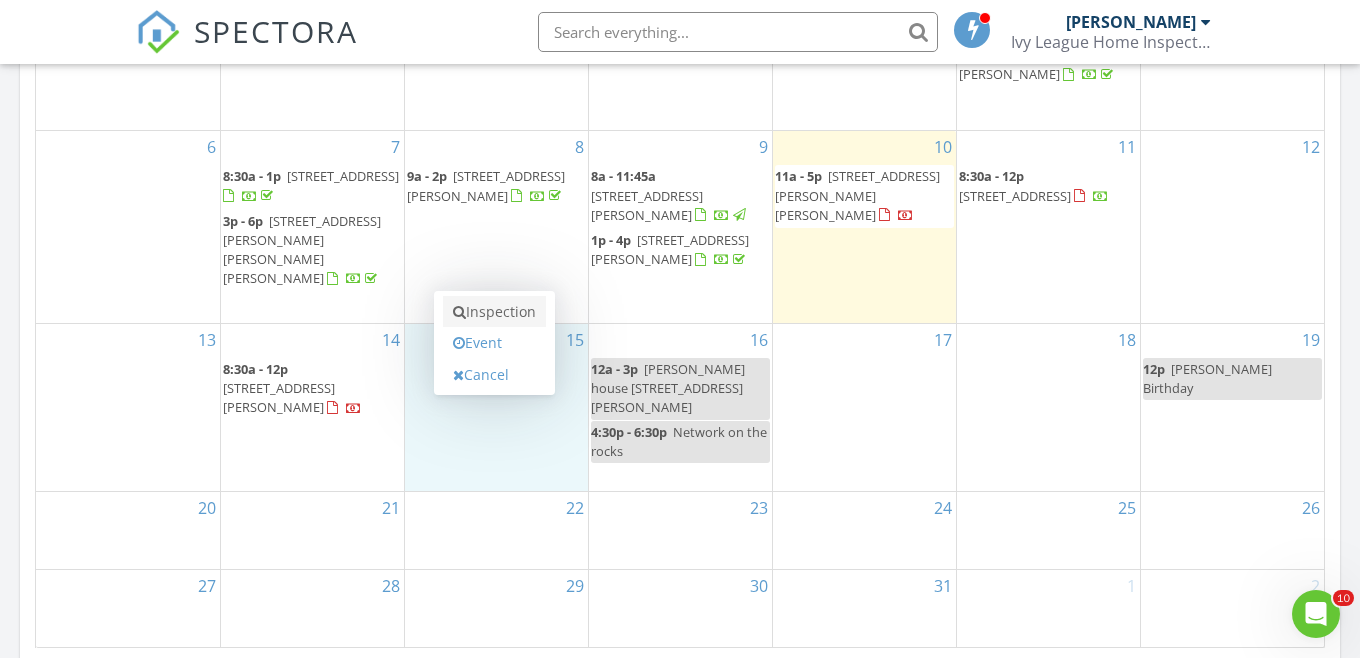 click at bounding box center [459, 312] 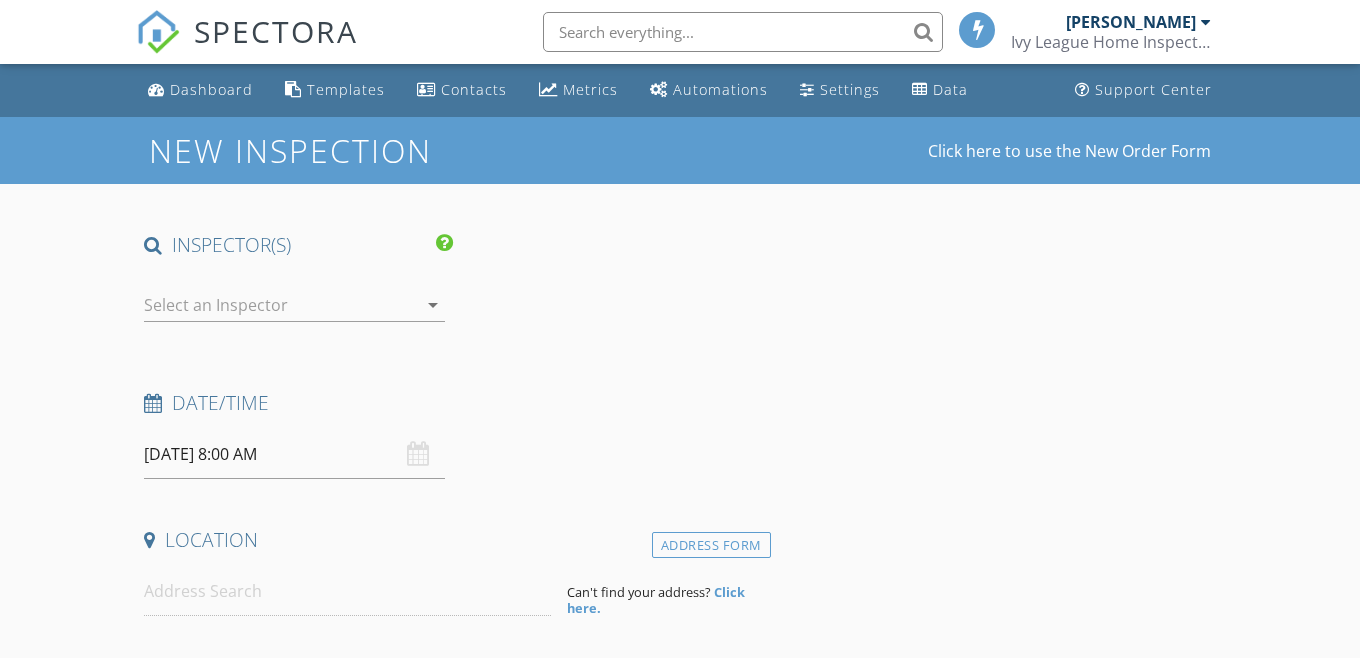 scroll, scrollTop: 0, scrollLeft: 0, axis: both 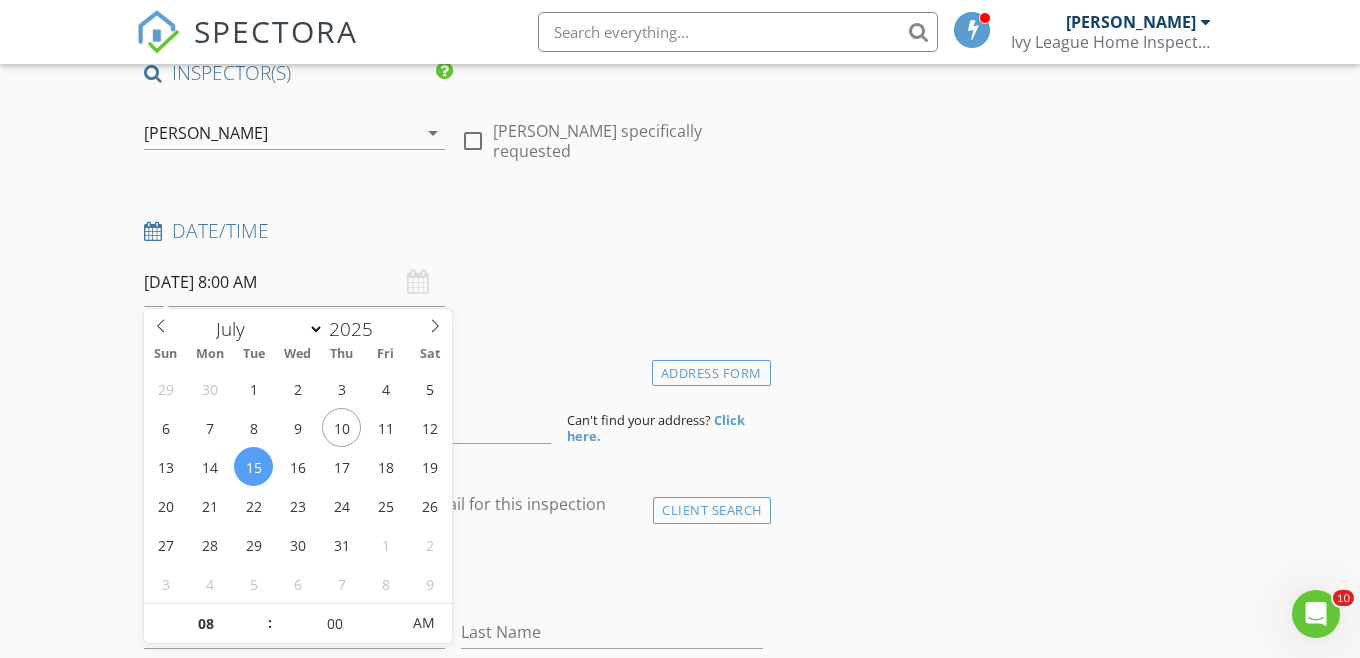 click on "[DATE] 8:00 AM" at bounding box center (294, 282) 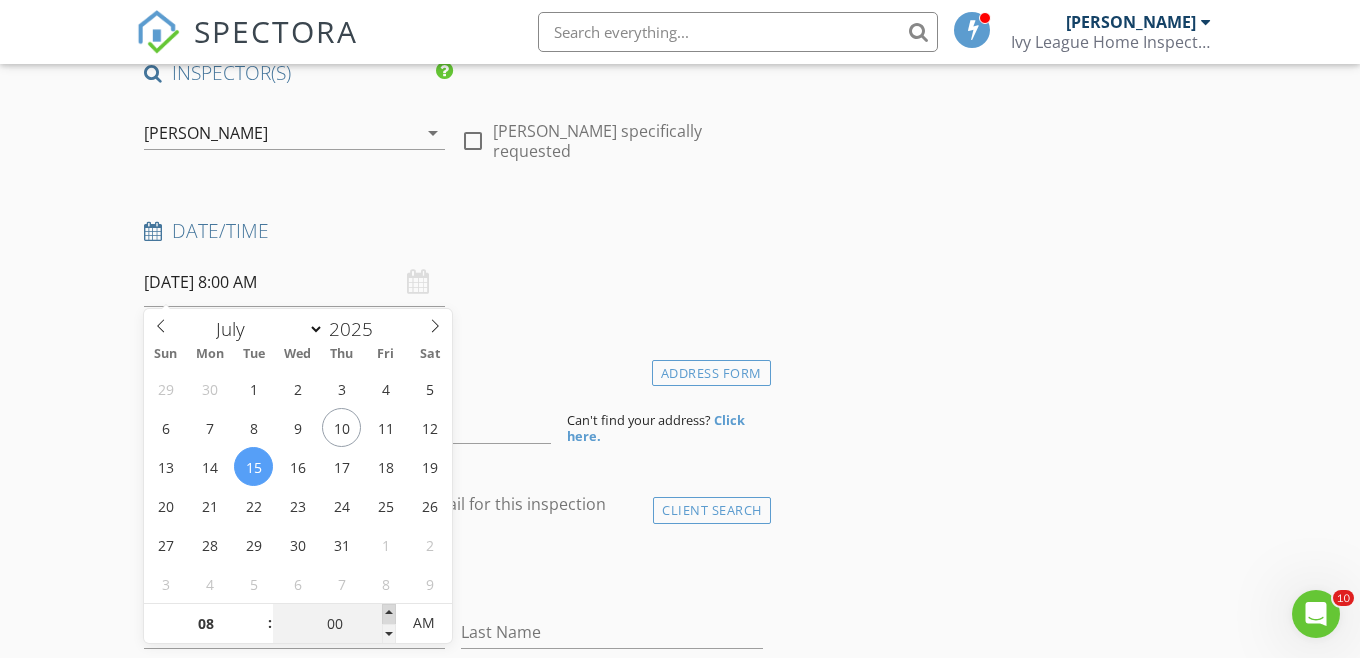 type on "[DATE] 8:05 AM" 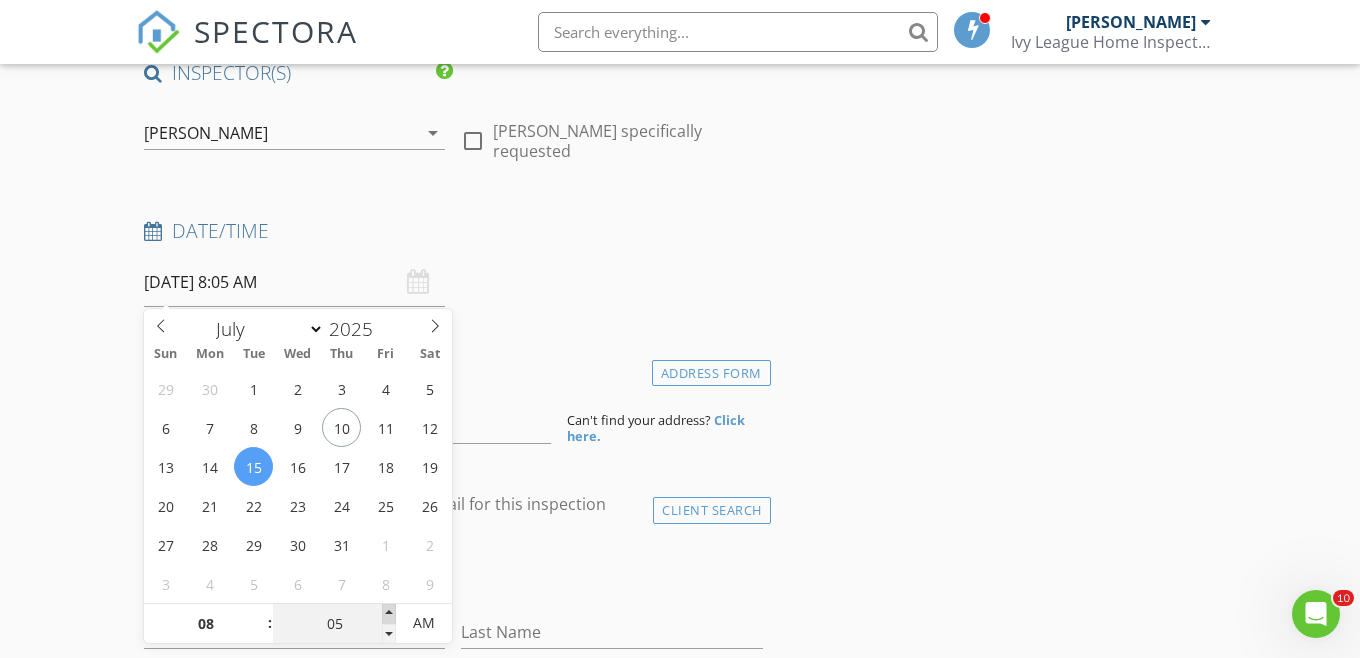 click at bounding box center [389, 614] 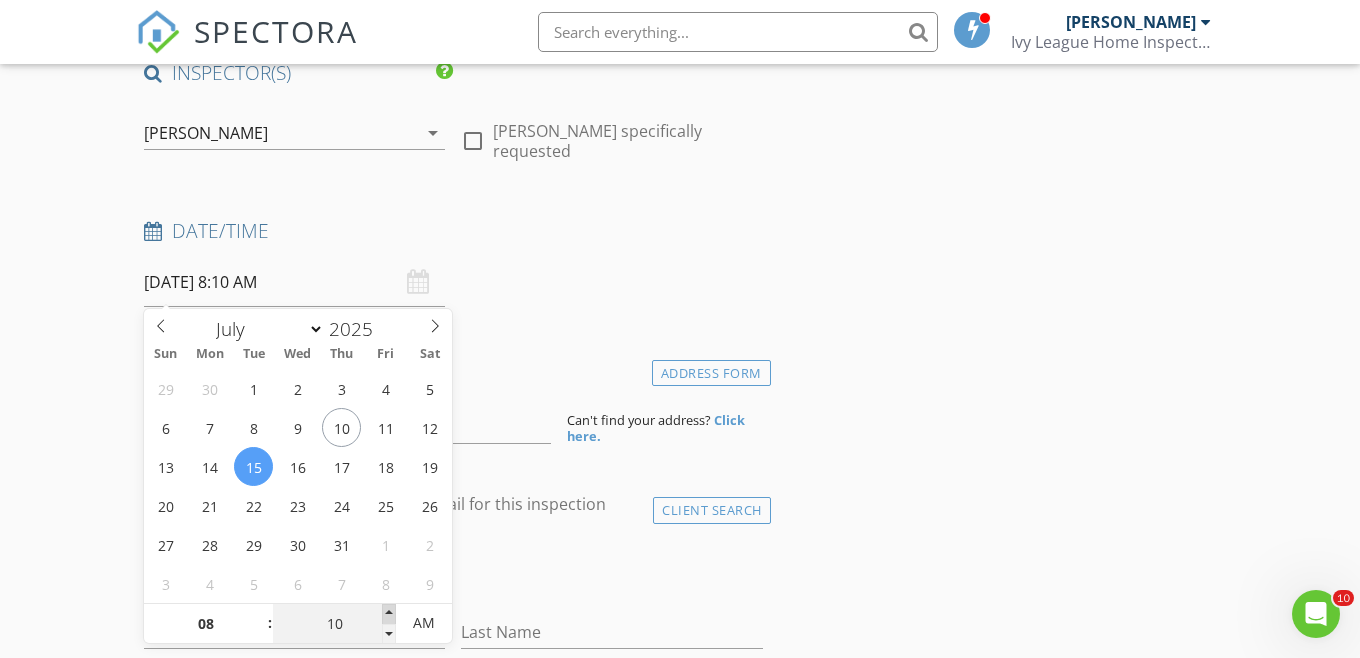 click at bounding box center (389, 614) 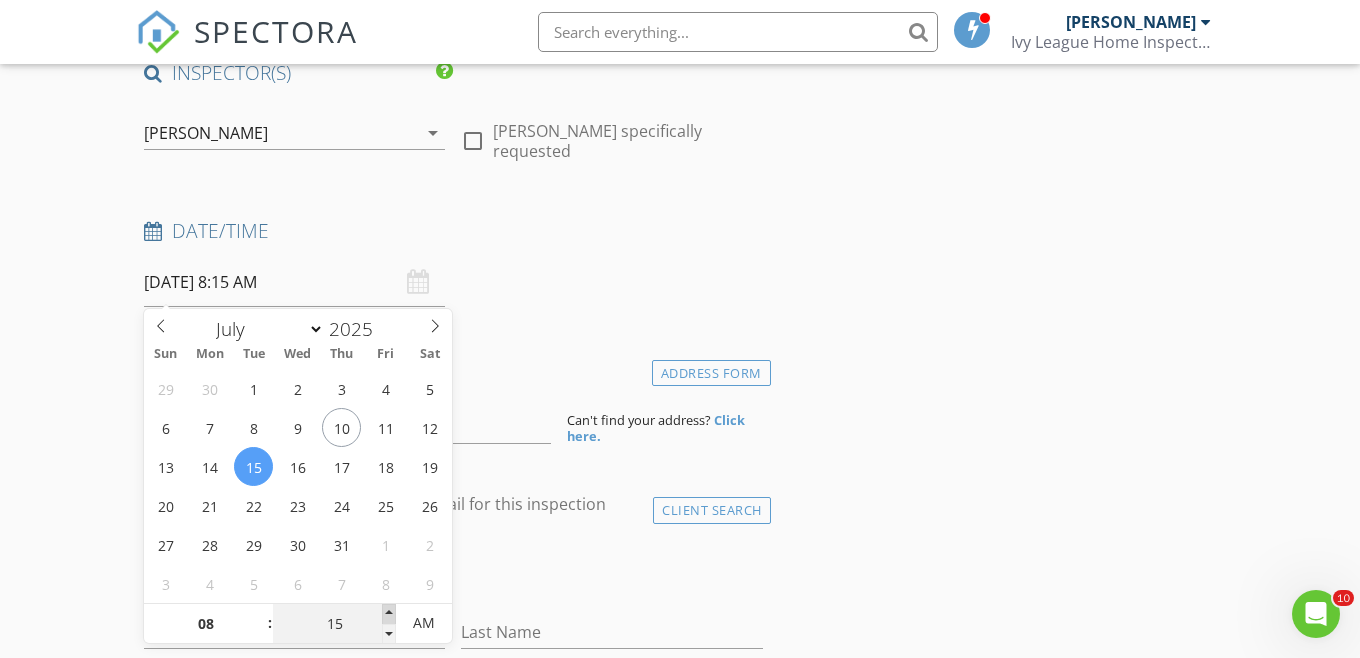 click at bounding box center (389, 614) 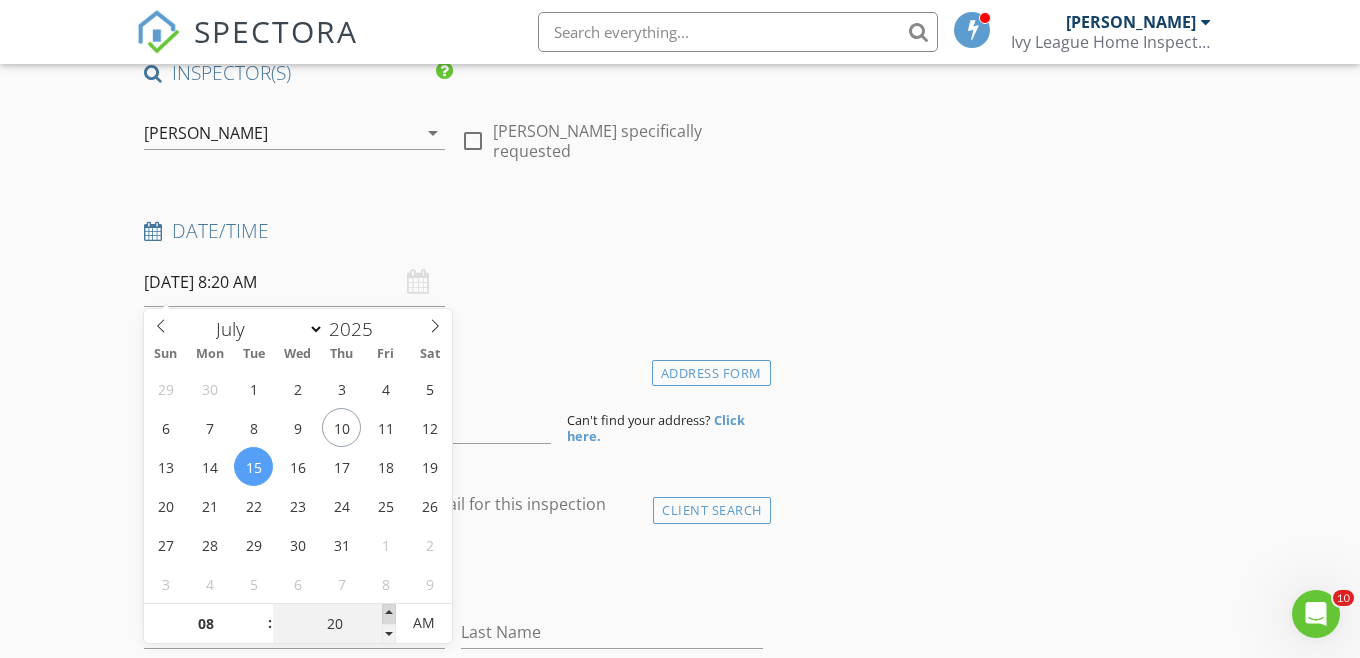 click at bounding box center [389, 614] 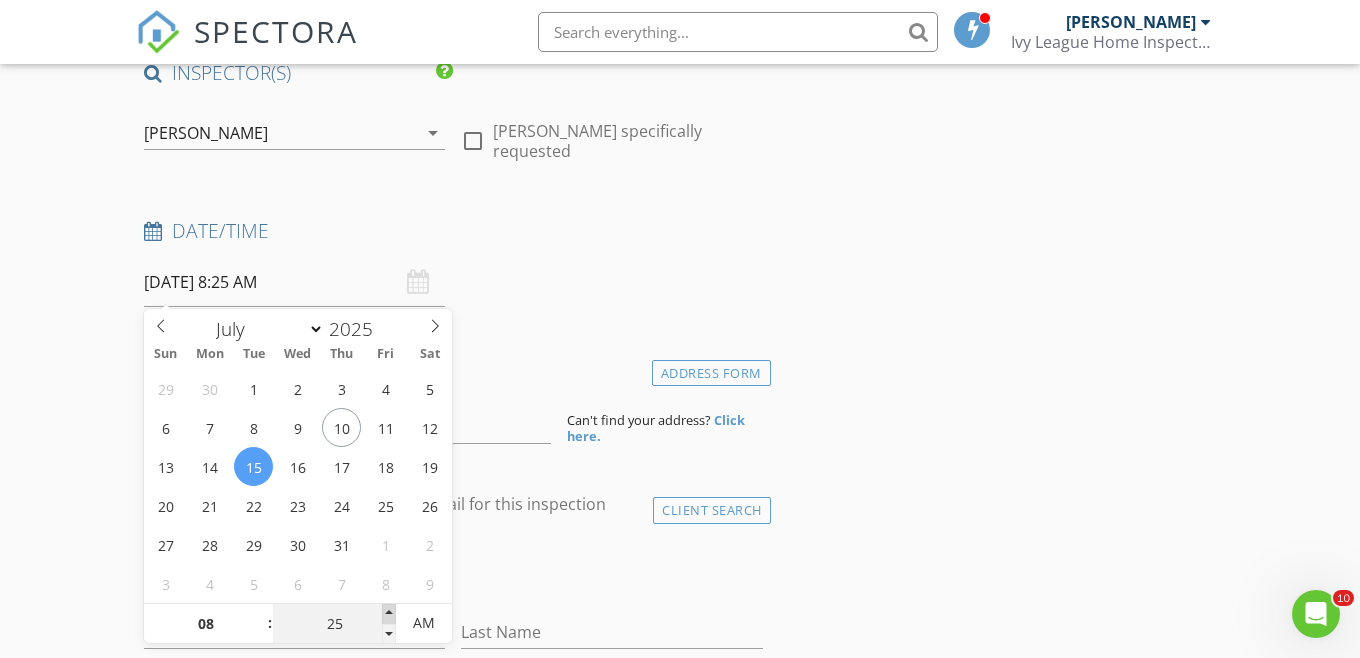 click at bounding box center (389, 614) 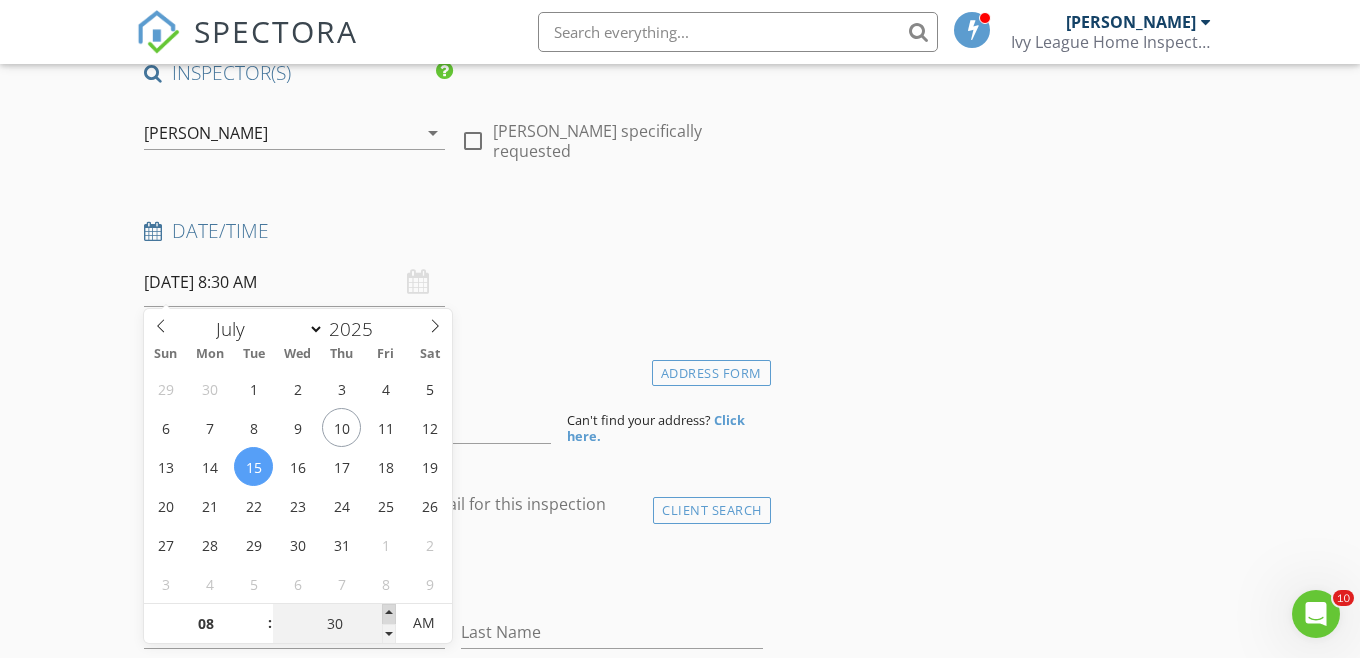 click at bounding box center [389, 614] 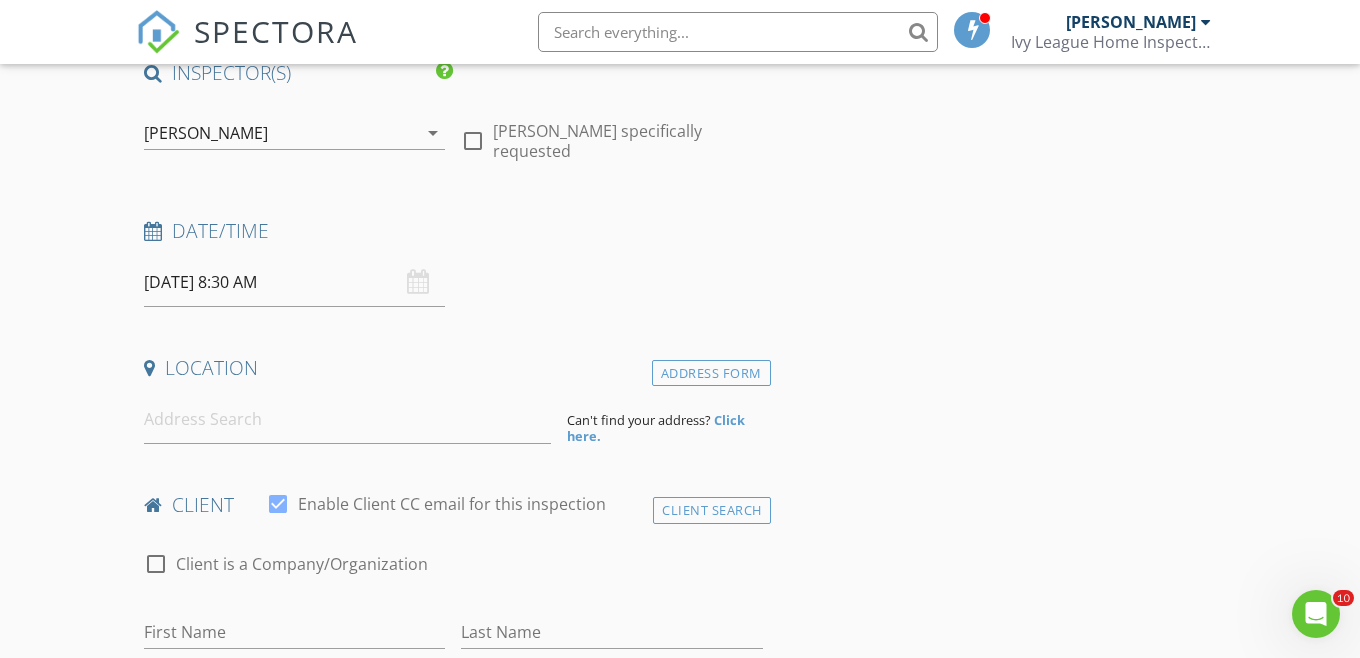 click on "New Inspection
Click here to use the New Order Form
INSPECTOR(S)
check_box   [PERSON_NAME]   PRIMARY   [PERSON_NAME] arrow_drop_down   check_box_outline_blank [PERSON_NAME] specifically requested
Date/Time
[DATE] 8:30 AM
Location
Address Form       Can't find your address?   Click here.
client
check_box Enable Client CC email for this inspection   Client Search     check_box_outline_blank Client is a Company/Organization     First Name   Last Name   Email   CC Email   Phone           Notes   Private Notes
ADD ADDITIONAL client
SERVICES
check_box_outline_blank   [US_STATE] Inspection (Residential)   Ivy League  check_box_outline_blank   WDI Report   Termite/WDI inspection check_box_outline_blank   New Service   check_box_outline_blank   Re-inspection" at bounding box center (680, 1461) 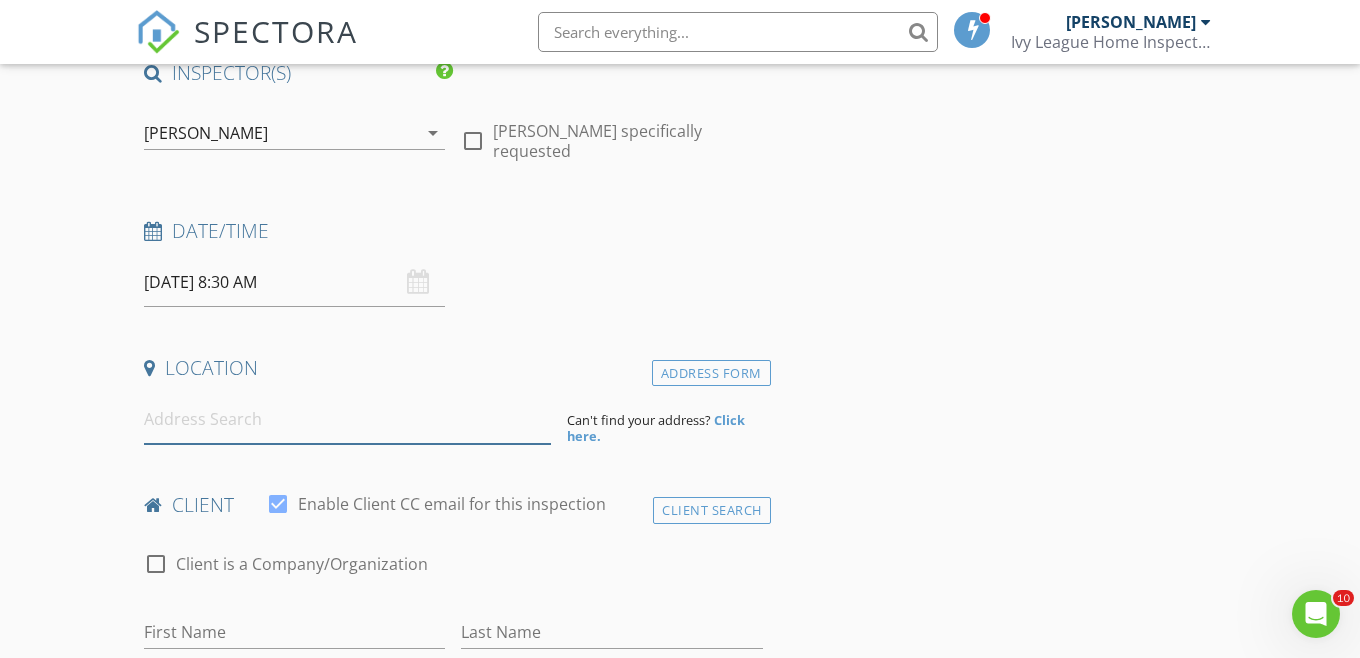 click at bounding box center [347, 419] 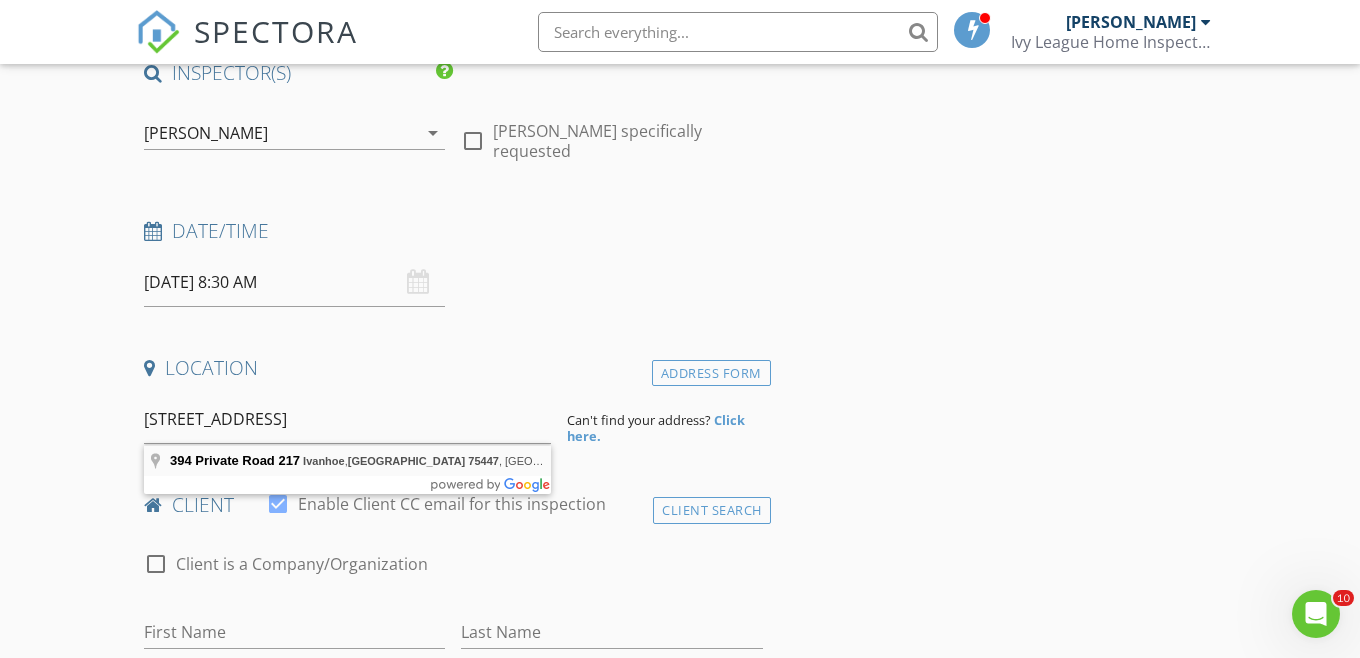 type on "394 Private Road 217, Ivanhoe, TX 75447, USA" 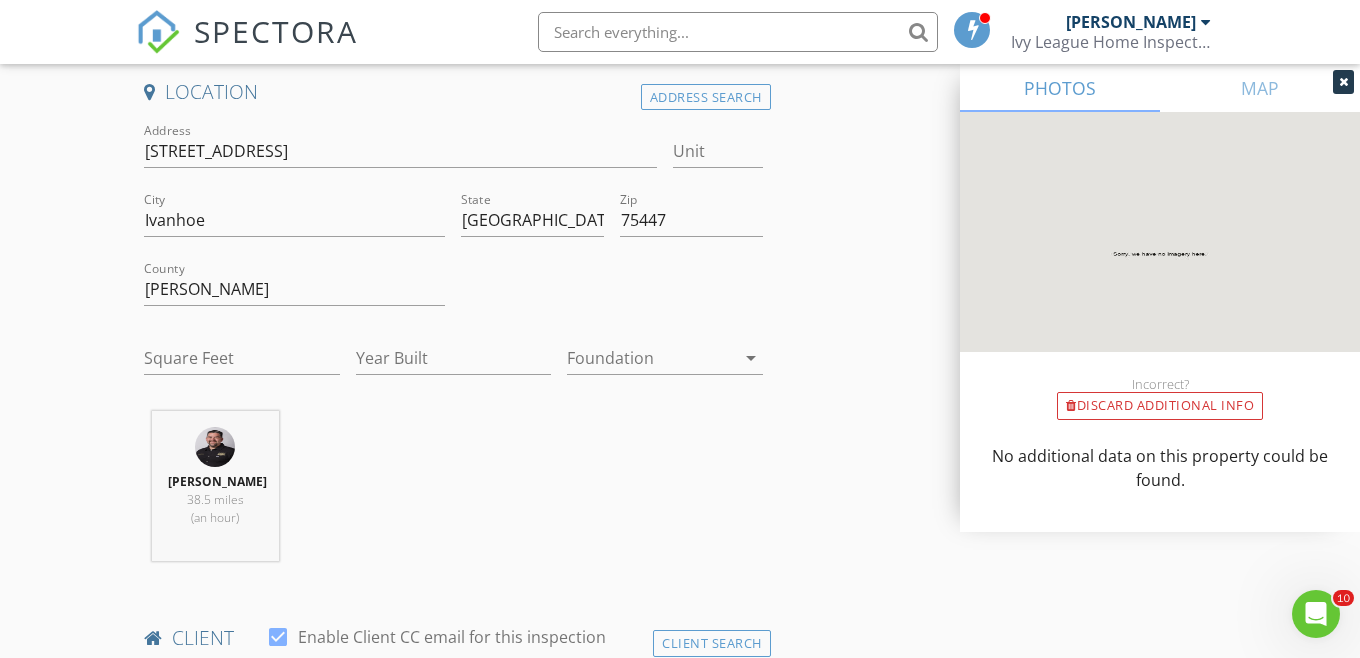 scroll, scrollTop: 520, scrollLeft: 0, axis: vertical 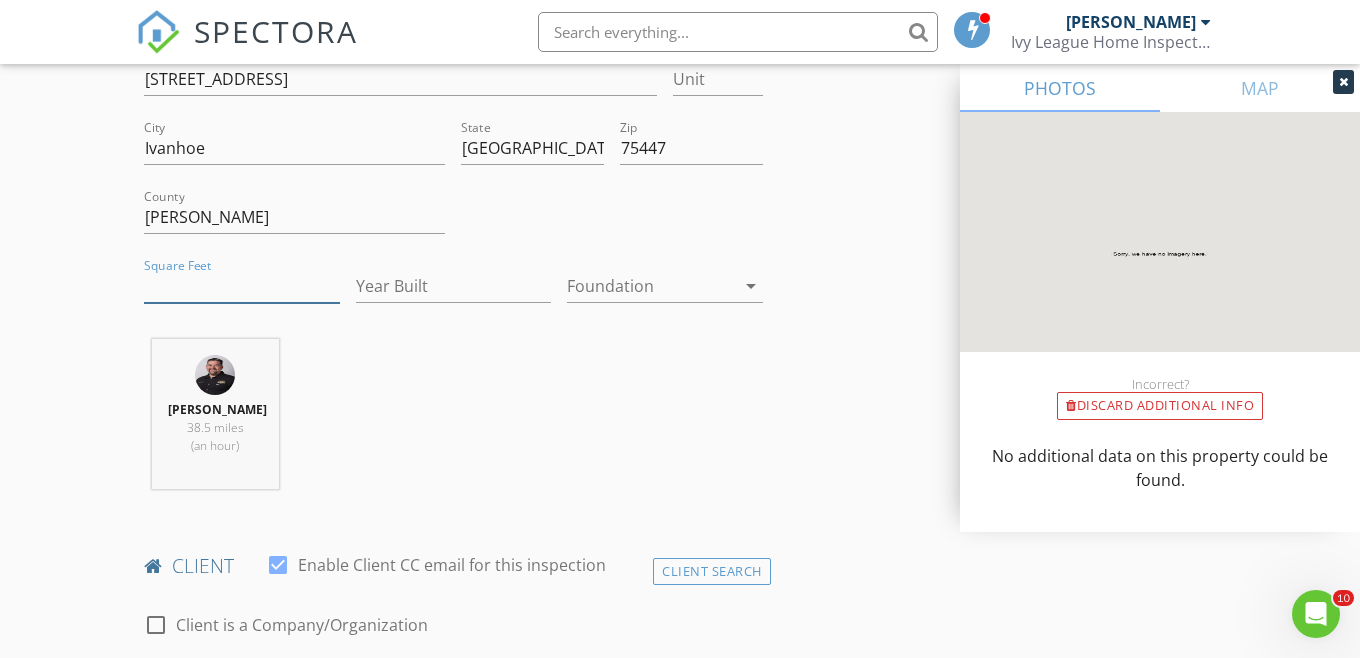 click on "Square Feet" at bounding box center [242, 286] 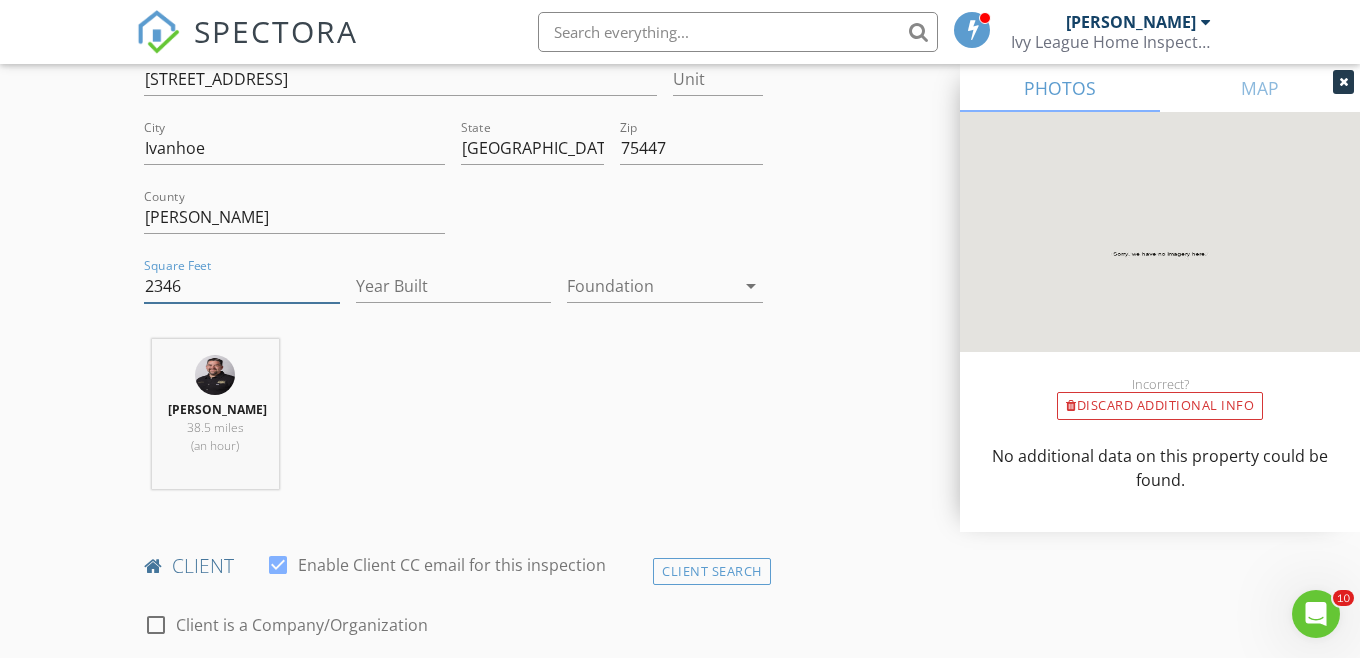type on "2346" 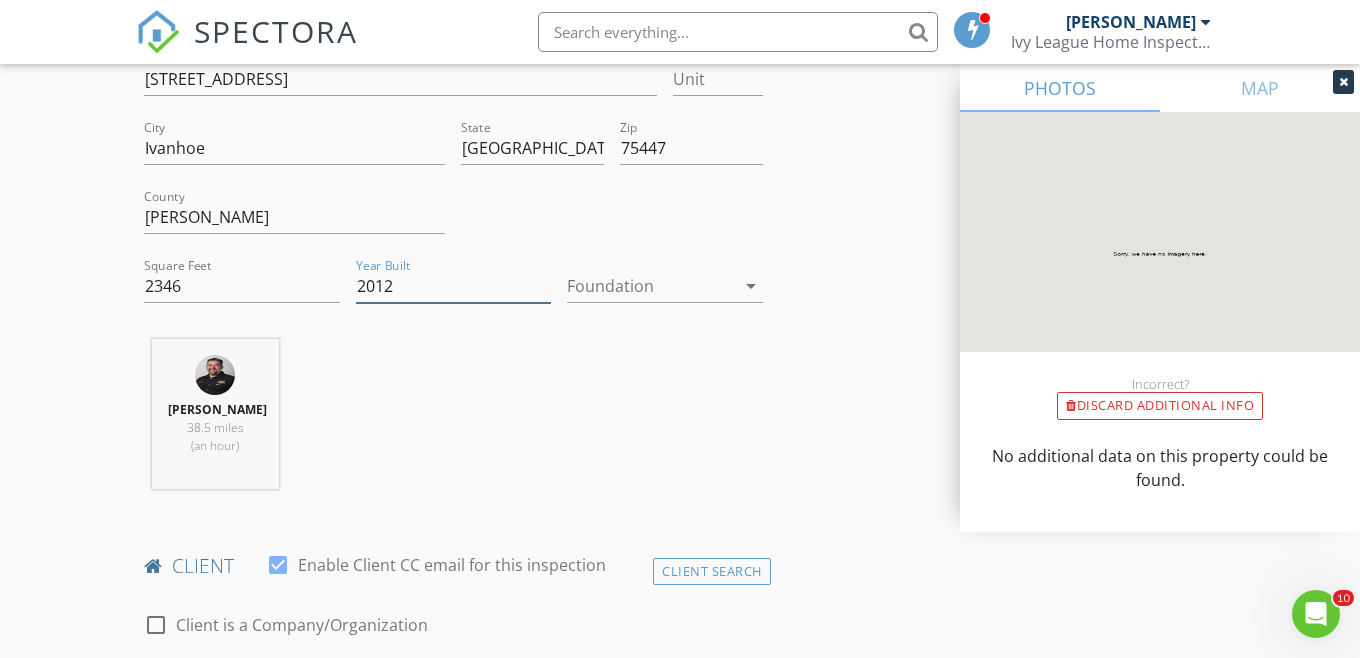 type on "2012" 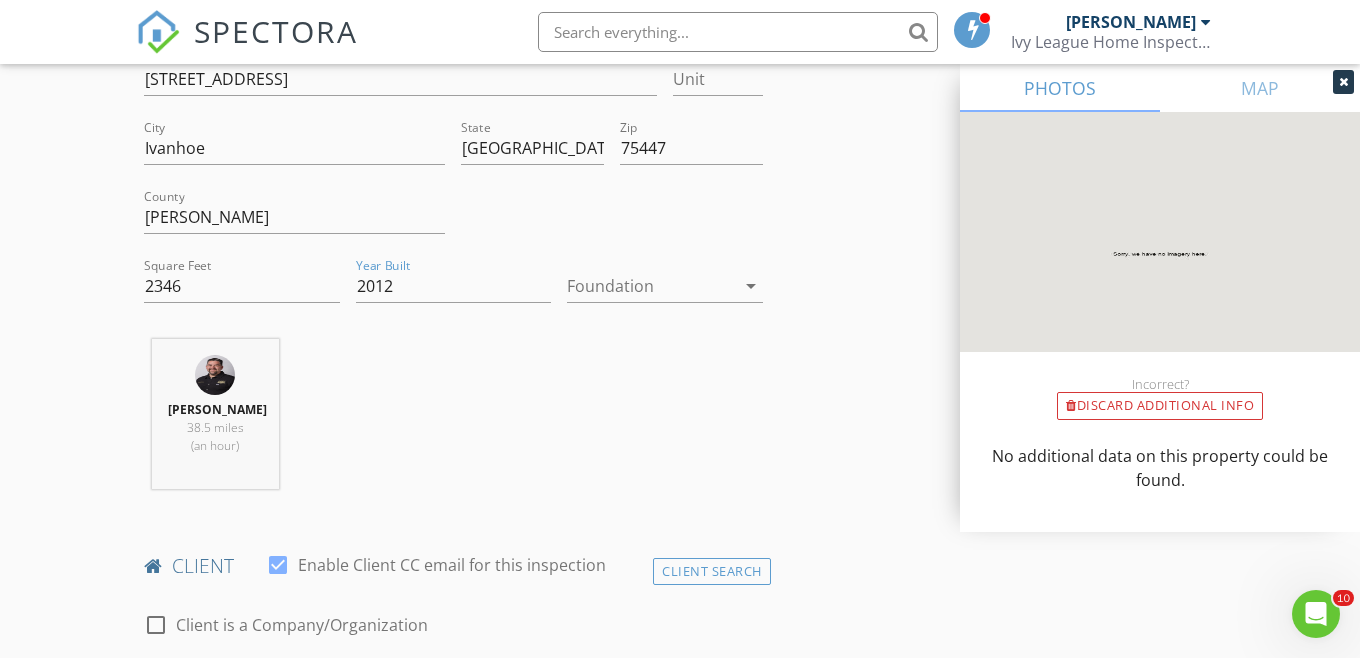 click at bounding box center (651, 286) 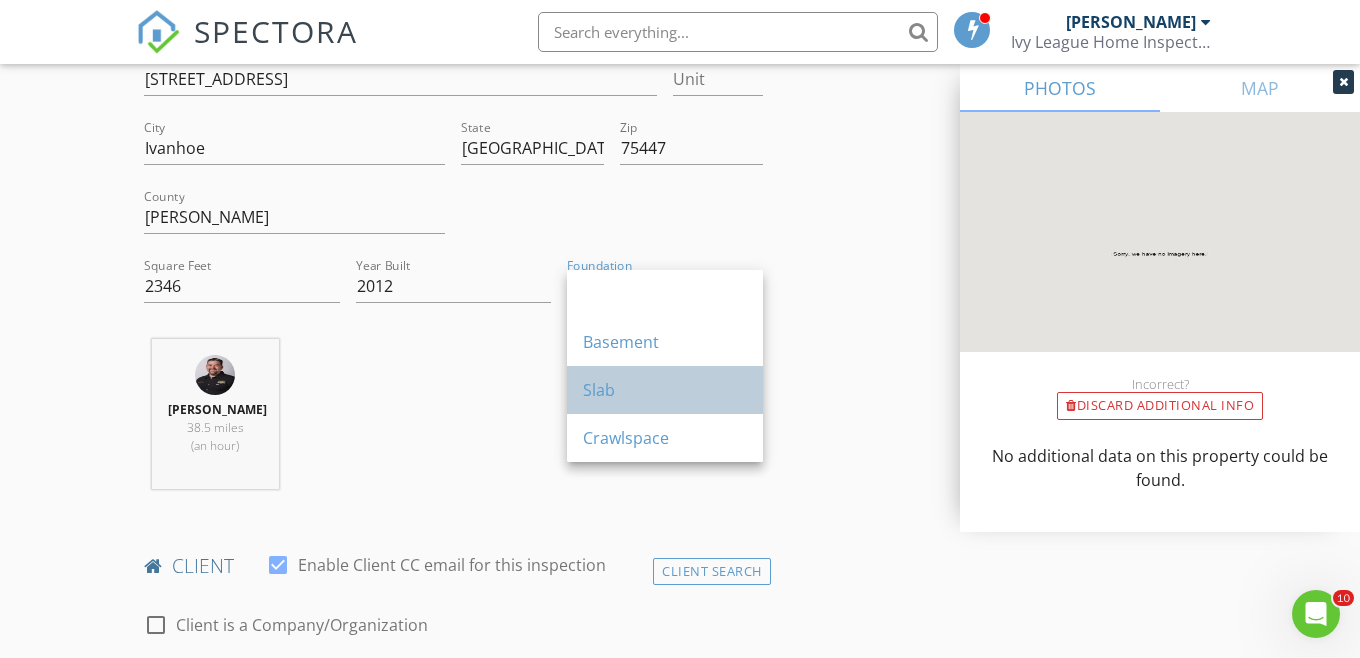 click on "Slab" at bounding box center [665, 390] 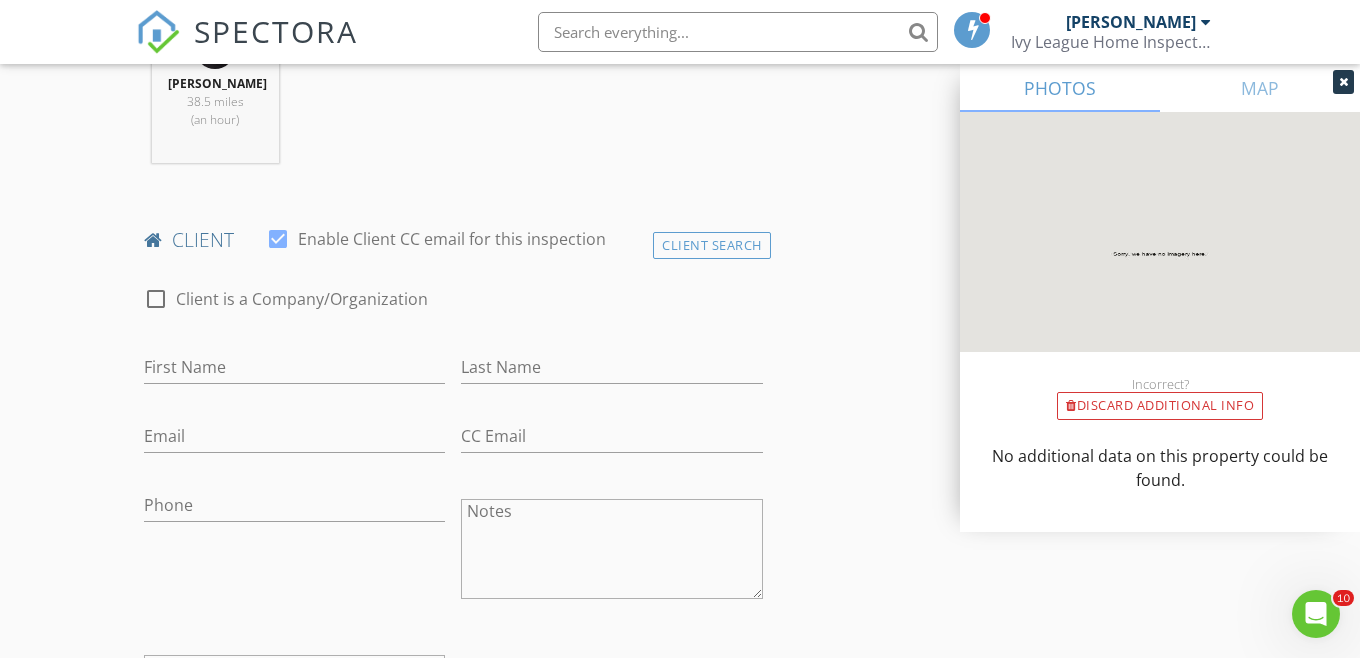 scroll, scrollTop: 946, scrollLeft: 0, axis: vertical 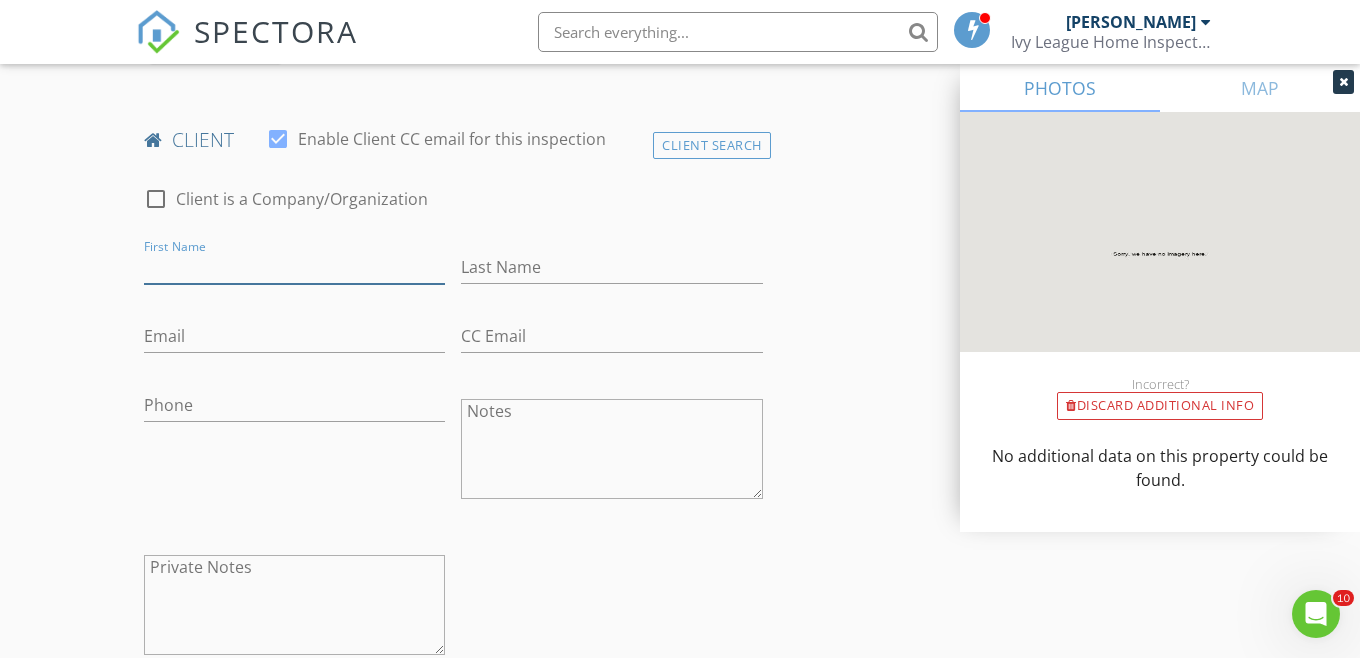 click on "First Name" at bounding box center [294, 267] 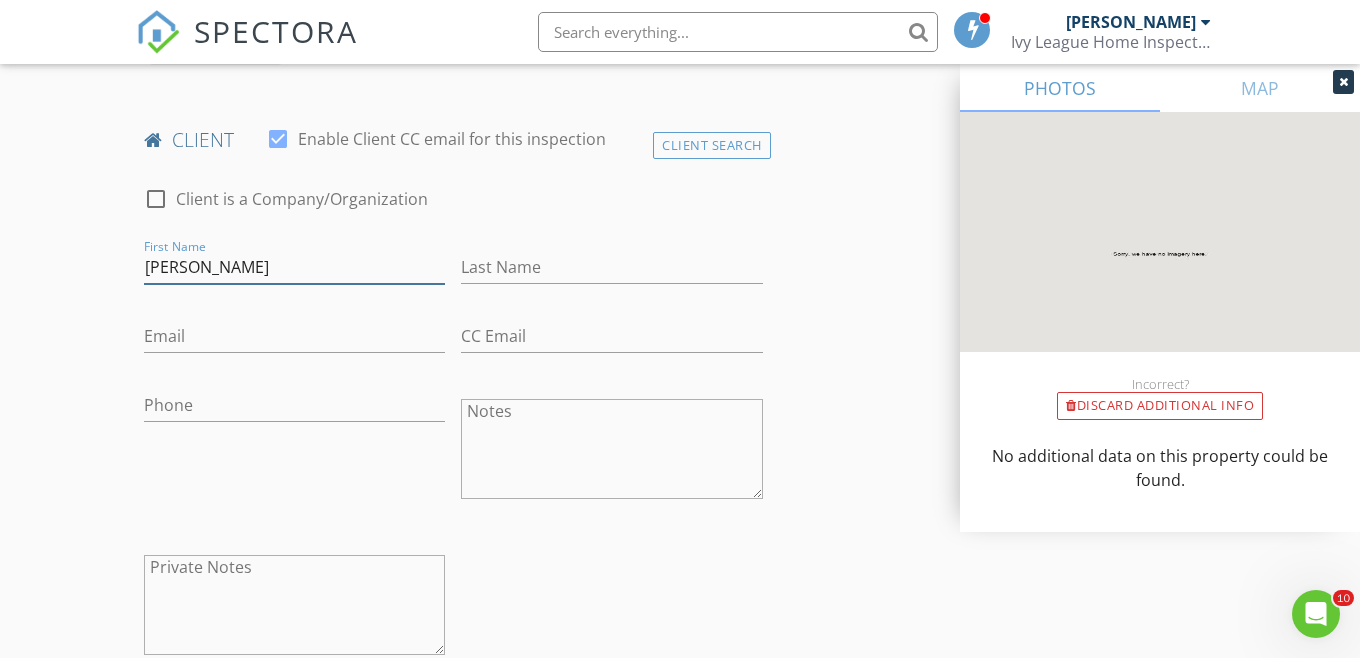 drag, startPoint x: 198, startPoint y: 288, endPoint x: 271, endPoint y: 289, distance: 73.00685 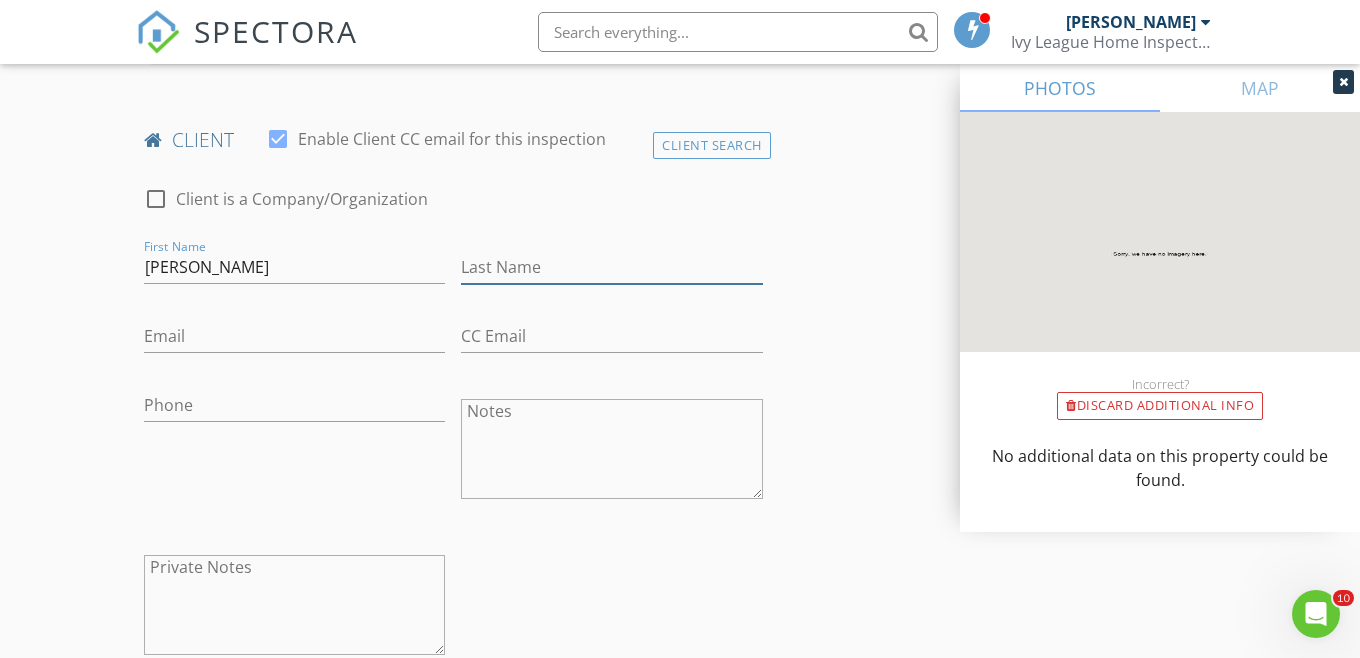 click on "Last Name" at bounding box center [611, 267] 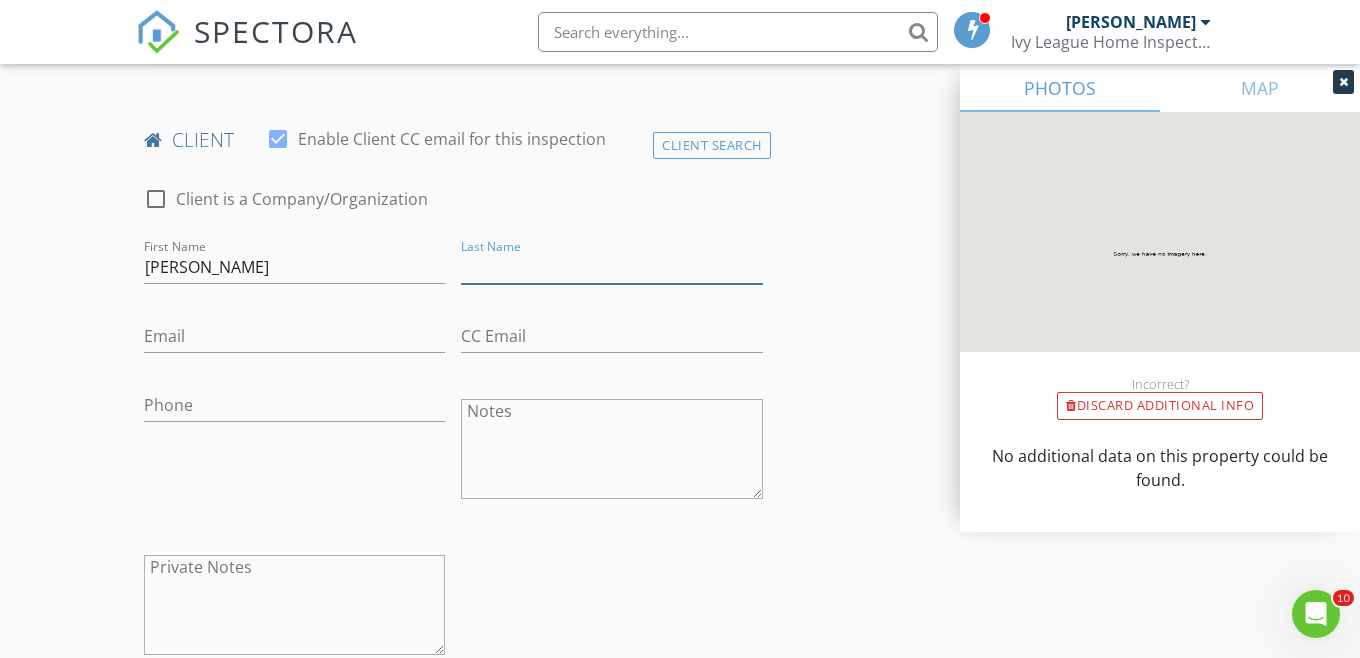 paste on "hardy" 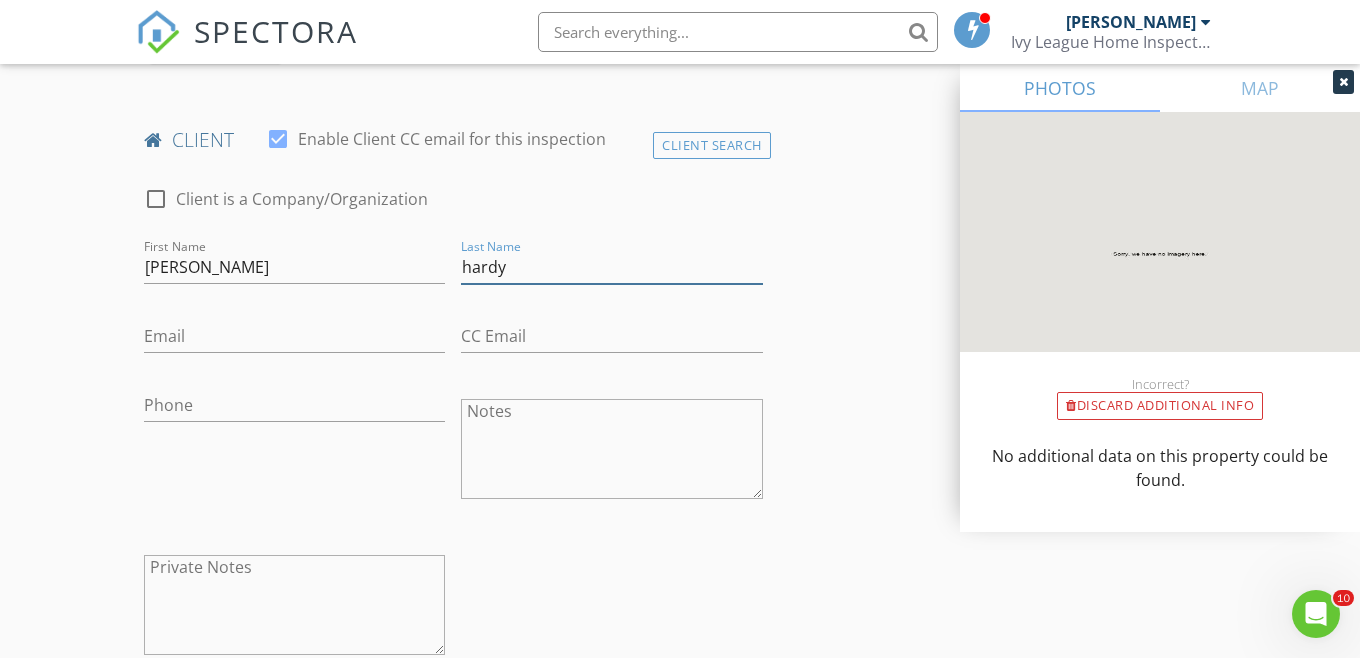 click on "hardy" at bounding box center [611, 267] 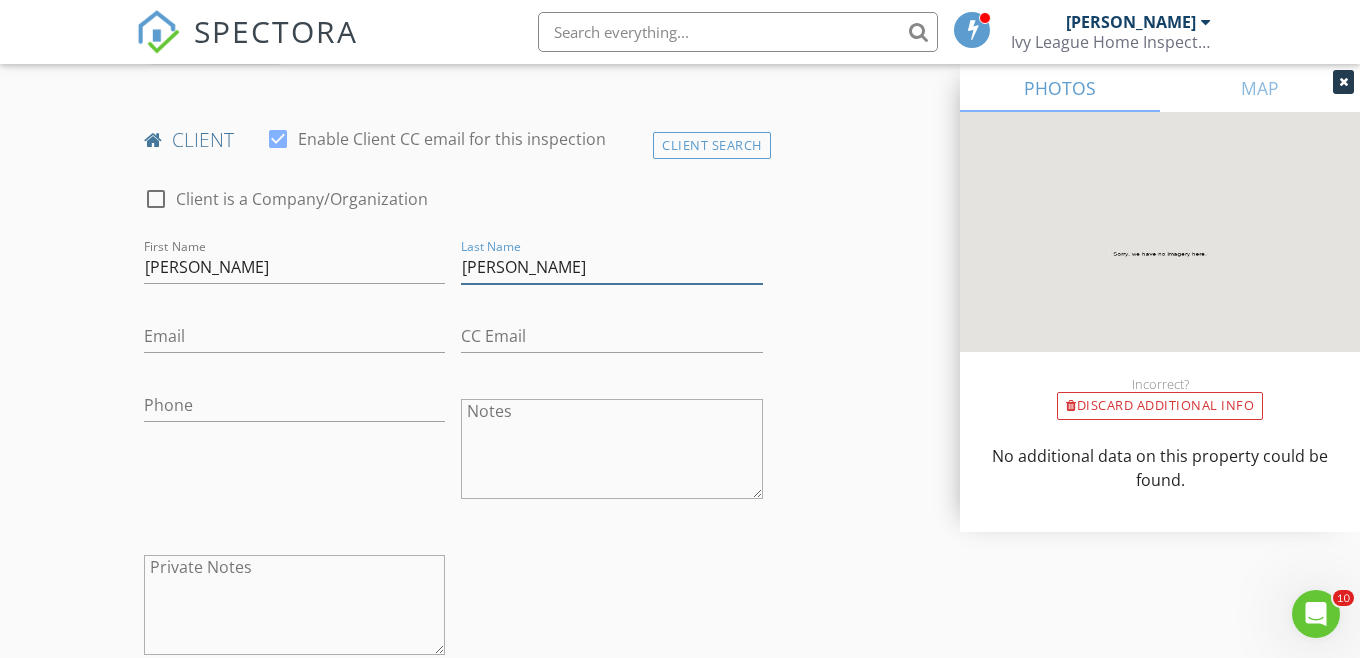 type on "Hardy" 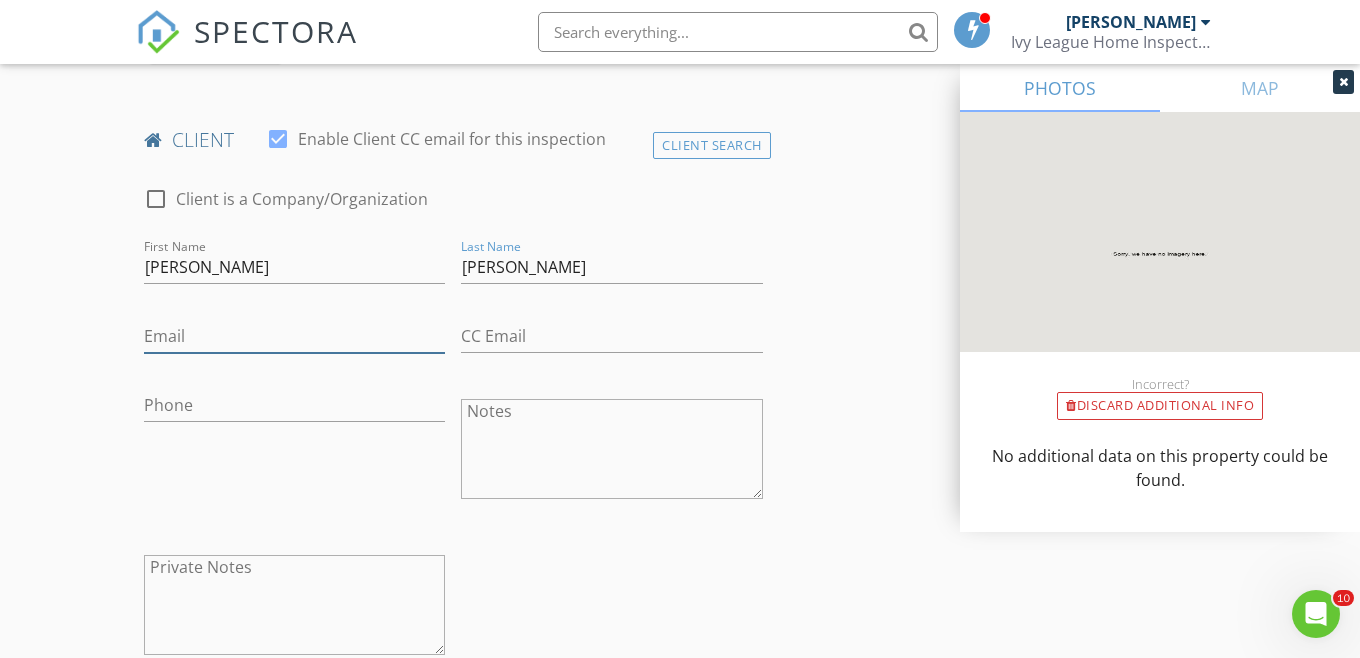 click on "Email" at bounding box center (294, 336) 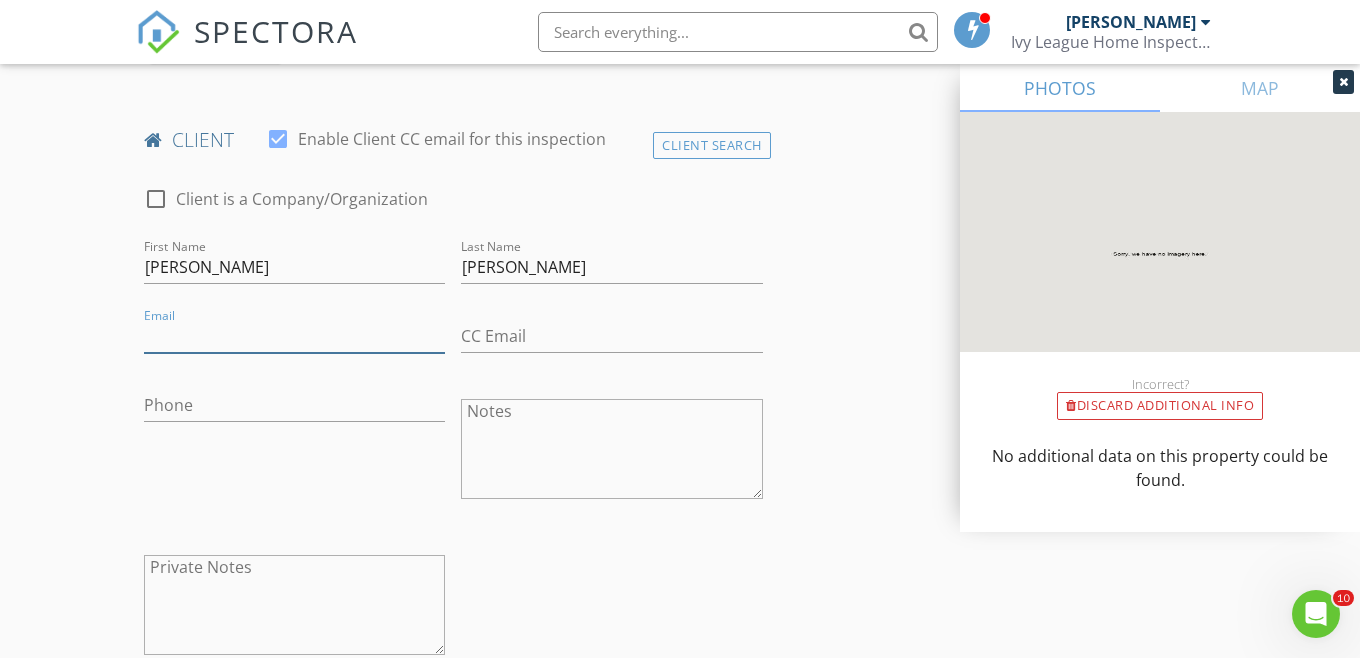 paste on "Jessika2007@hotmail.com" 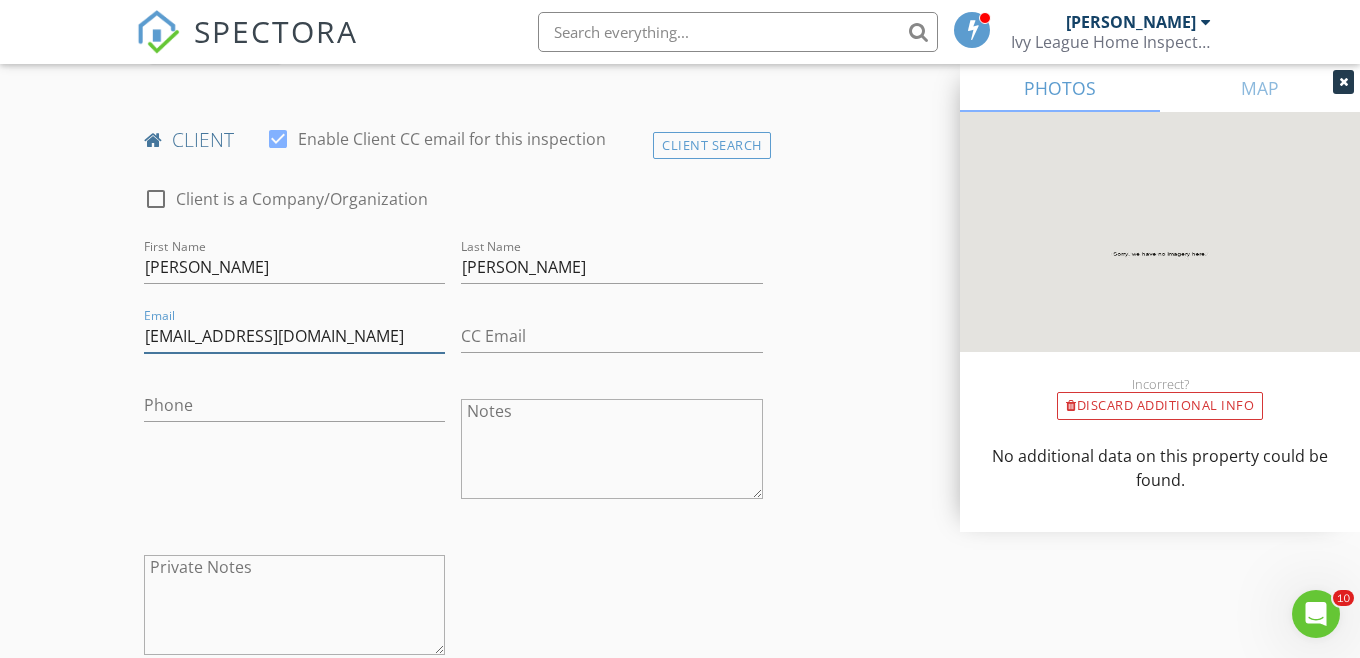 type on "Jessika2007@hotmail.com" 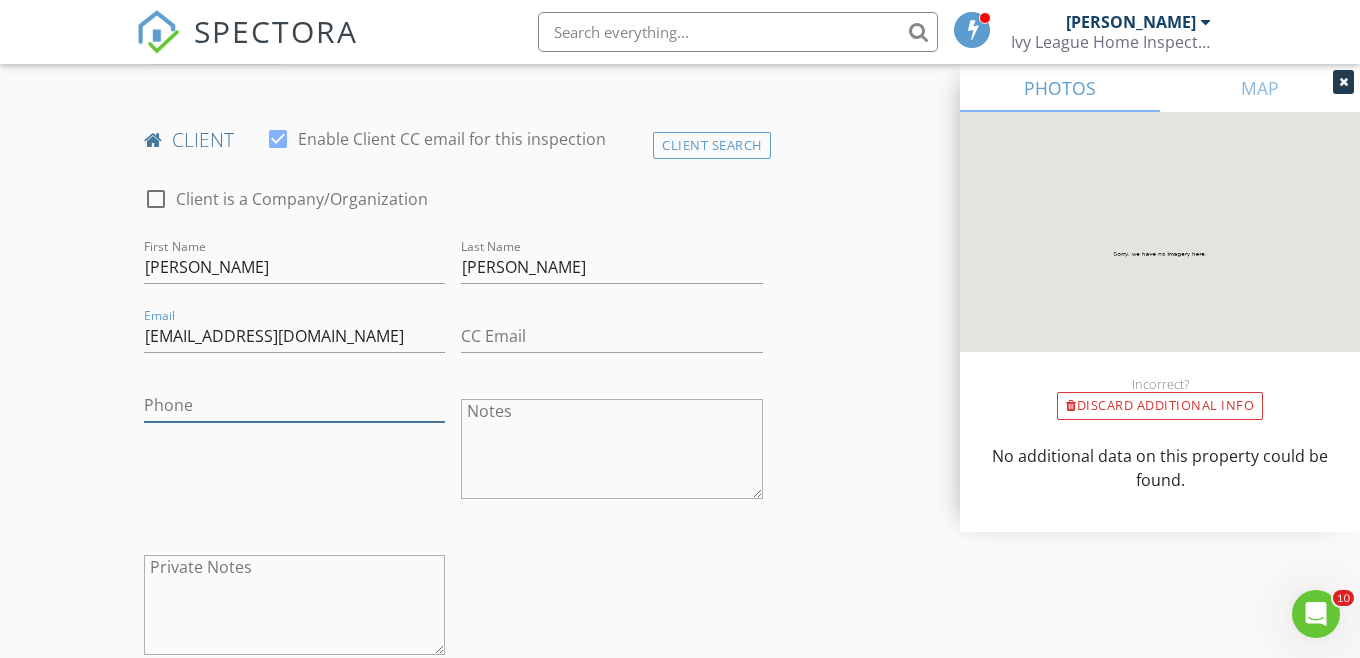 click on "Phone" at bounding box center (294, 405) 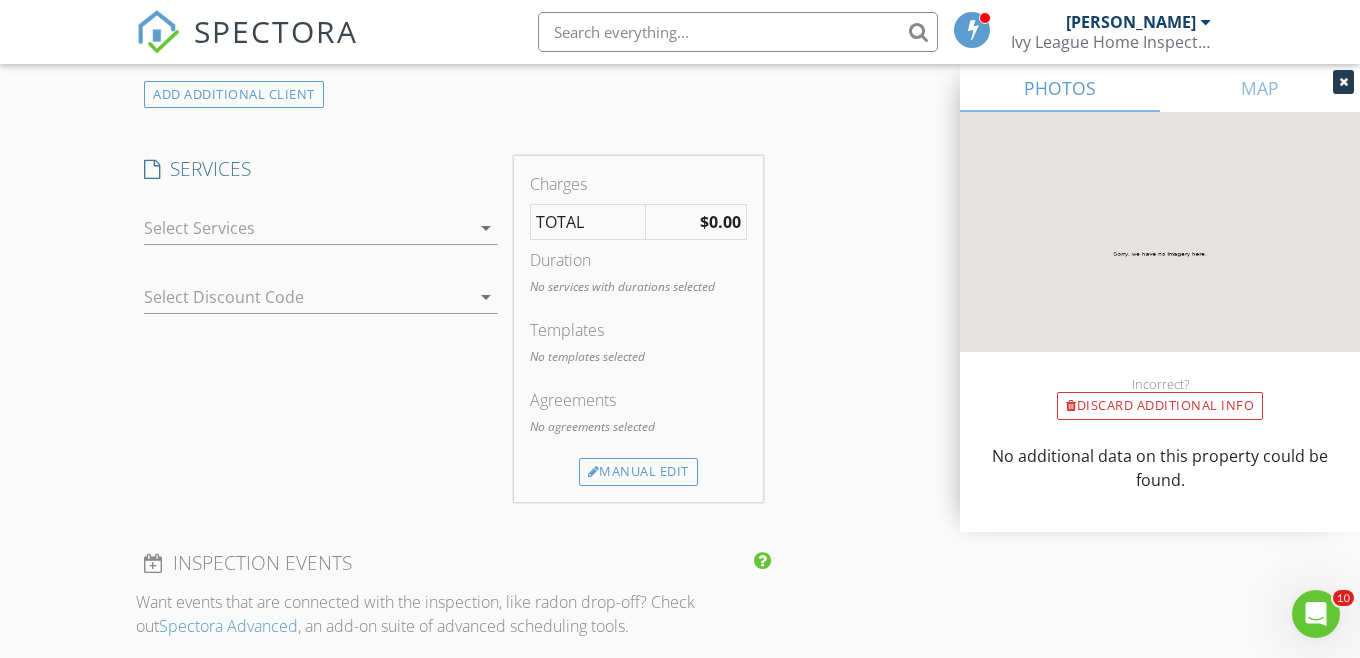 scroll, scrollTop: 1556, scrollLeft: 0, axis: vertical 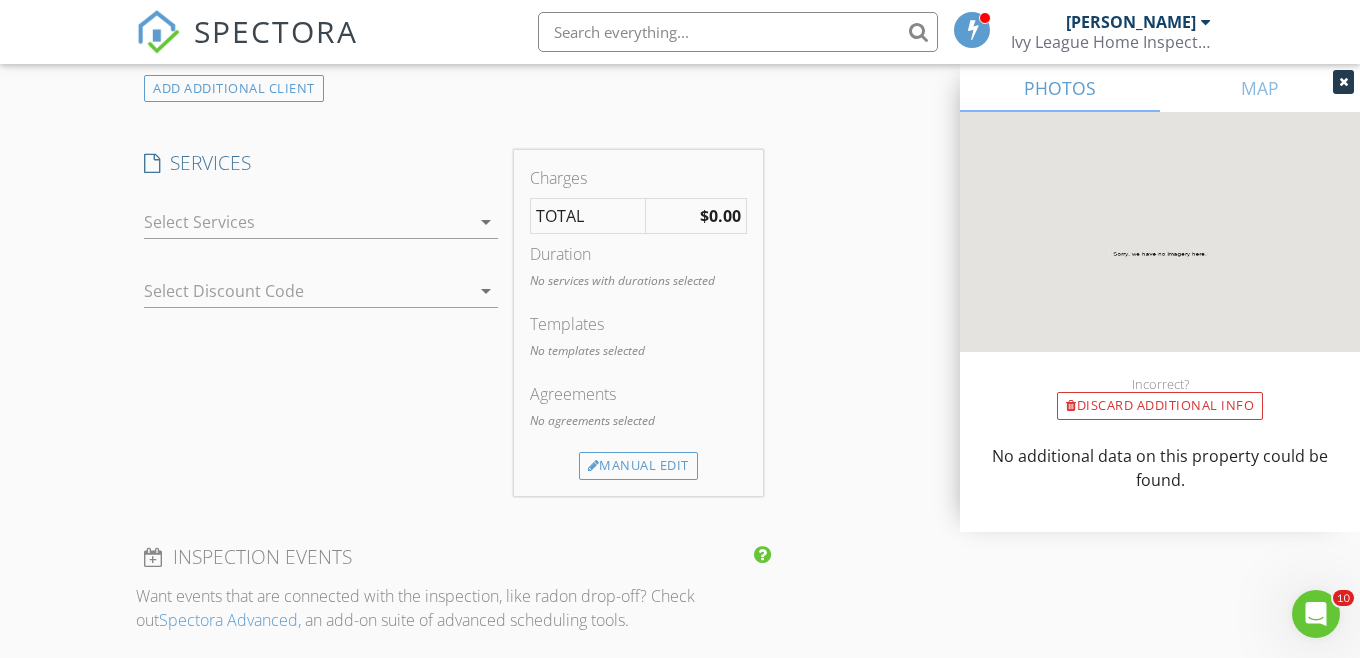 type on "903-227-1810" 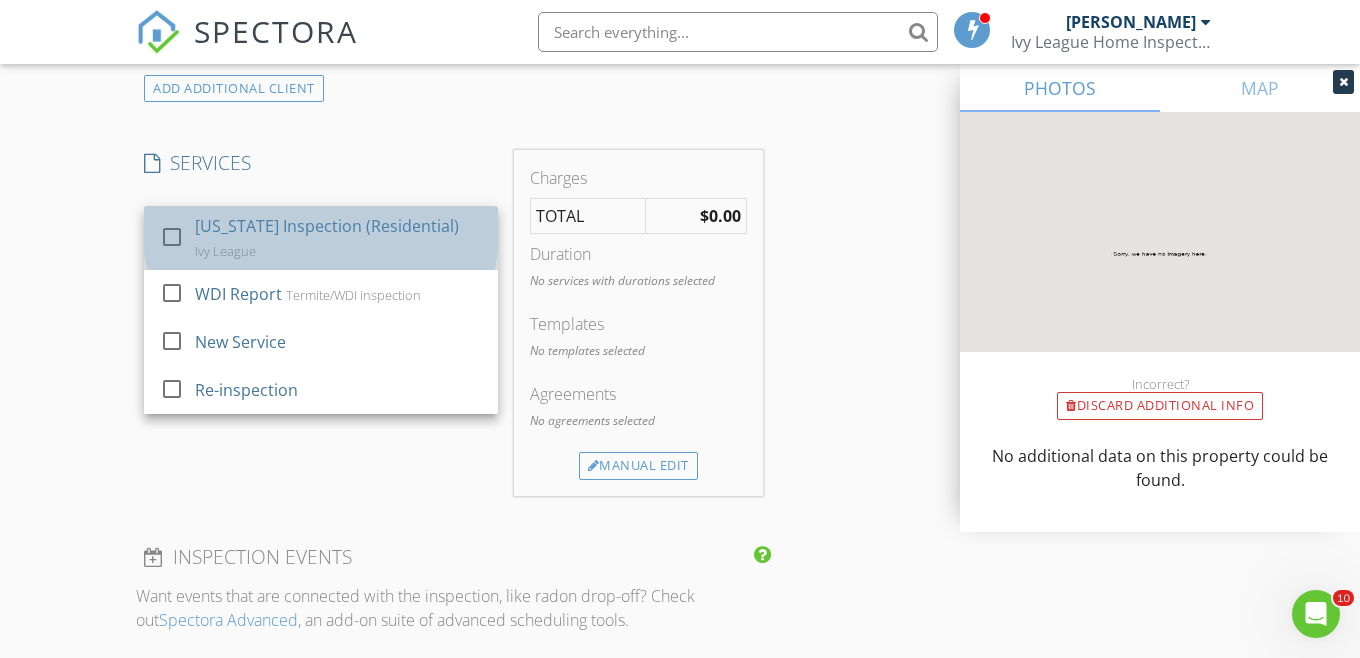 click on "[US_STATE] Inspection (Residential)" at bounding box center [327, 226] 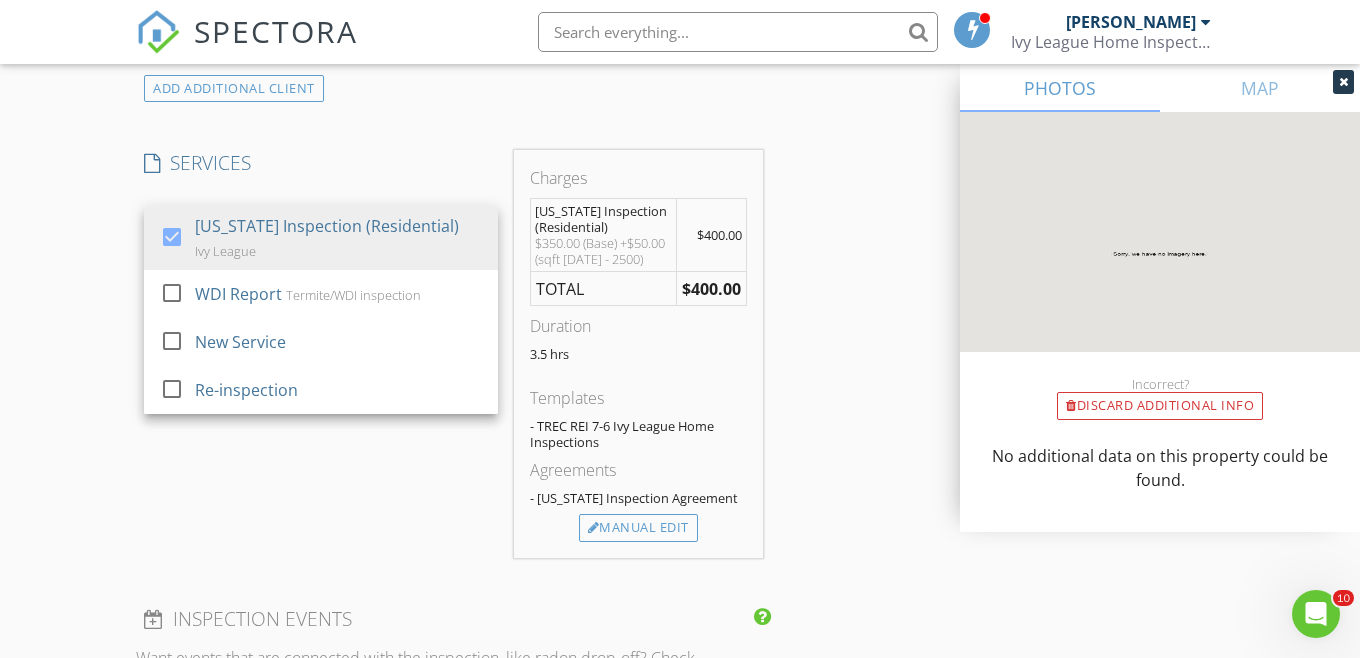click on "New Inspection
Click here to use the New Order Form
INSPECTOR(S)
check_box   Dawson Nitcholas   PRIMARY   Dawson Nitcholas arrow_drop_down   check_box_outline_blank Dawson Nitcholas specifically requested
Date/Time
07/15/2025 8:30 AM
Location
Address Search       Address 394 Private Rd 217   Unit   City Ivanhoe   State TX   Zip 75447   County Fannin     Square Feet 2346   Year Built 2012   Foundation Slab arrow_drop_down     Dawson Nitcholas     38.5 miles     (an hour)
client
check_box Enable Client CC email for this inspection   Client Search     check_box_outline_blank Client is a Company/Organization     First Name Jessika   Last Name Hardy   Email Jessika2007@hotmail.com   CC Email   Phone 903-227-1810           Notes   Private Notes
ADD ADDITIONAL client
check_box     Ivy League" at bounding box center [680, 313] 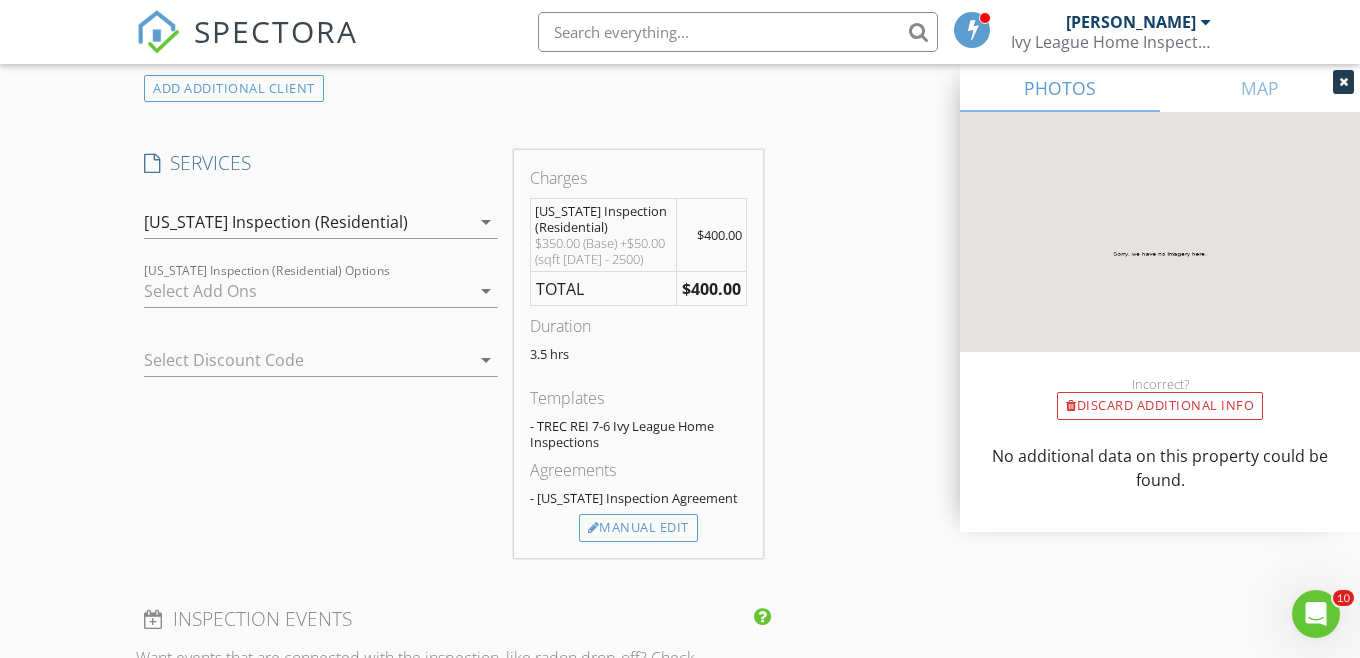 click at bounding box center [307, 291] 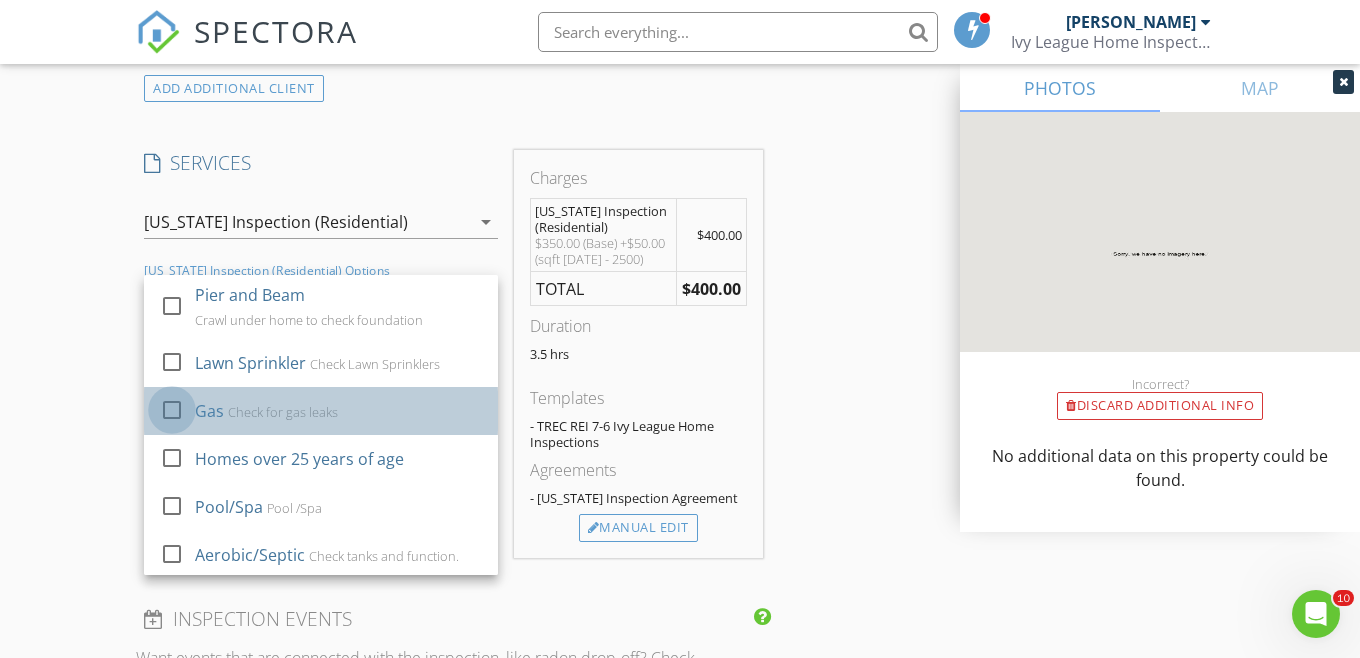 click at bounding box center (172, 410) 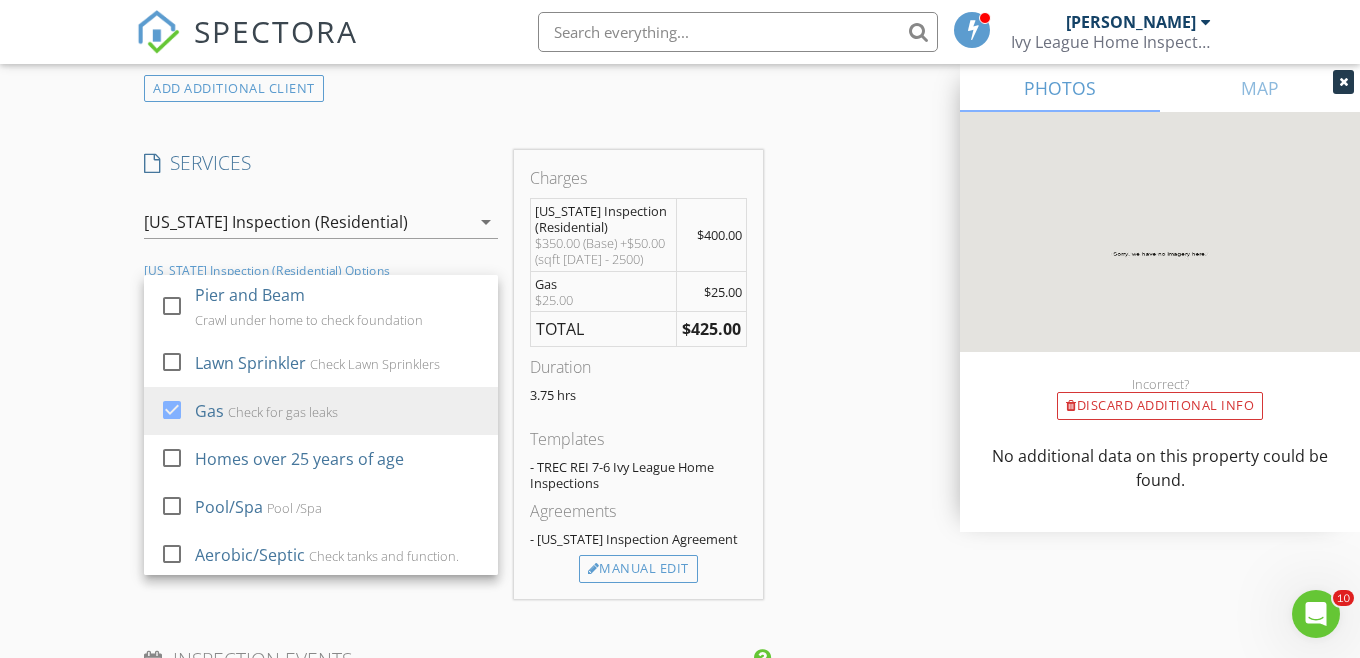 click on "New Inspection
Click here to use the New Order Form
INSPECTOR(S)
check_box   Dawson Nitcholas   PRIMARY   Dawson Nitcholas arrow_drop_down   check_box_outline_blank Dawson Nitcholas specifically requested
Date/Time
07/15/2025 8:30 AM
Location
Address Search       Address 394 Private Rd 217   Unit   City Ivanhoe   State TX   Zip 75447   County Fannin     Square Feet 2346   Year Built 2012   Foundation Slab arrow_drop_down     Dawson Nitcholas     38.5 miles     (an hour)
client
check_box Enable Client CC email for this inspection   Client Search     check_box_outline_blank Client is a Company/Organization     First Name Jessika   Last Name Hardy   Email Jessika2007@hotmail.com   CC Email   Phone 903-227-1810           Notes   Private Notes
ADD ADDITIONAL client
check_box     Ivy League" at bounding box center (680, 333) 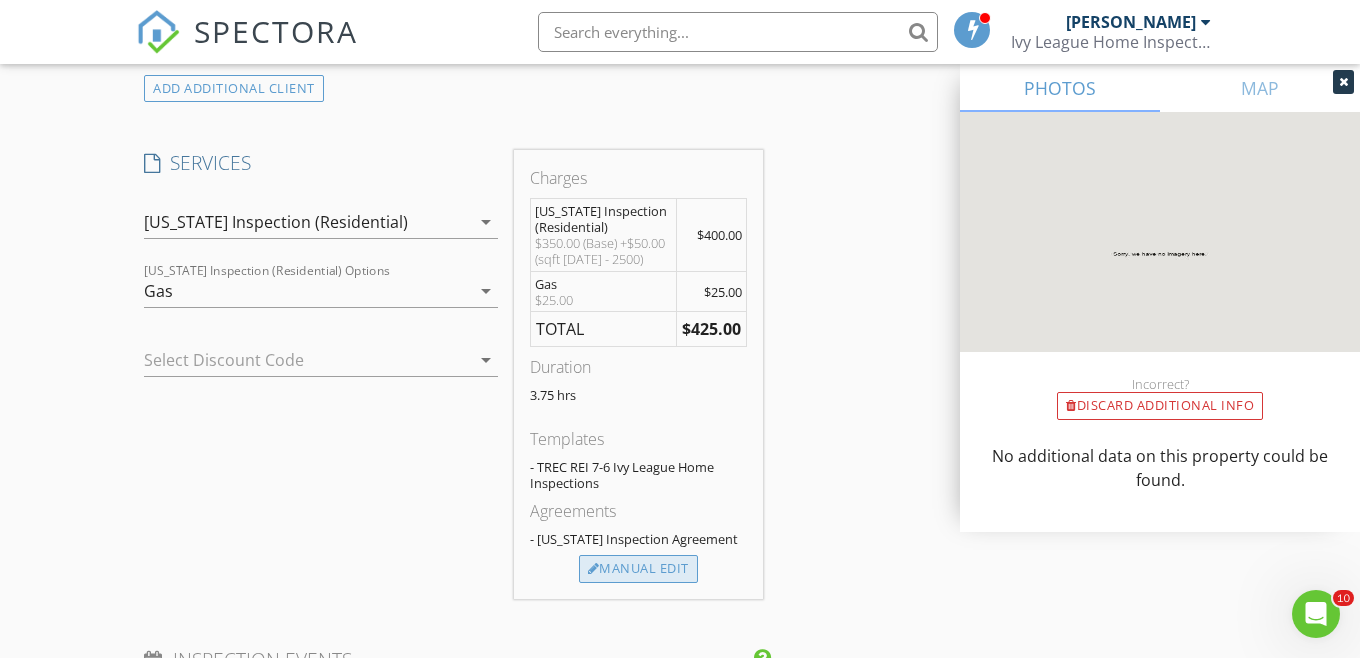 click on "Manual Edit" at bounding box center [638, 569] 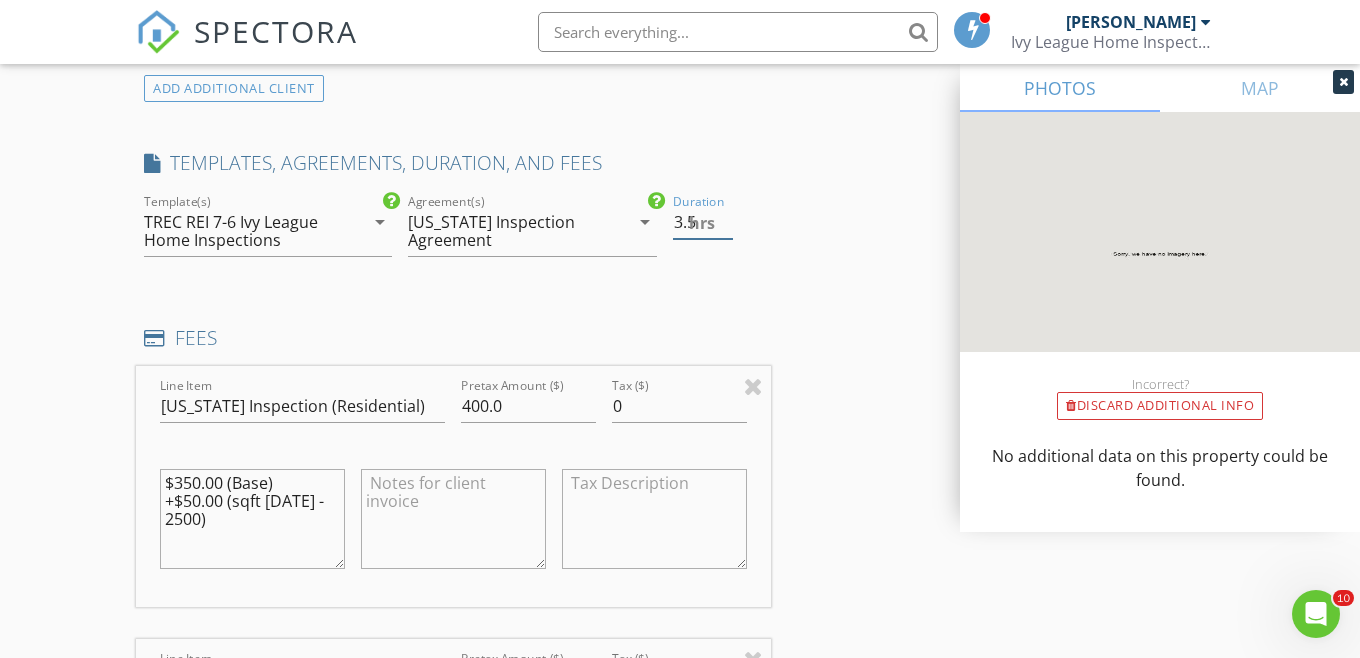 type on "3.5" 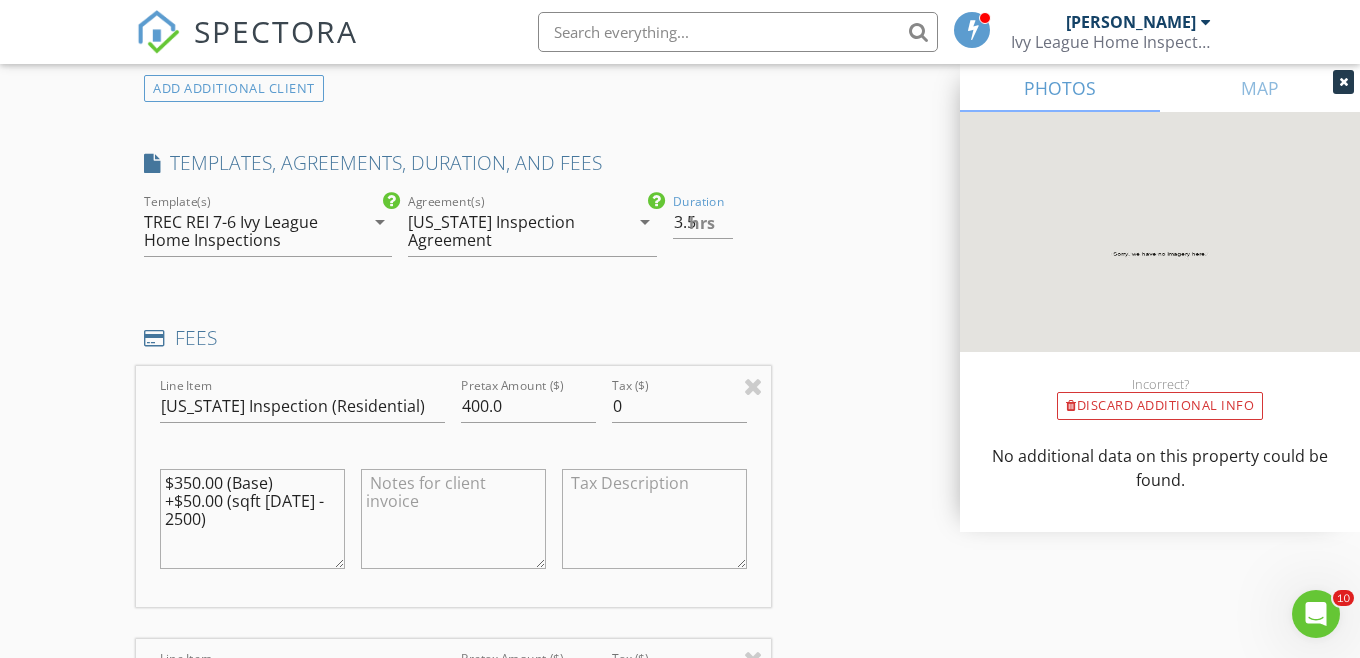 click on "New Inspection
Click here to use the New Order Form
INSPECTOR(S)
check_box   Dawson Nitcholas   PRIMARY   Dawson Nitcholas arrow_drop_down   check_box_outline_blank Dawson Nitcholas specifically requested
Date/Time
07/15/2025 8:30 AM
Location
Address Search       Address 394 Private Rd 217   Unit   City Ivanhoe   State TX   Zip 75447   County Fannin     Square Feet 2346   Year Built 2012   Foundation Slab arrow_drop_down     Dawson Nitcholas     38.5 miles     (an hour)
client
check_box Enable Client CC email for this inspection   Client Search     check_box_outline_blank Client is a Company/Organization     First Name Jessika   Last Name Hardy   Email Jessika2007@hotmail.com   CC Email   Phone 903-227-1810           Notes   Private Notes
ADD ADDITIONAL client
check_box     Ivy League" at bounding box center (680, 536) 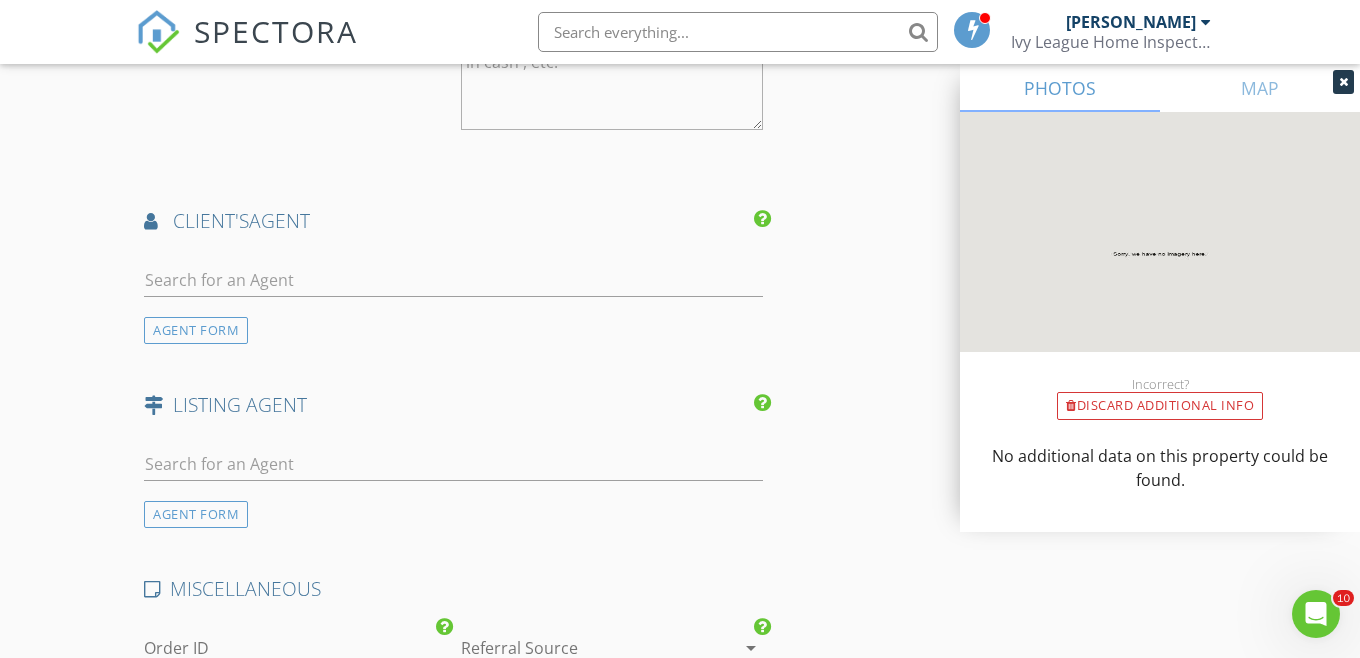 scroll, scrollTop: 2802, scrollLeft: 0, axis: vertical 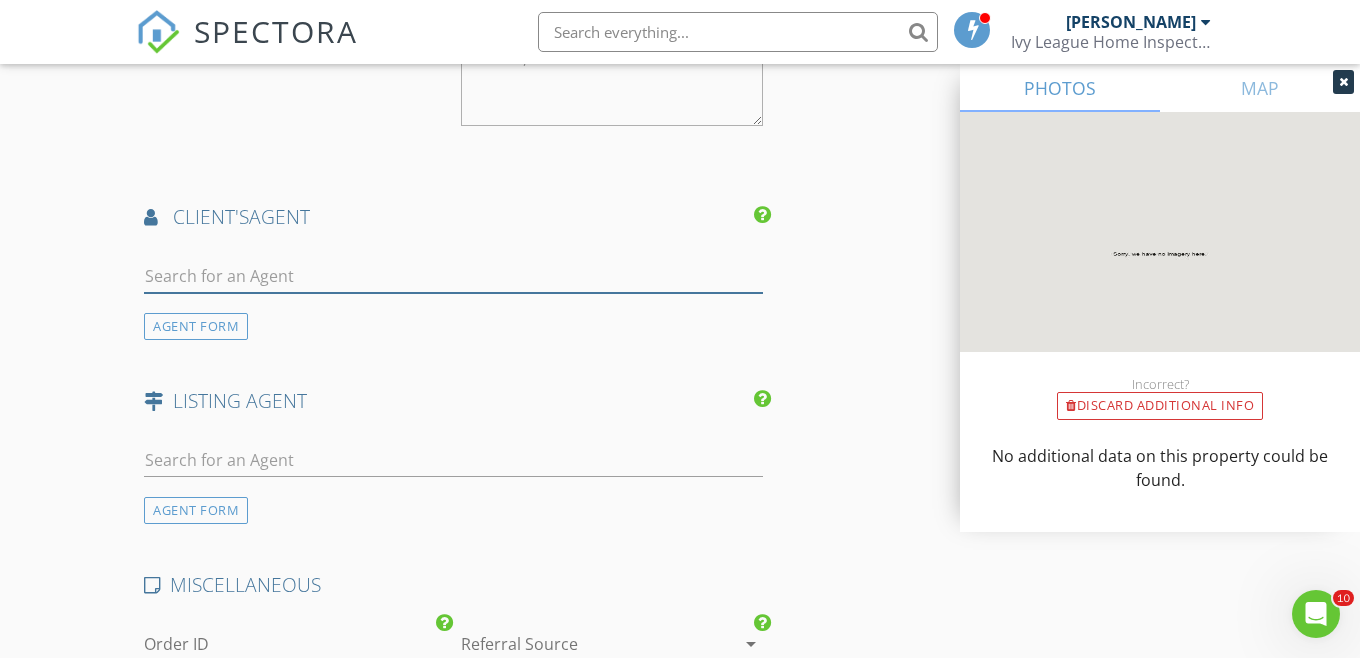 click at bounding box center (453, 276) 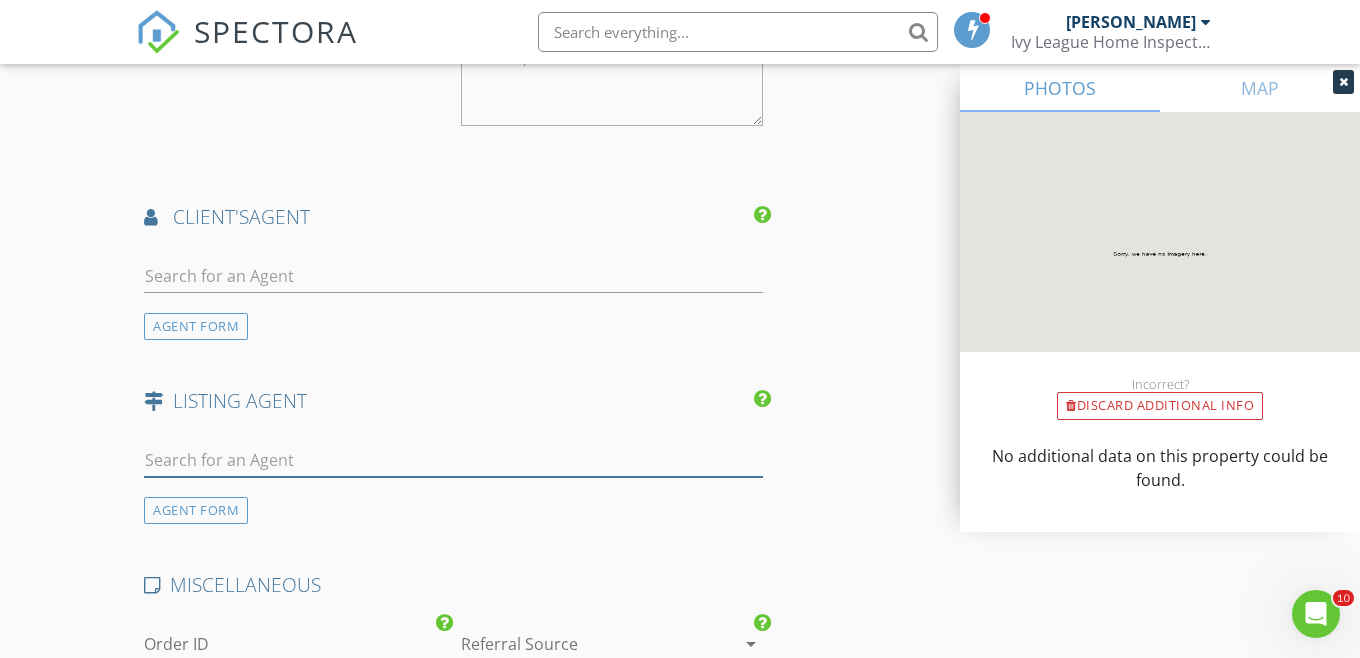 click at bounding box center [453, 460] 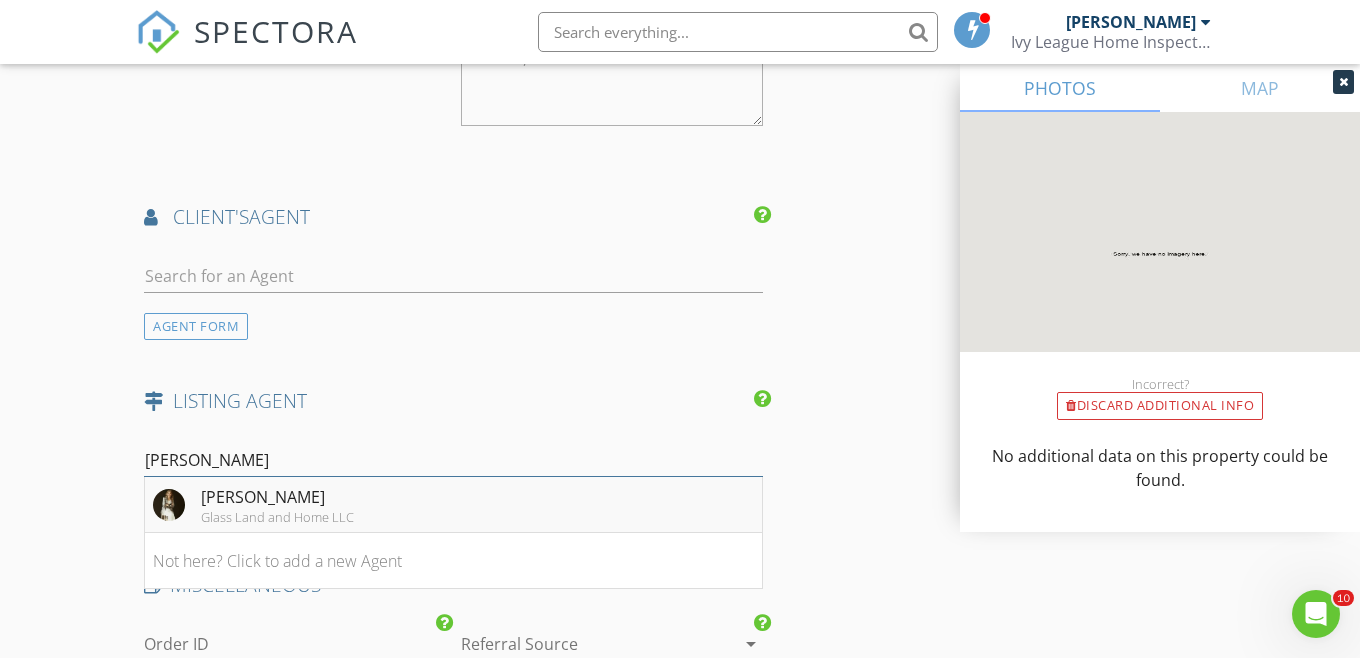 type on "alexis" 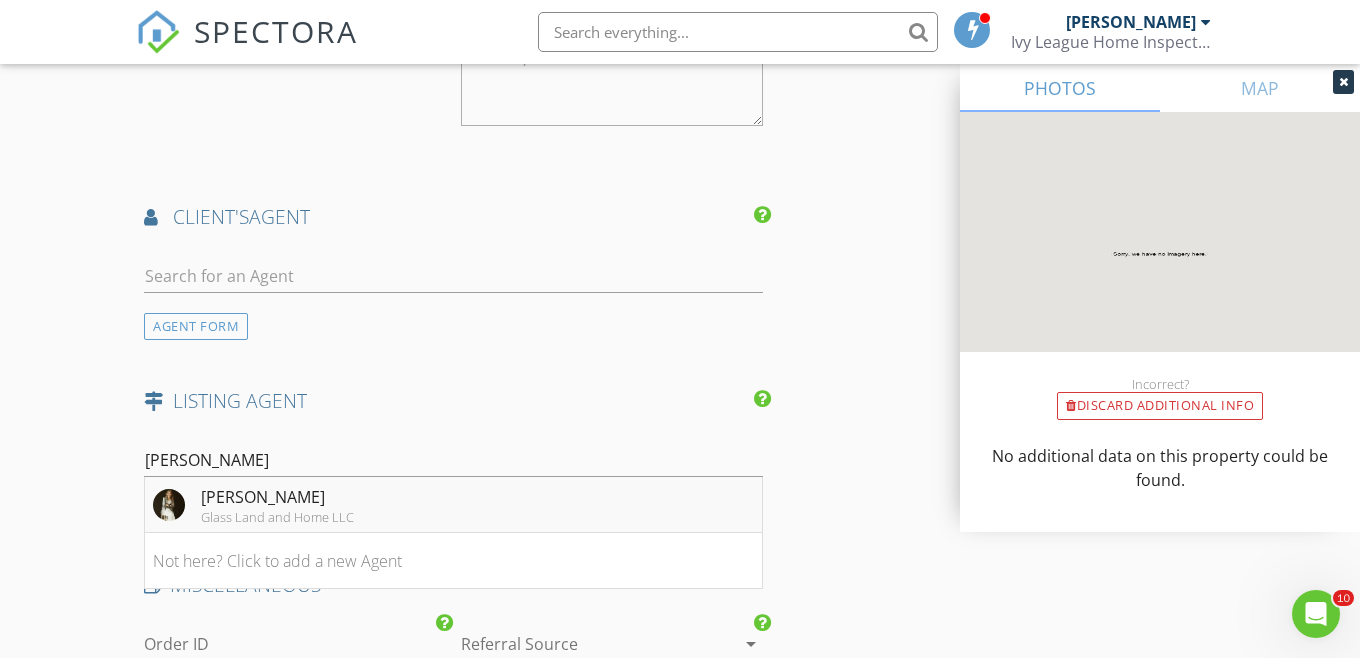 click on "ALEXIS BURKARD" at bounding box center (277, 497) 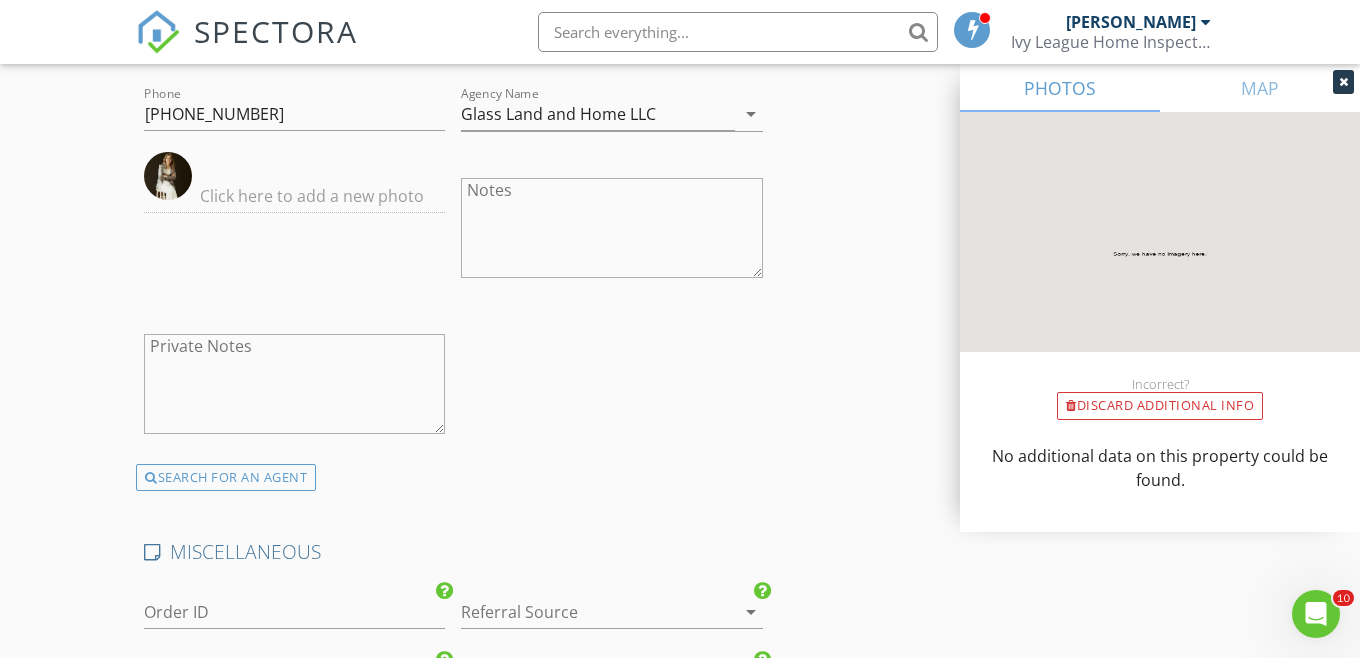 scroll, scrollTop: 3596, scrollLeft: 0, axis: vertical 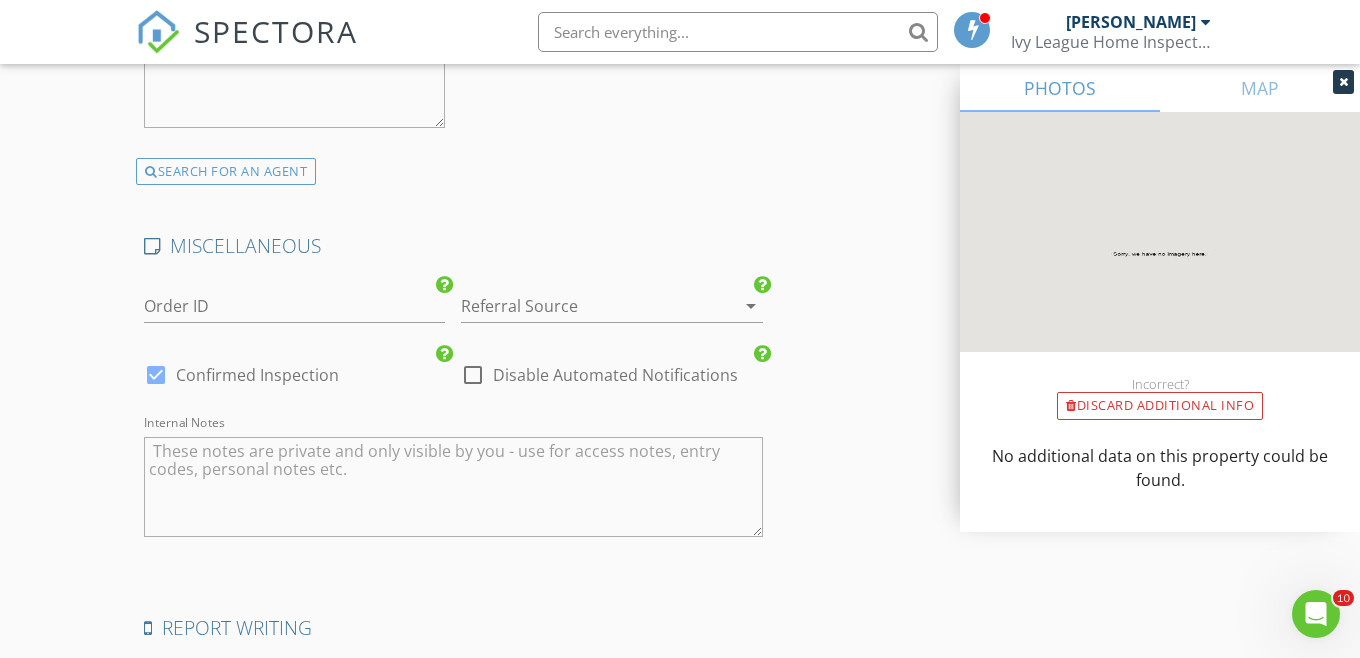 click at bounding box center [583, 306] 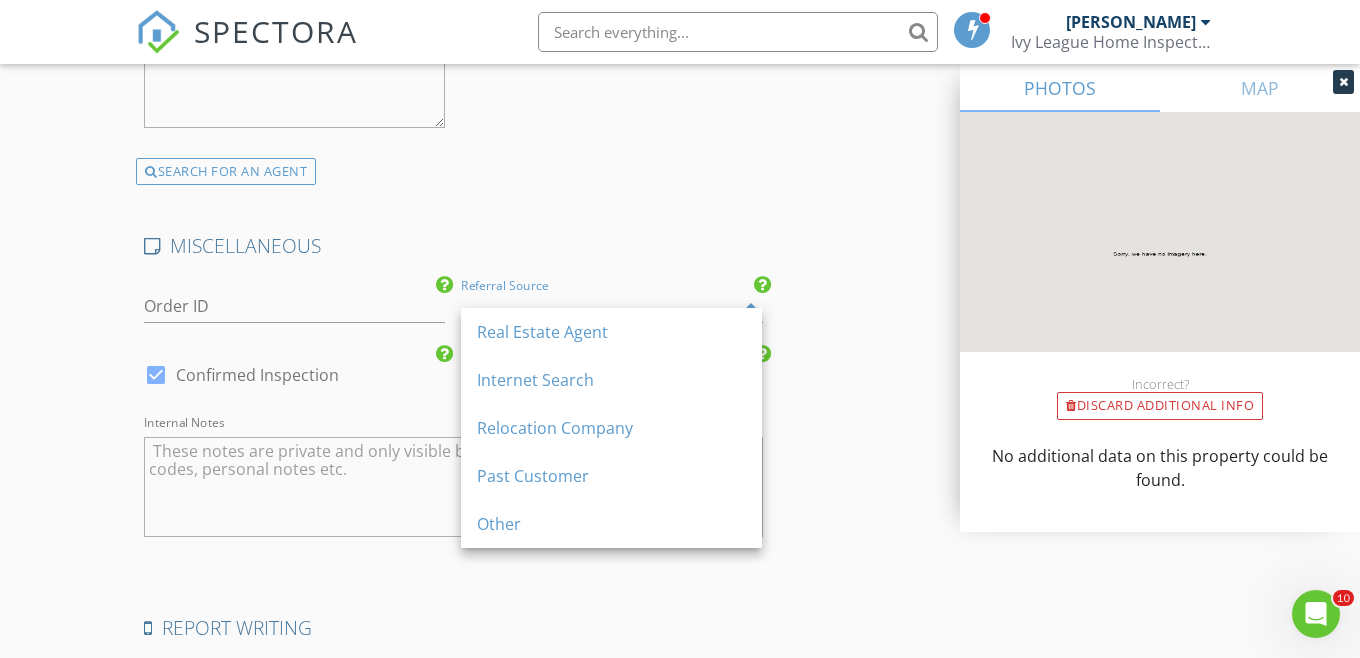click on "Real Estate Agent" at bounding box center (611, 332) 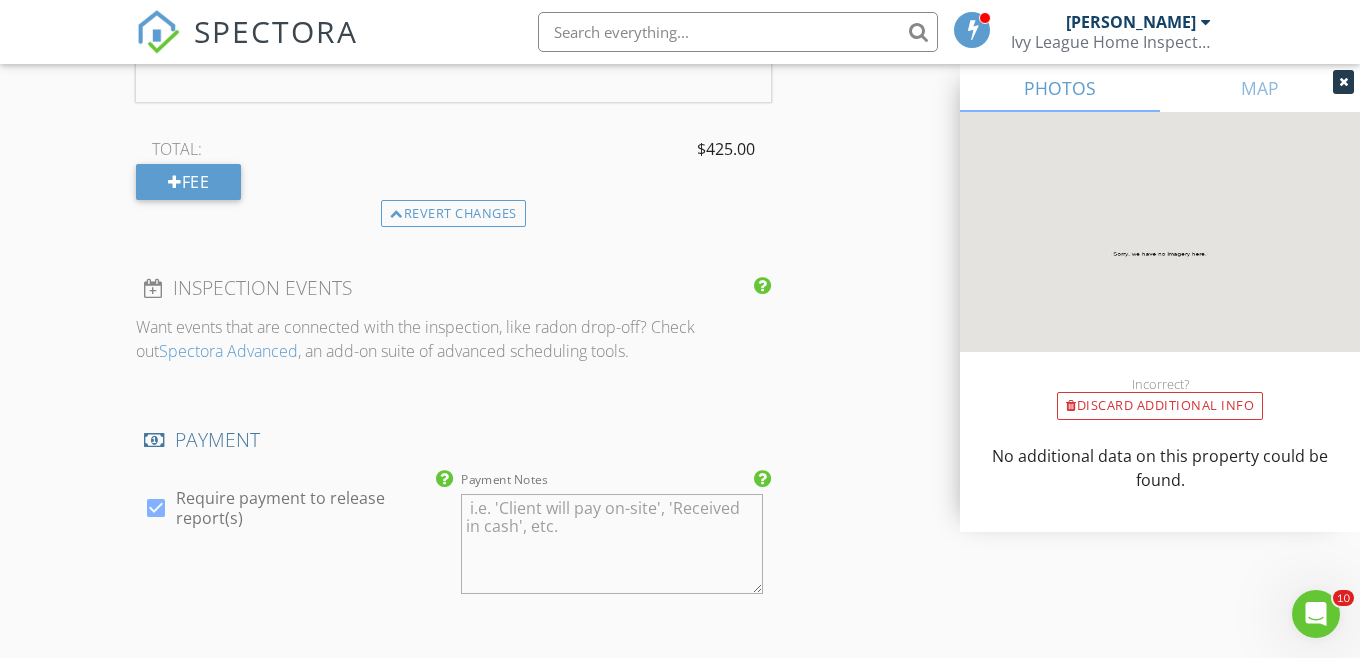 scroll, scrollTop: 3884, scrollLeft: 0, axis: vertical 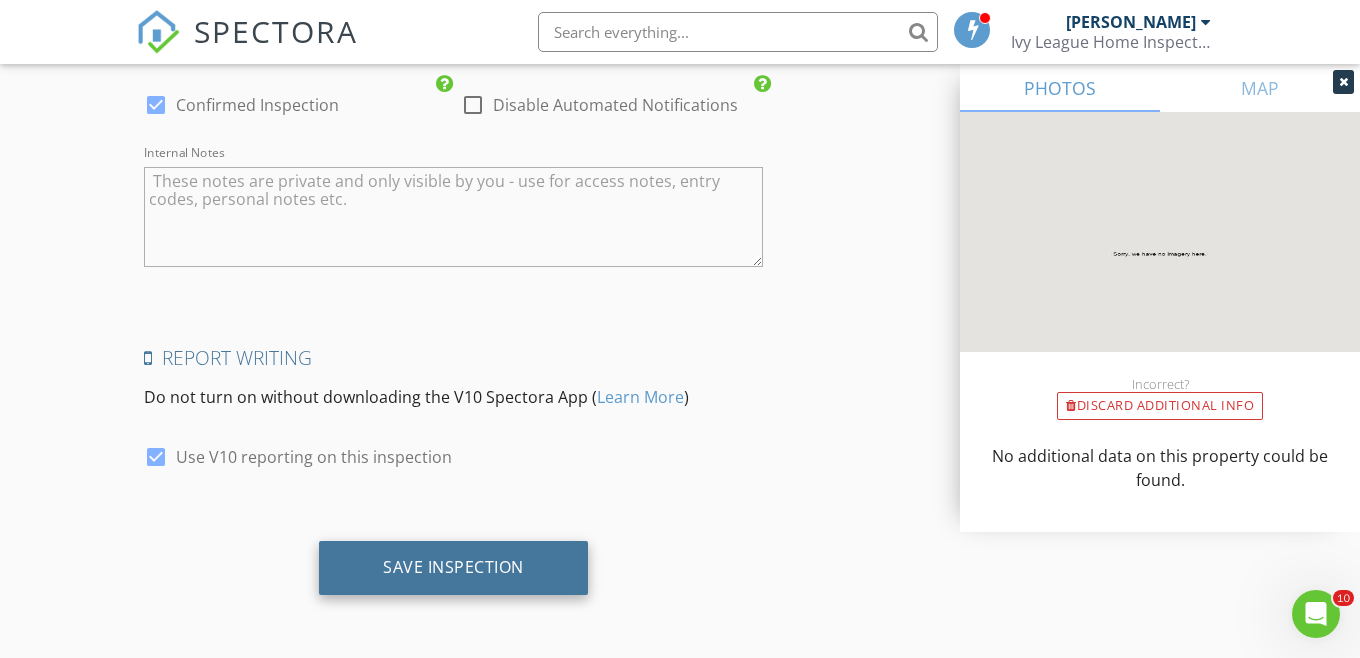 click on "Save Inspection" at bounding box center (453, 568) 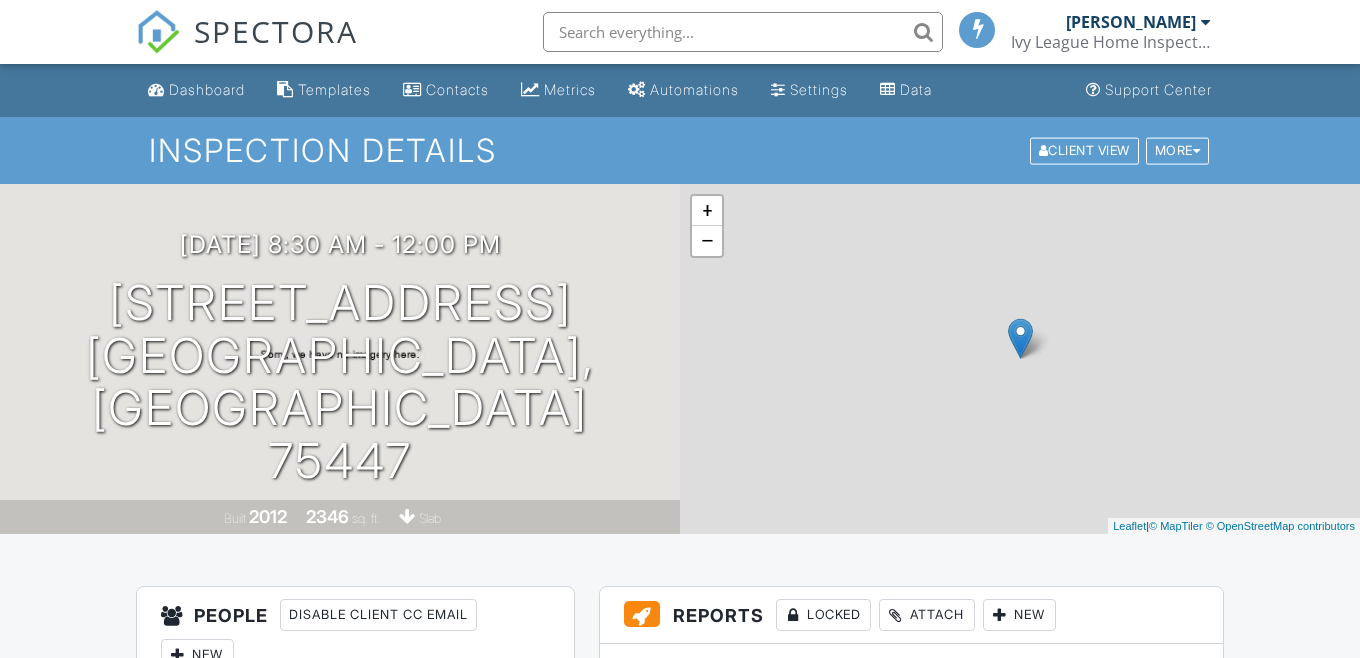 scroll, scrollTop: 0, scrollLeft: 0, axis: both 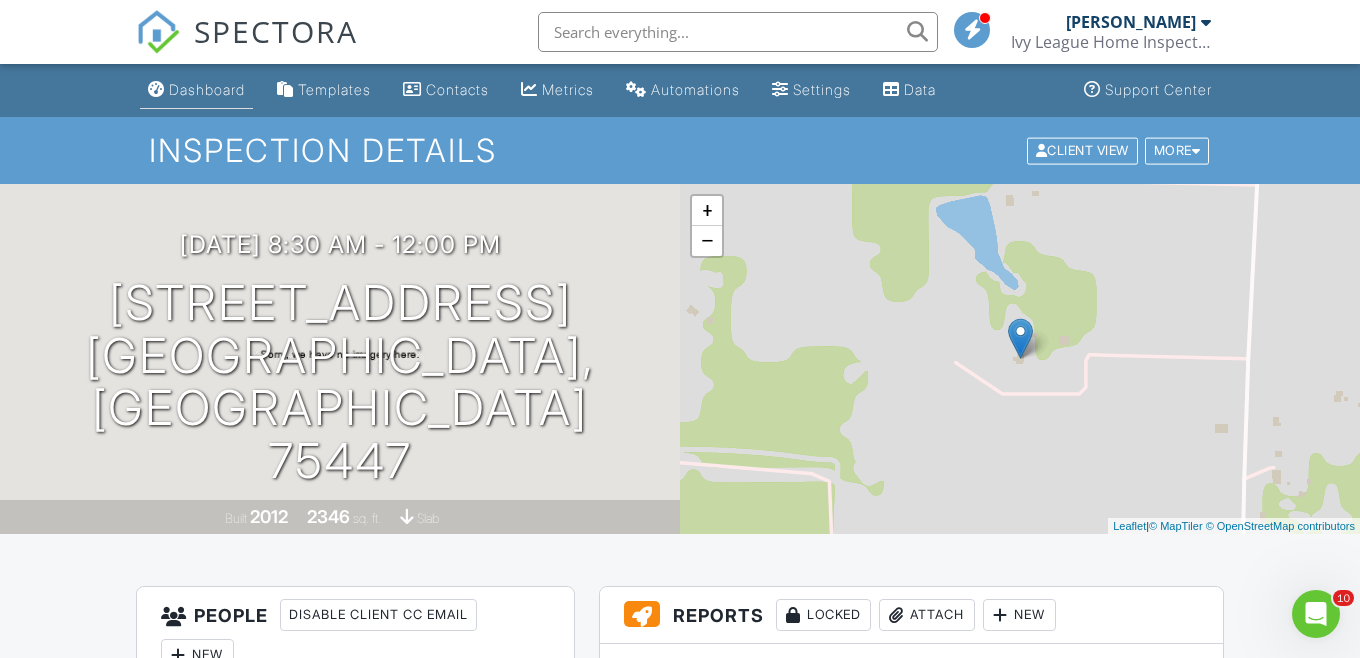 click on "Dashboard" at bounding box center [207, 89] 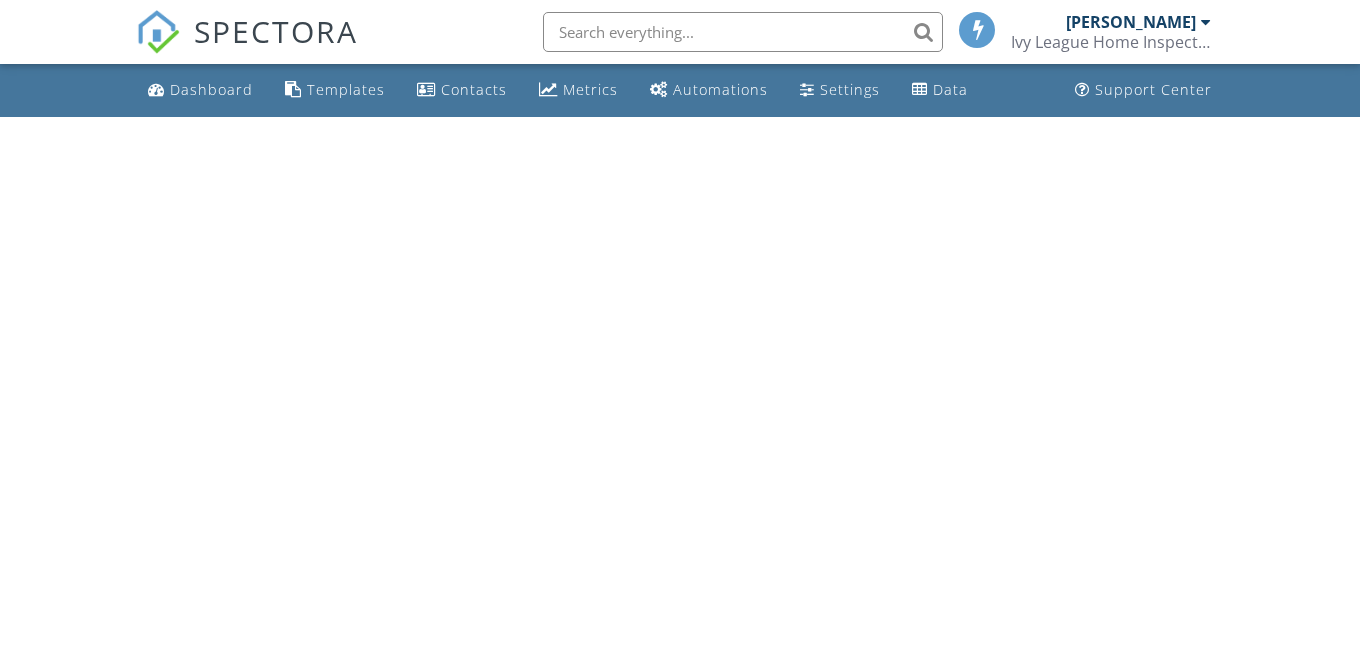 scroll, scrollTop: 0, scrollLeft: 0, axis: both 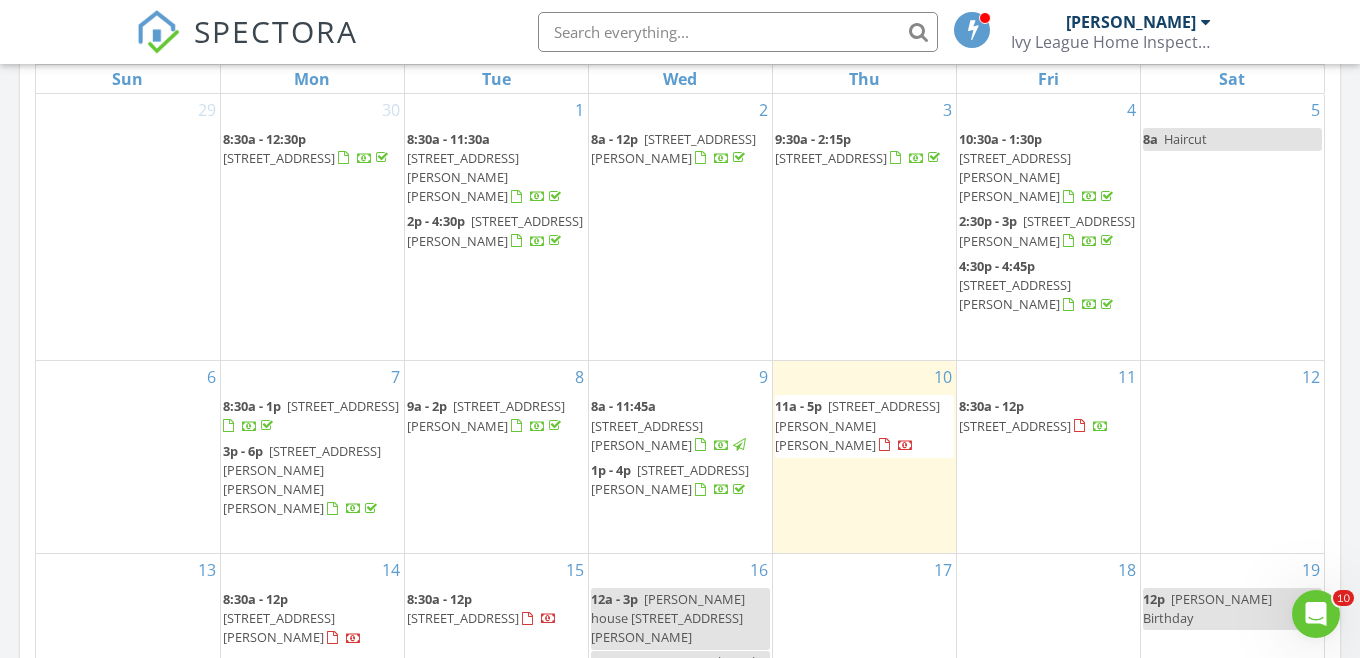 click on "12" at bounding box center [1233, 457] 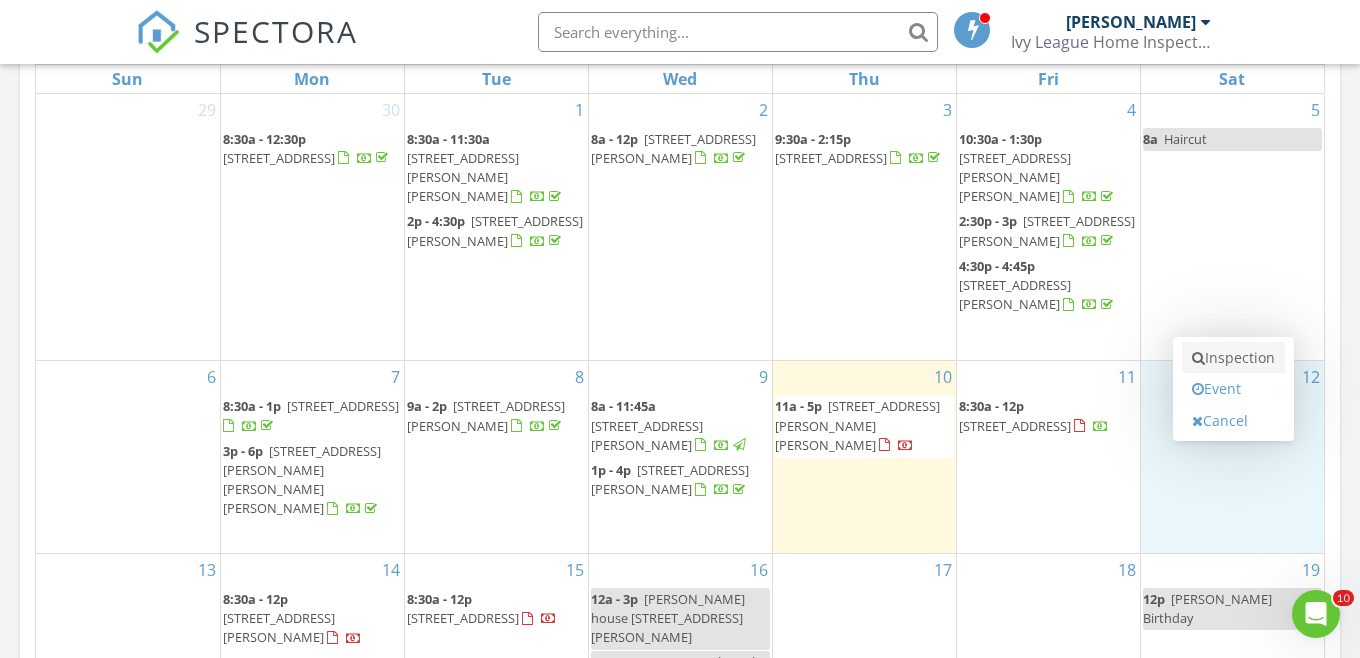 click at bounding box center [1198, 358] 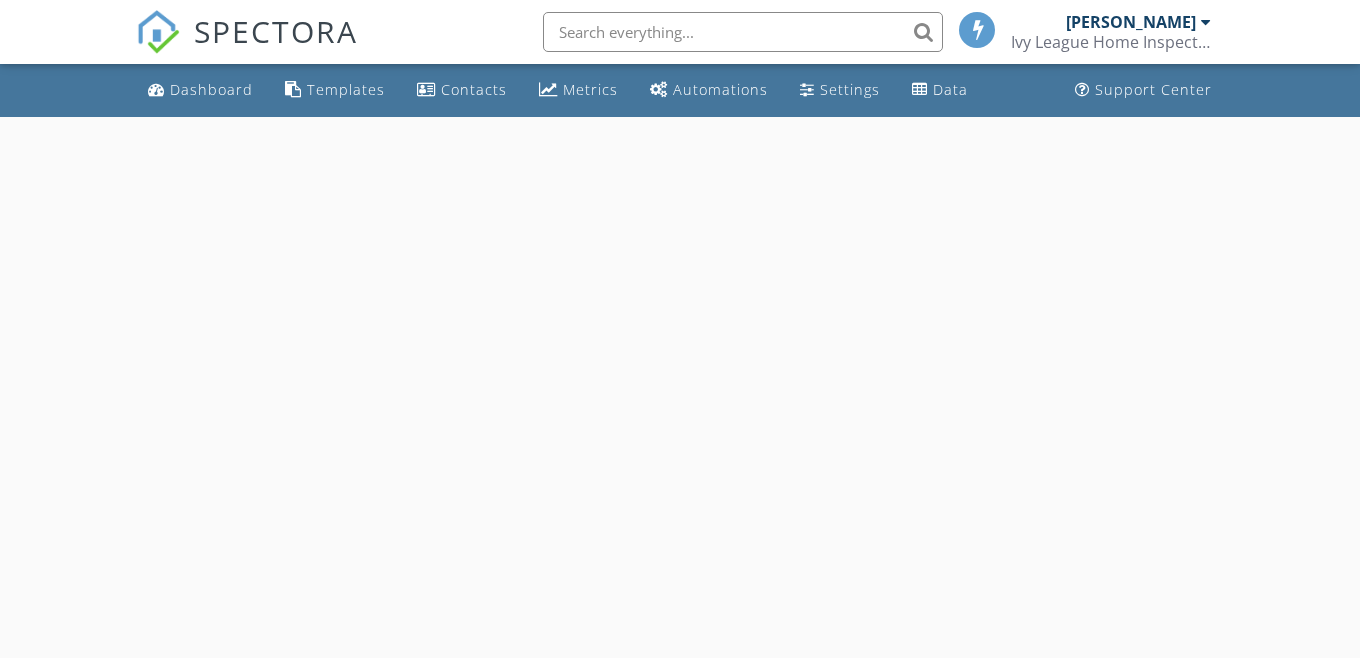 scroll, scrollTop: 0, scrollLeft: 0, axis: both 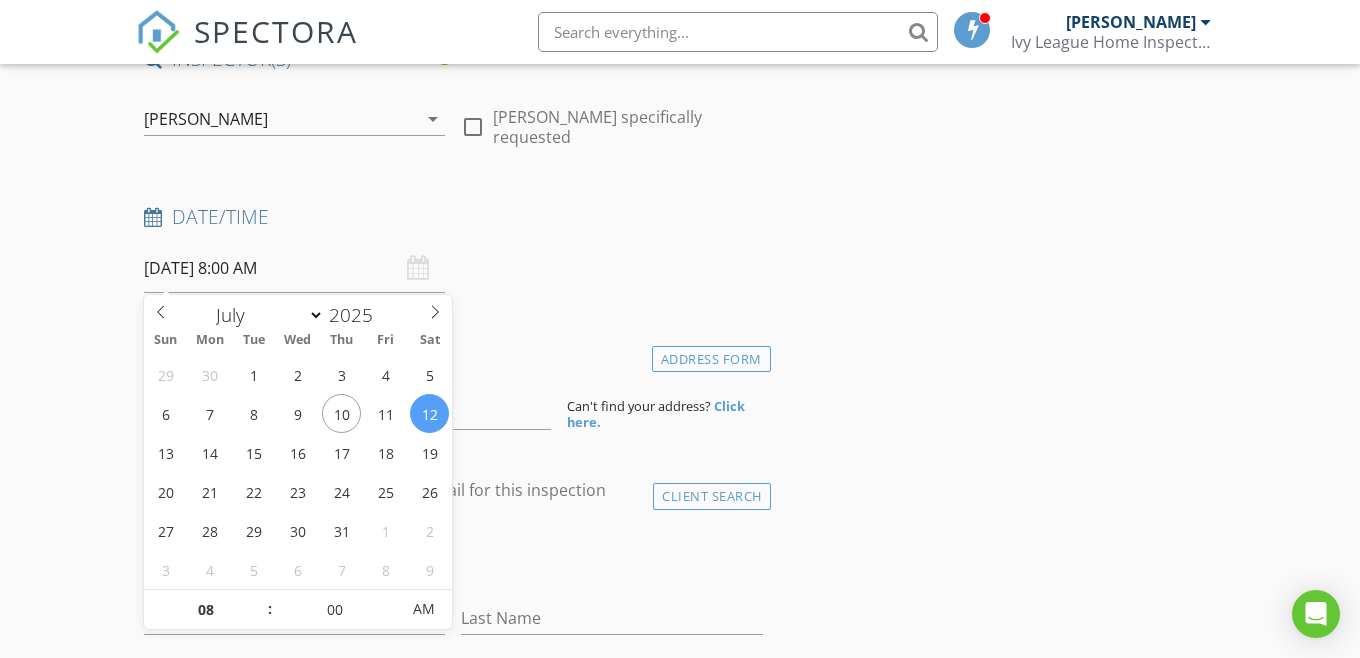 click on "[DATE] 8:00 AM" at bounding box center (294, 268) 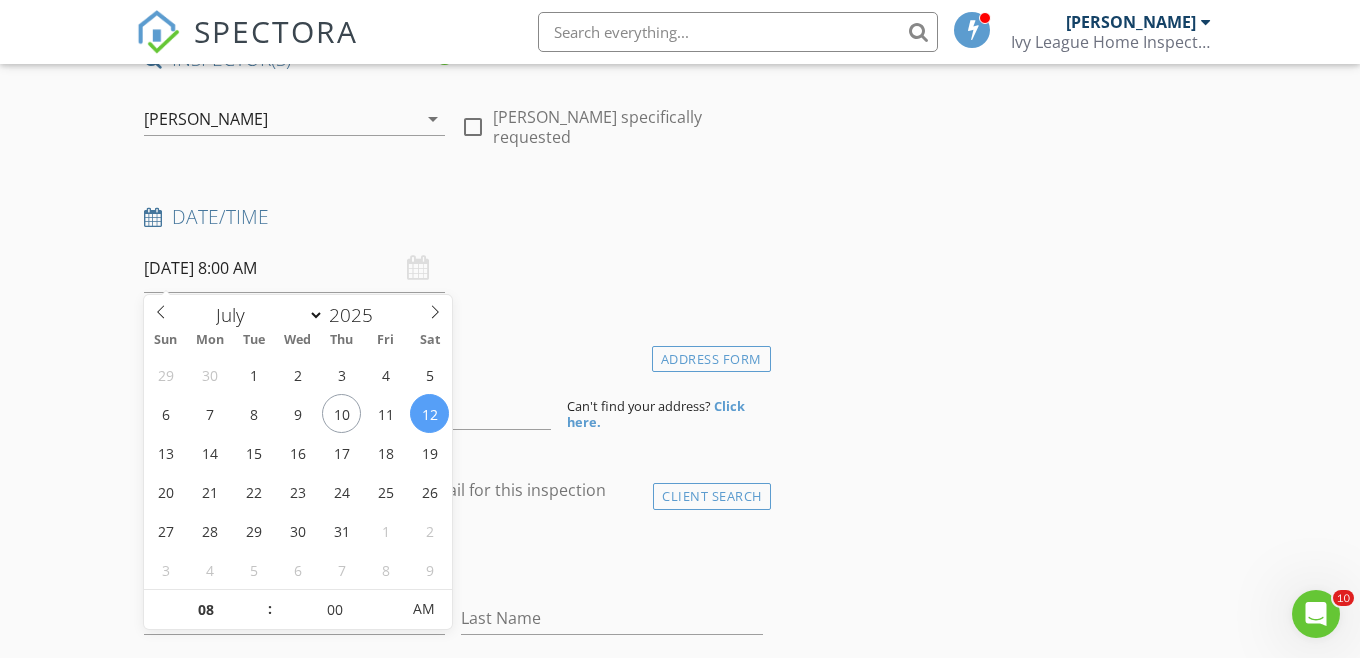 scroll, scrollTop: 0, scrollLeft: 0, axis: both 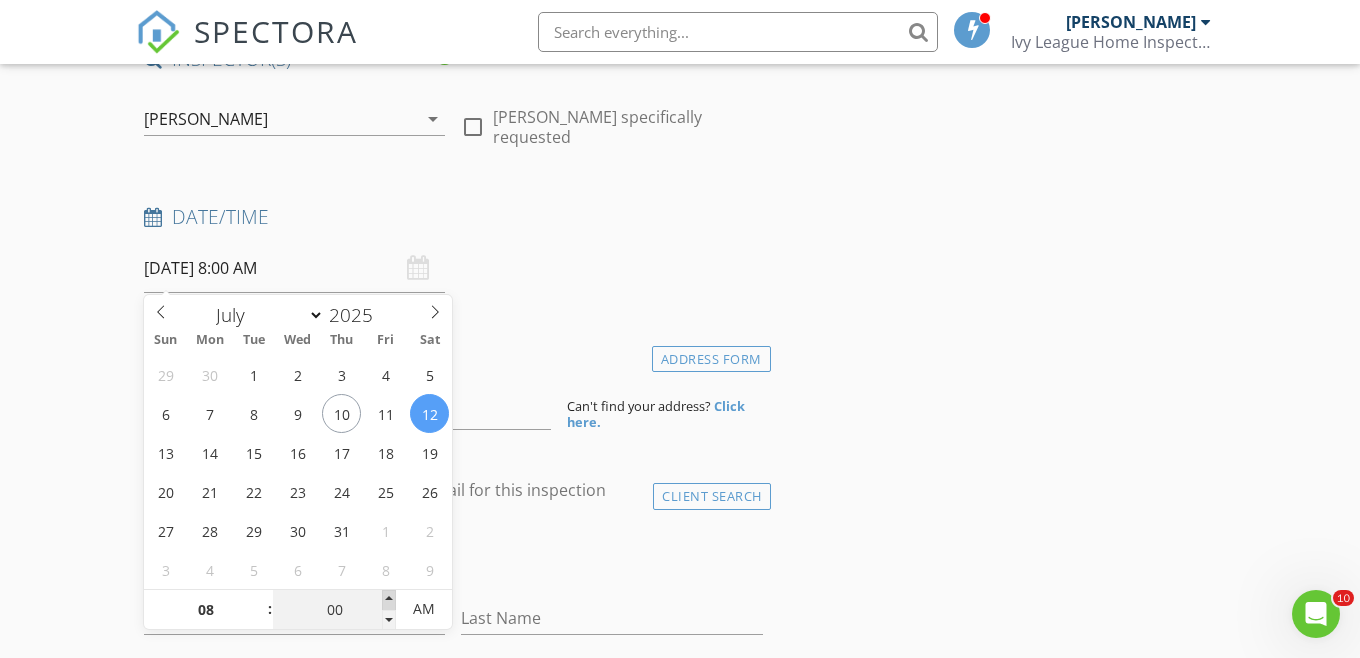 type on "05" 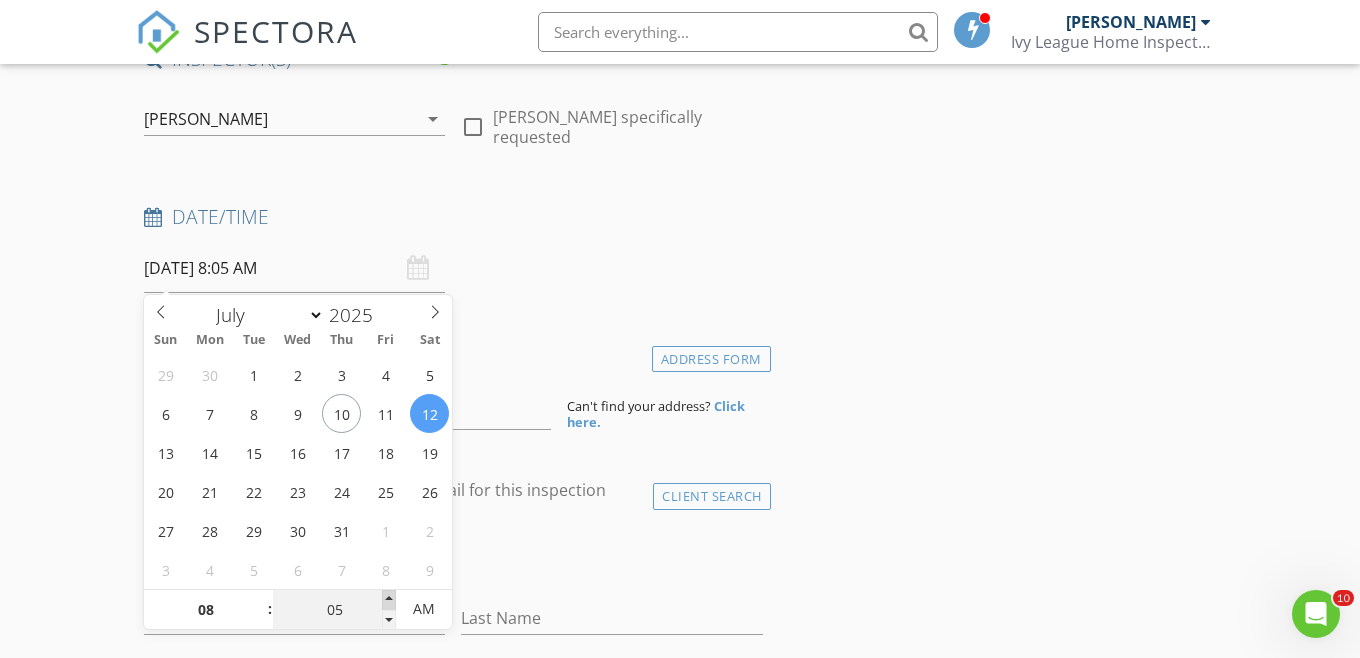 click at bounding box center (389, 600) 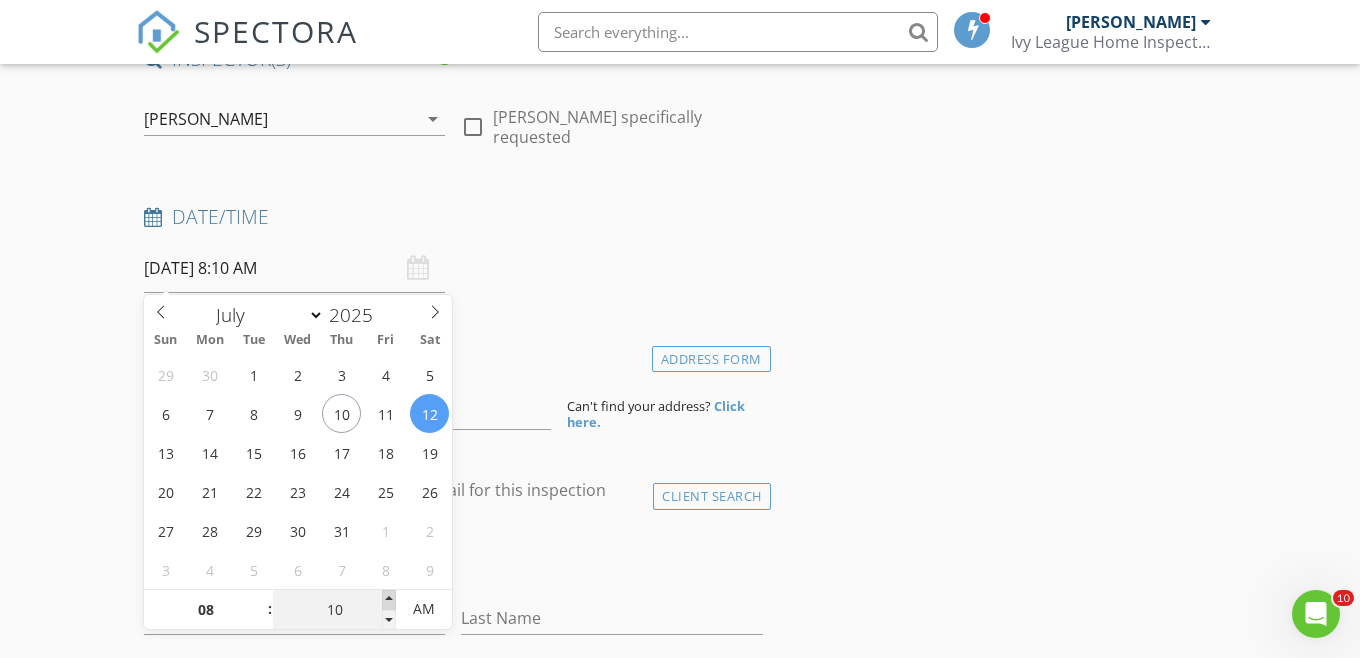 click at bounding box center (389, 600) 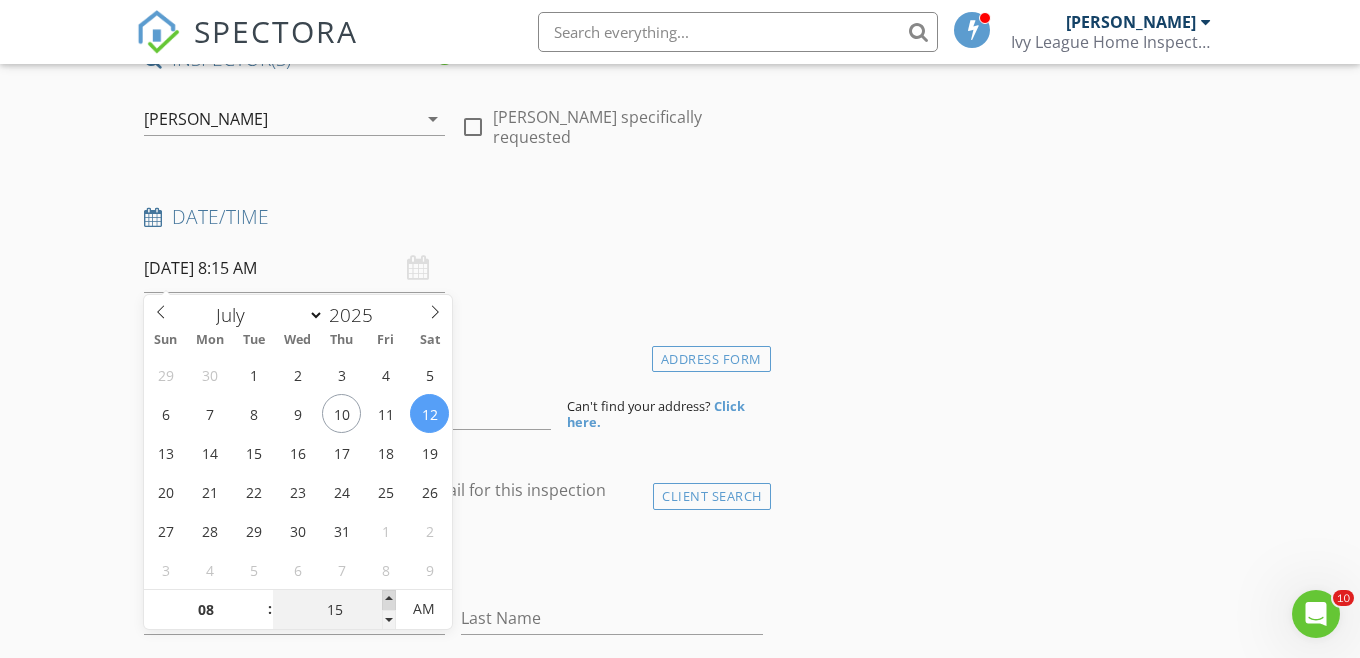 click at bounding box center (389, 600) 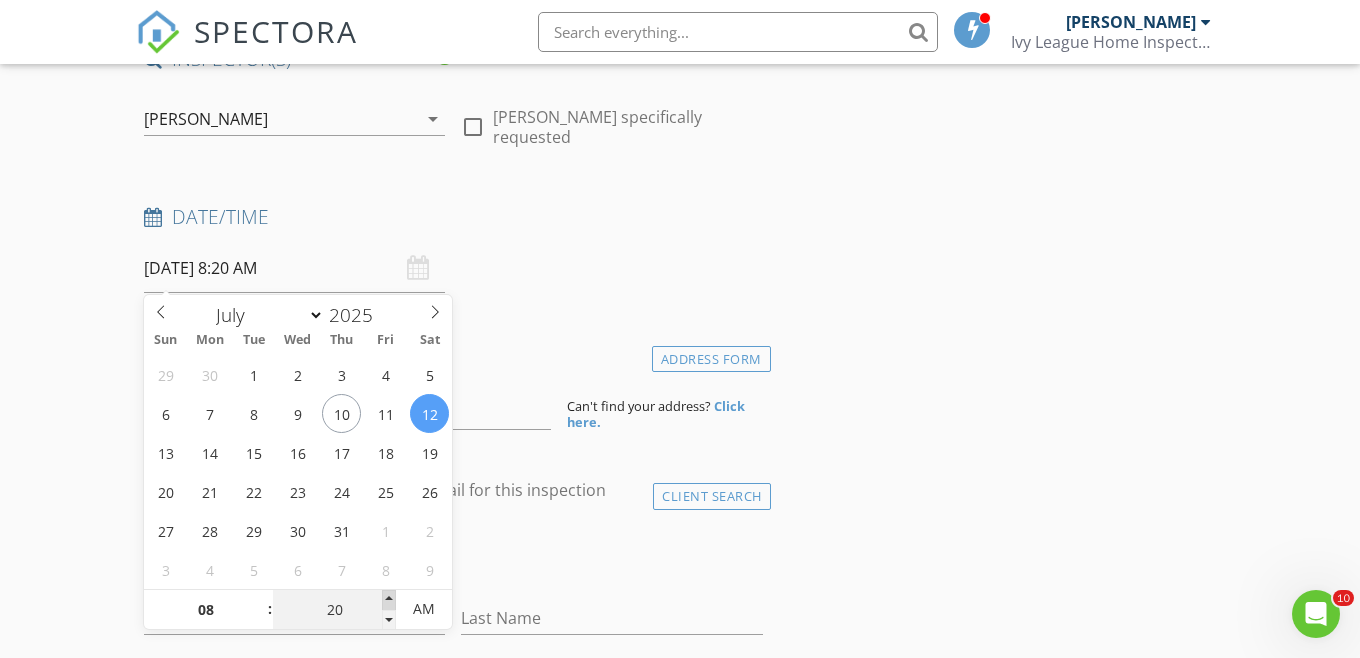 click at bounding box center [389, 600] 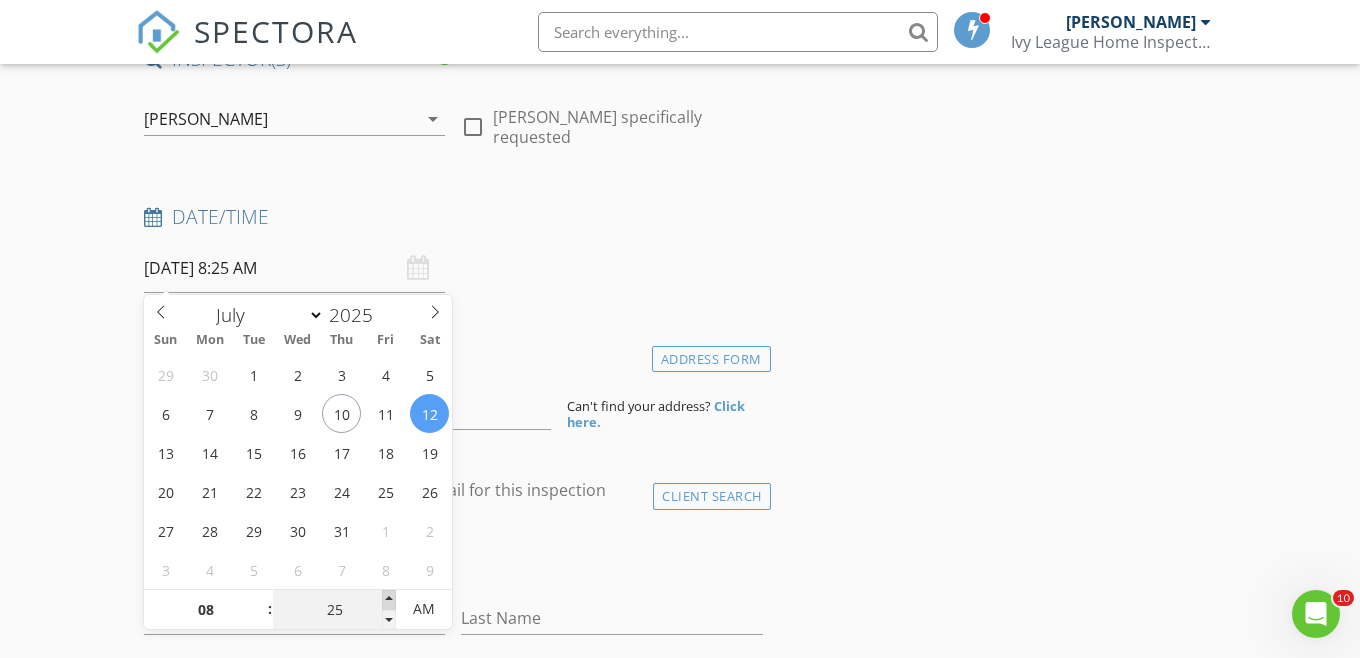 click at bounding box center (389, 600) 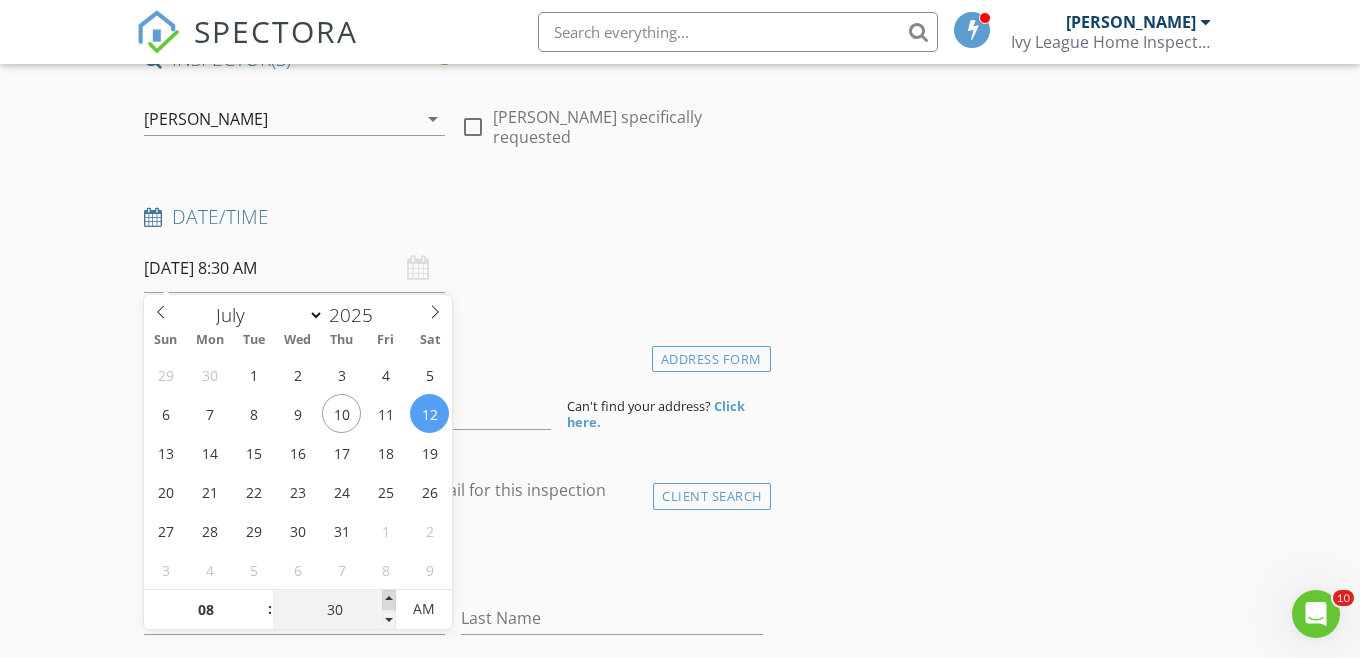 click at bounding box center (389, 600) 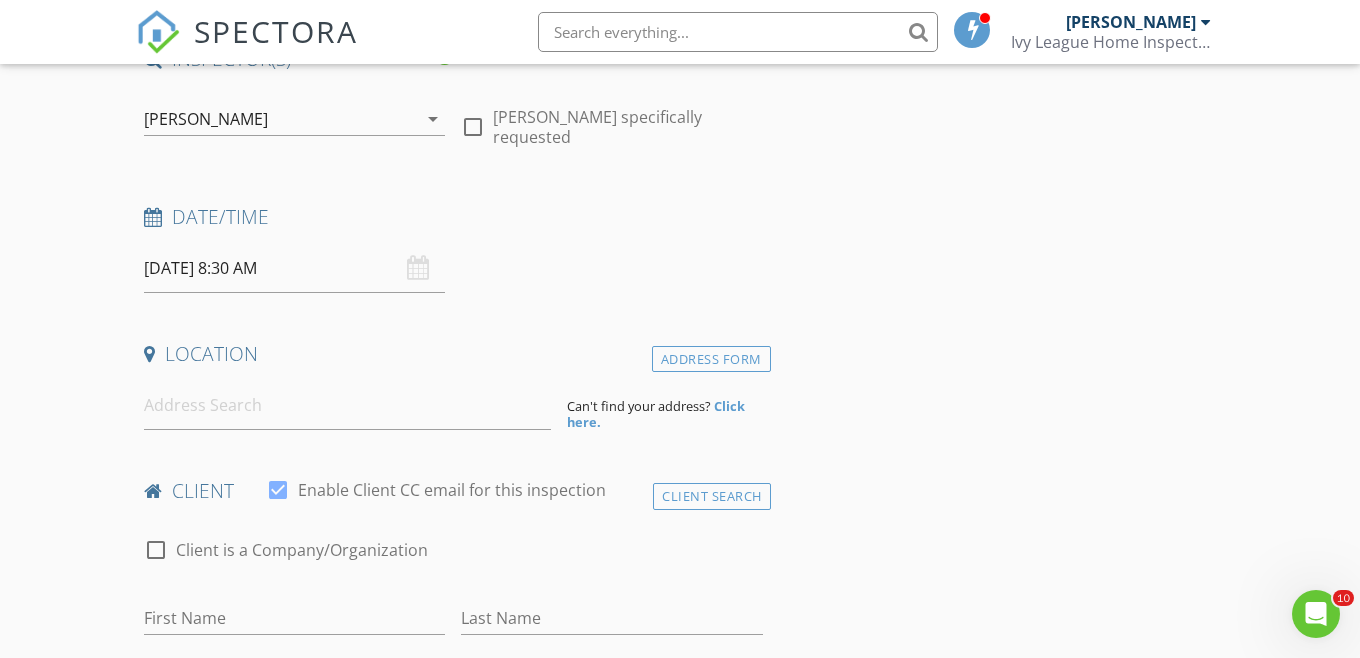 click on "New Inspection
Click here to use the New Order Form
INSPECTOR(S)
check_box   Dawson Nitcholas   PRIMARY   Dawson Nitcholas arrow_drop_down   check_box_outline_blank Dawson Nitcholas specifically requested
Date/Time
07/12/2025 8:30 AM
Location
Address Form       Can't find your address?   Click here.
client
check_box Enable Client CC email for this inspection   Client Search     check_box_outline_blank Client is a Company/Organization     First Name   Last Name   Email   CC Email   Phone           Notes   Private Notes
ADD ADDITIONAL client
SERVICES
check_box_outline_blank   Texas Inspection (Residential)   Ivy League  check_box_outline_blank   WDI Report   Termite/WDI inspection check_box_outline_blank   New Service   check_box_outline_blank   Re-inspection" at bounding box center [680, 1447] 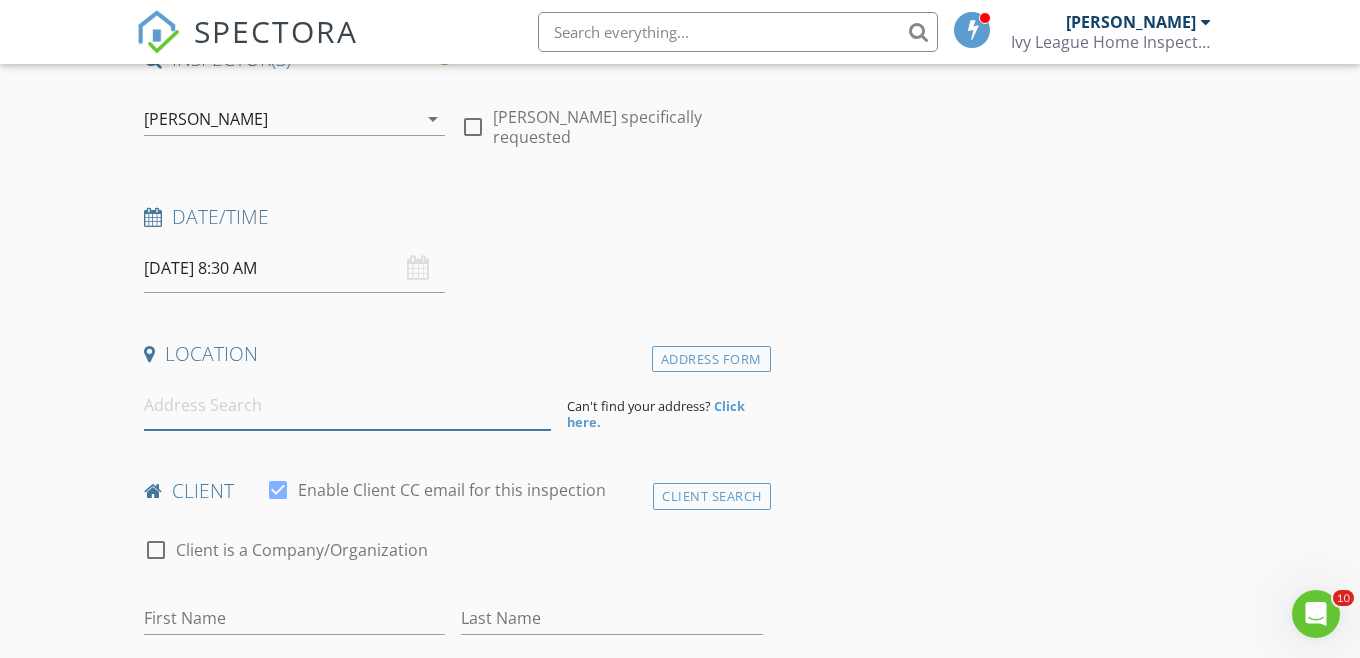 click at bounding box center (347, 405) 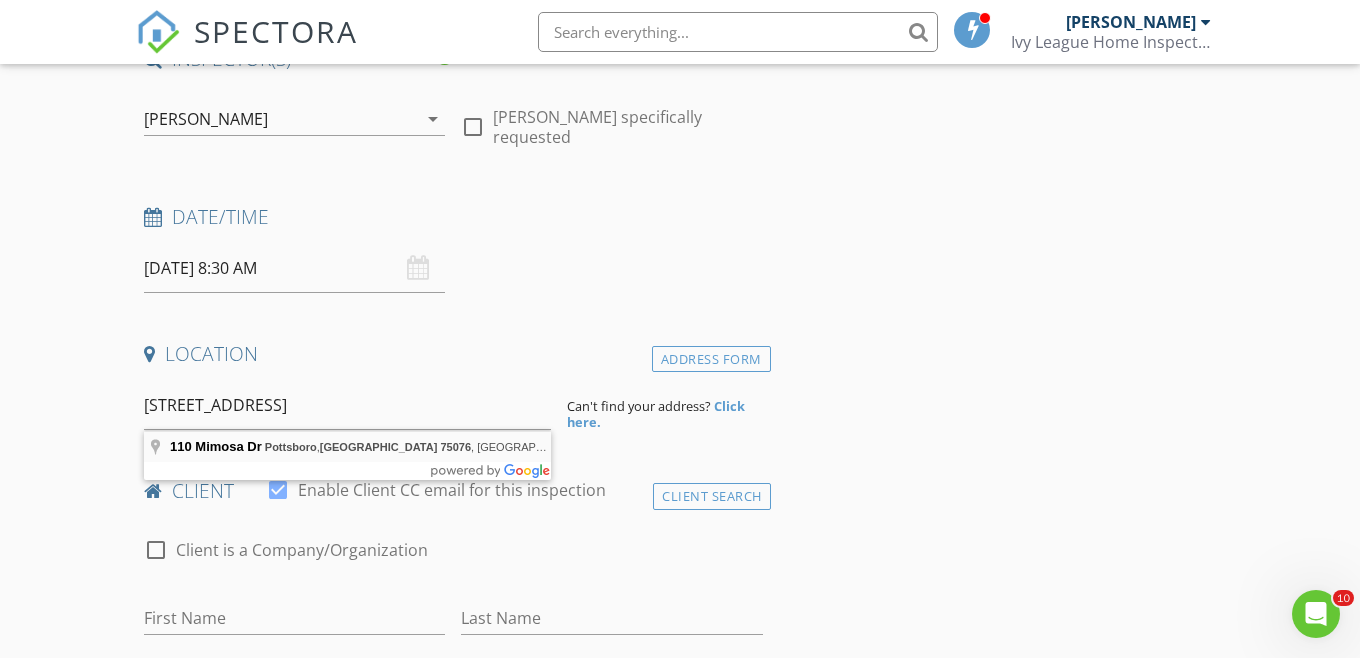 type on "110 Mimosa Dr, Pottsboro, TX 75076, USA" 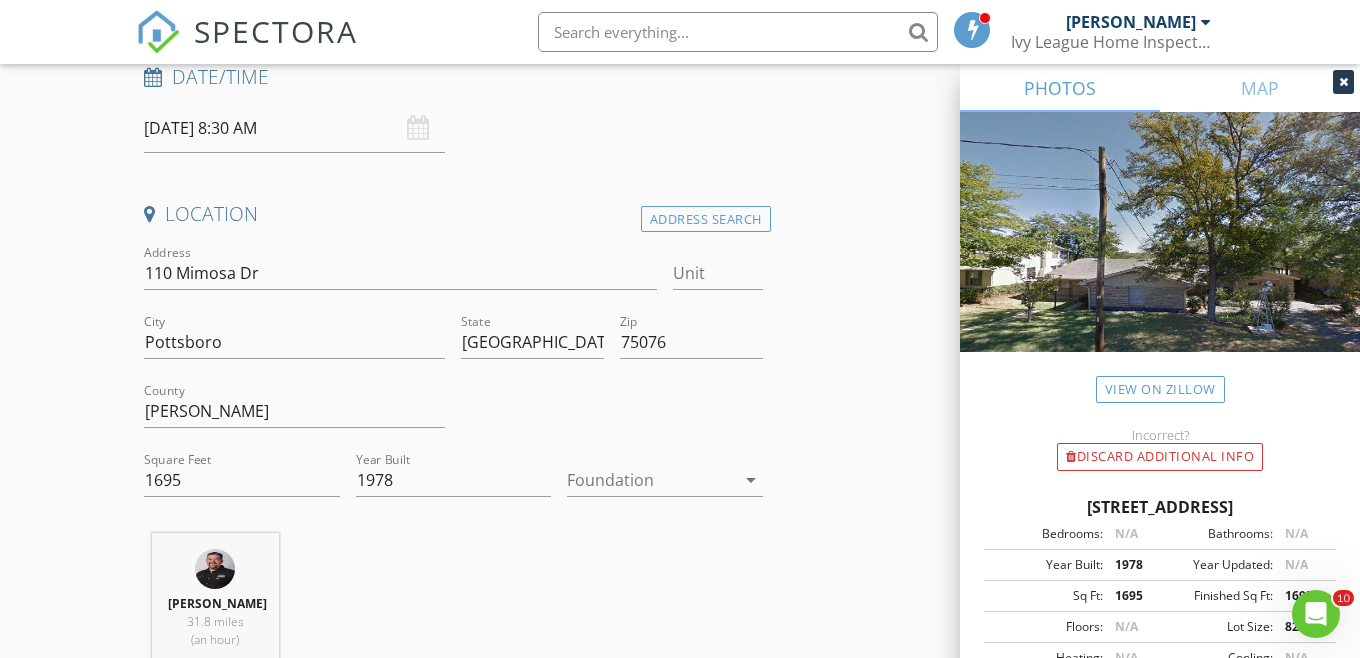 scroll, scrollTop: 429, scrollLeft: 0, axis: vertical 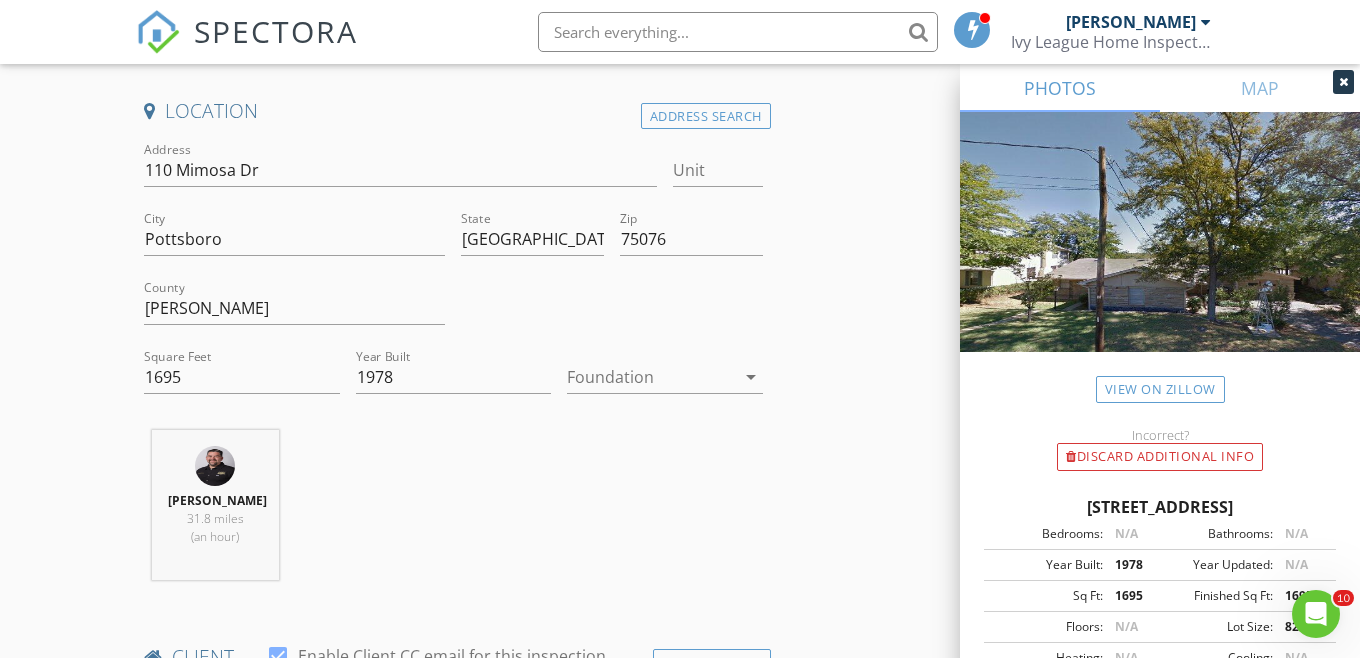 click at bounding box center (651, 377) 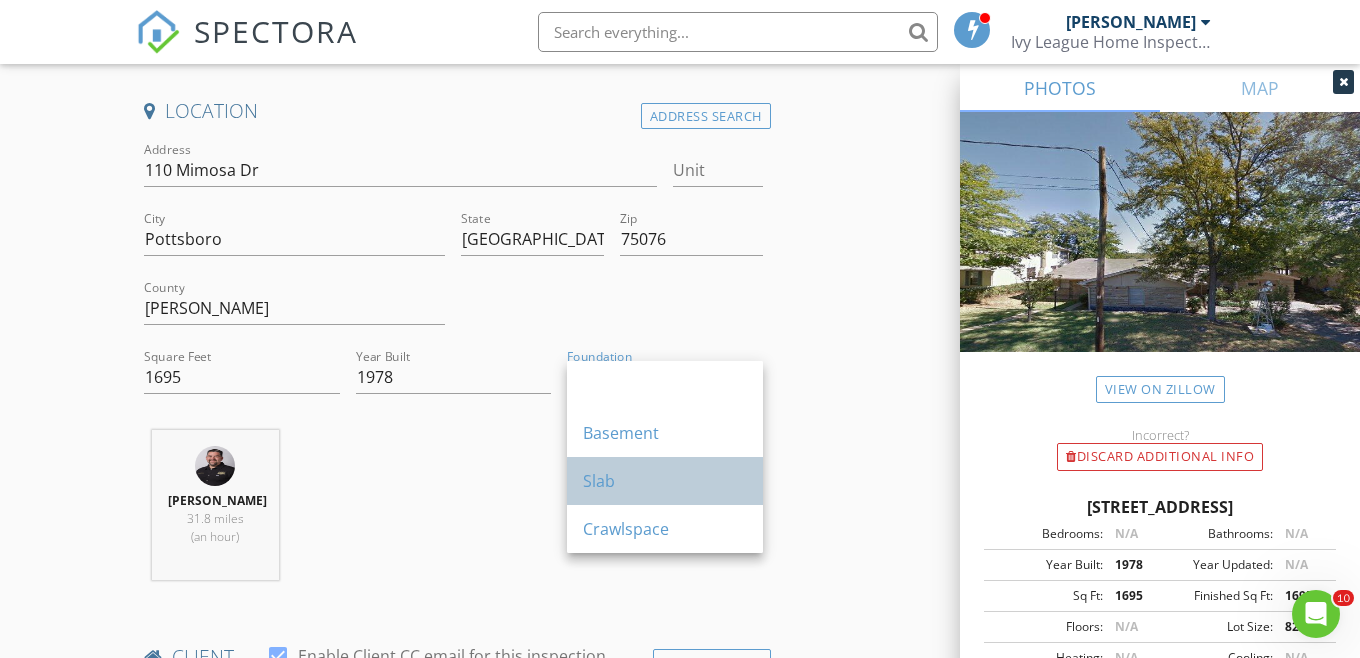 click on "Slab" at bounding box center (665, 481) 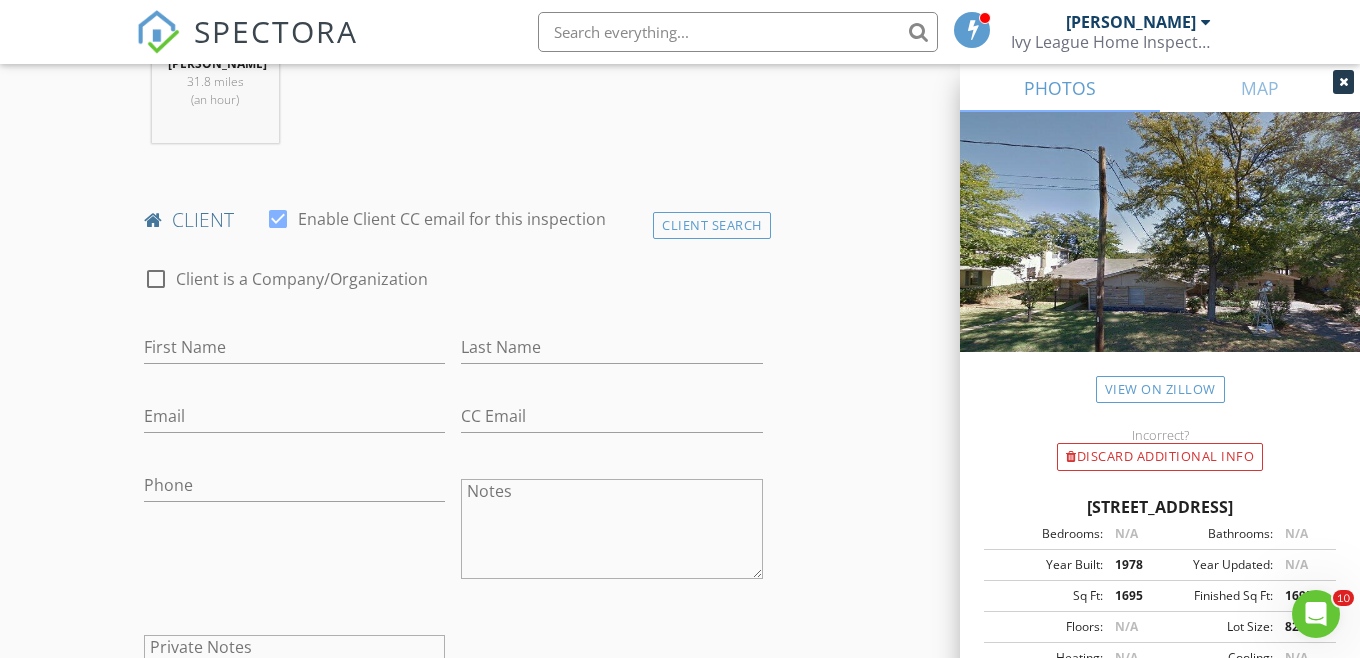 scroll, scrollTop: 891, scrollLeft: 0, axis: vertical 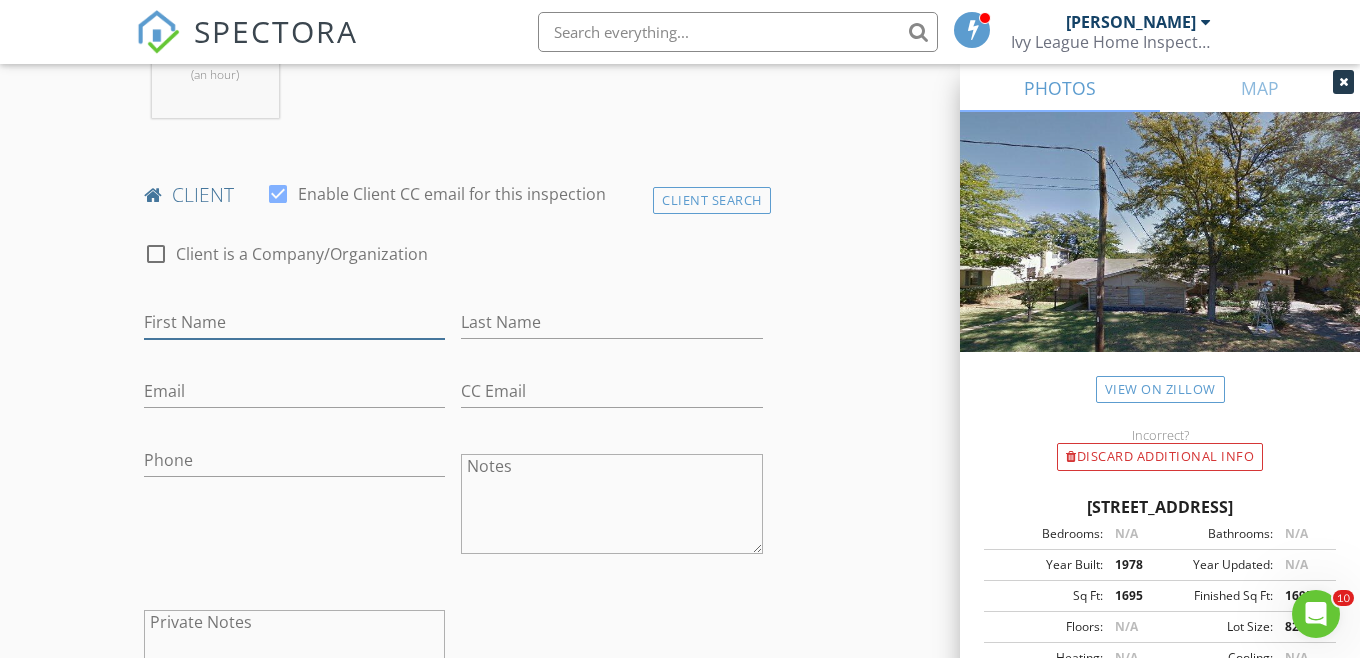 click on "First Name" at bounding box center (294, 322) 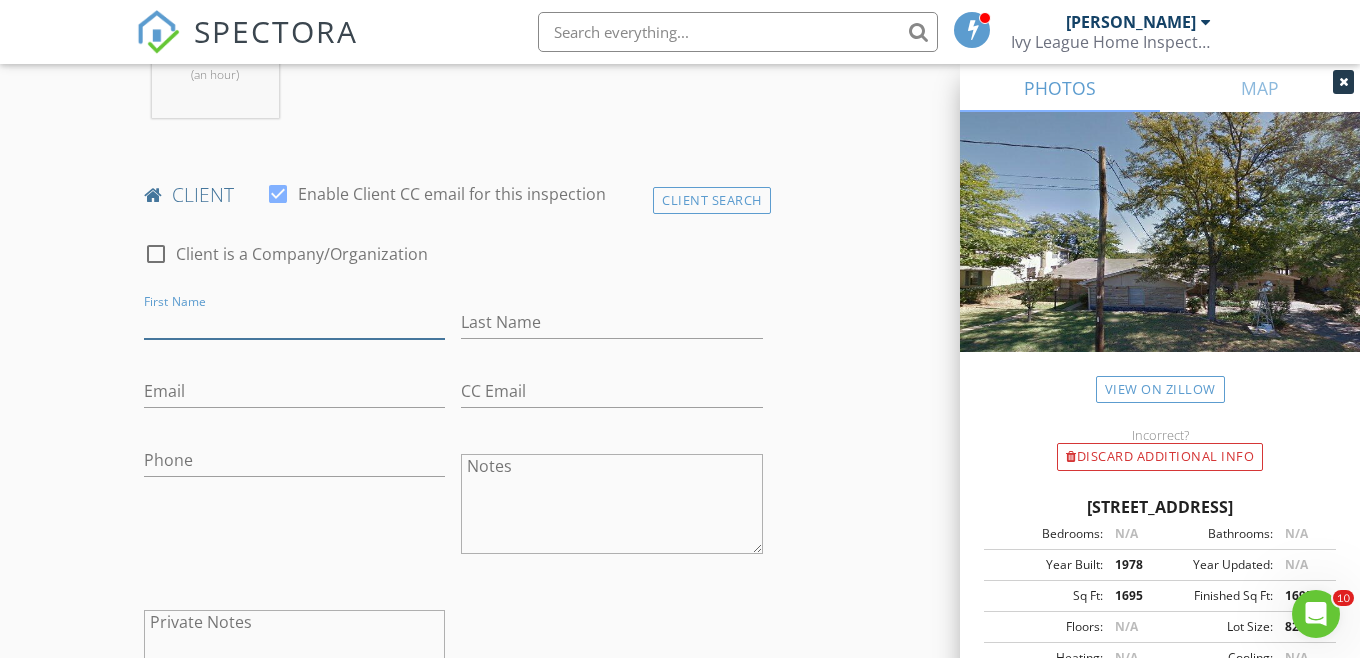 click on "First Name" at bounding box center (294, 322) 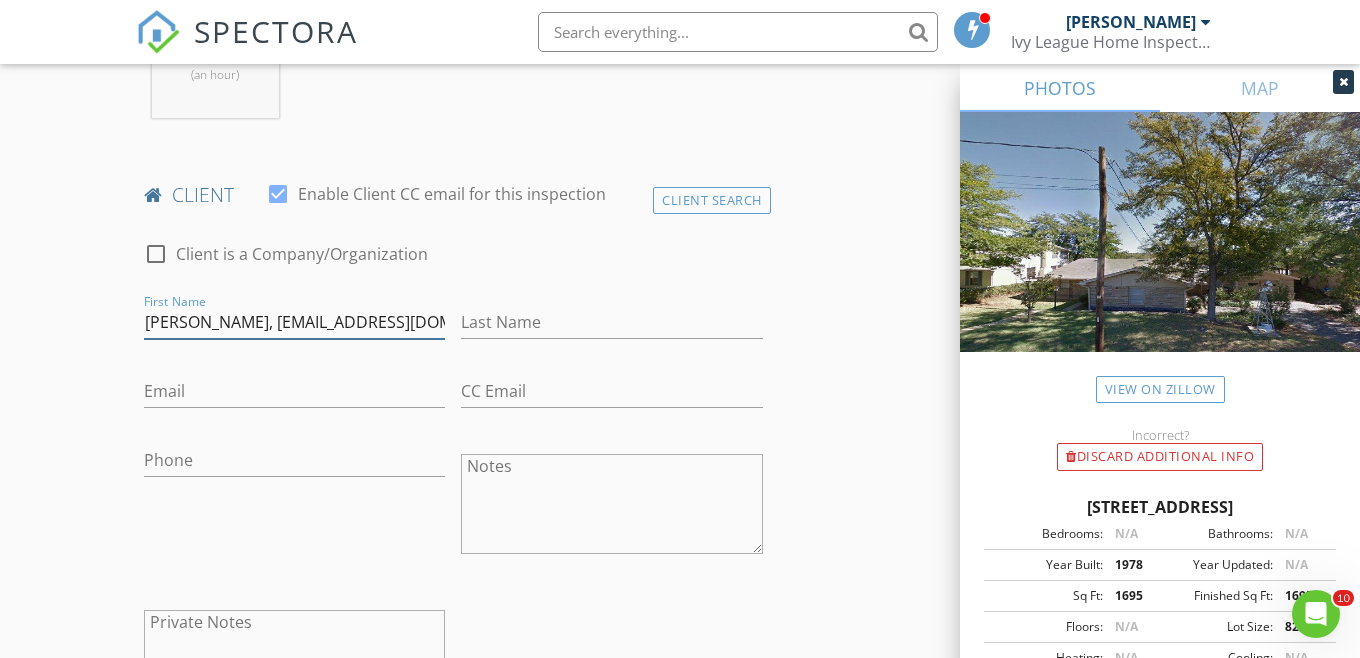 drag, startPoint x: 234, startPoint y: 340, endPoint x: 426, endPoint y: 345, distance: 192.0651 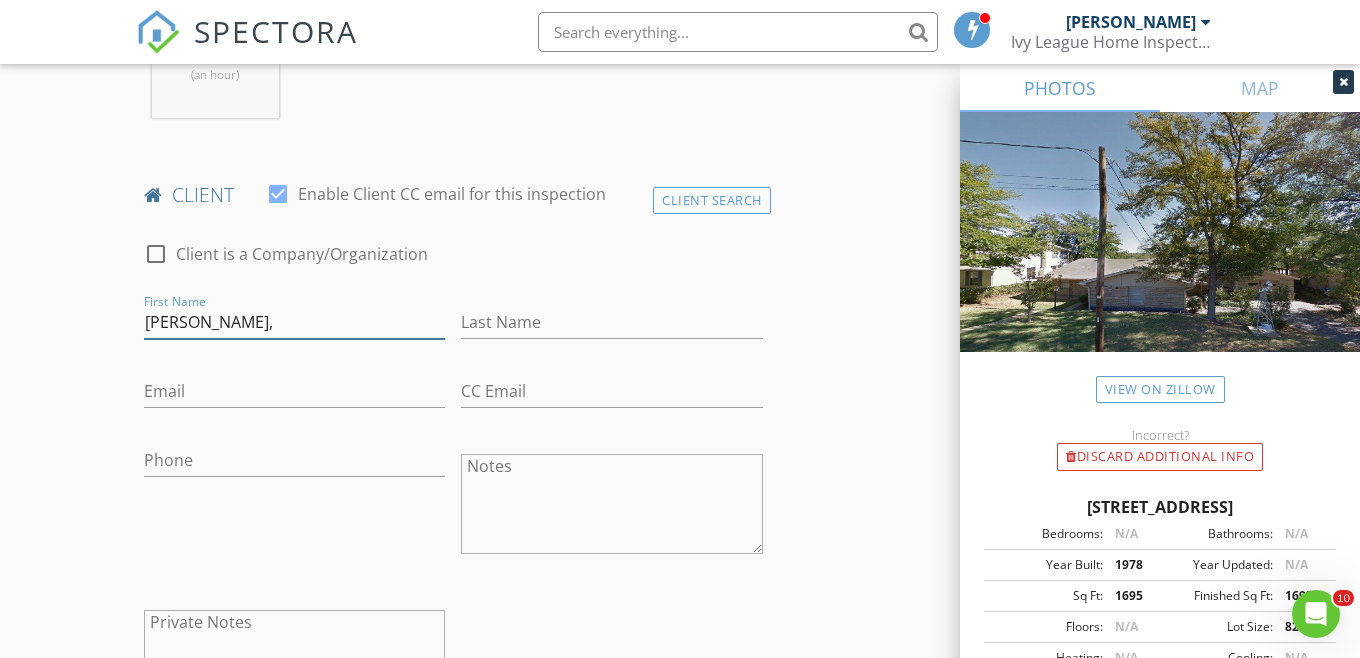 type on "Linda Little," 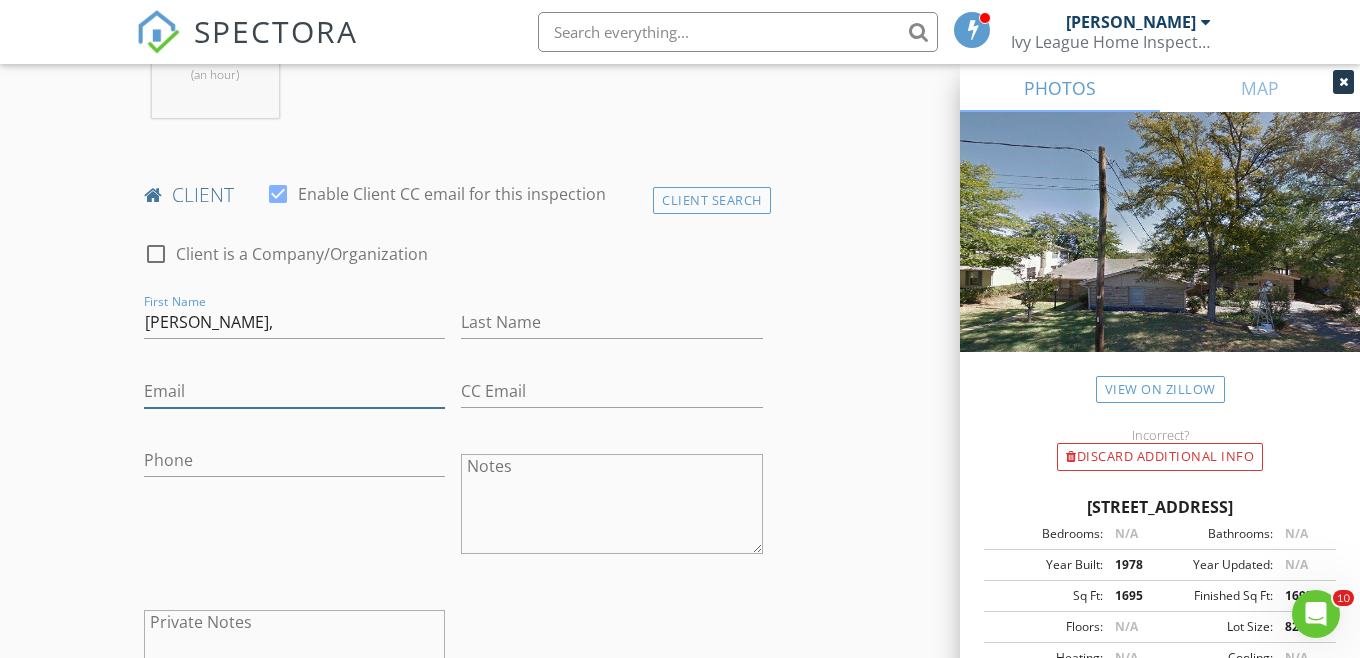 click on "Email" at bounding box center (294, 391) 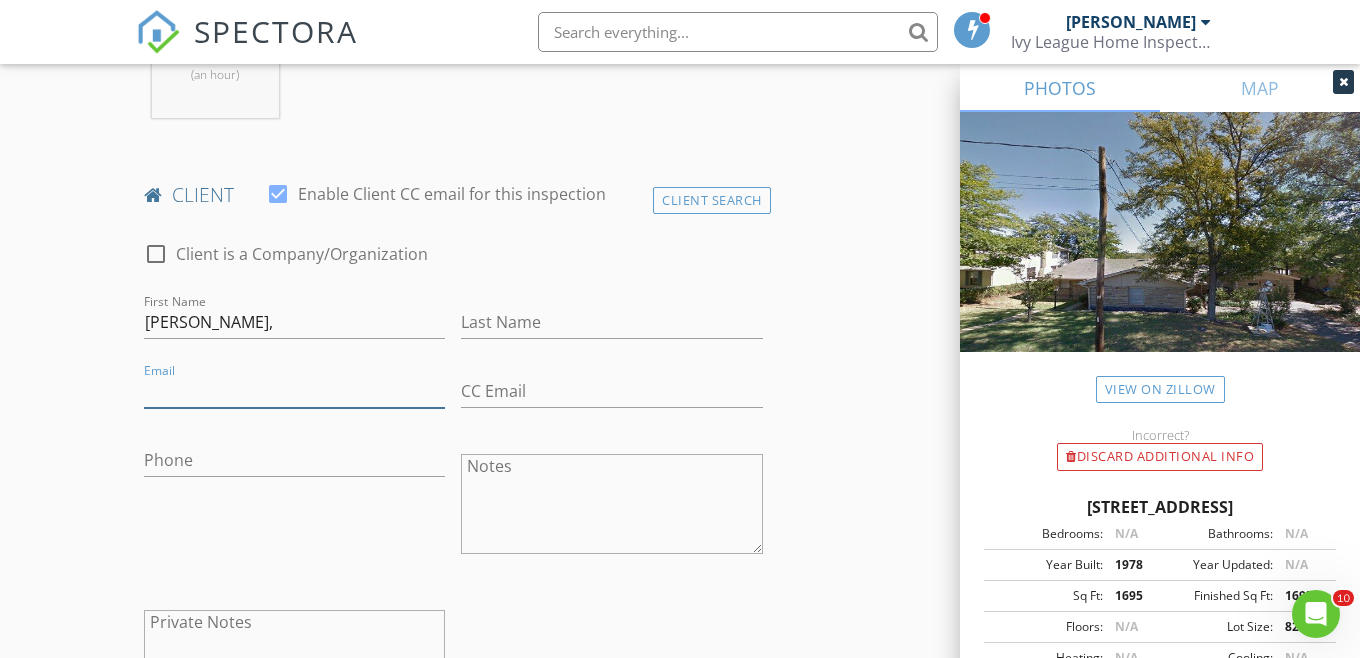 paste on "littlelpc854@gmail.com." 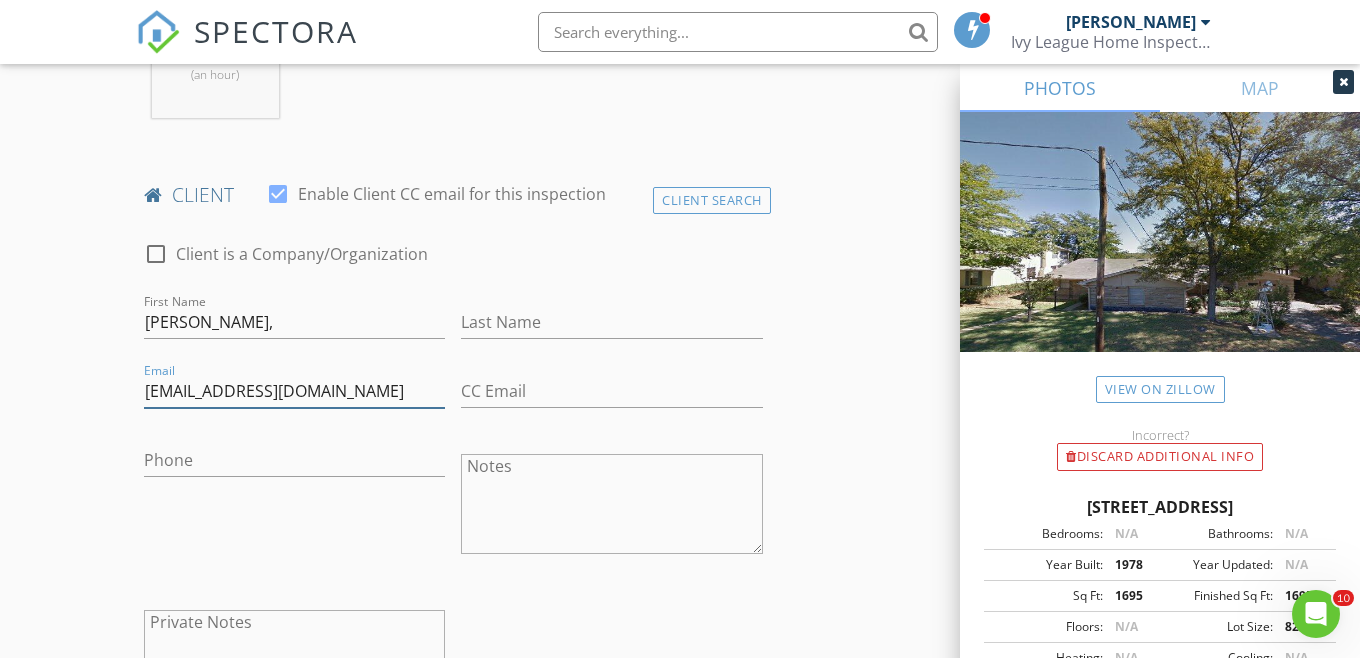 type on "littlelpc854@gmail.com" 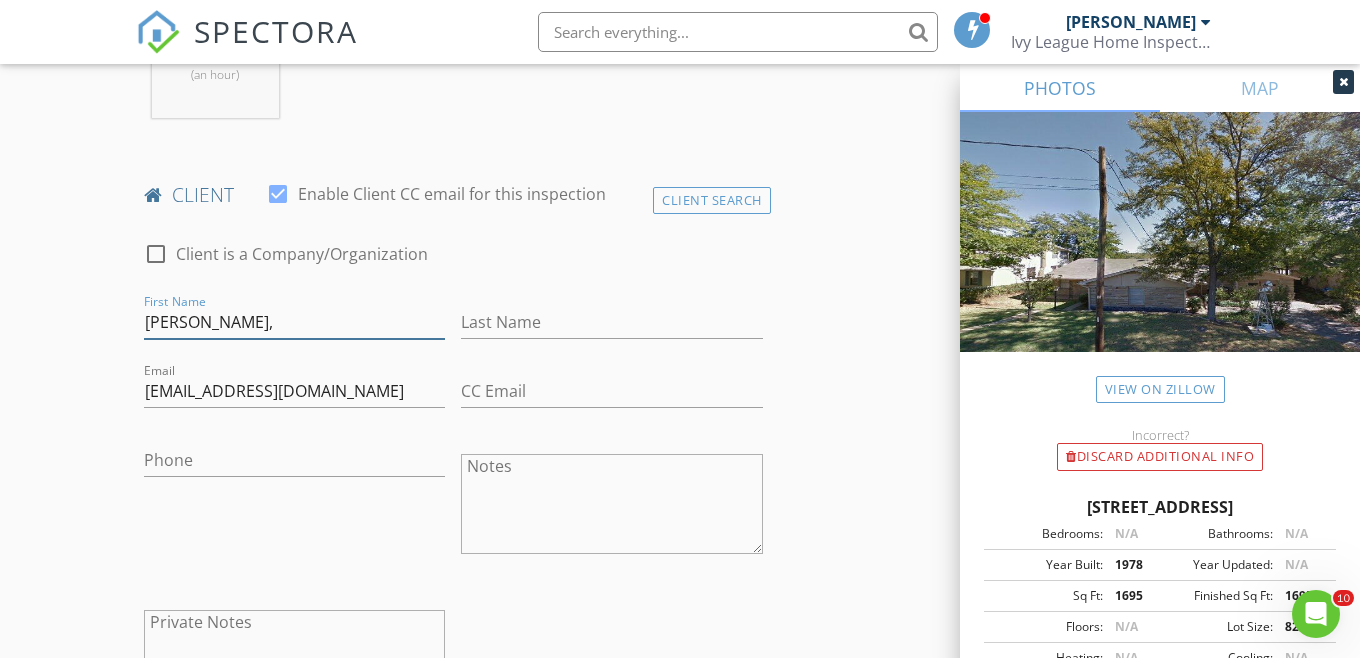 drag, startPoint x: 191, startPoint y: 343, endPoint x: 261, endPoint y: 345, distance: 70.028564 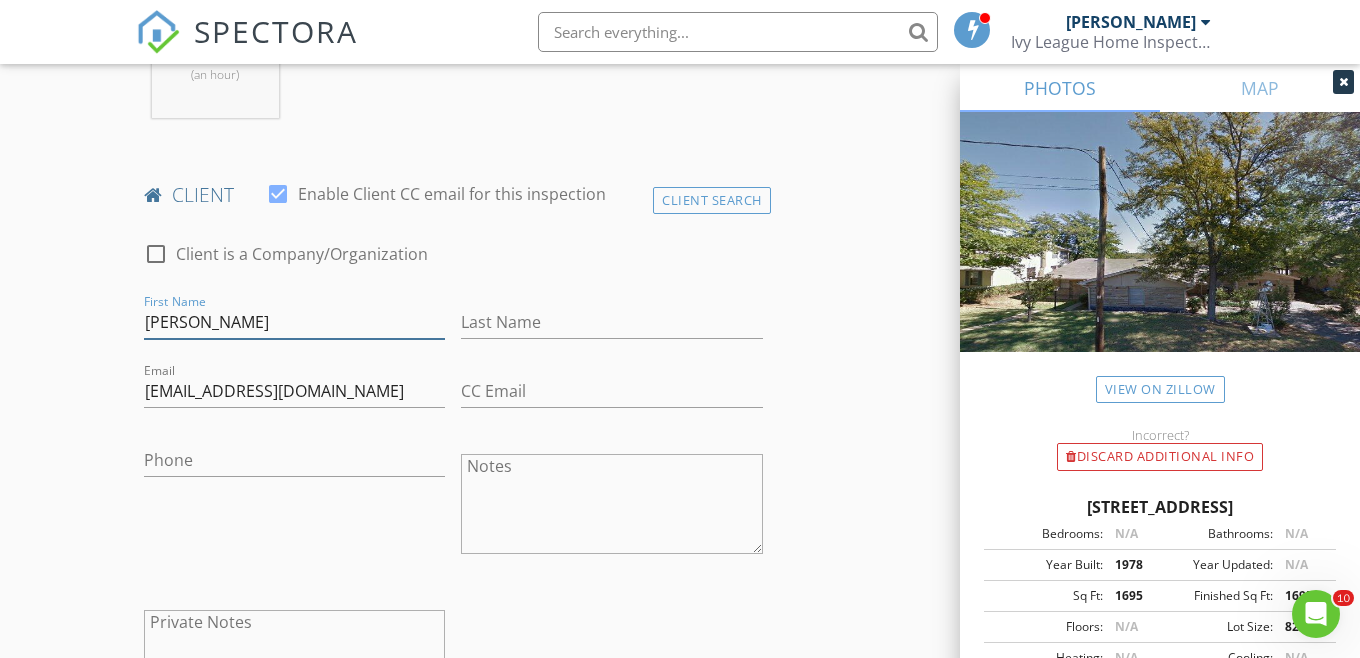 type on "Linda" 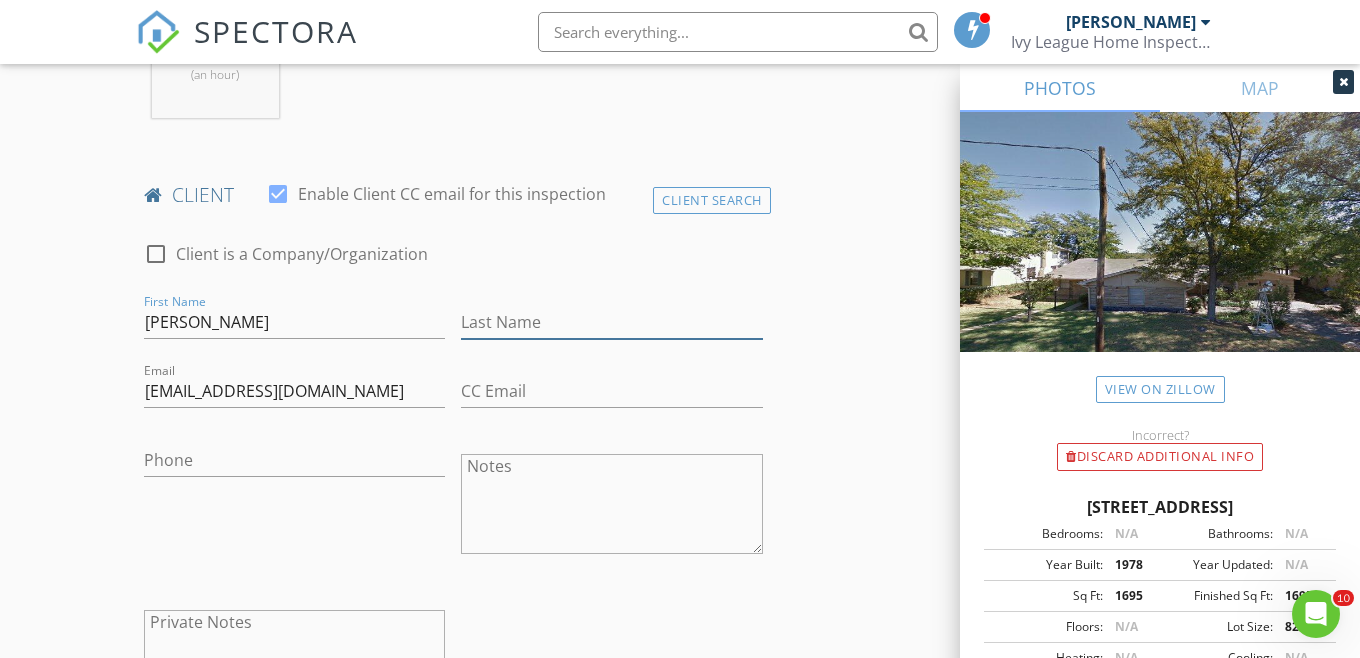 click on "Last Name" at bounding box center [611, 322] 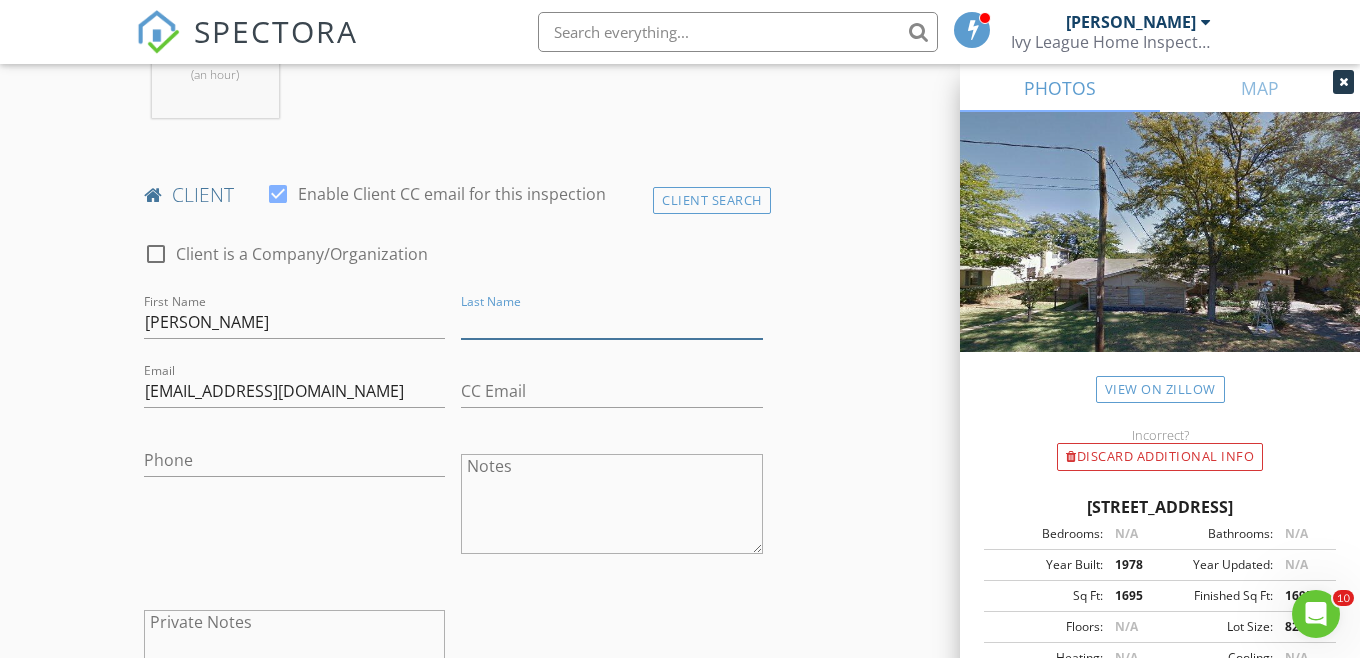 paste on "Little," 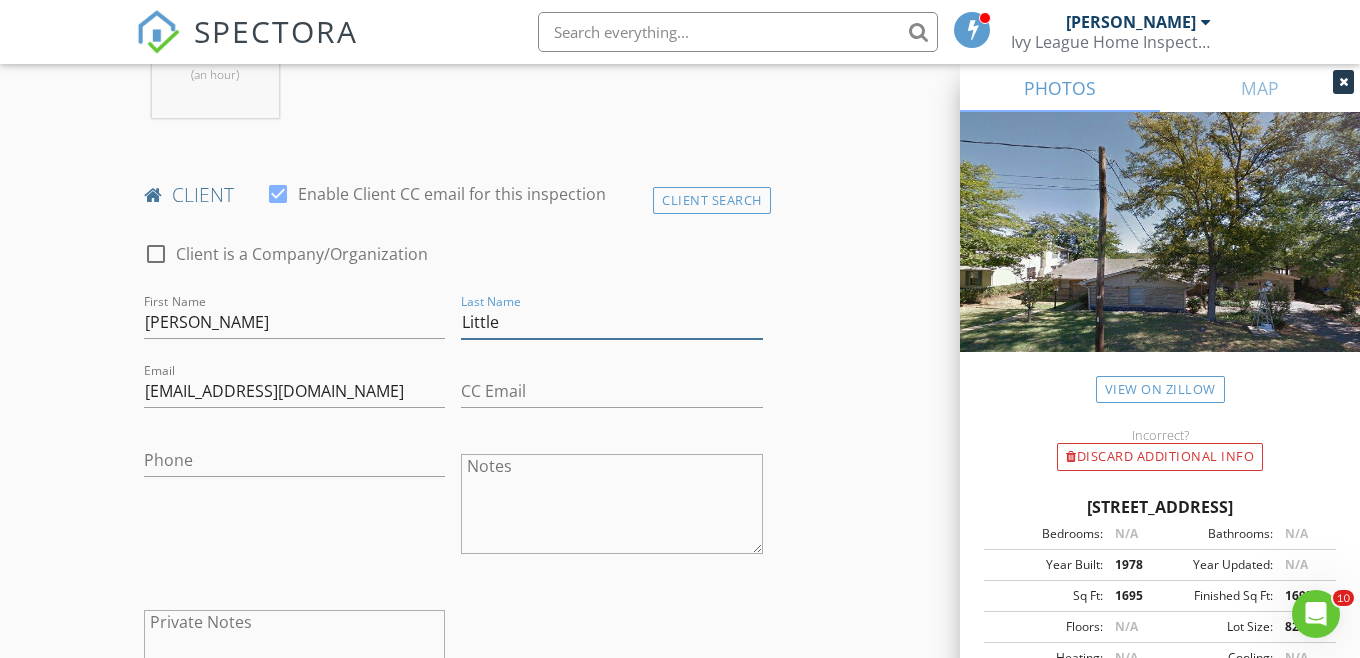 type on "Little" 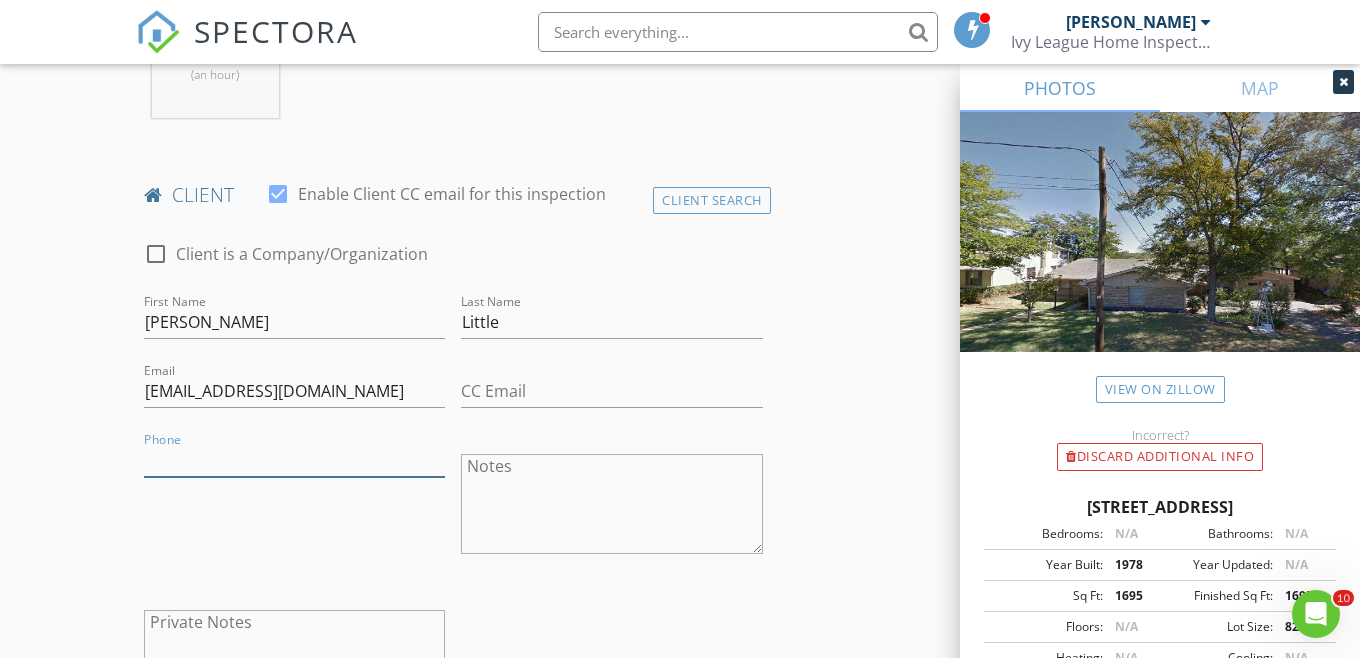 click on "Phone" at bounding box center (294, 460) 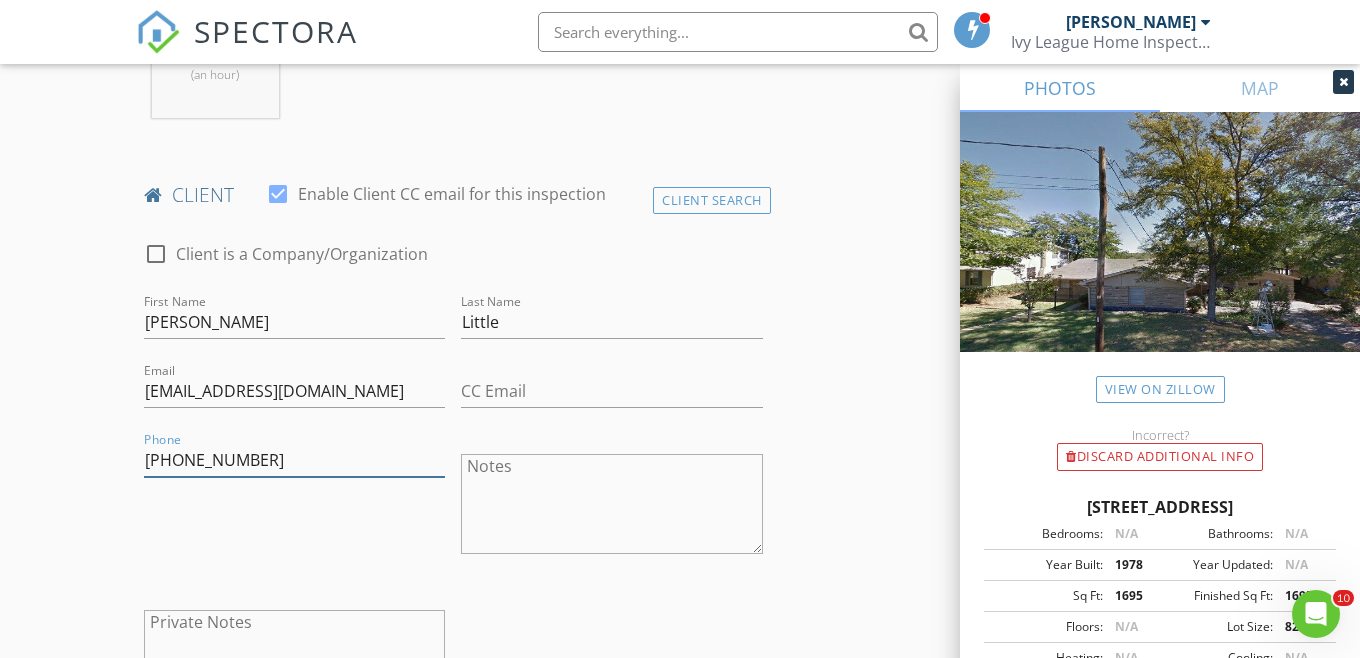 type on "405-317-9975" 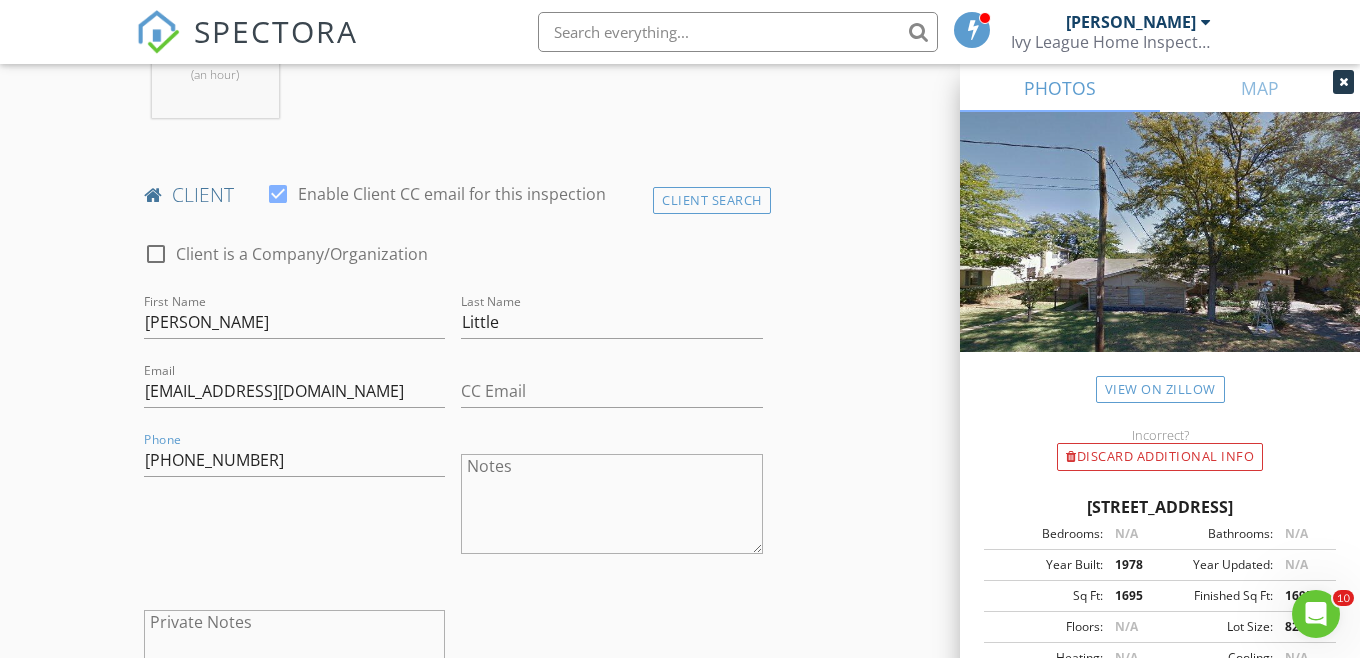 click on "New Inspection
Click here to use the New Order Form
INSPECTOR(S)
check_box   Dawson Nitcholas   PRIMARY   Dawson Nitcholas arrow_drop_down   check_box_outline_blank Dawson Nitcholas specifically requested
Date/Time
07/12/2025 8:30 AM
Location
Address Search       Address 110 Mimosa Dr   Unit   City Pottsboro   State TX   Zip 75076   County Grayson     Square Feet 1695   Year Built 1978   Foundation Slab arrow_drop_down     Dawson Nitcholas     31.8 miles     (an hour)
client
check_box Enable Client CC email for this inspection   Client Search     check_box_outline_blank Client is a Company/Organization     First Name Linda   Last Name Little   Email littlelpc854@gmail.com   CC Email   Phone 405-317-9975           Notes   Private Notes
ADD ADDITIONAL client
check_box_outline_blank     Ivy League" at bounding box center [680, 947] 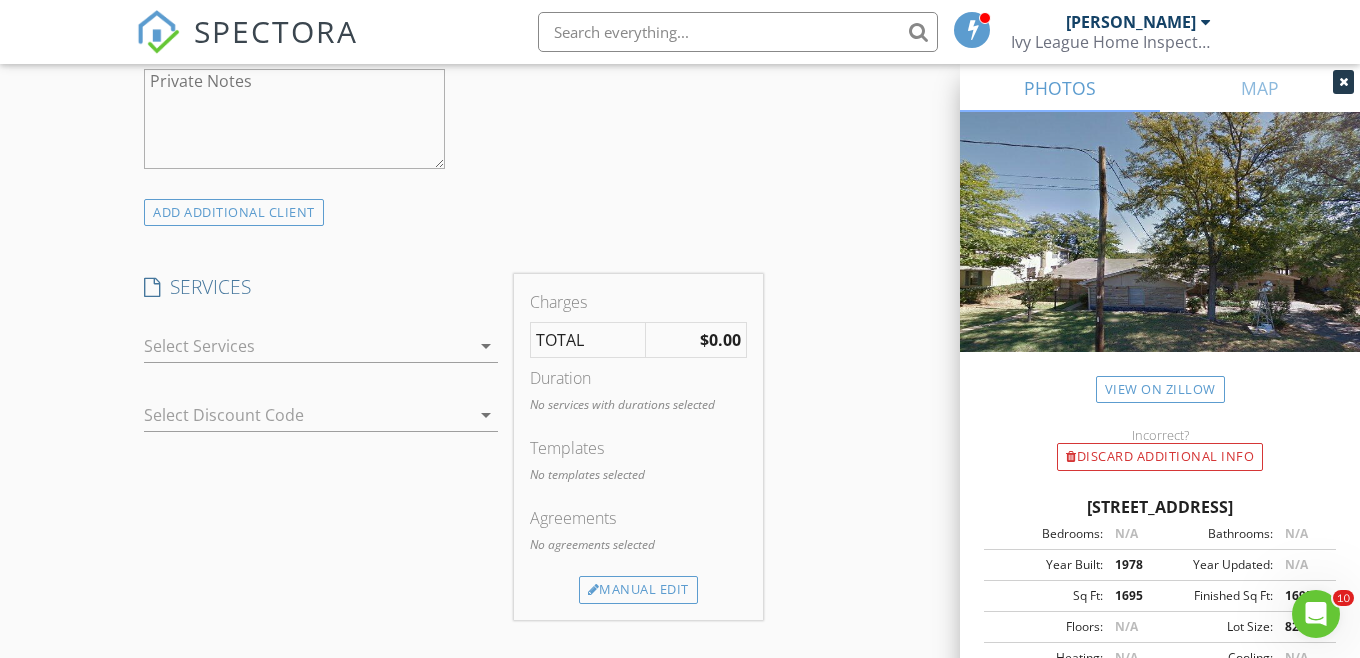 scroll, scrollTop: 1433, scrollLeft: 0, axis: vertical 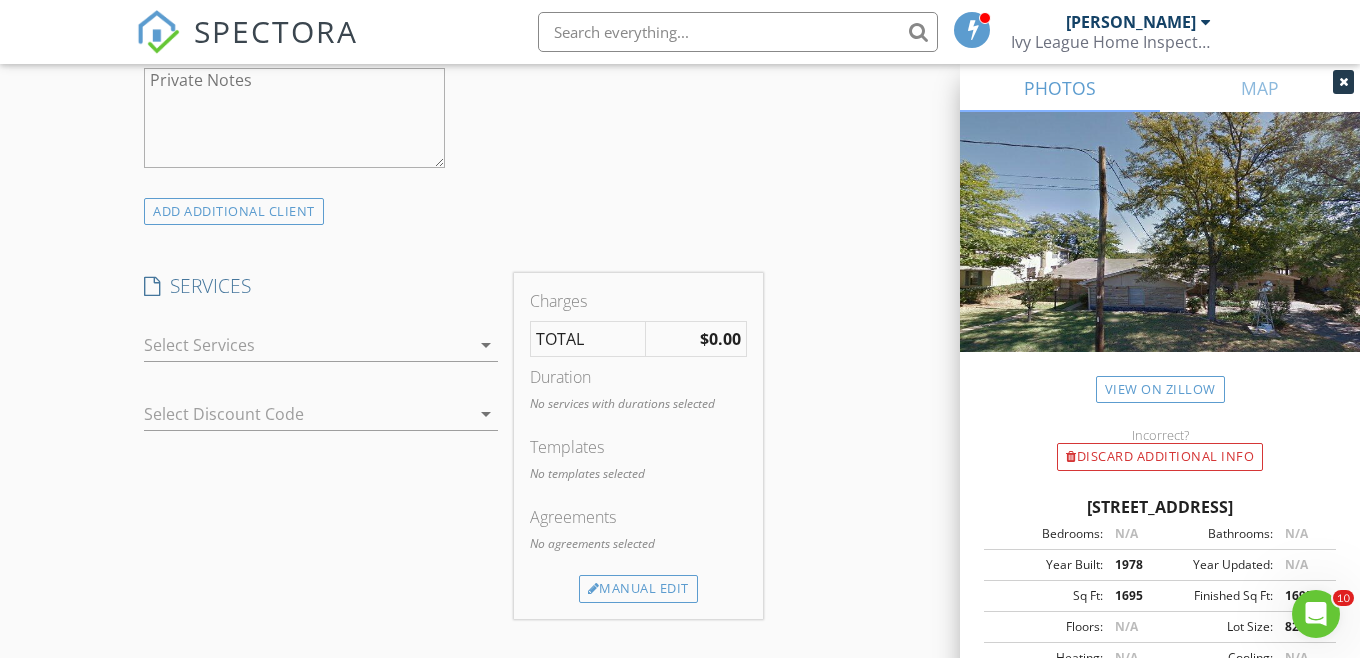 click at bounding box center (307, 345) 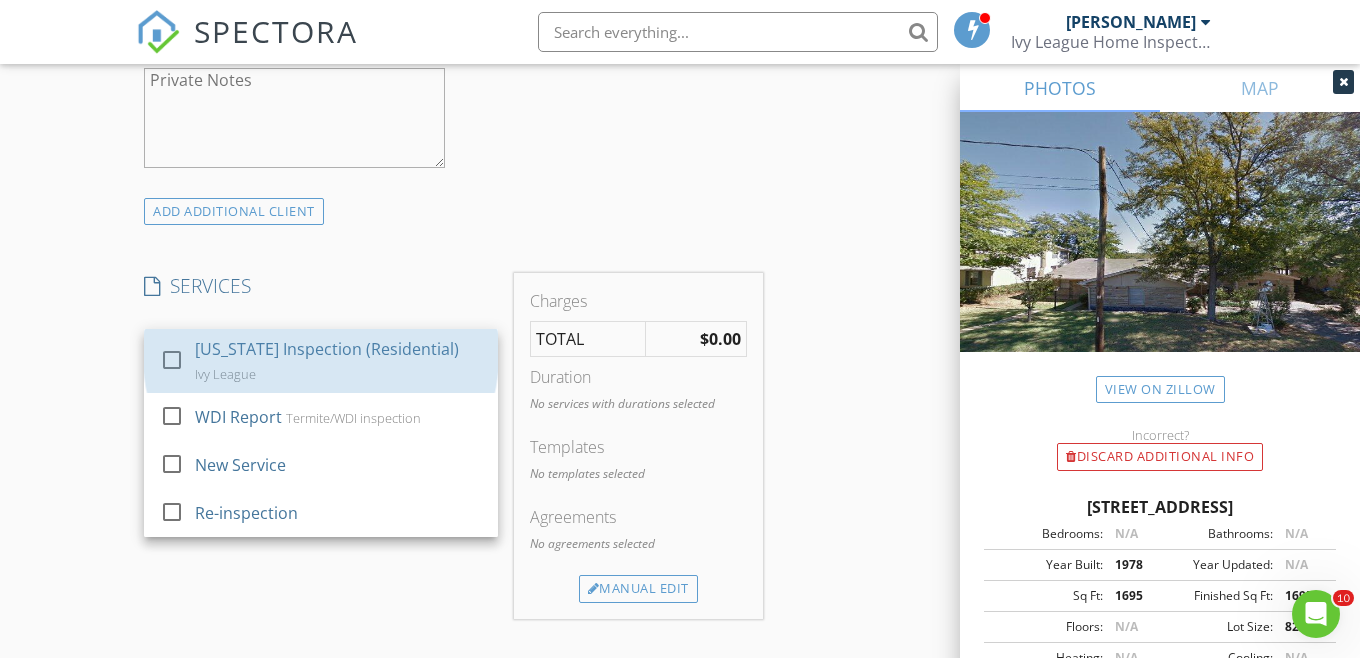 click on "[US_STATE] Inspection (Residential)" at bounding box center [327, 349] 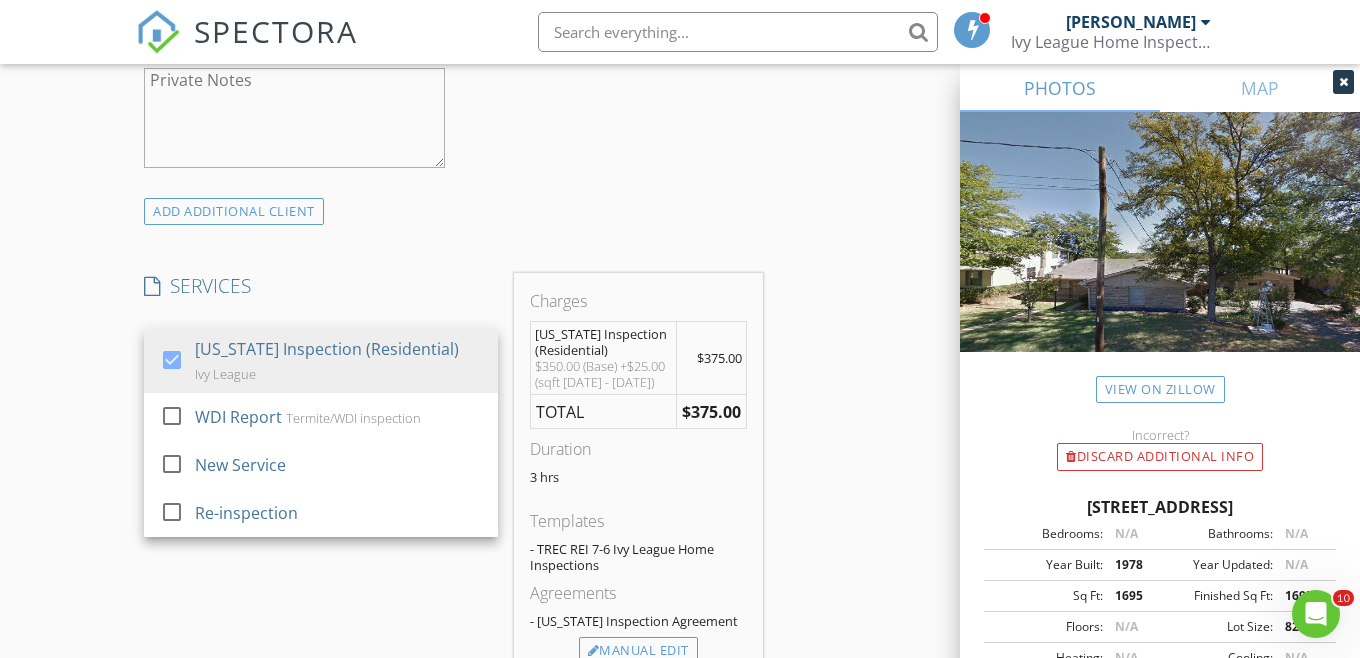 click on "New Inspection
Click here to use the New Order Form
INSPECTOR(S)
check_box   Dawson Nitcholas   PRIMARY   Dawson Nitcholas arrow_drop_down   check_box_outline_blank Dawson Nitcholas specifically requested
Date/Time
07/12/2025 8:30 AM
Location
Address Search       Address 110 Mimosa Dr   Unit   City Pottsboro   State TX   Zip 75076   County Grayson     Square Feet 1695   Year Built 1978   Foundation Slab arrow_drop_down     Dawson Nitcholas     31.8 miles     (an hour)
client
check_box Enable Client CC email for this inspection   Client Search     check_box_outline_blank Client is a Company/Organization     First Name Linda   Last Name Little   Email littlelpc854@gmail.com   CC Email   Phone 405-317-9975           Notes   Private Notes
ADD ADDITIONAL client
check_box     Ivy League    WDI Report" at bounding box center [680, 436] 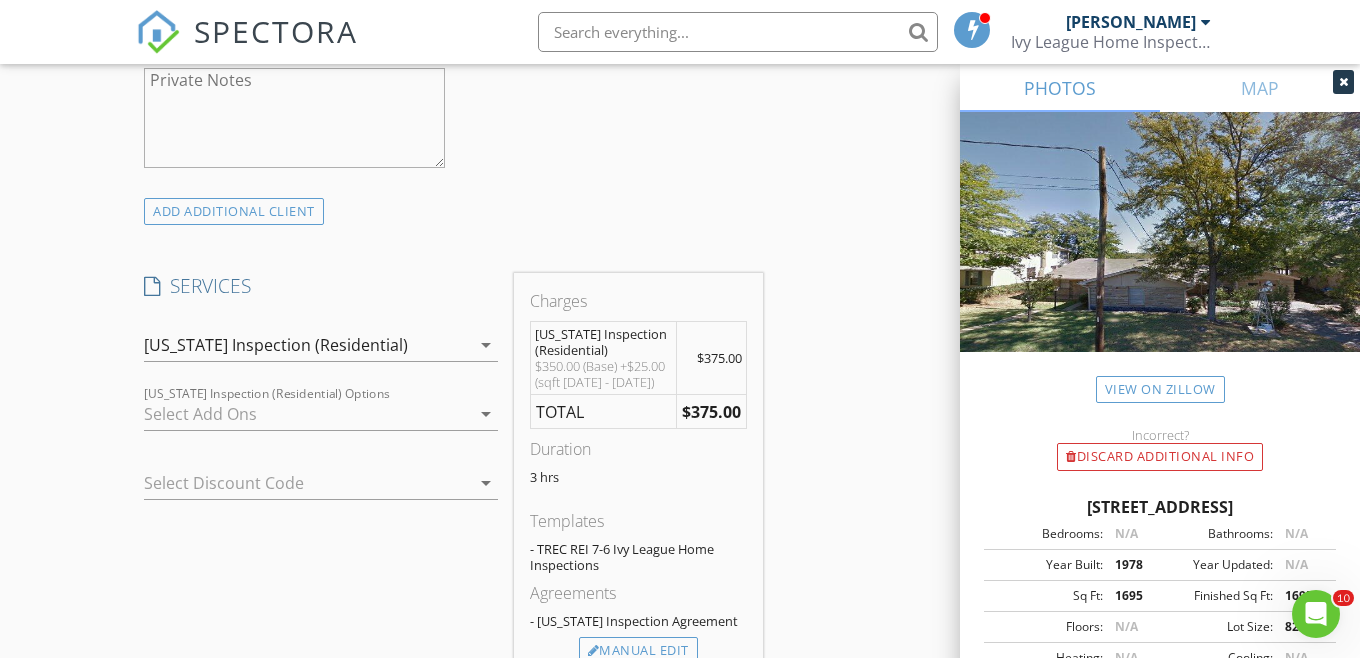 click at bounding box center (307, 414) 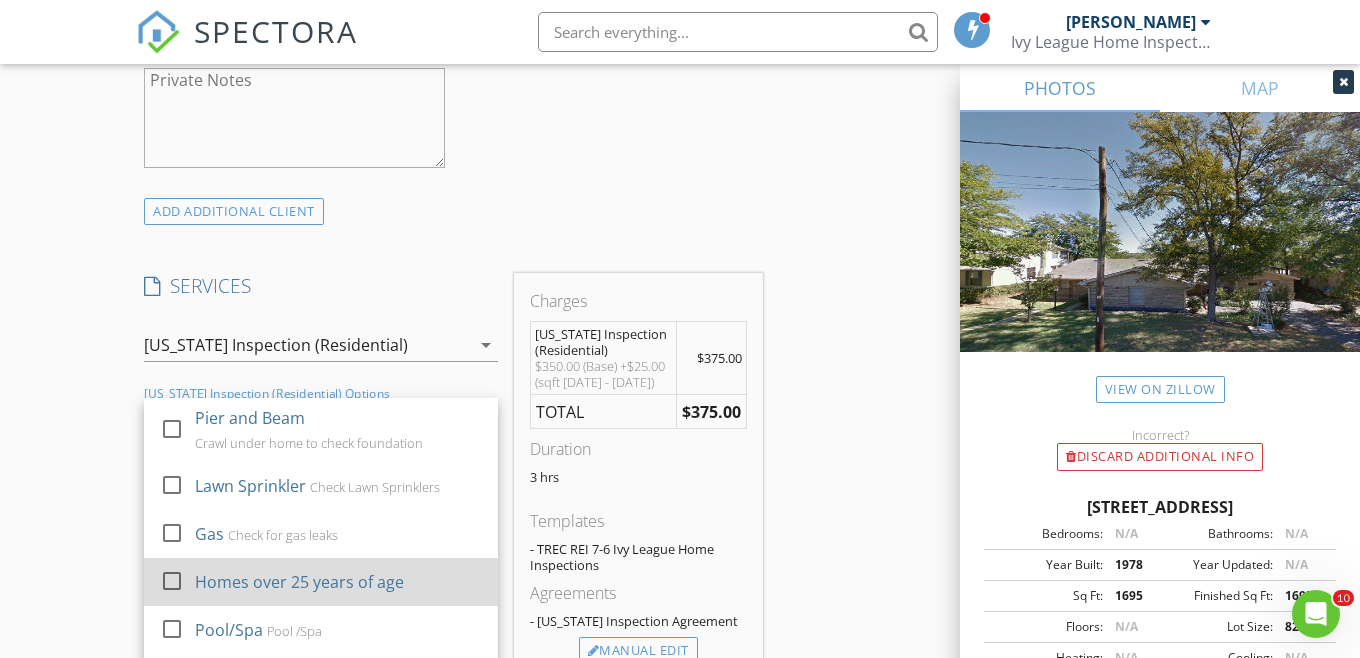 click at bounding box center [172, 581] 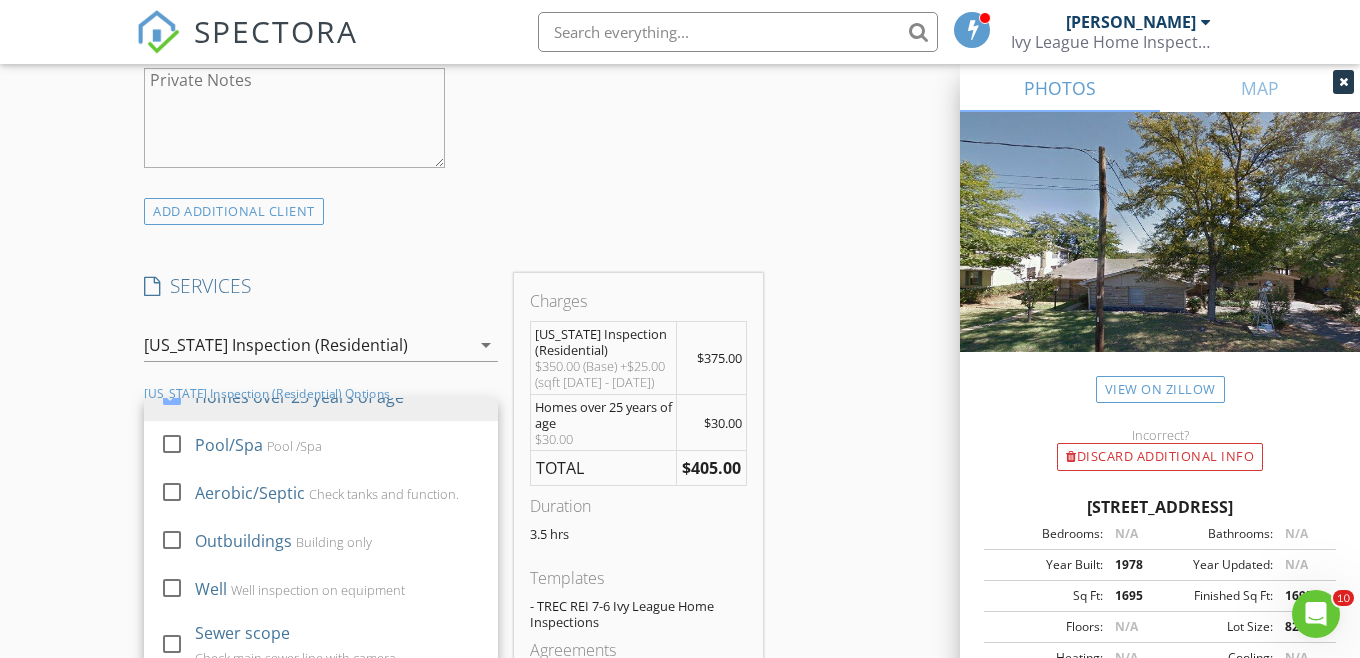 scroll, scrollTop: 217, scrollLeft: 0, axis: vertical 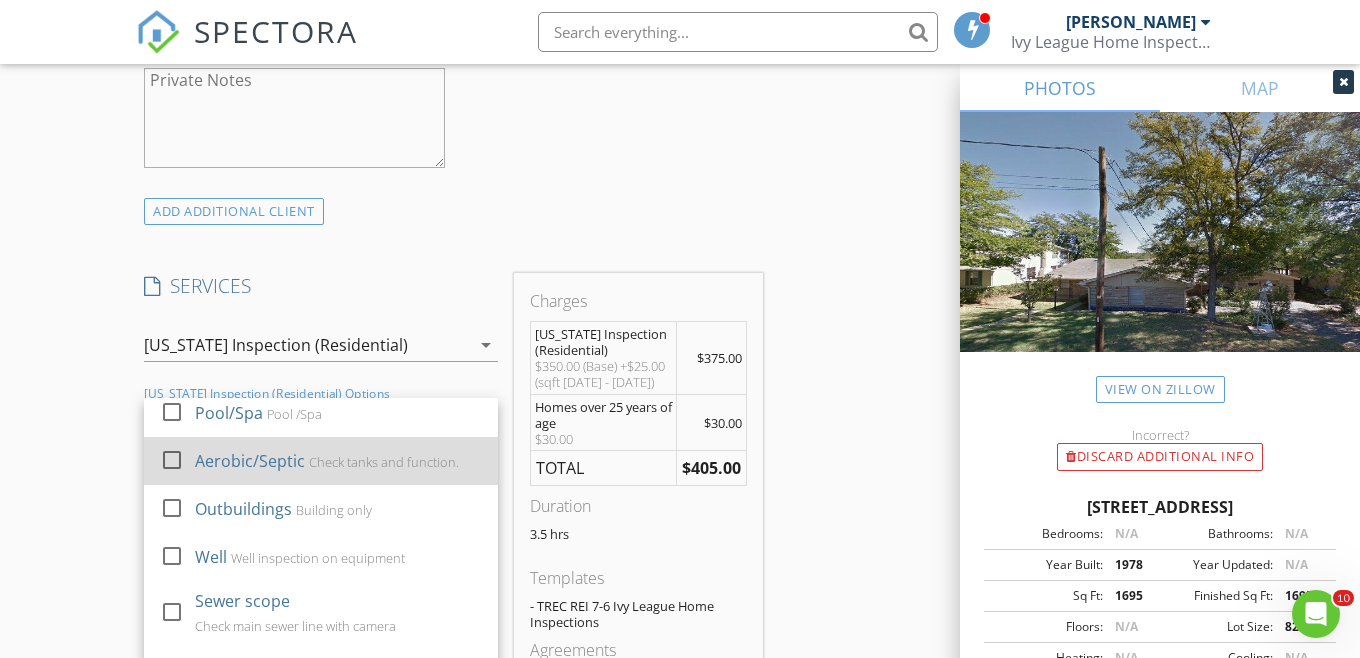 click at bounding box center (172, 460) 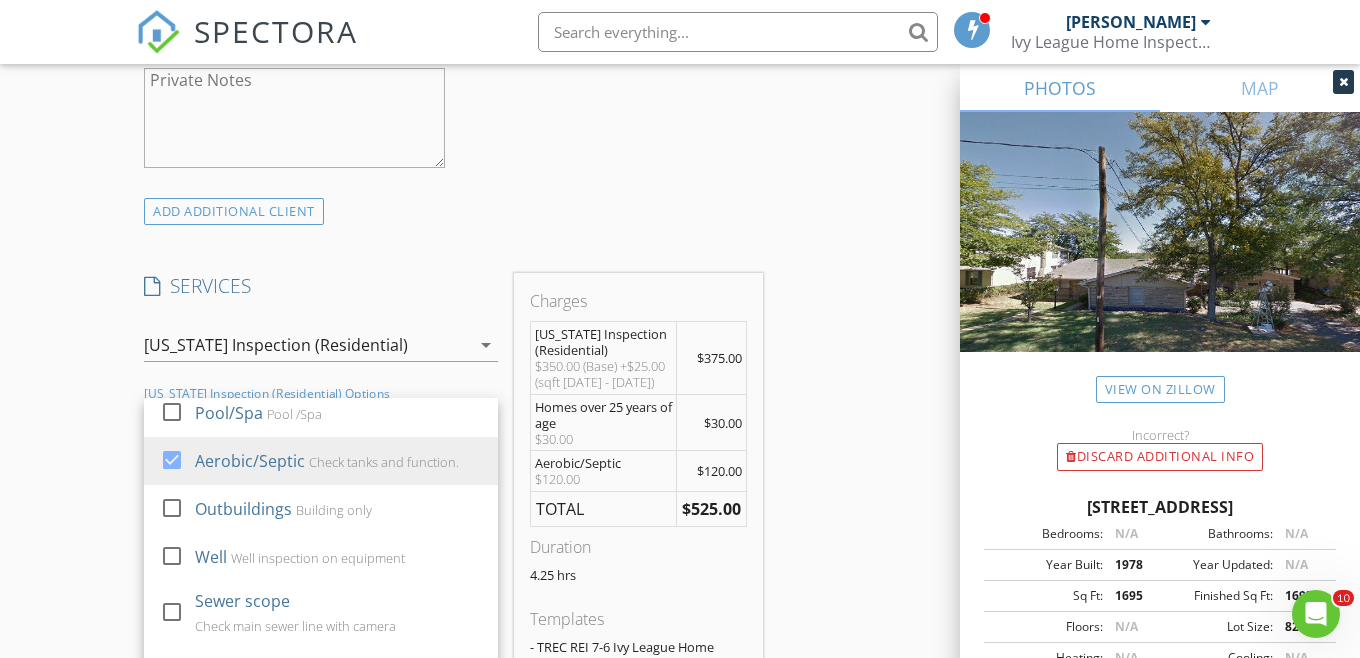 click on "New Inspection
Click here to use the New Order Form
INSPECTOR(S)
check_box   Dawson Nitcholas   PRIMARY   Dawson Nitcholas arrow_drop_down   check_box_outline_blank Dawson Nitcholas specifically requested
Date/Time
07/12/2025 8:30 AM
Location
Address Search       Address 110 Mimosa Dr   Unit   City Pottsboro   State TX   Zip 75076   County Grayson     Square Feet 1695   Year Built 1978   Foundation Slab arrow_drop_down     Dawson Nitcholas     31.8 miles     (an hour)
client
check_box Enable Client CC email for this inspection   Client Search     check_box_outline_blank Client is a Company/Organization     First Name Linda   Last Name Little   Email littlelpc854@gmail.com   CC Email   Phone 405-317-9975           Notes   Private Notes
ADD ADDITIONAL client
check_box     Ivy League    WDI Report" at bounding box center (680, 485) 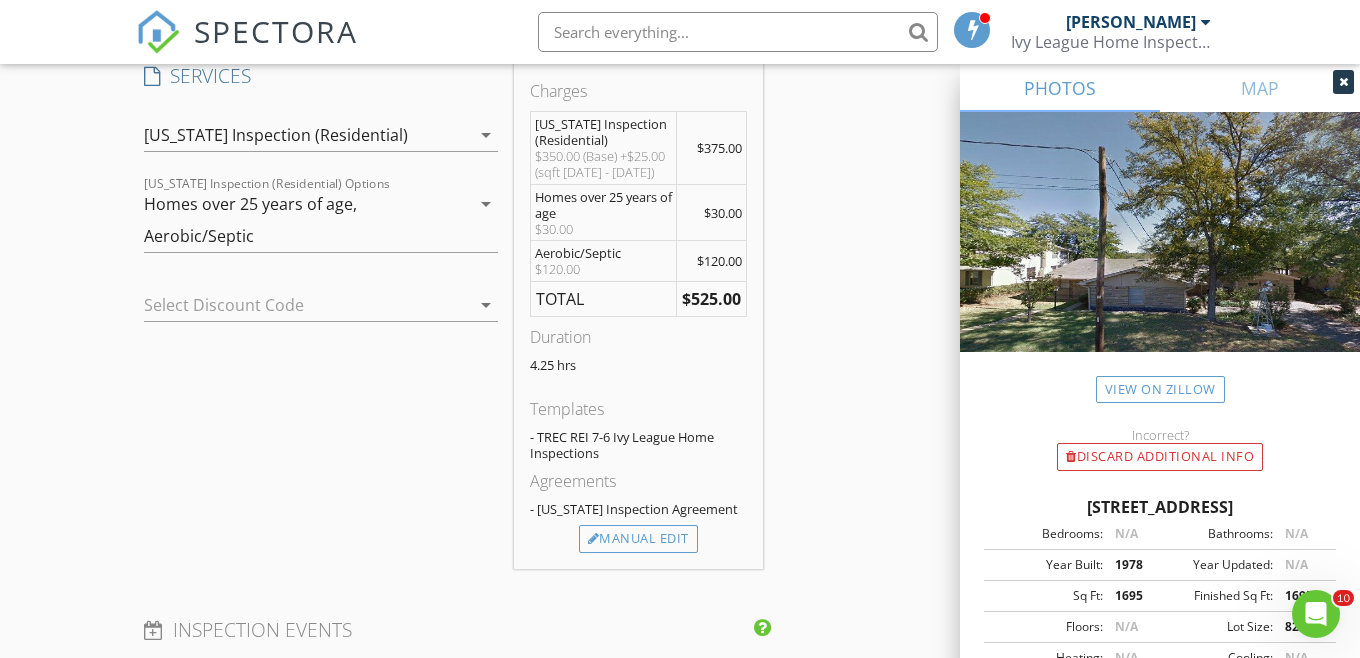 scroll, scrollTop: 1646, scrollLeft: 0, axis: vertical 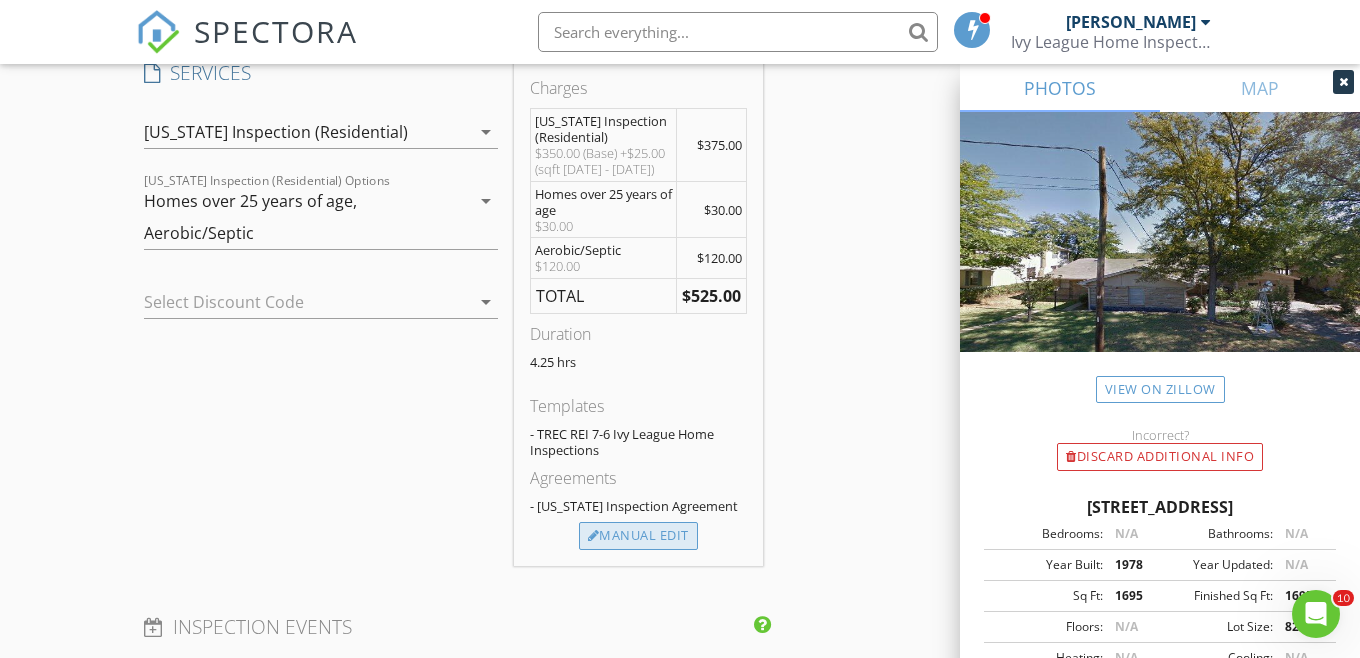 click on "Manual Edit" at bounding box center (638, 536) 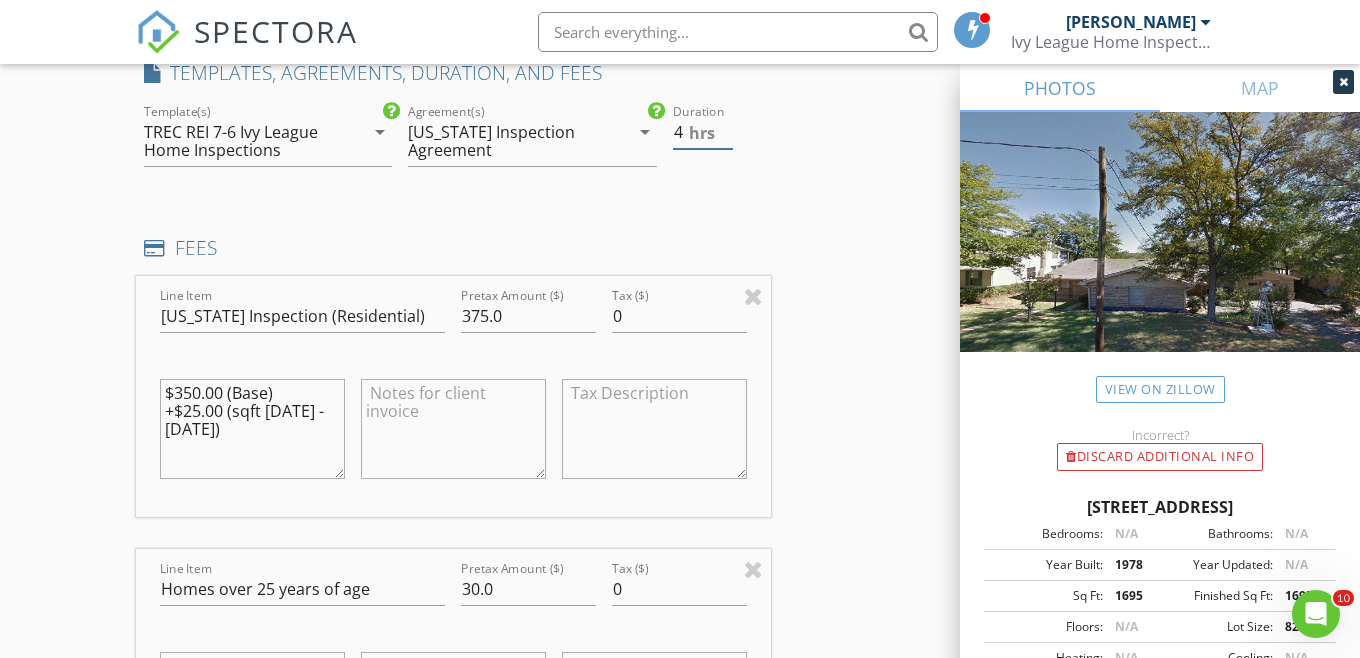 type on "4" 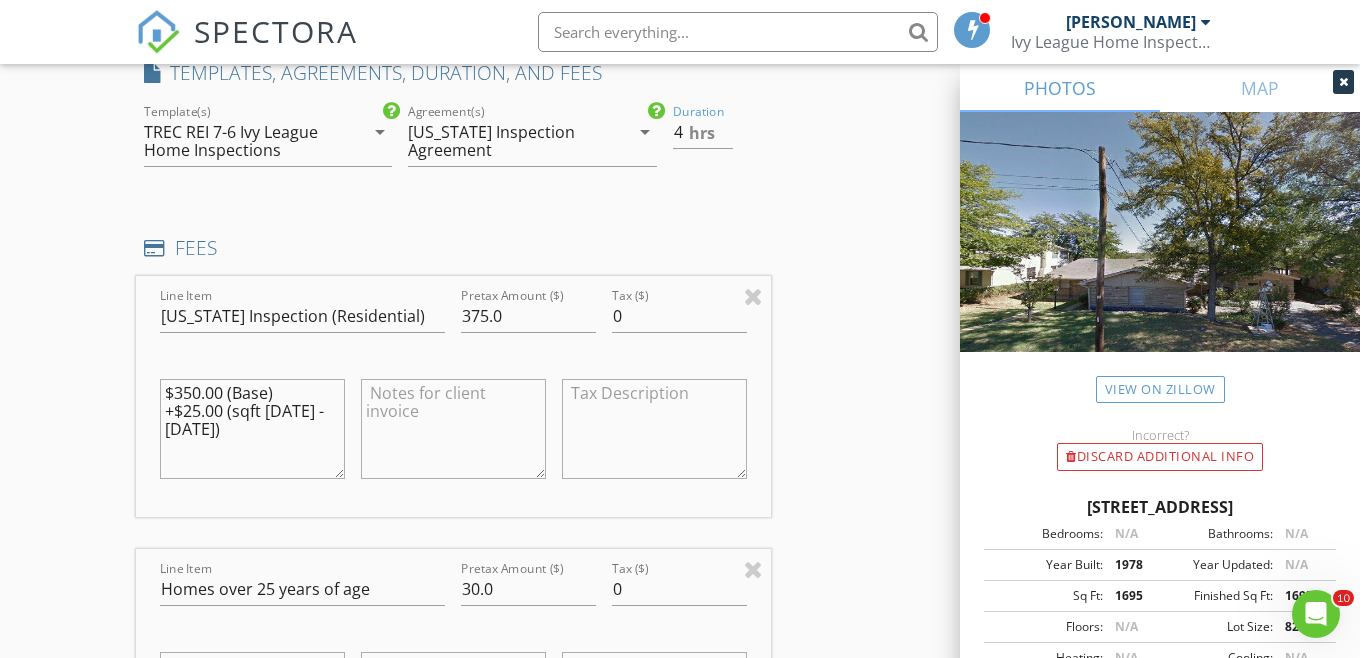 click on "INSPECTOR(S)
check_box   Dawson Nitcholas   PRIMARY   Dawson Nitcholas arrow_drop_down   check_box_outline_blank Dawson Nitcholas specifically requested
Date/Time
07/12/2025 8:30 AM
Location
Address Search       Address 110 Mimosa Dr   Unit   City Pottsboro   State TX   Zip 75076   County Grayson     Square Feet 1695   Year Built 1978   Foundation Slab arrow_drop_down     Dawson Nitcholas     31.8 miles     (an hour)
client
check_box Enable Client CC email for this inspection   Client Search     check_box_outline_blank Client is a Company/Organization     First Name Linda   Last Name Little   Email littlelpc854@gmail.com   CC Email   Phone 405-317-9975           Notes   Private Notes
ADD ADDITIONAL client
SERVICES
check_box   Texas Inspection (Residential)   Ivy League" at bounding box center [453, 558] 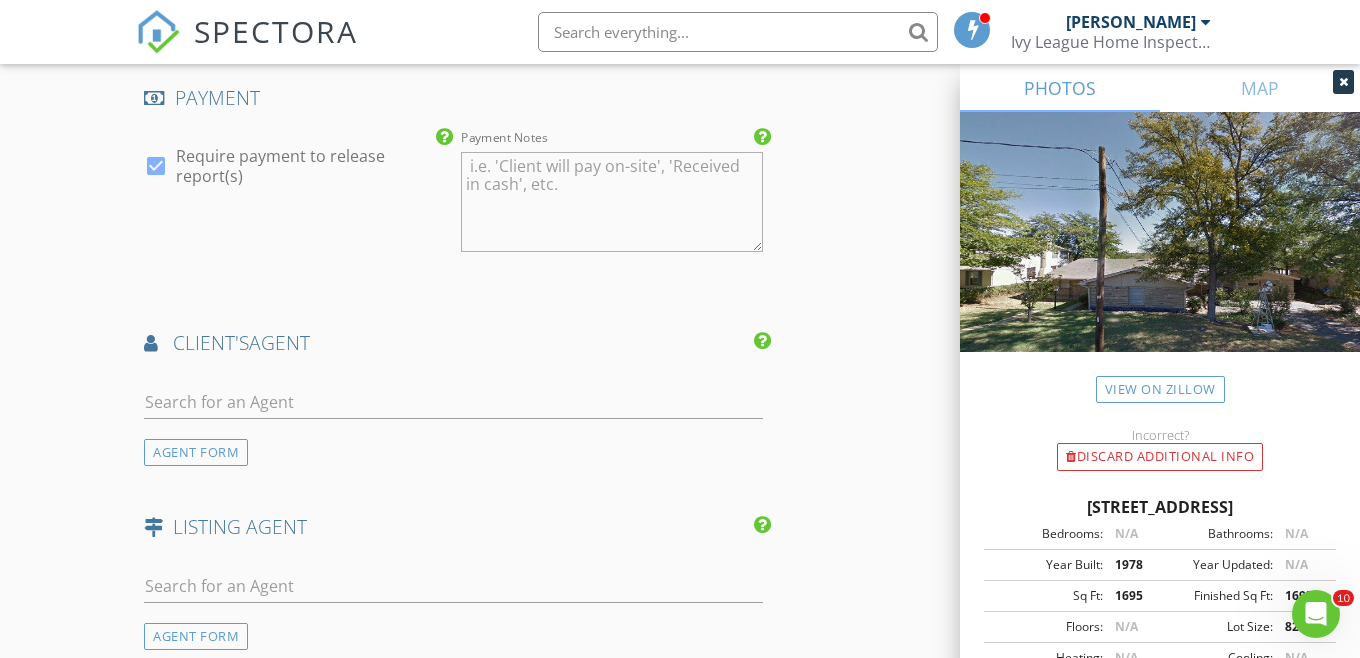 scroll, scrollTop: 2953, scrollLeft: 0, axis: vertical 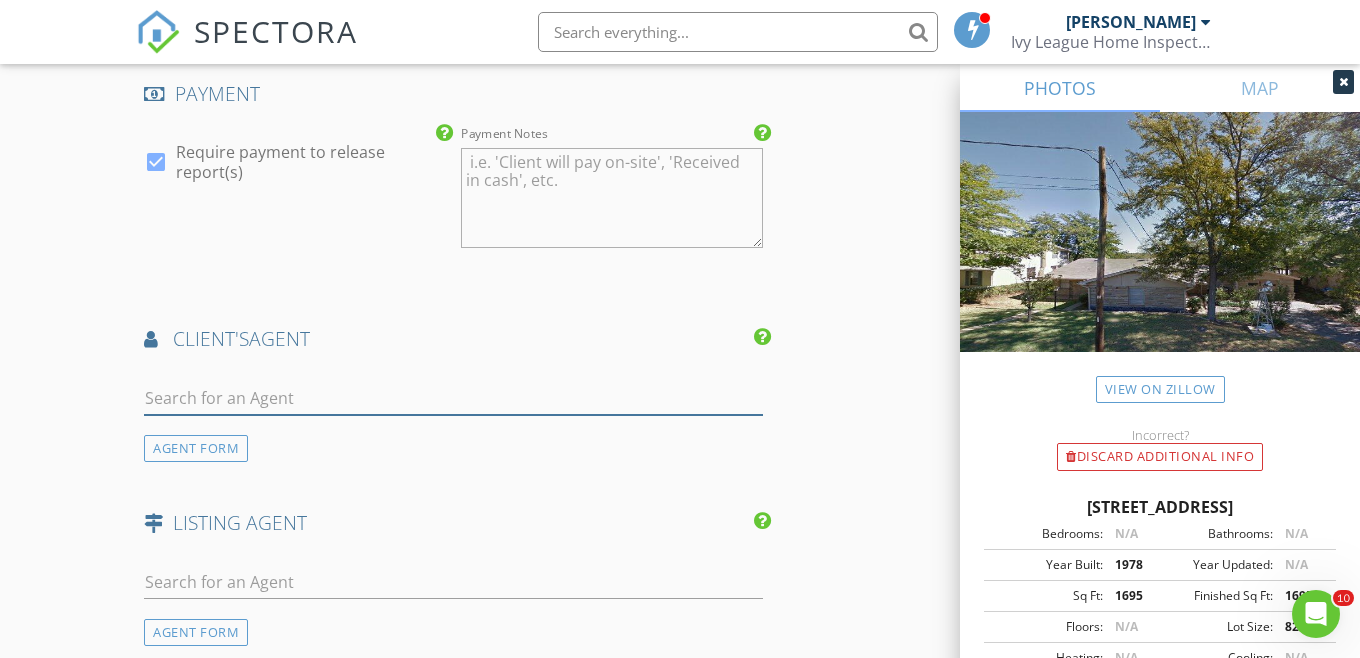 click at bounding box center (453, 398) 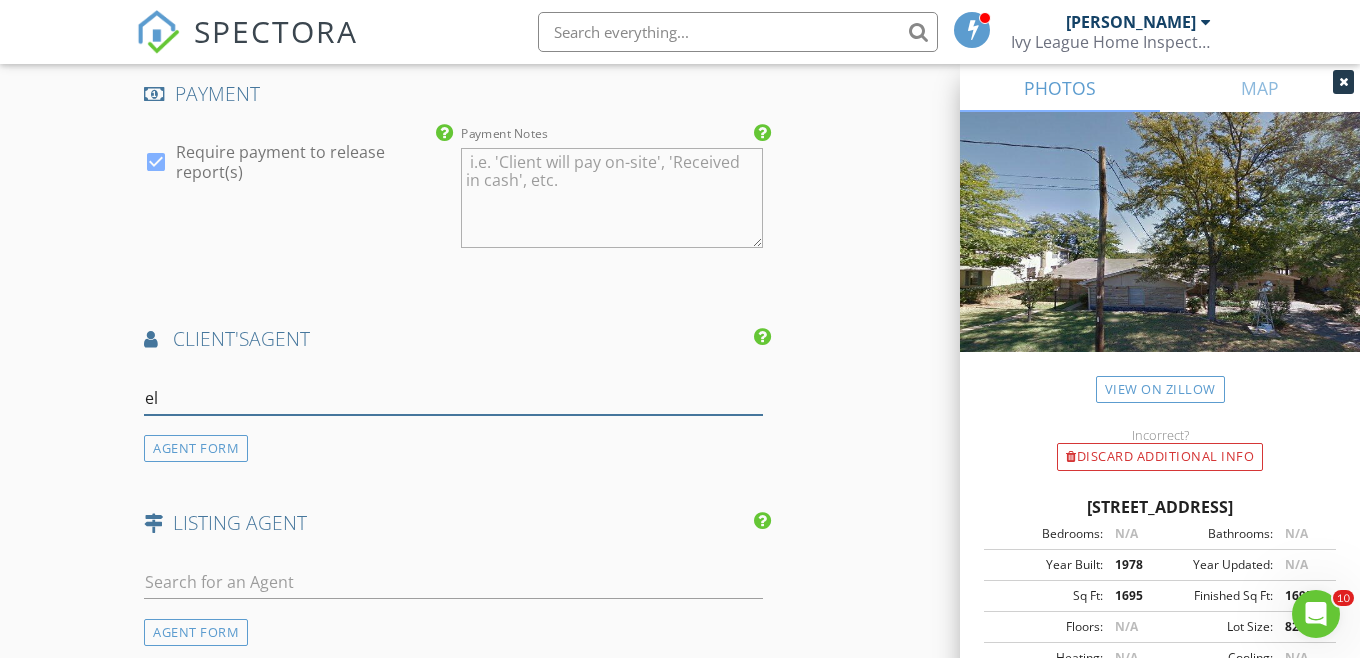 type on "e" 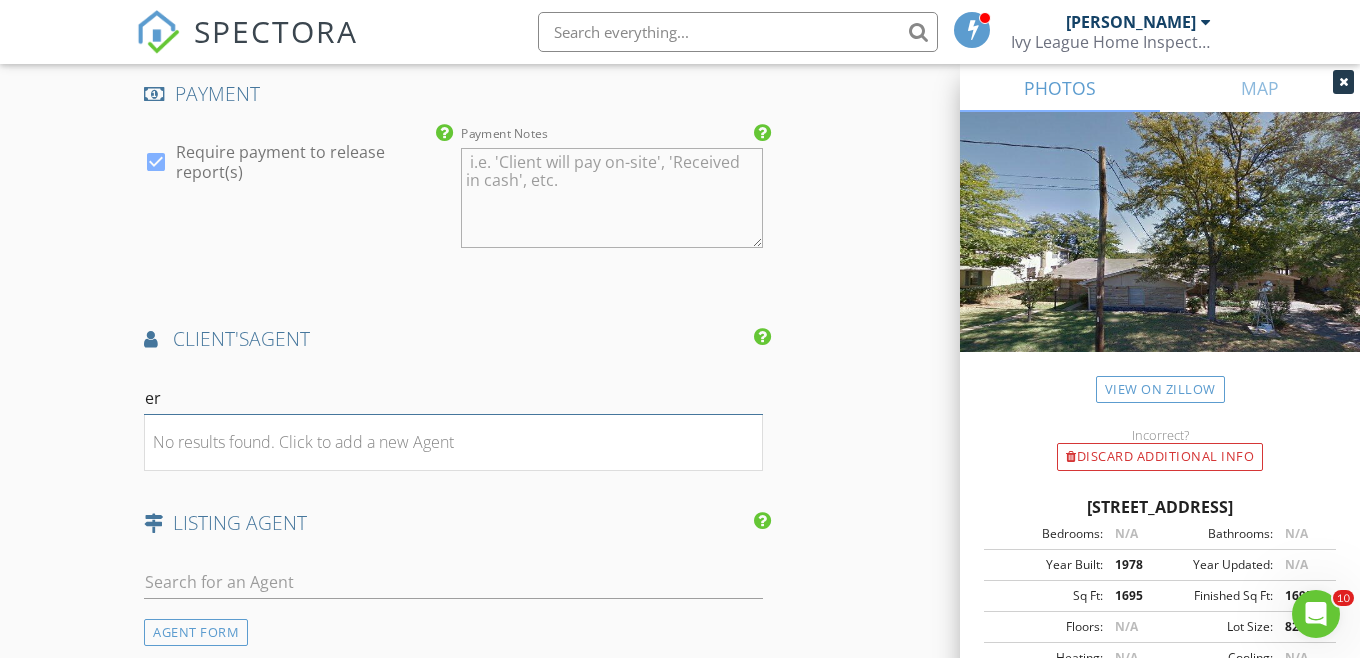 type on "e" 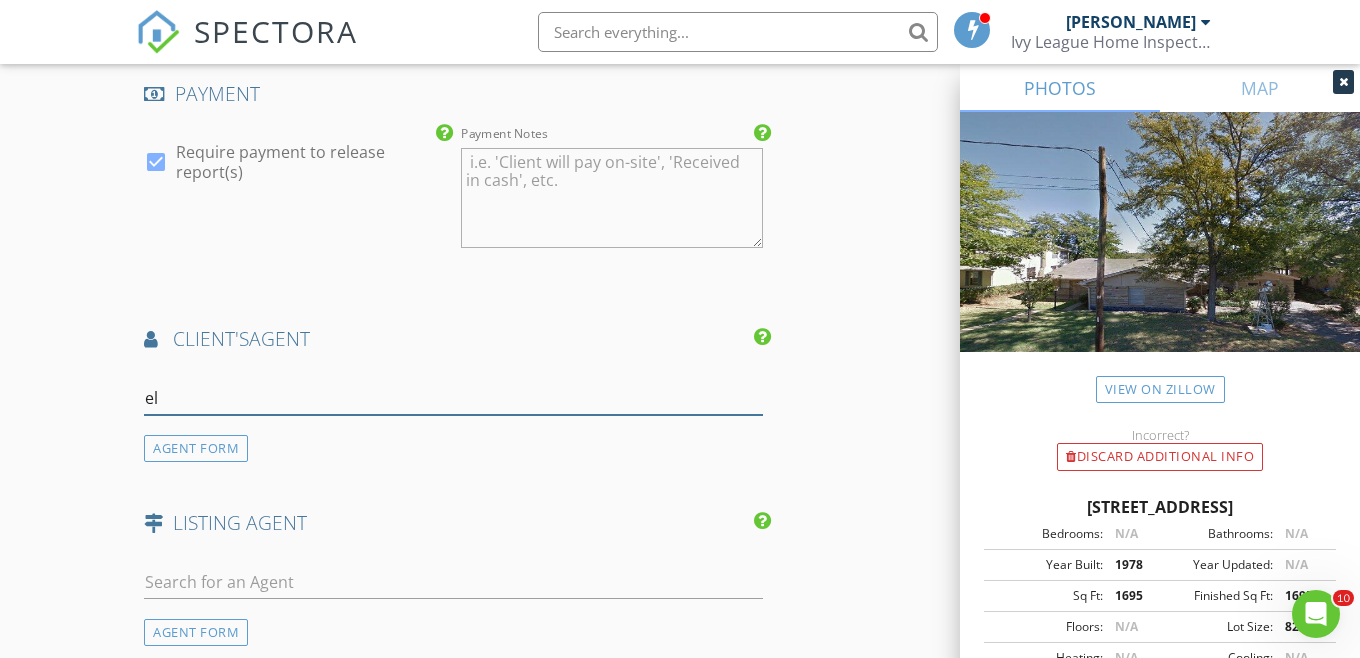type on "e" 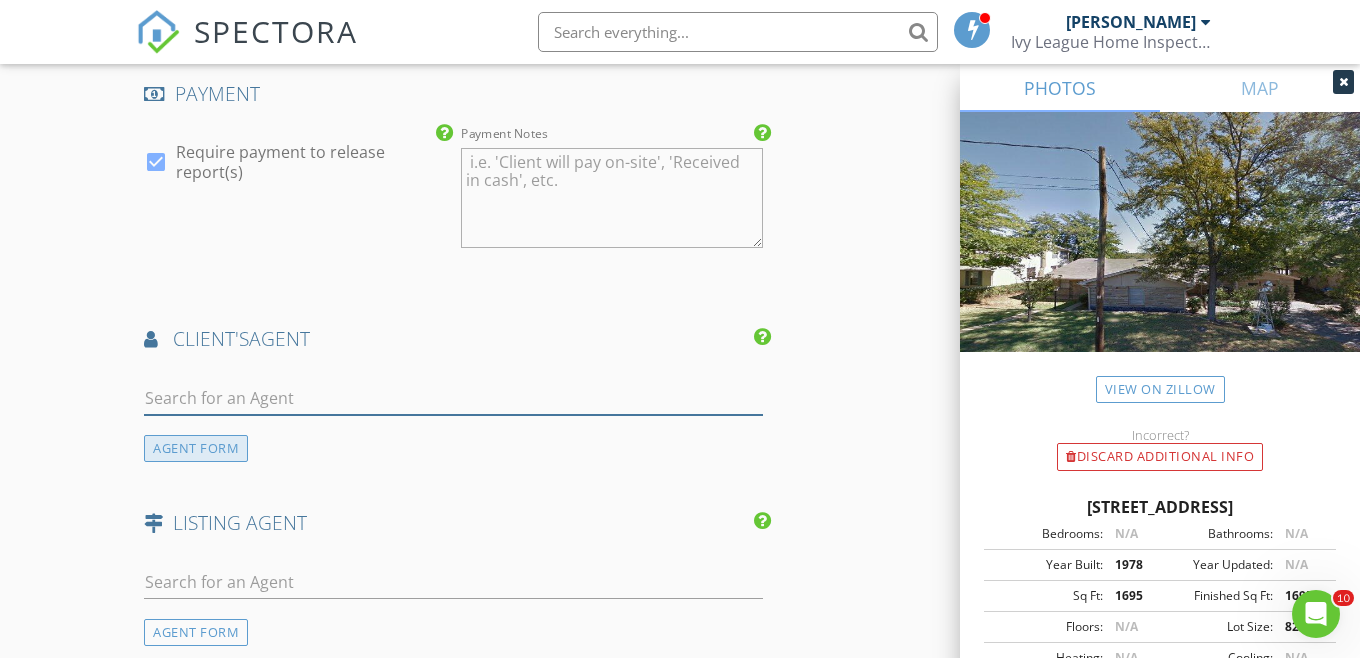 type 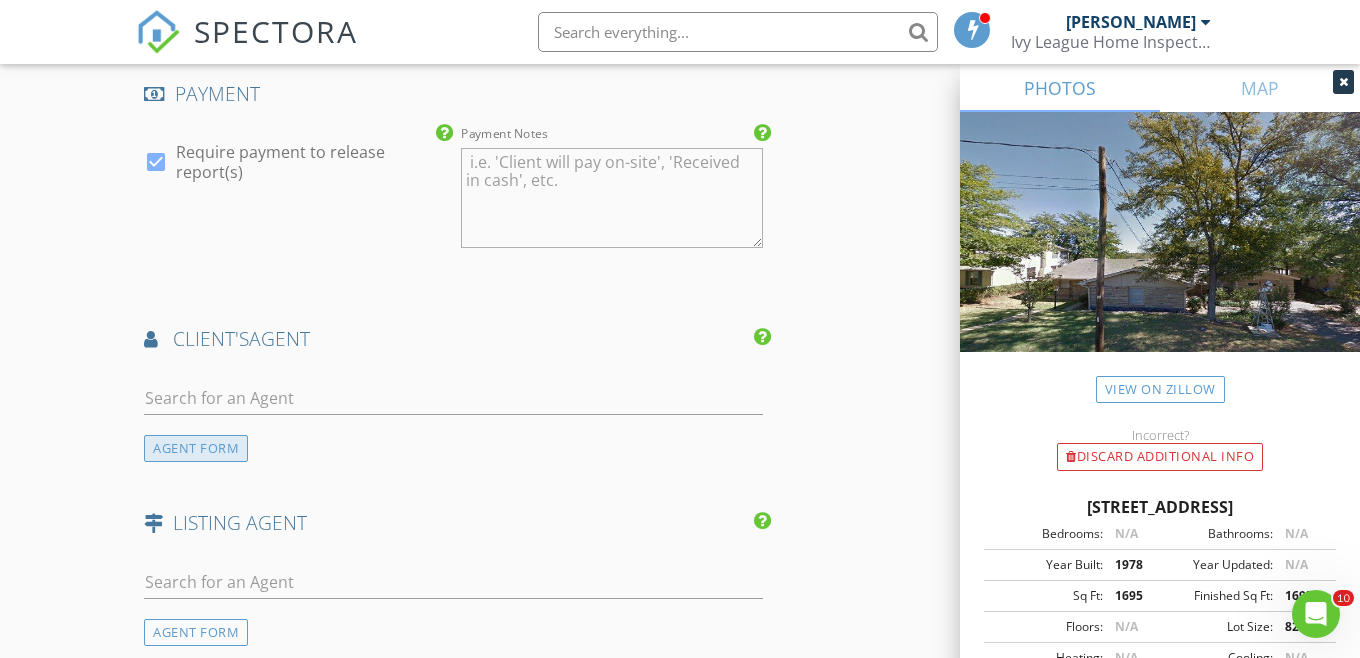 click on "AGENT FORM" at bounding box center (196, 448) 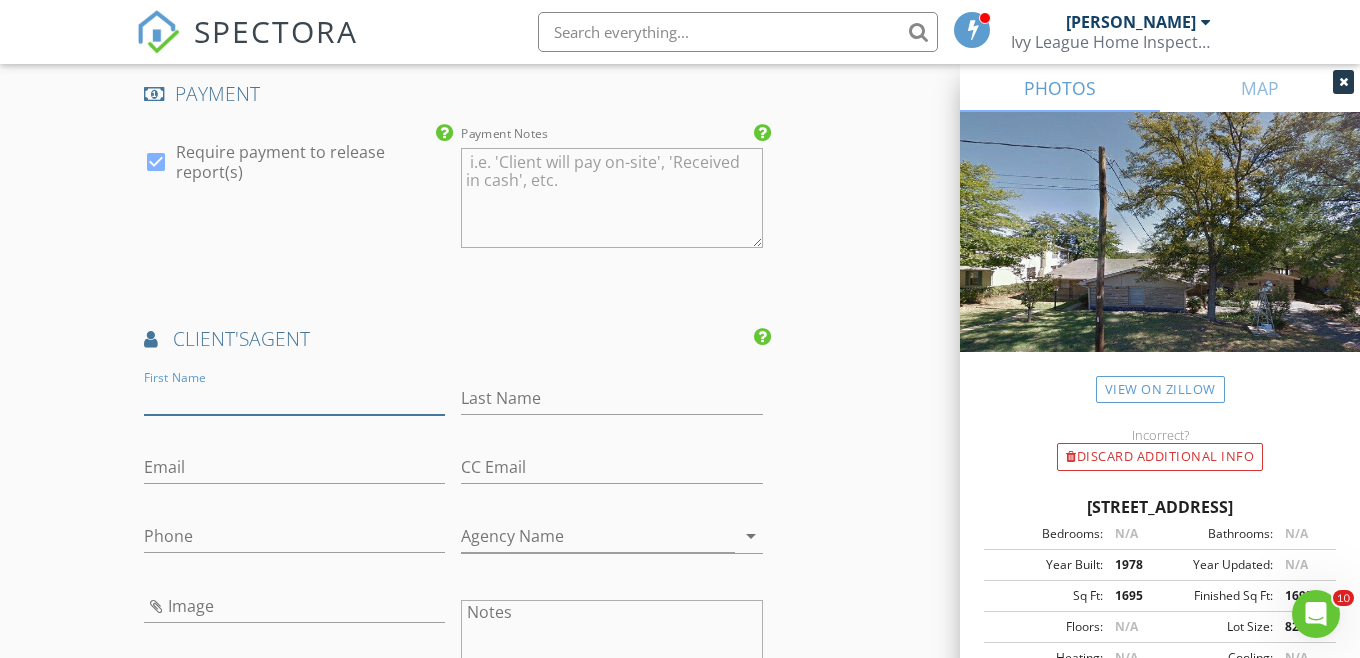 click on "First Name" at bounding box center [294, 398] 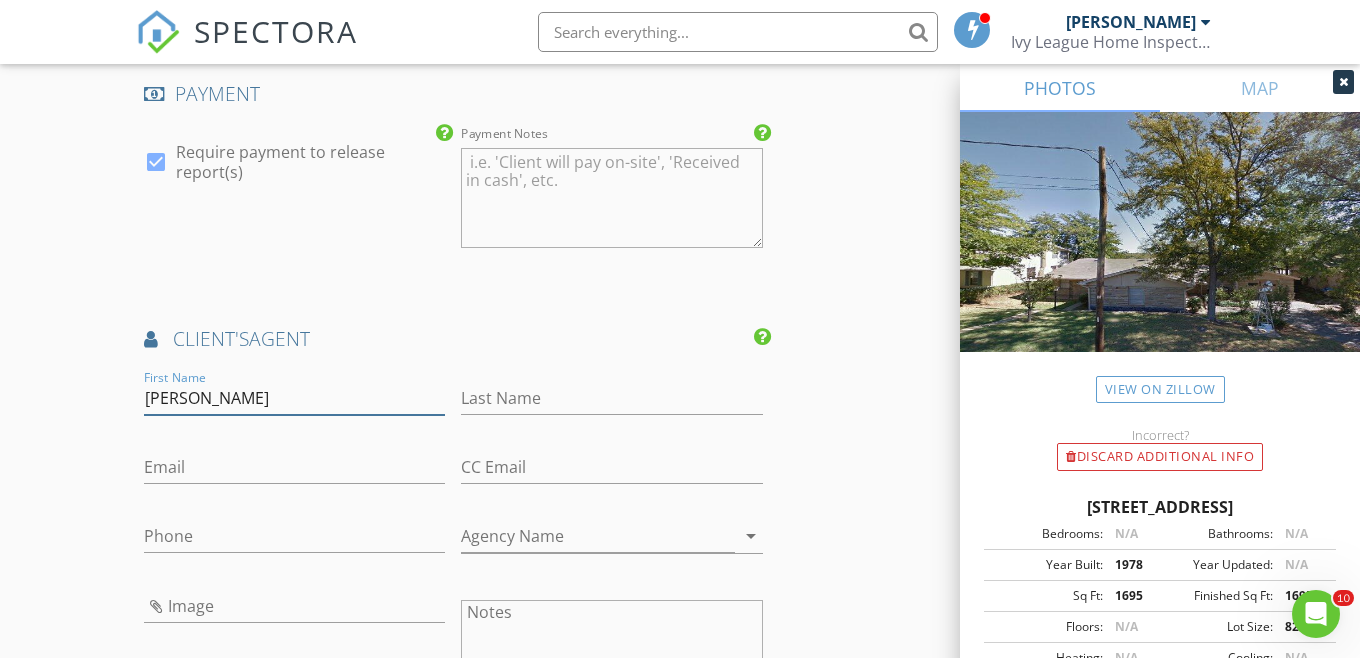 drag, startPoint x: 191, startPoint y: 419, endPoint x: 257, endPoint y: 420, distance: 66.007576 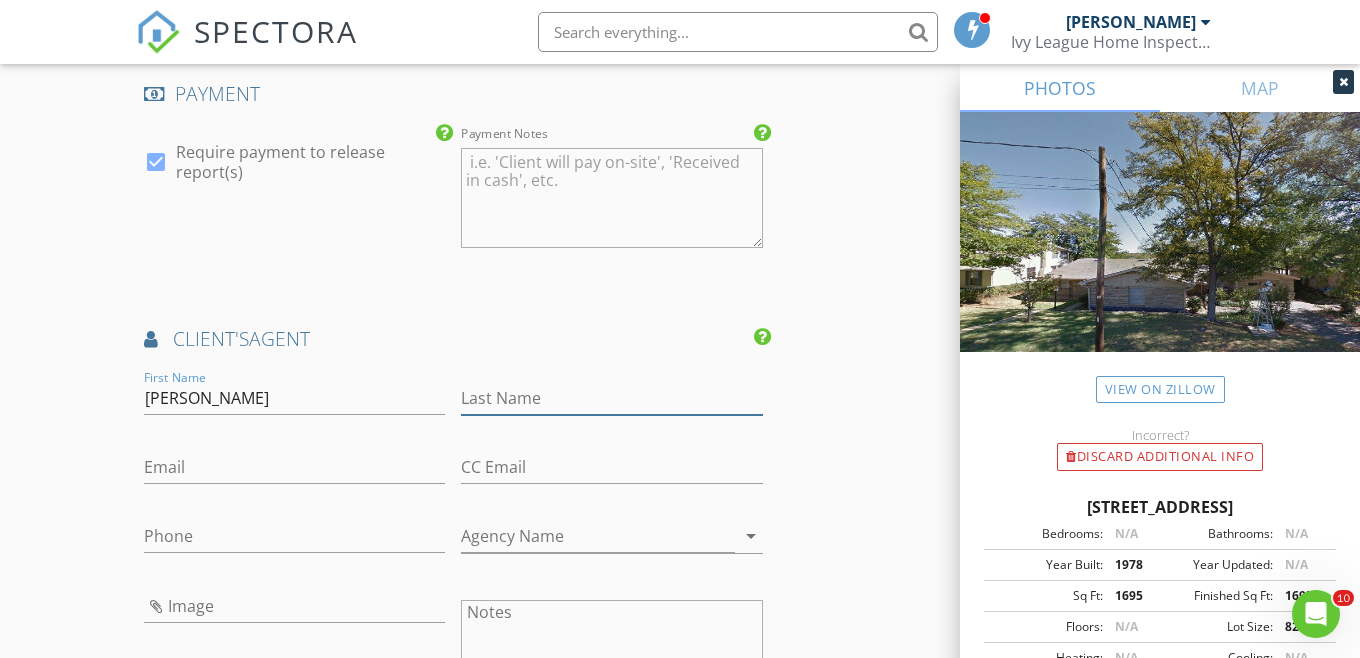 click on "Last Name" at bounding box center [611, 398] 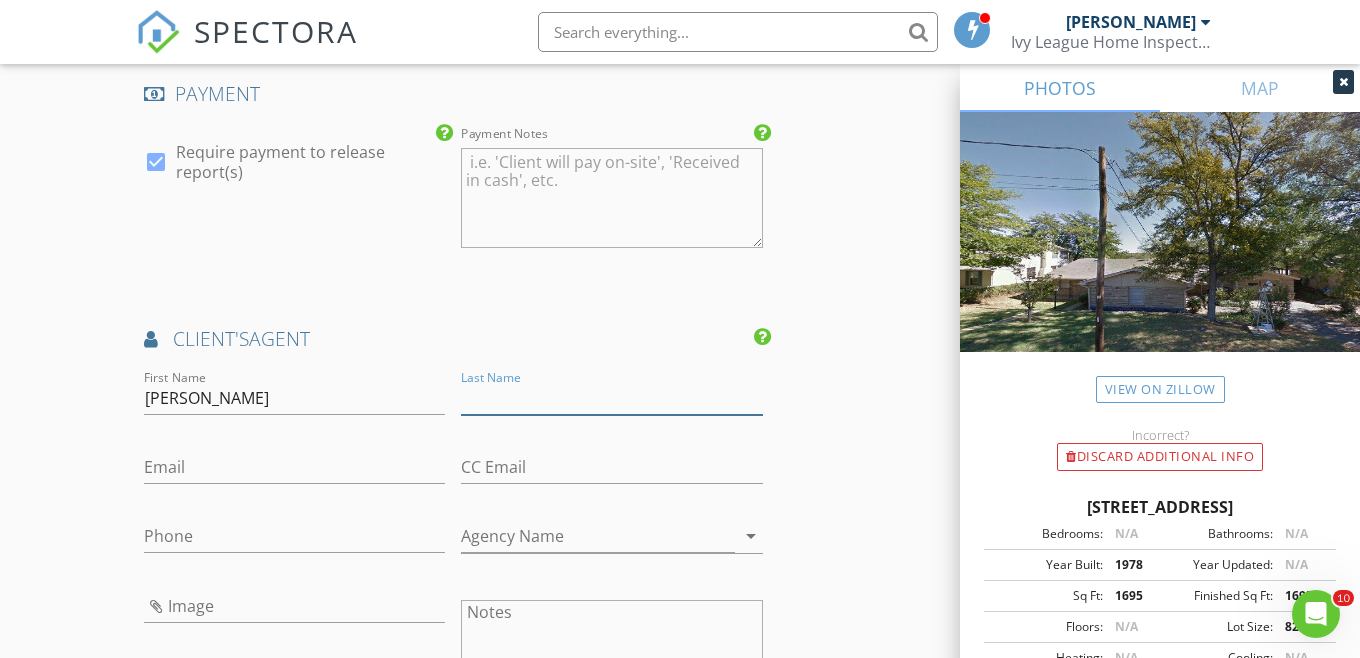 paste on "Ersch" 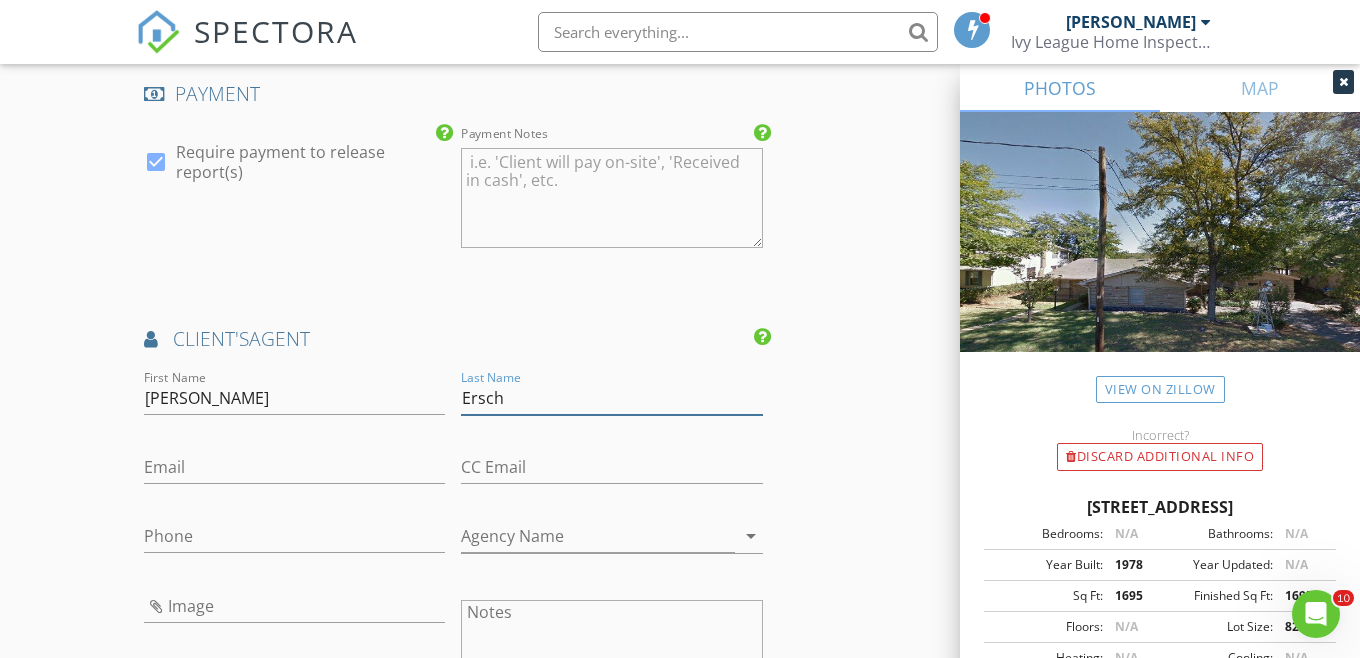 type on "Ersch" 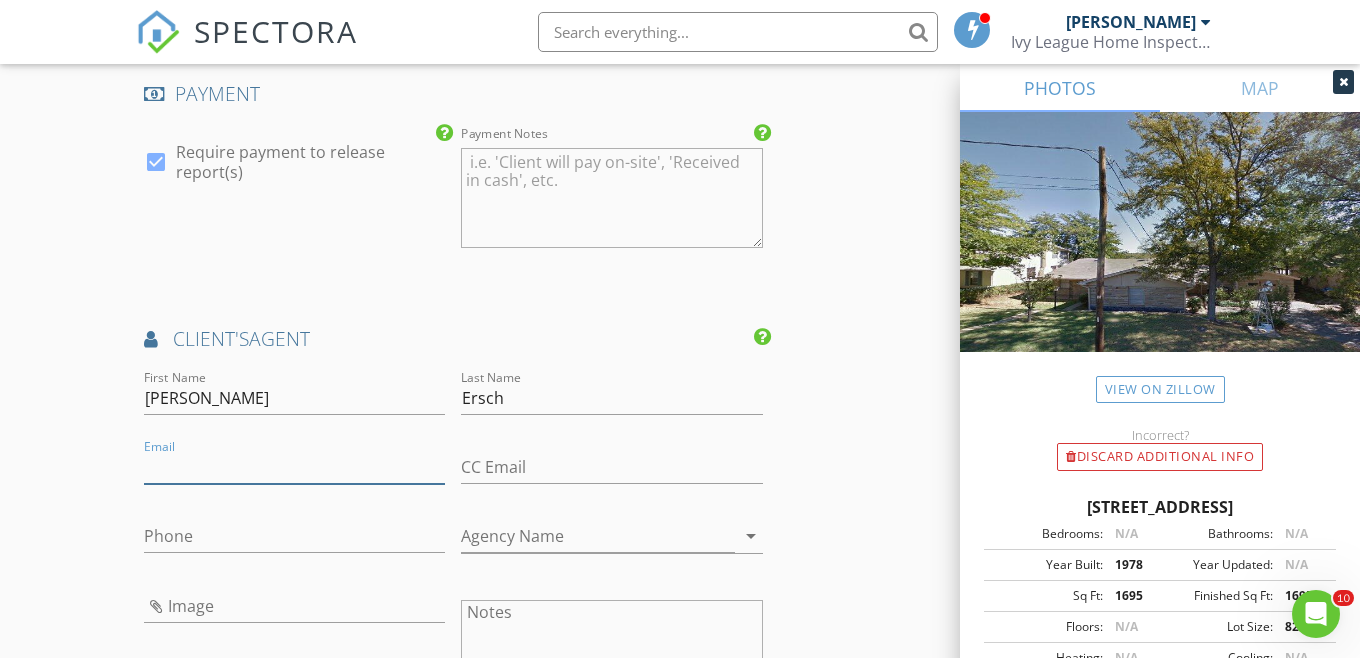 click on "Email" at bounding box center (294, 467) 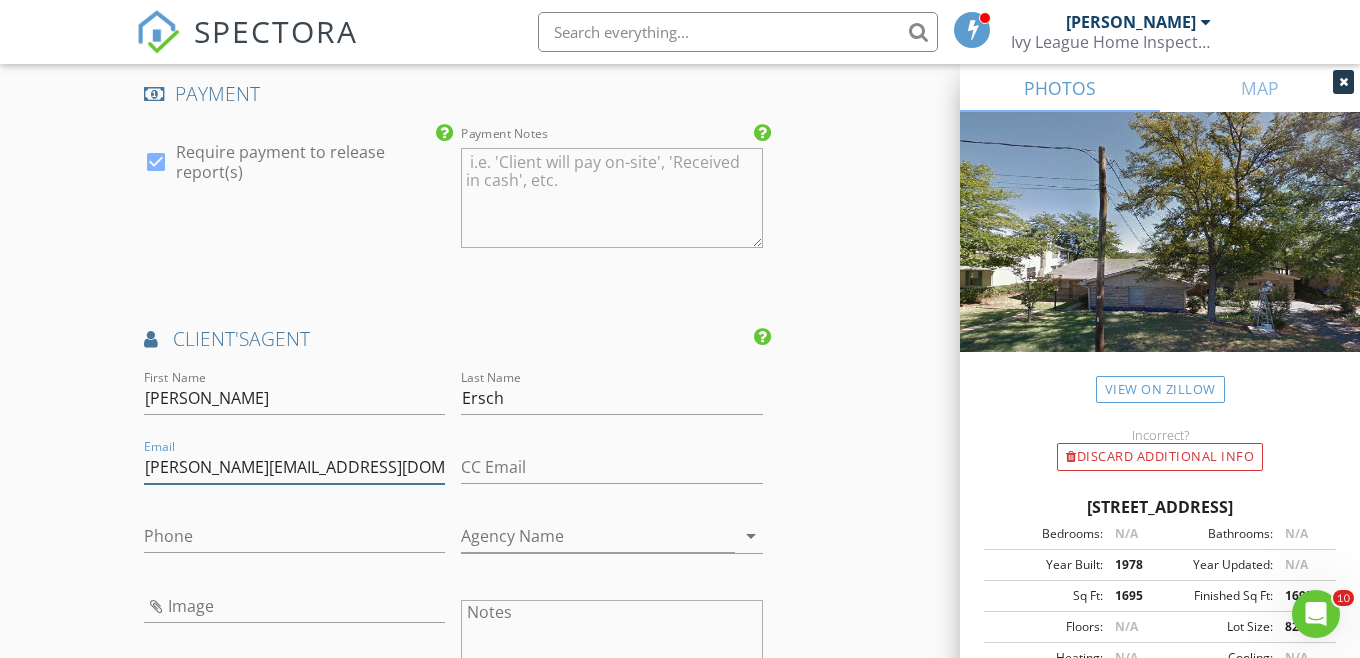 type on "eli@easyliferealty.com" 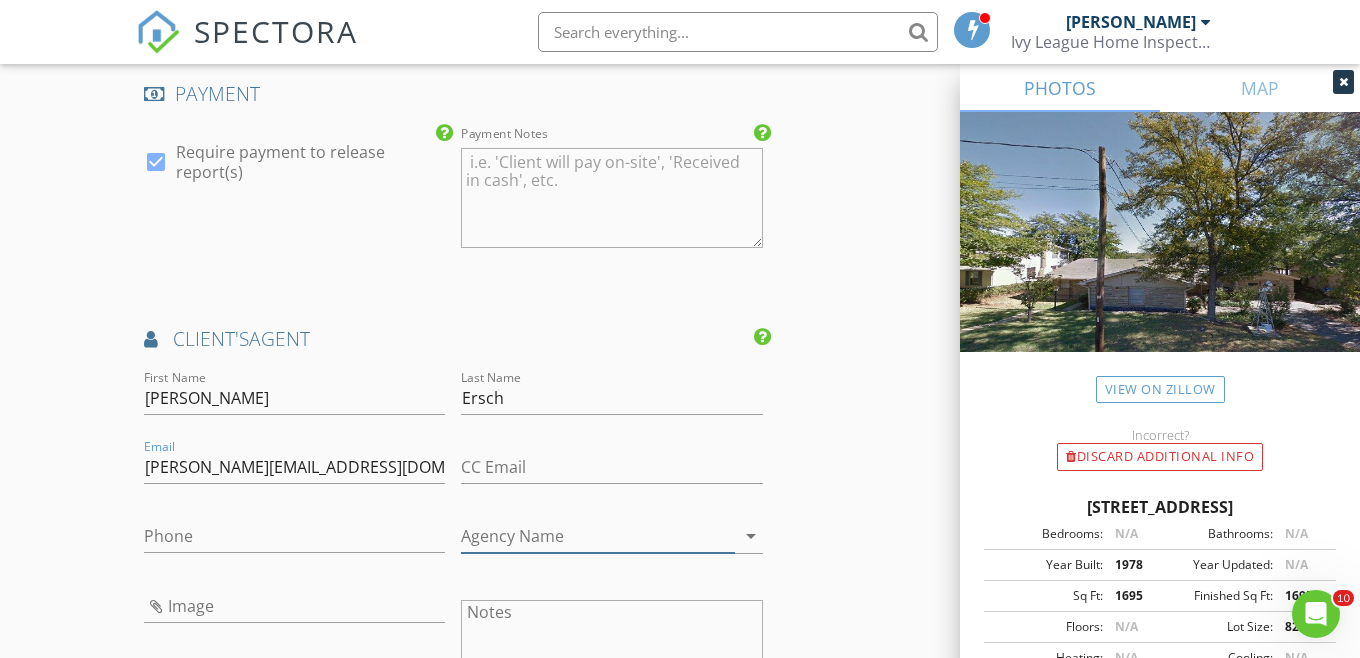 click on "Agency Name" at bounding box center (597, 536) 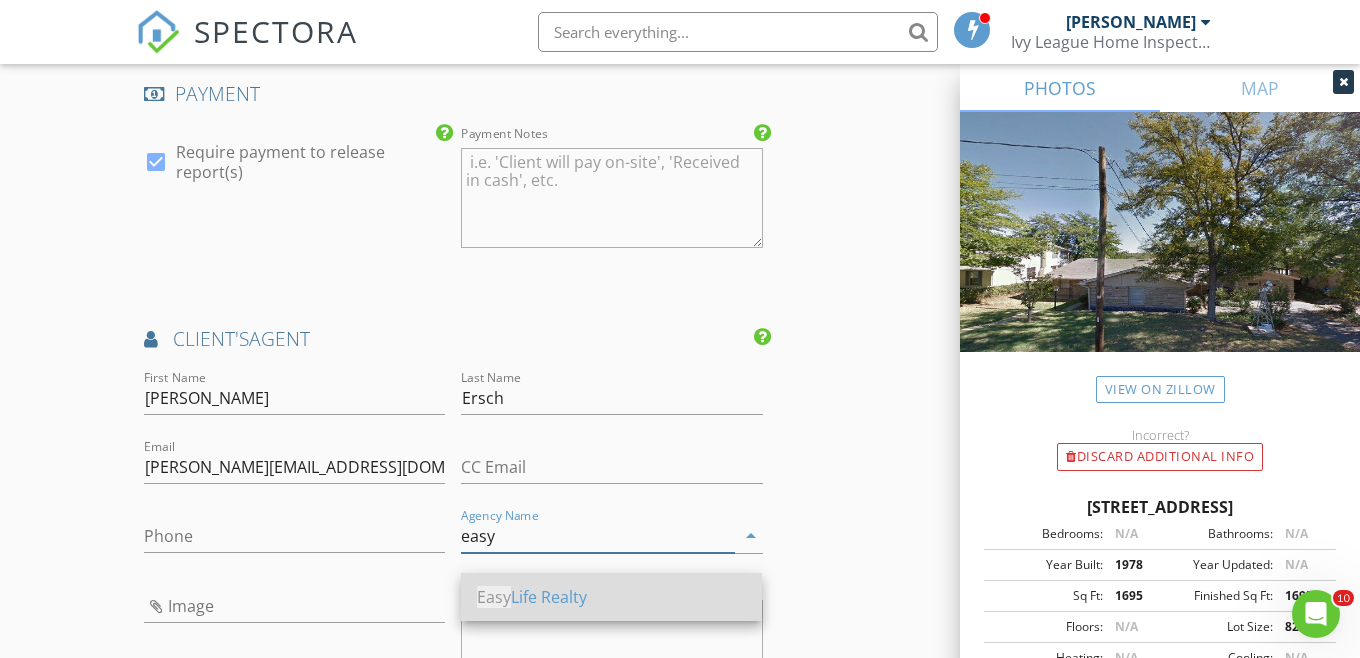 click on "Easy" at bounding box center (494, 597) 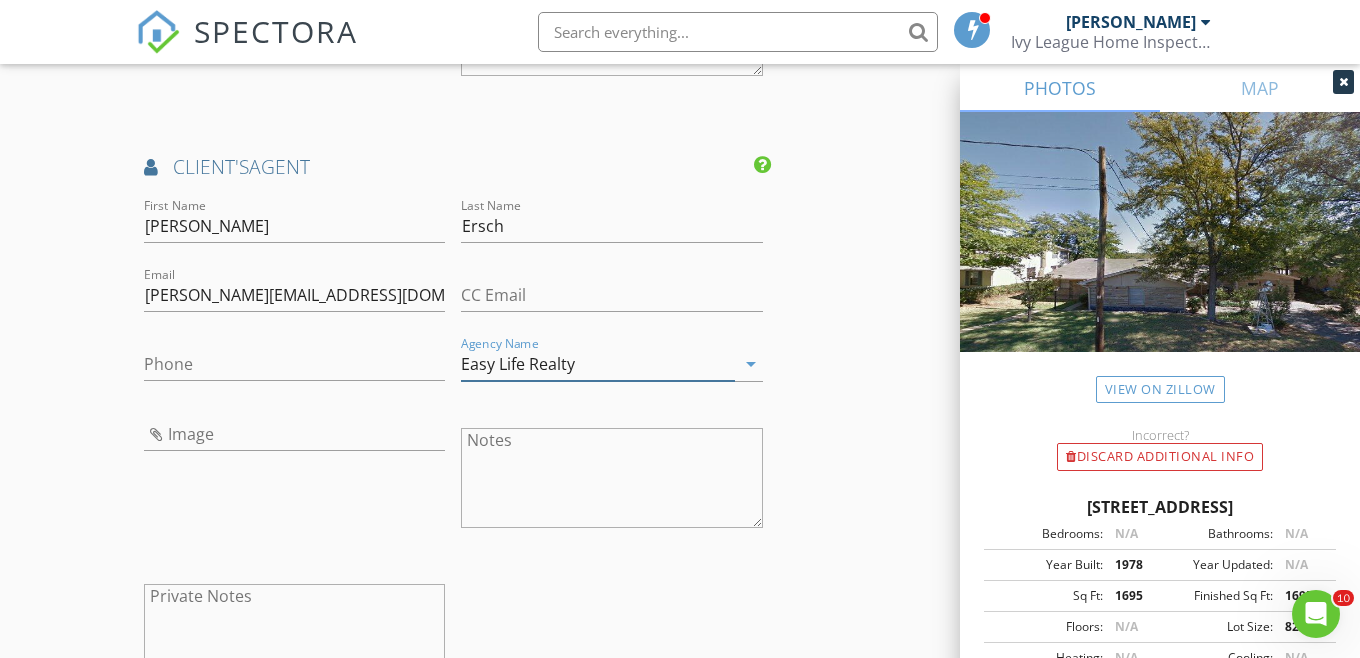 scroll, scrollTop: 3127, scrollLeft: 0, axis: vertical 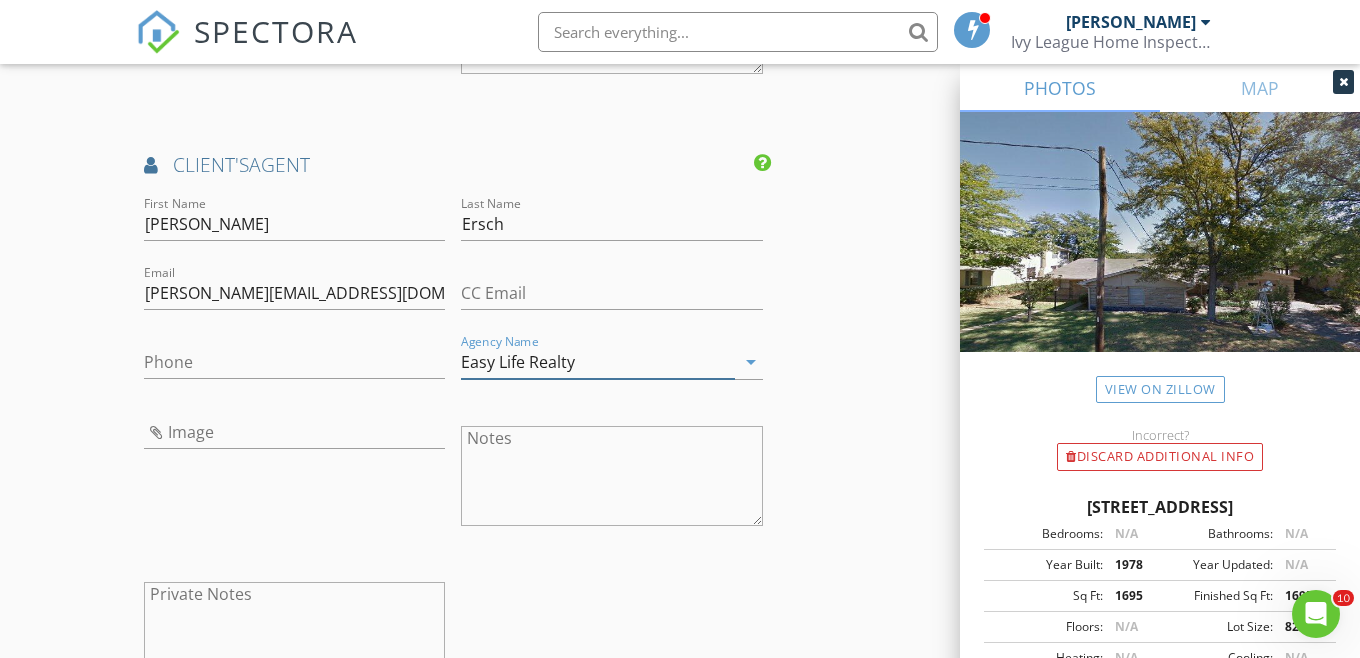 type on "Easy Life Realty" 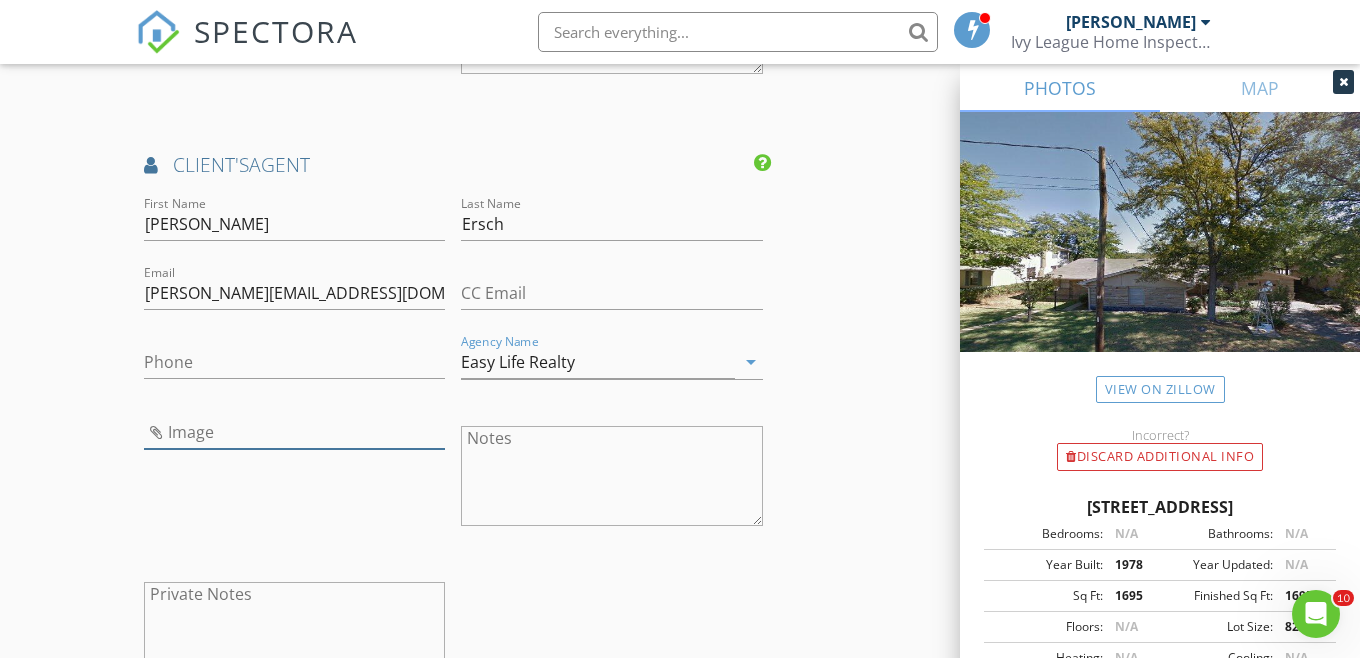 click at bounding box center [294, 432] 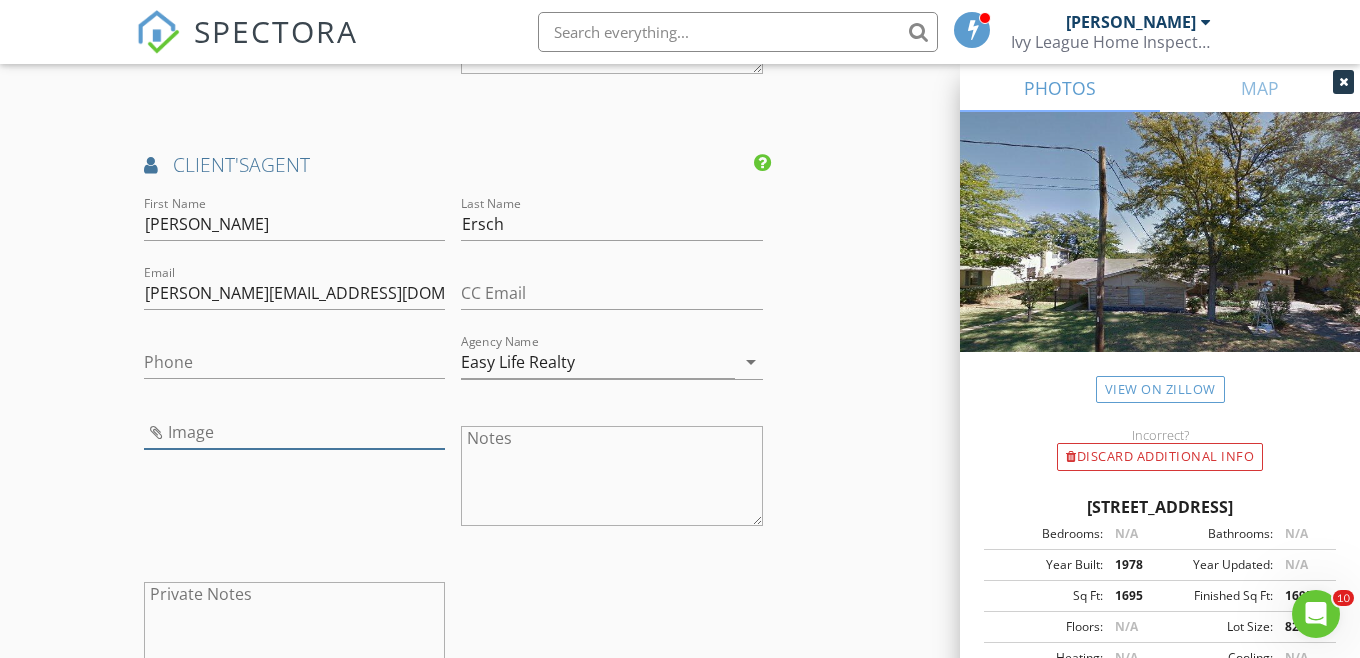 type on "651c55a64b0d1153aca8e448_Eli20headshots201-724x1024.jpg" 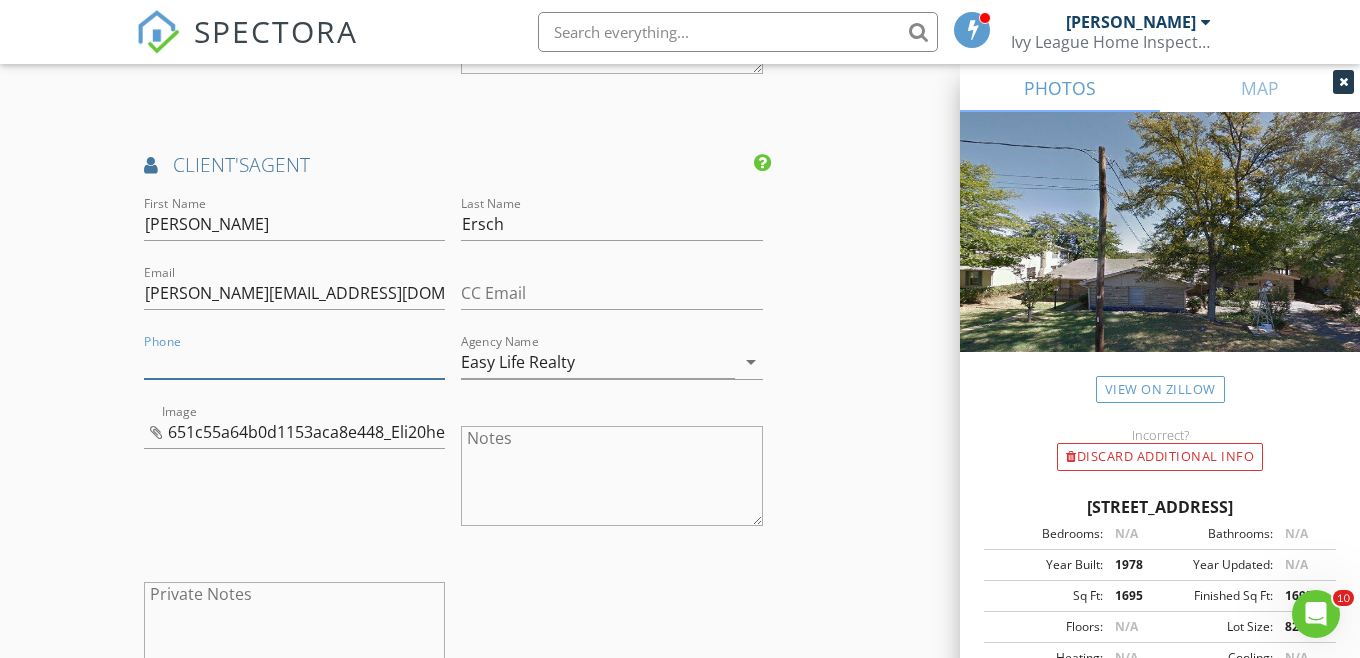 click on "Phone" at bounding box center [294, 362] 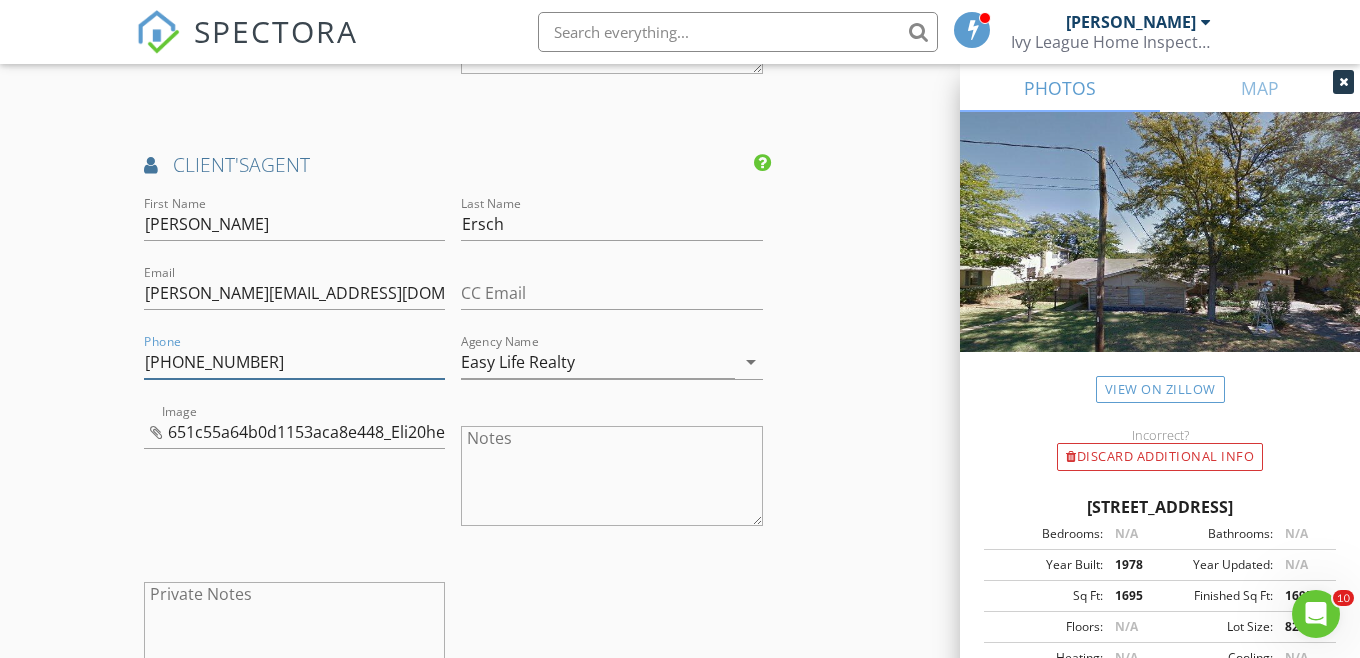 type on "903-821-7201" 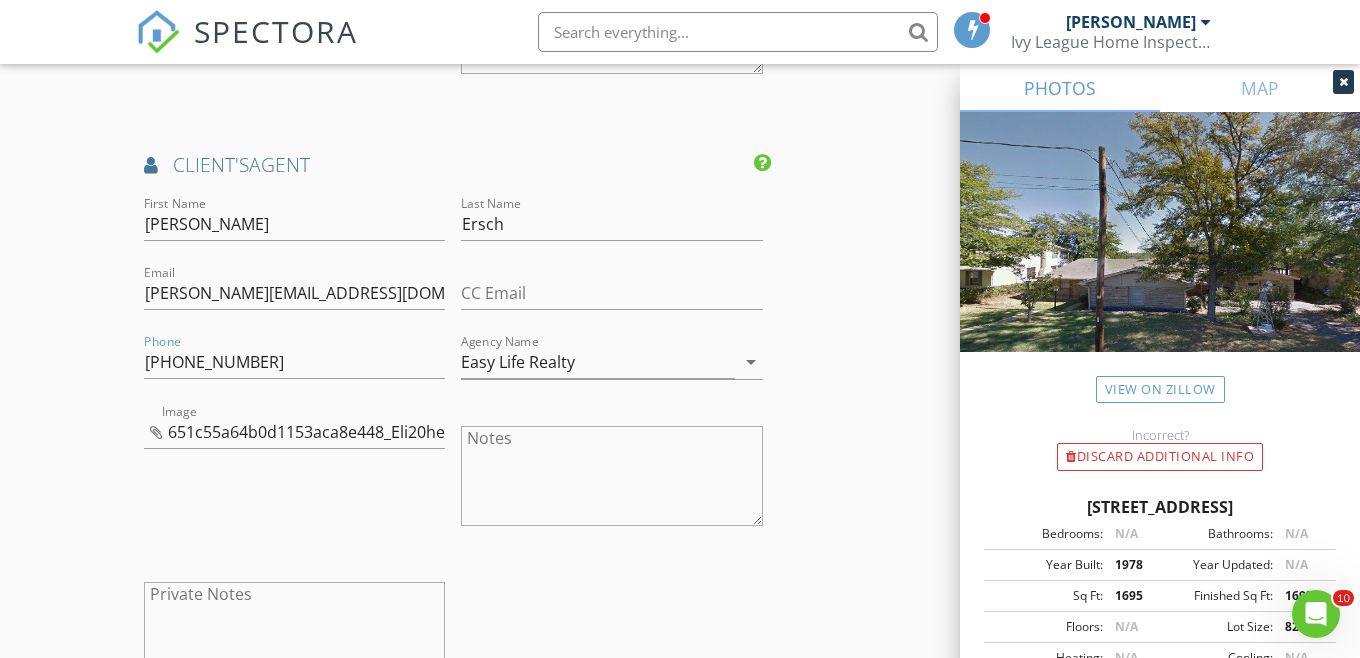 click on "New Inspection
Click here to use the New Order Form
INSPECTOR(S)
check_box   Dawson Nitcholas   PRIMARY   Dawson Nitcholas arrow_drop_down   check_box_outline_blank Dawson Nitcholas specifically requested
Date/Time
07/12/2025 8:30 AM
Location
Address Search       Address 110 Mimosa Dr   Unit   City Pottsboro   State TX   Zip 75076   County Grayson     Square Feet 1695   Year Built 1978   Foundation Slab arrow_drop_down     Dawson Nitcholas     31.8 miles     (an hour)
client
check_box Enable Client CC email for this inspection   Client Search     check_box_outline_blank Client is a Company/Organization     First Name Linda   Last Name Little   Email littlelpc854@gmail.com   CC Email   Phone 405-317-9975           Notes   Private Notes
ADD ADDITIONAL client
check_box     Ivy League    WDI Report" at bounding box center (680, -672) 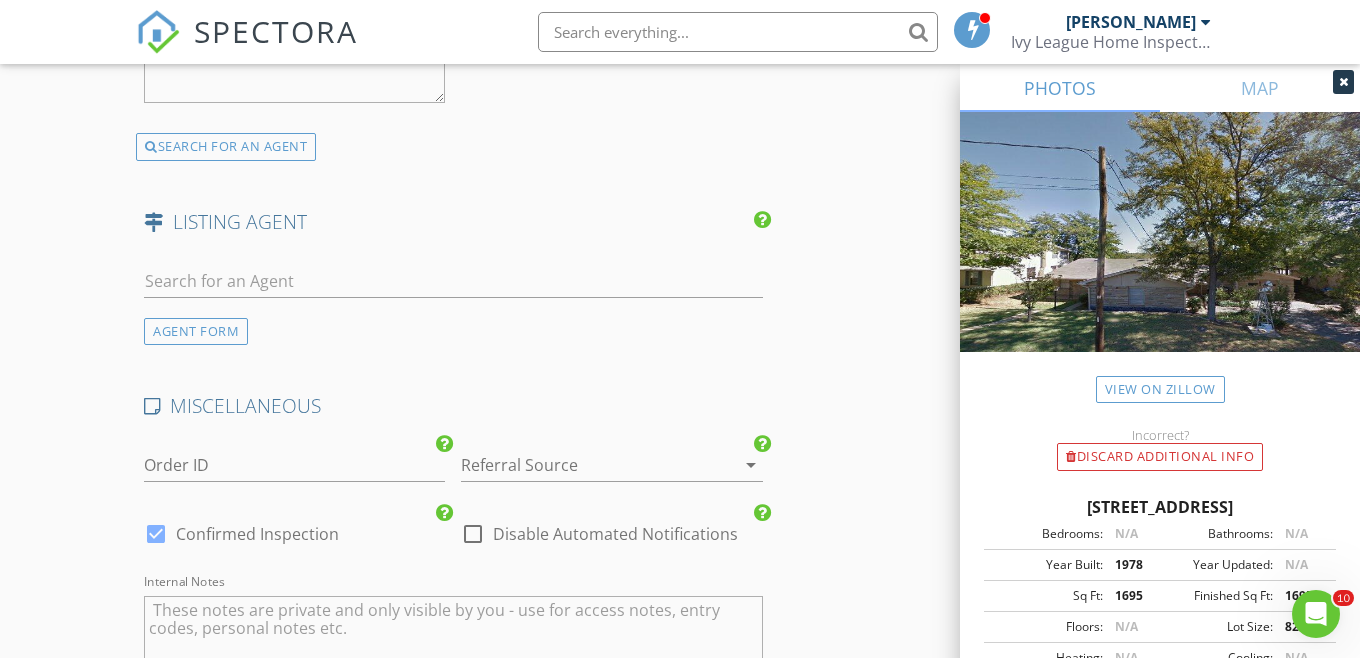 scroll, scrollTop: 3755, scrollLeft: 0, axis: vertical 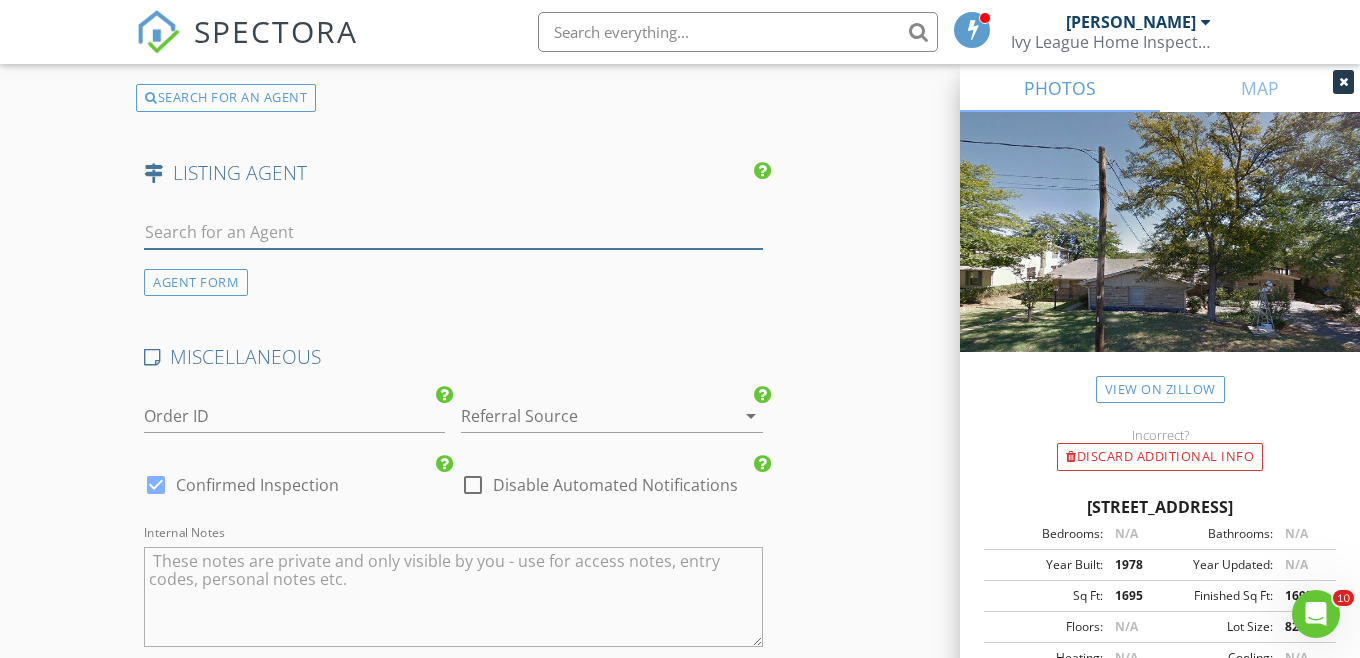 click at bounding box center [453, 232] 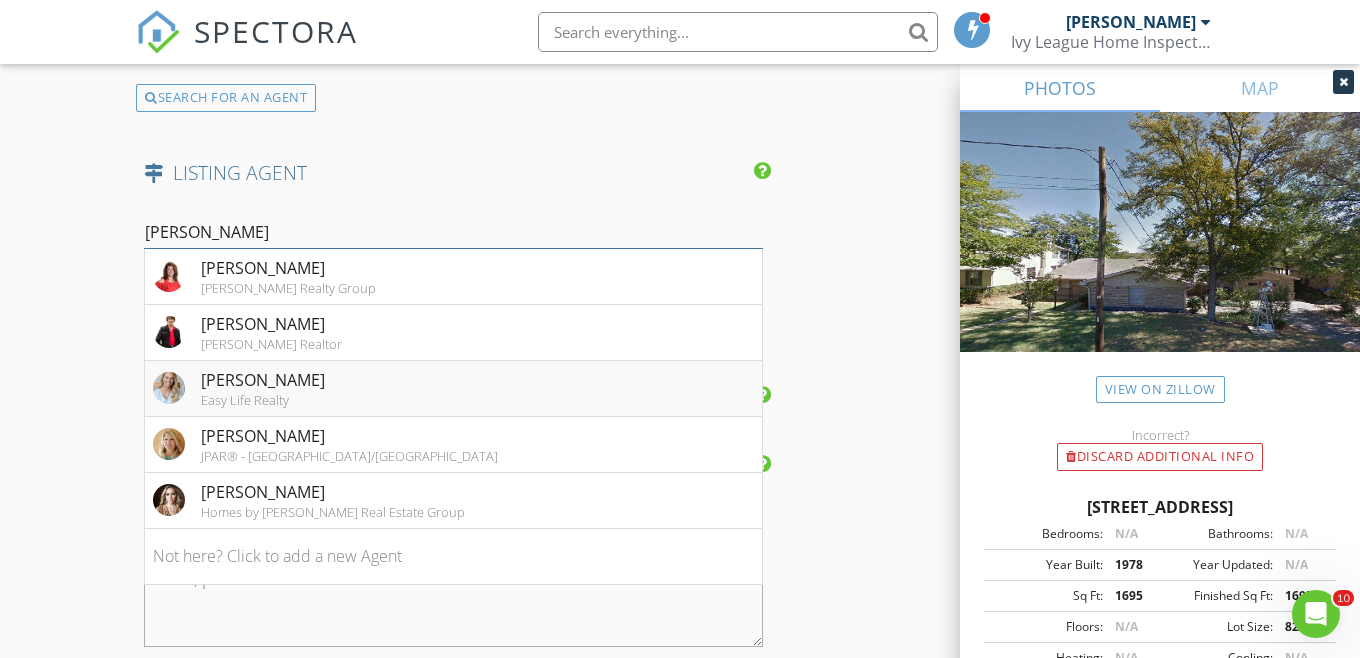 type on "lisa" 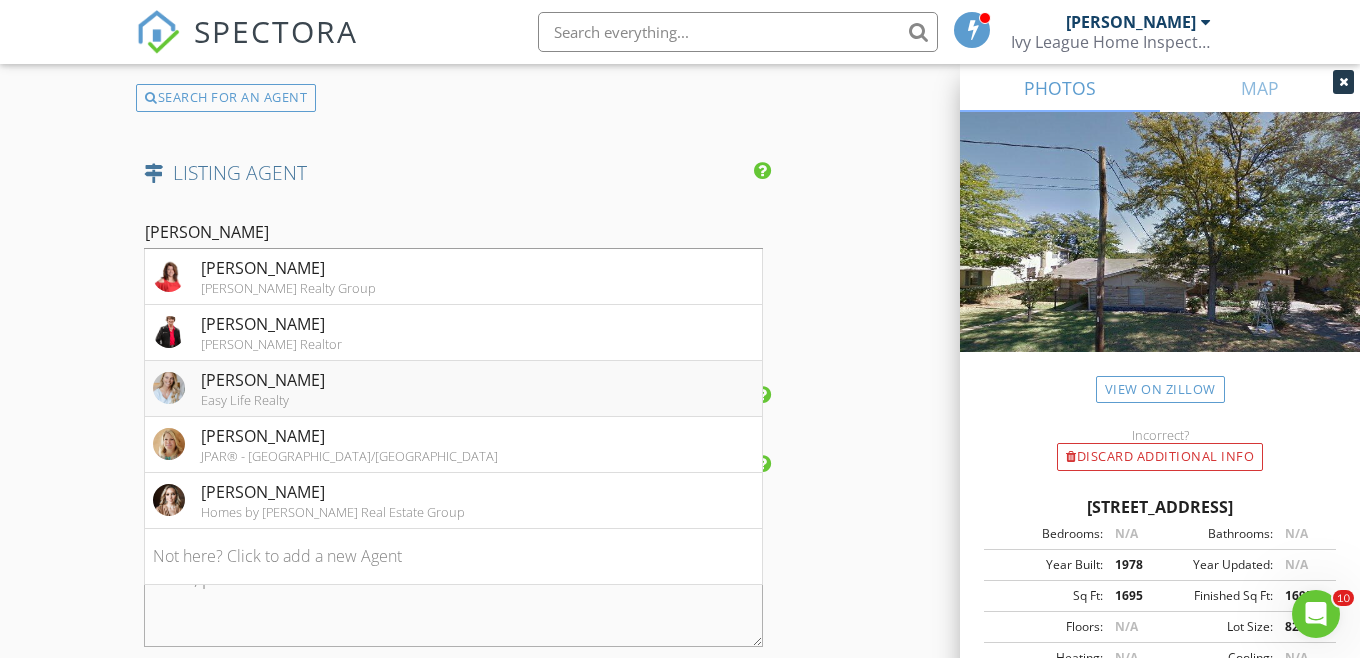 click on "Easy Life Realty" at bounding box center (263, 400) 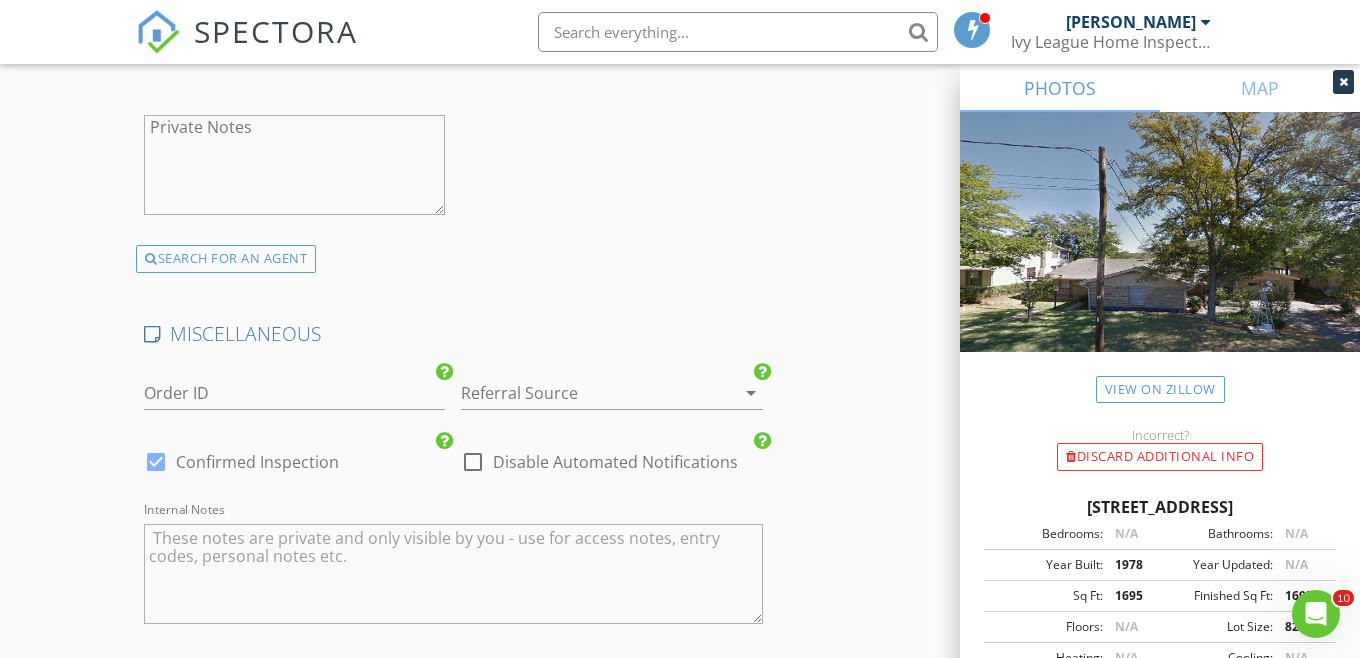 scroll, scrollTop: 4286, scrollLeft: 0, axis: vertical 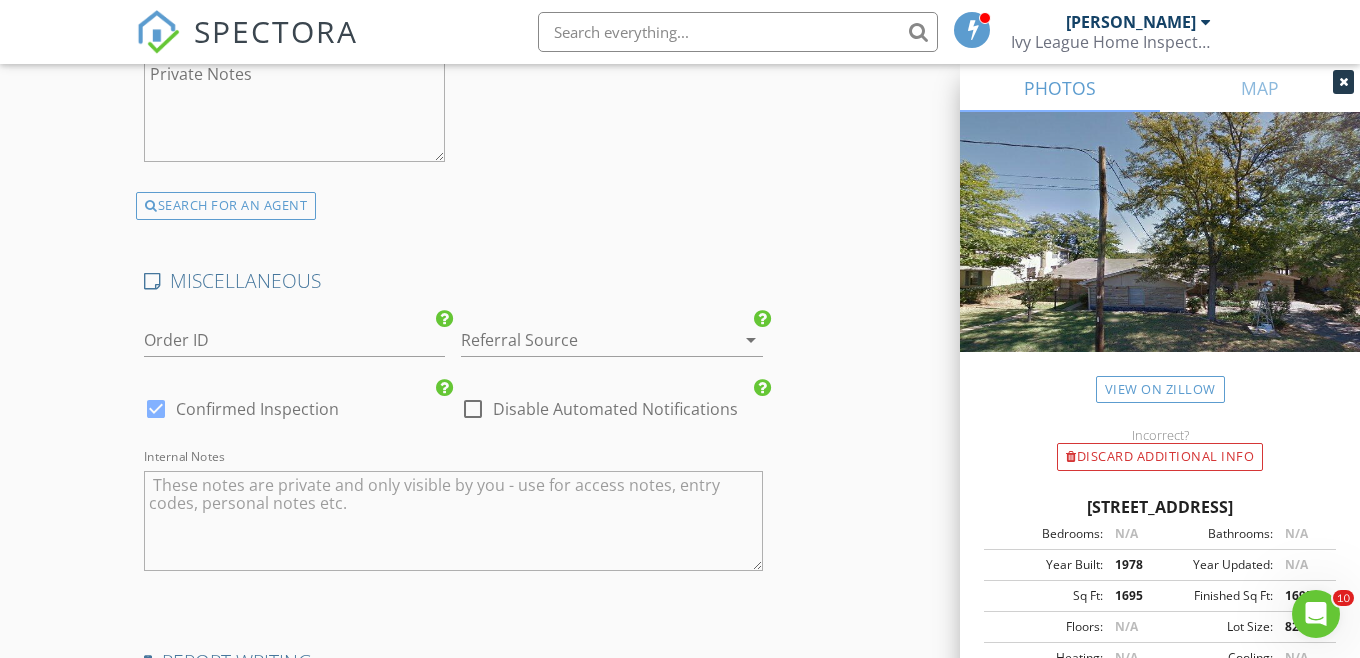 click at bounding box center (583, 340) 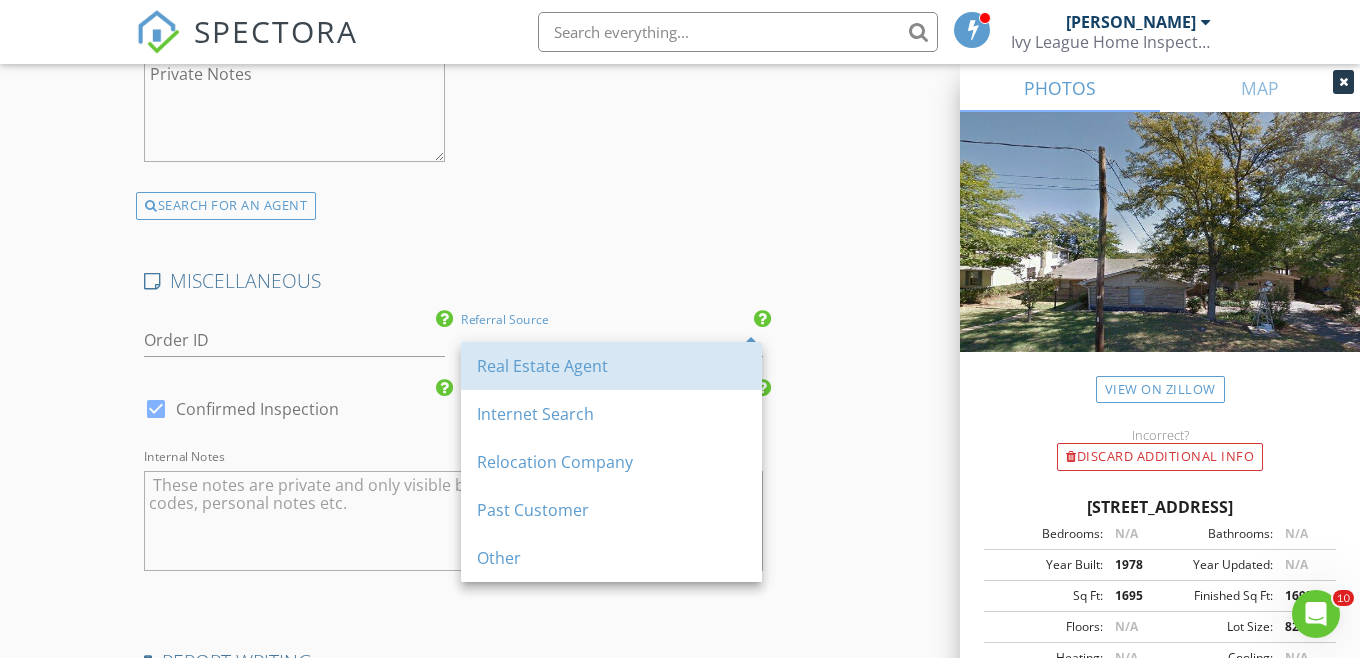 click on "Real Estate Agent" at bounding box center (611, 366) 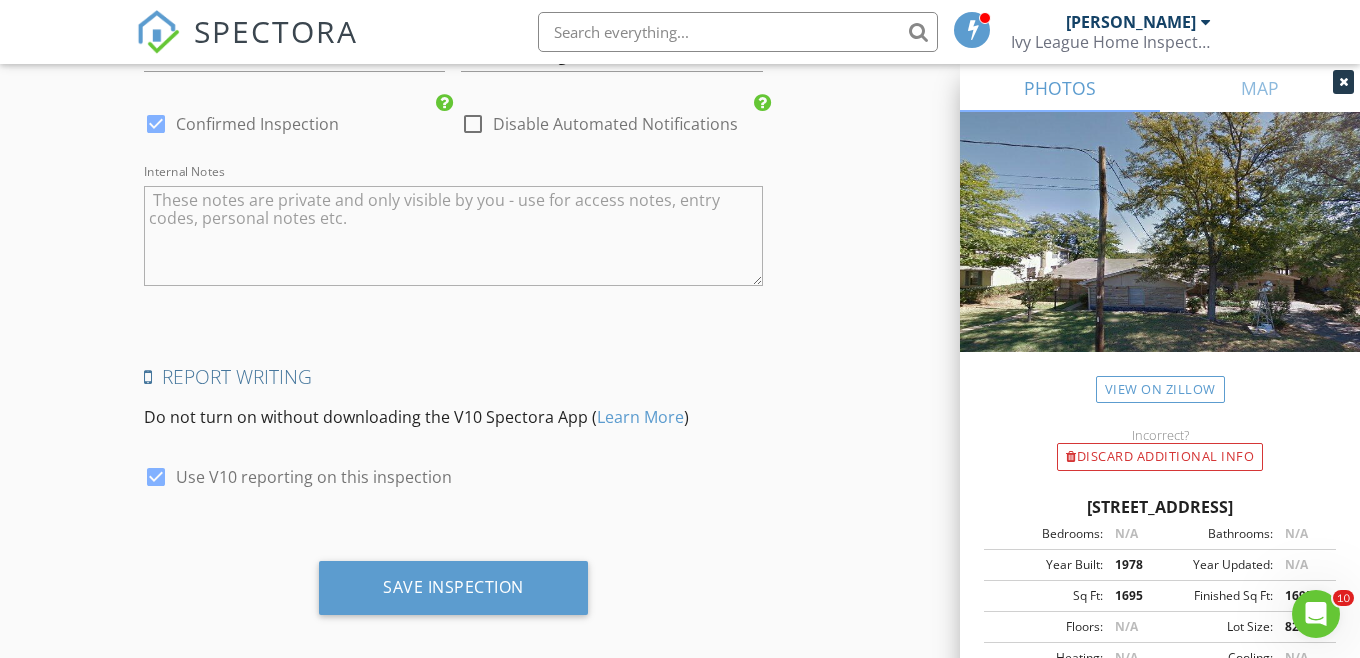 scroll, scrollTop: 4609, scrollLeft: 0, axis: vertical 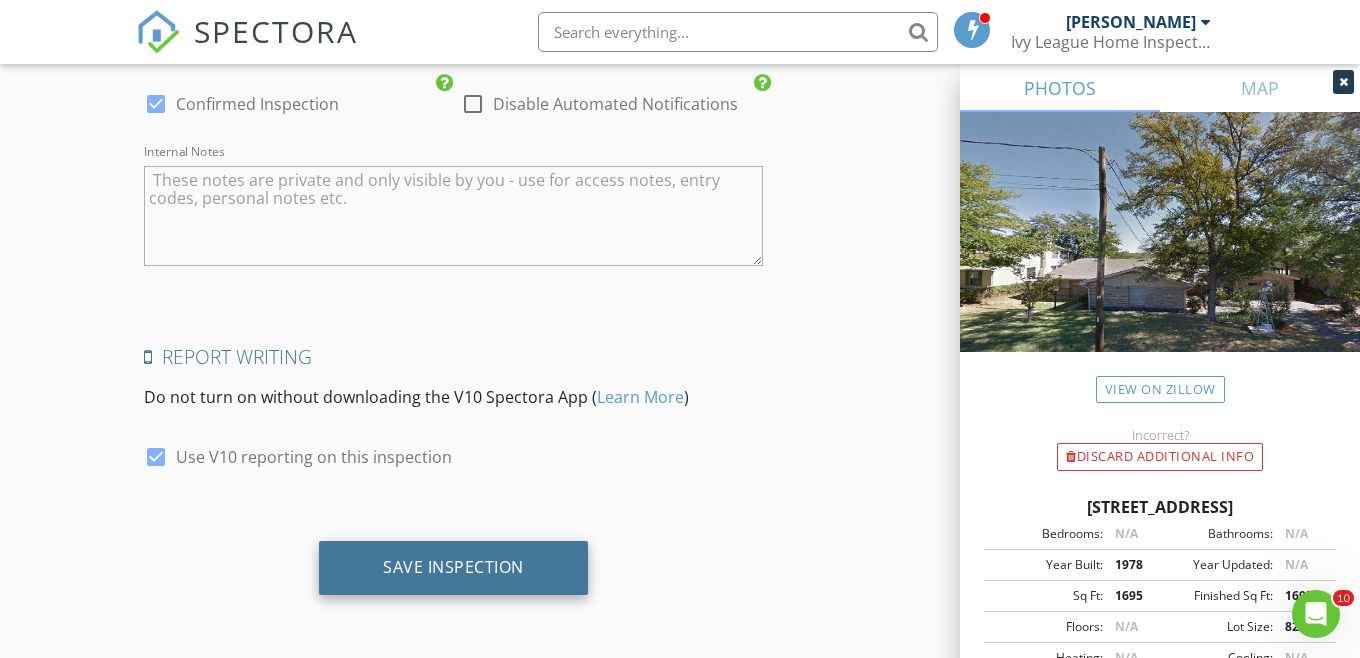 click on "Save Inspection" at bounding box center (453, 567) 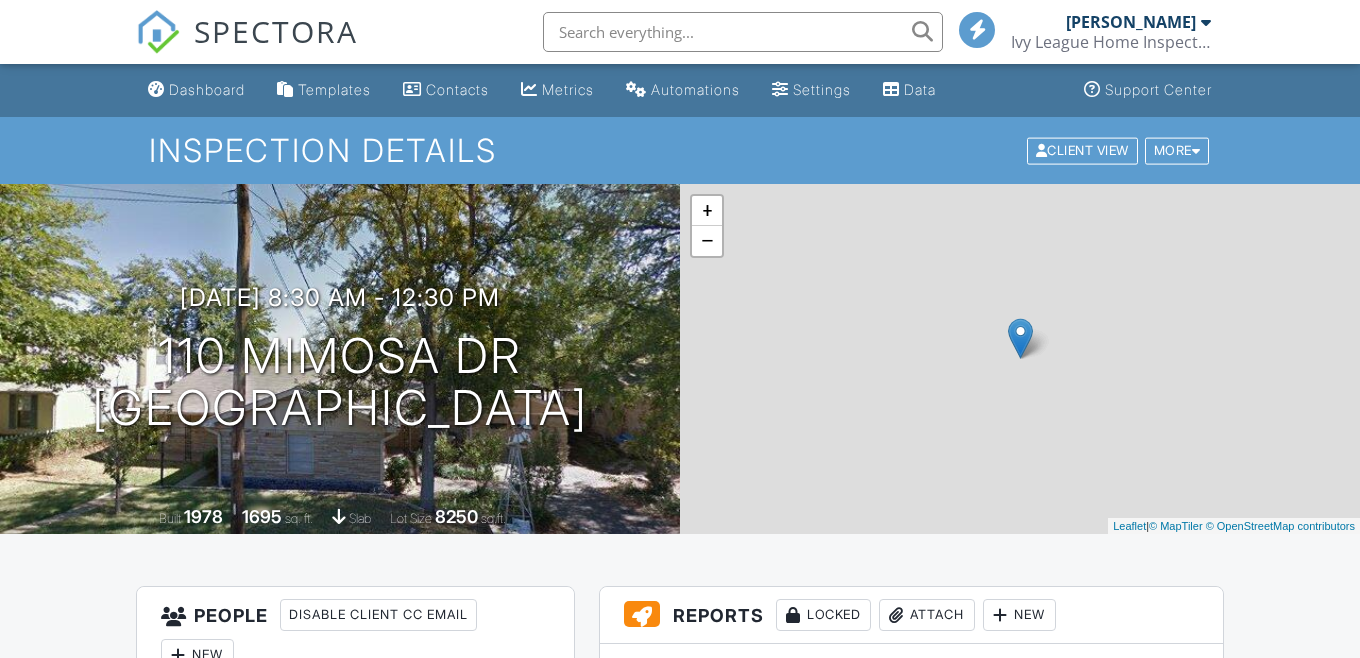 scroll, scrollTop: 0, scrollLeft: 0, axis: both 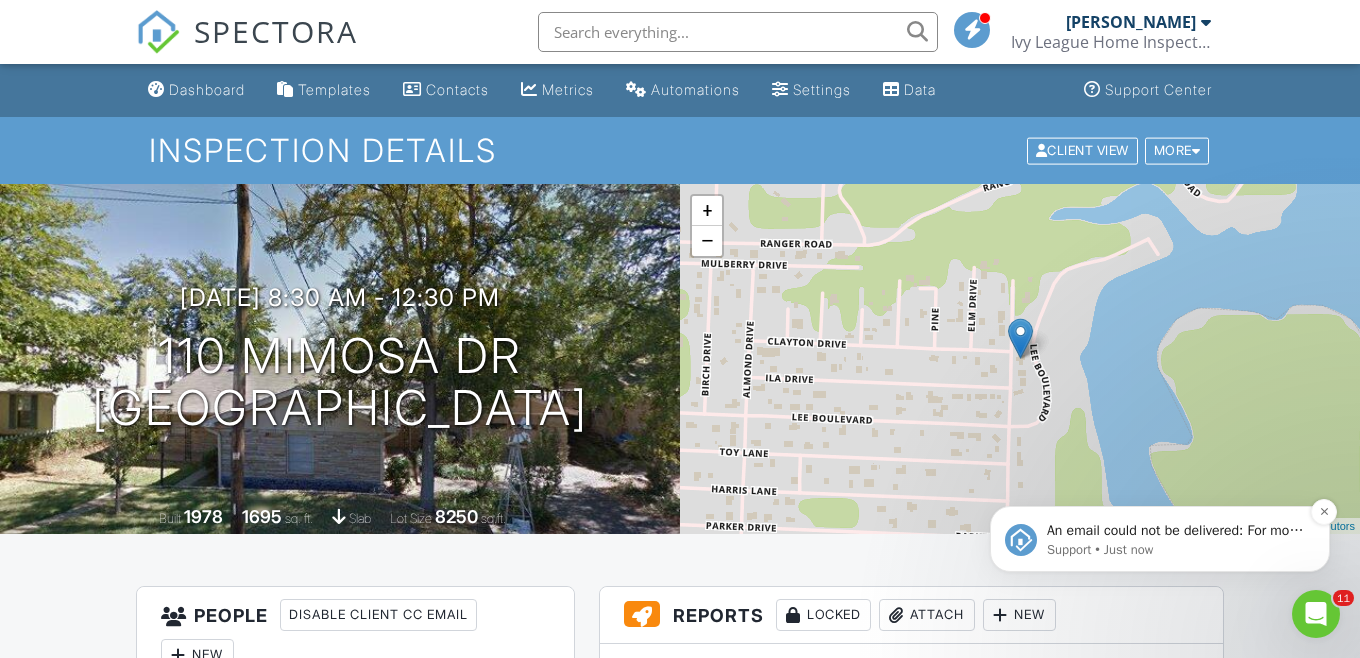 click on "An email could not be delivered:  For more information, view Why emails don't get delivered (Support Article)" at bounding box center [1176, 531] 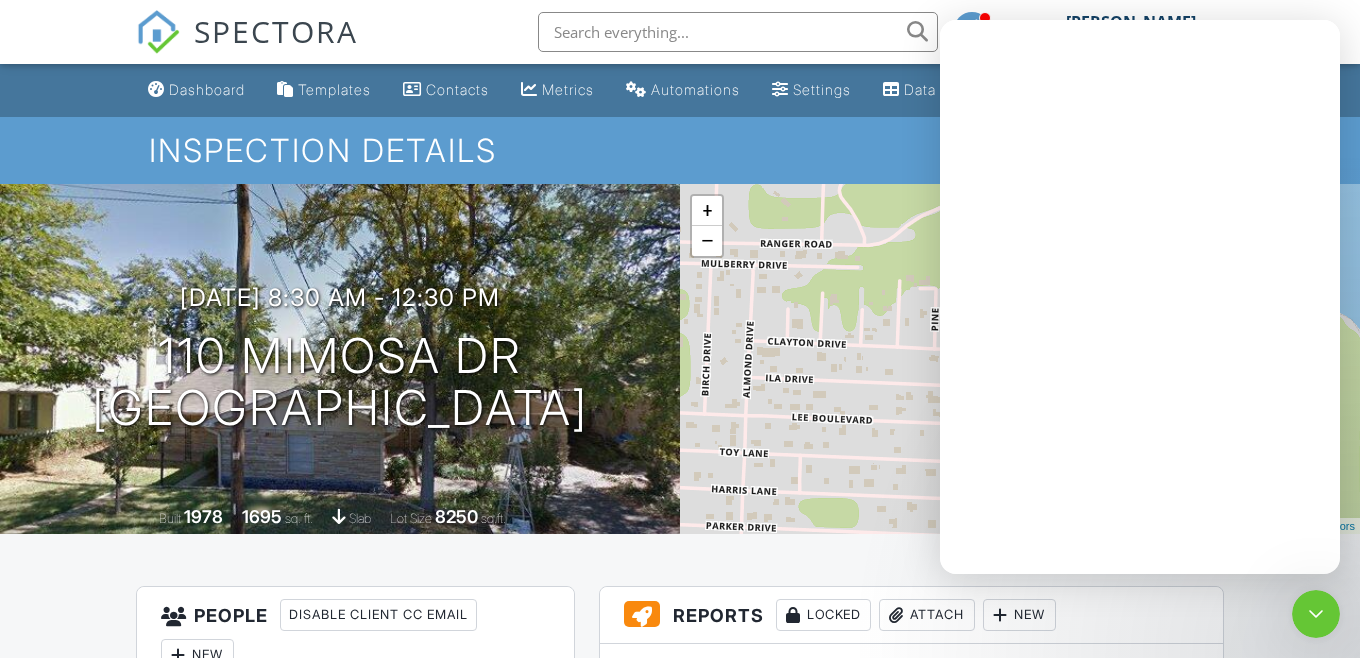 scroll, scrollTop: 0, scrollLeft: 0, axis: both 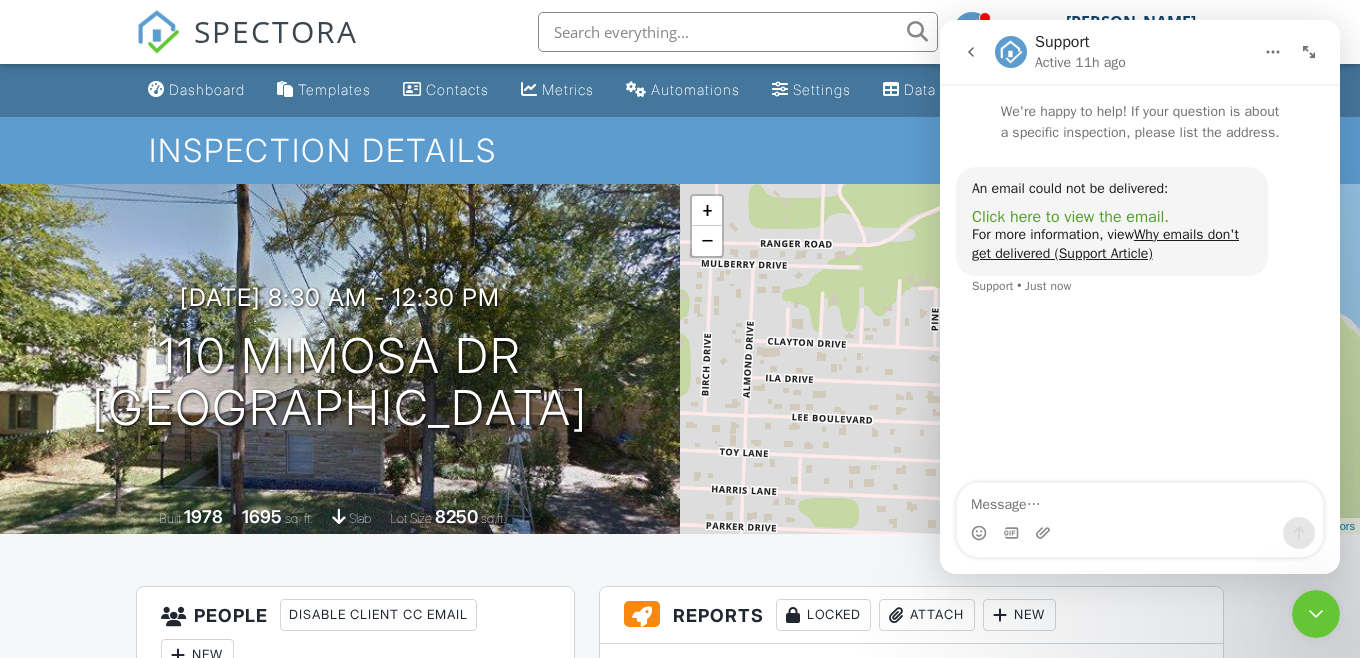 click on "Click here to view the email." at bounding box center (1070, 217) 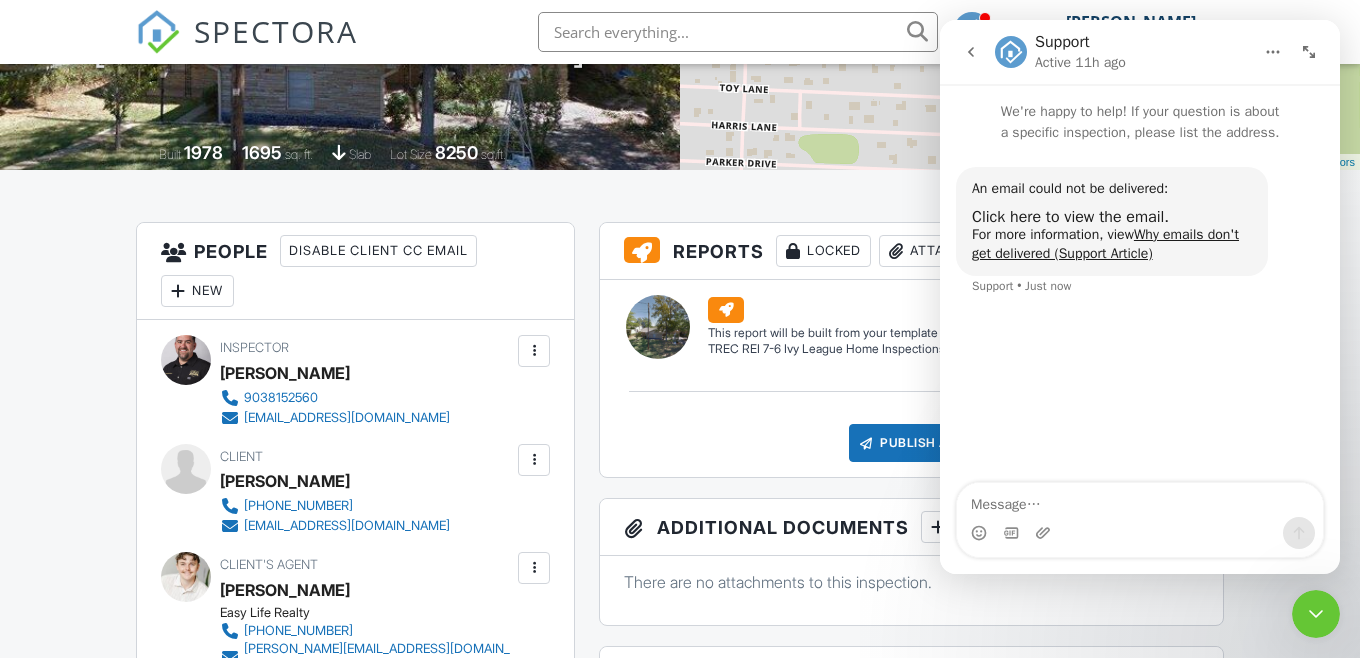 scroll, scrollTop: 413, scrollLeft: 0, axis: vertical 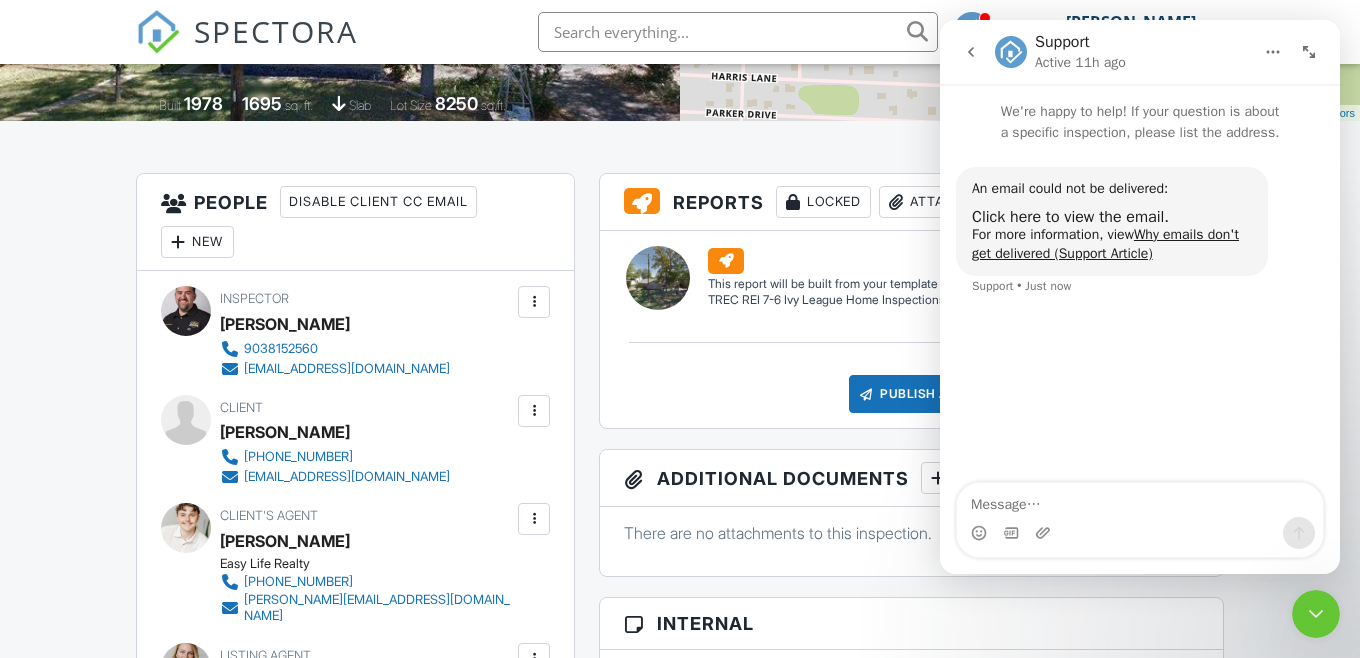 click 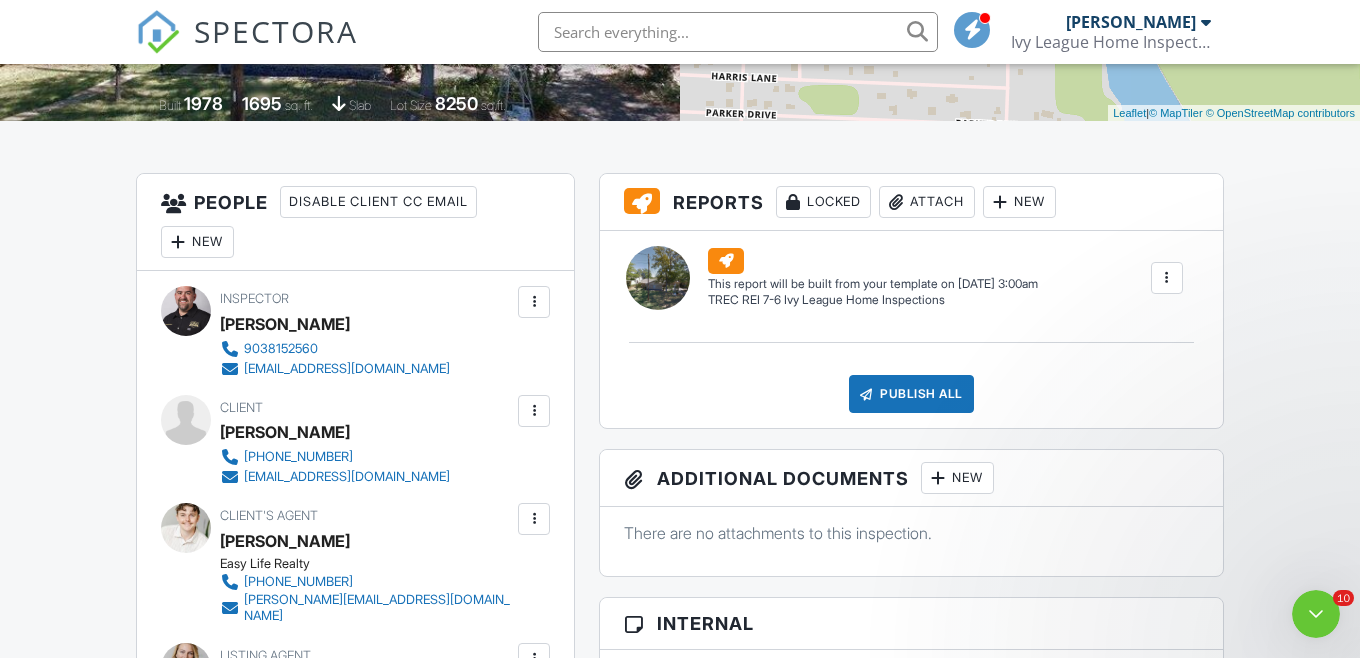 click 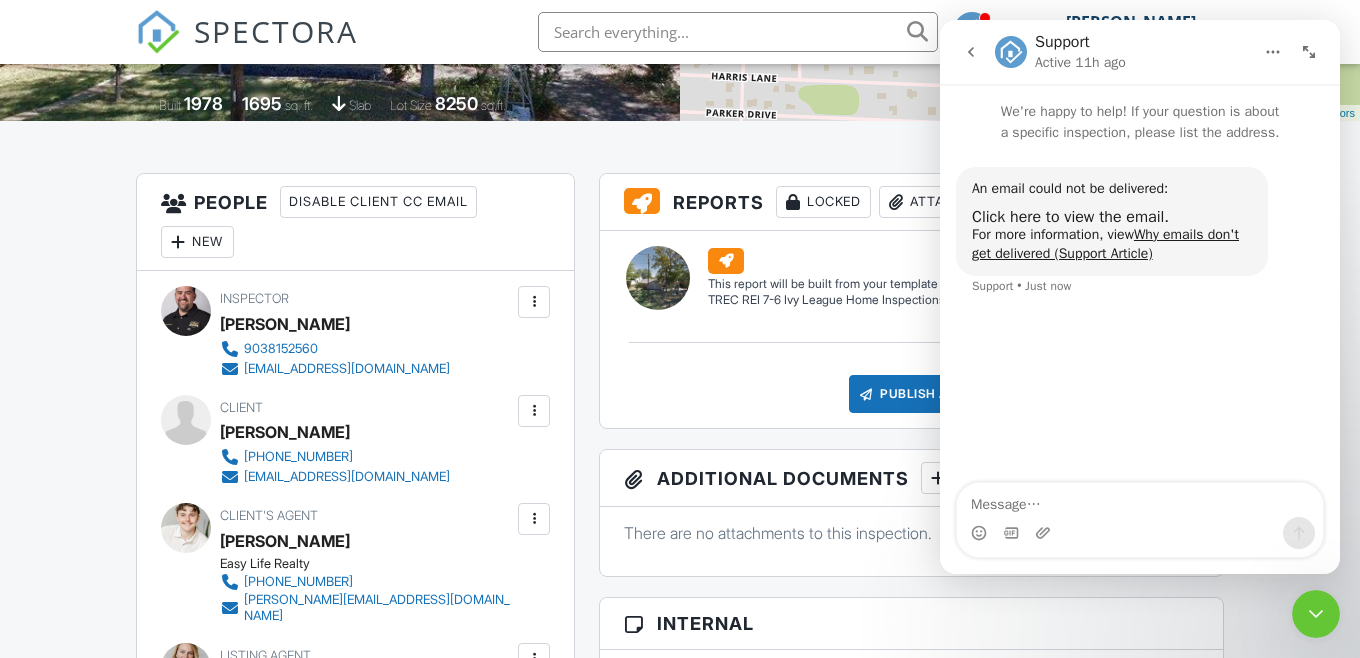 click 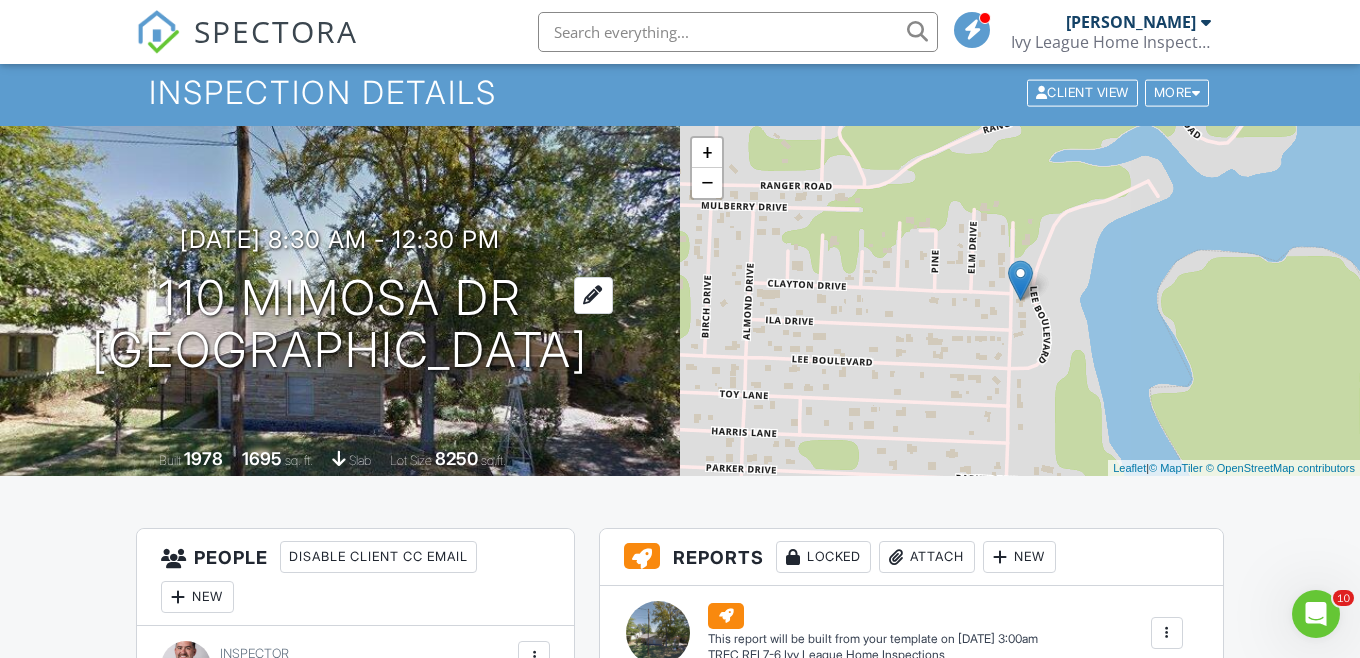scroll, scrollTop: 0, scrollLeft: 0, axis: both 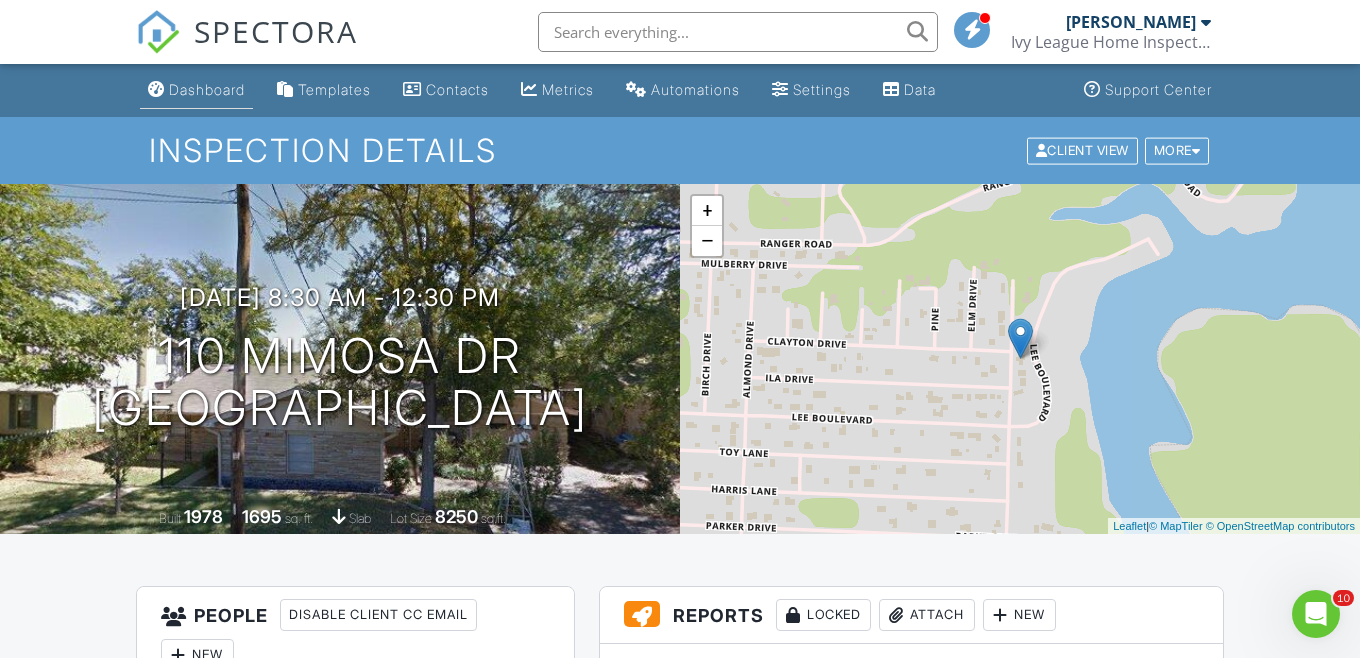 click on "Dashboard" at bounding box center [207, 89] 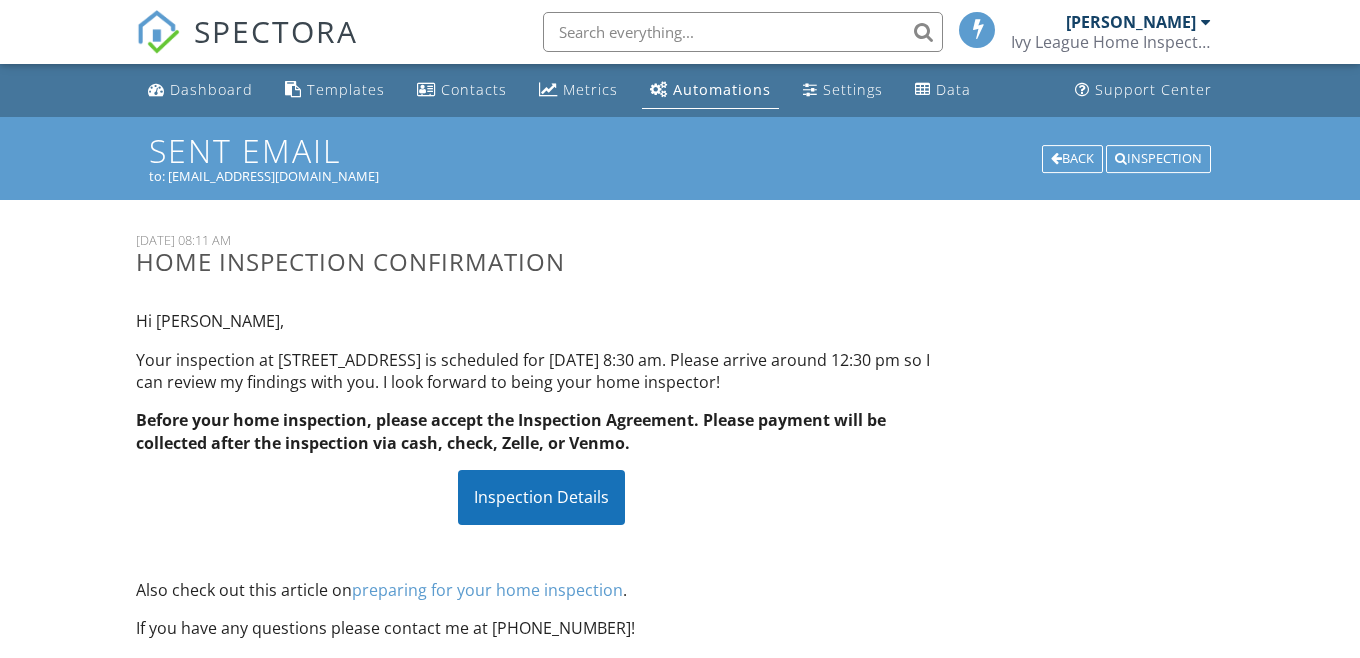 scroll, scrollTop: 0, scrollLeft: 0, axis: both 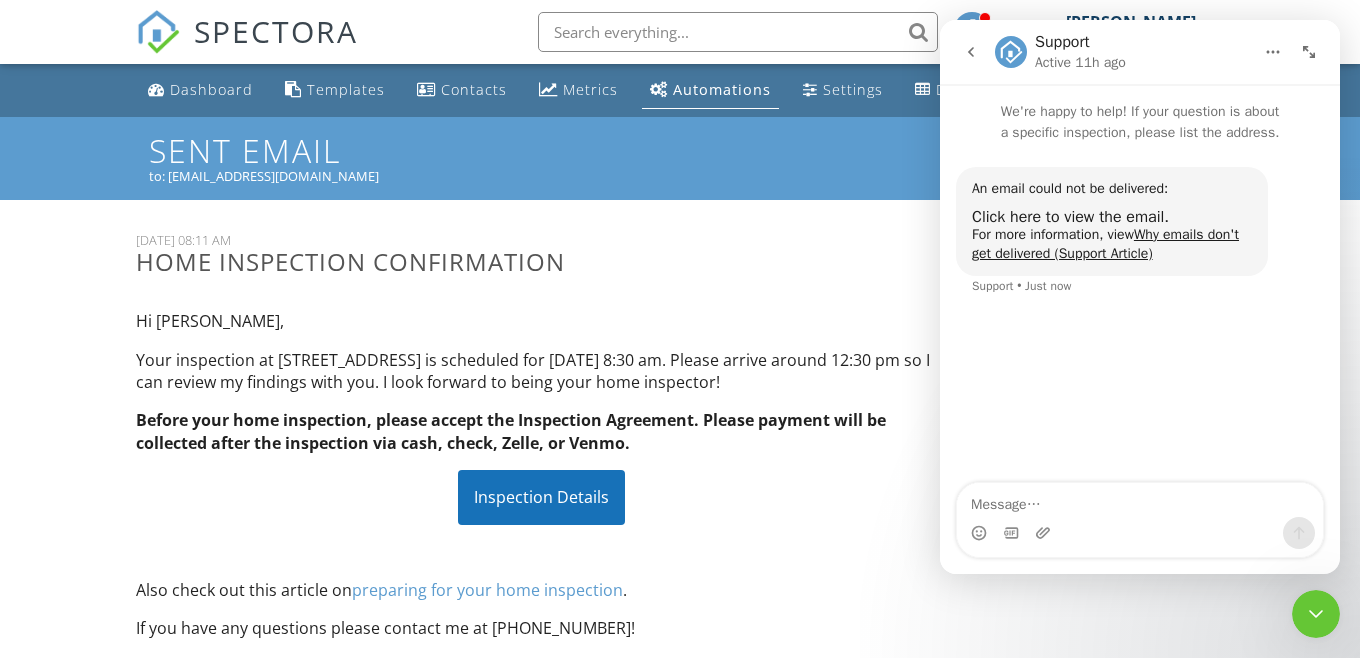 click 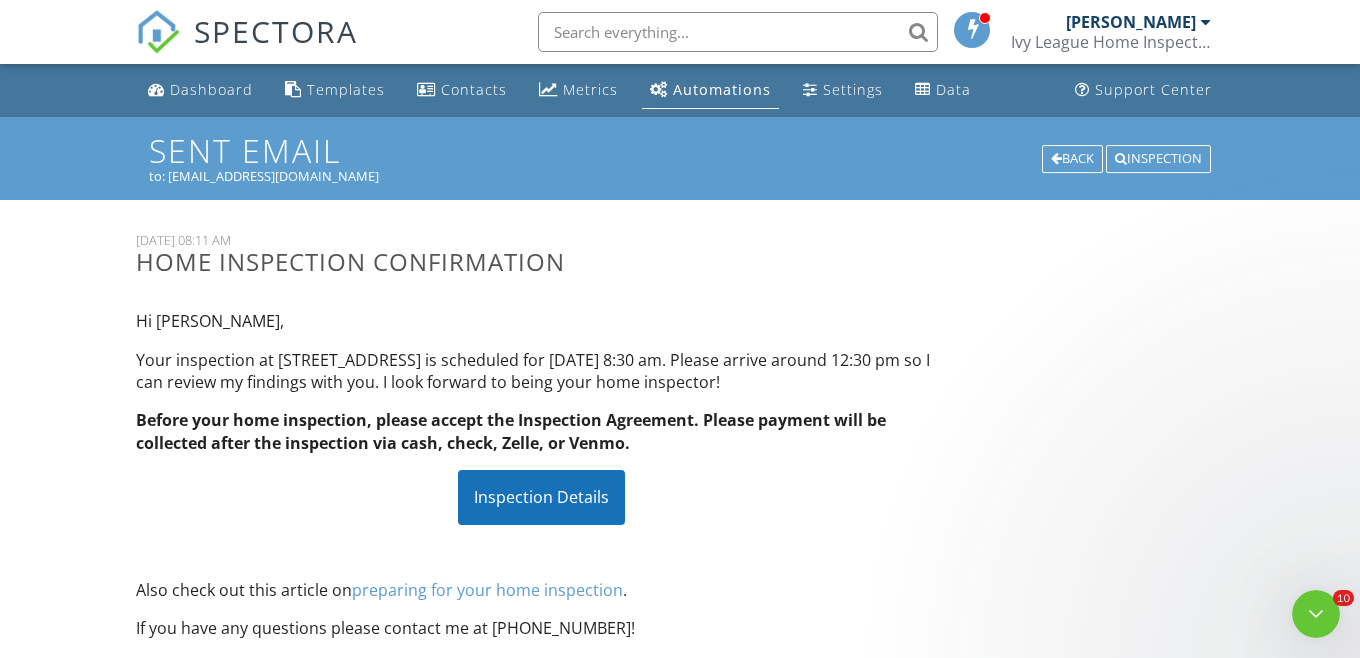 scroll, scrollTop: 0, scrollLeft: 0, axis: both 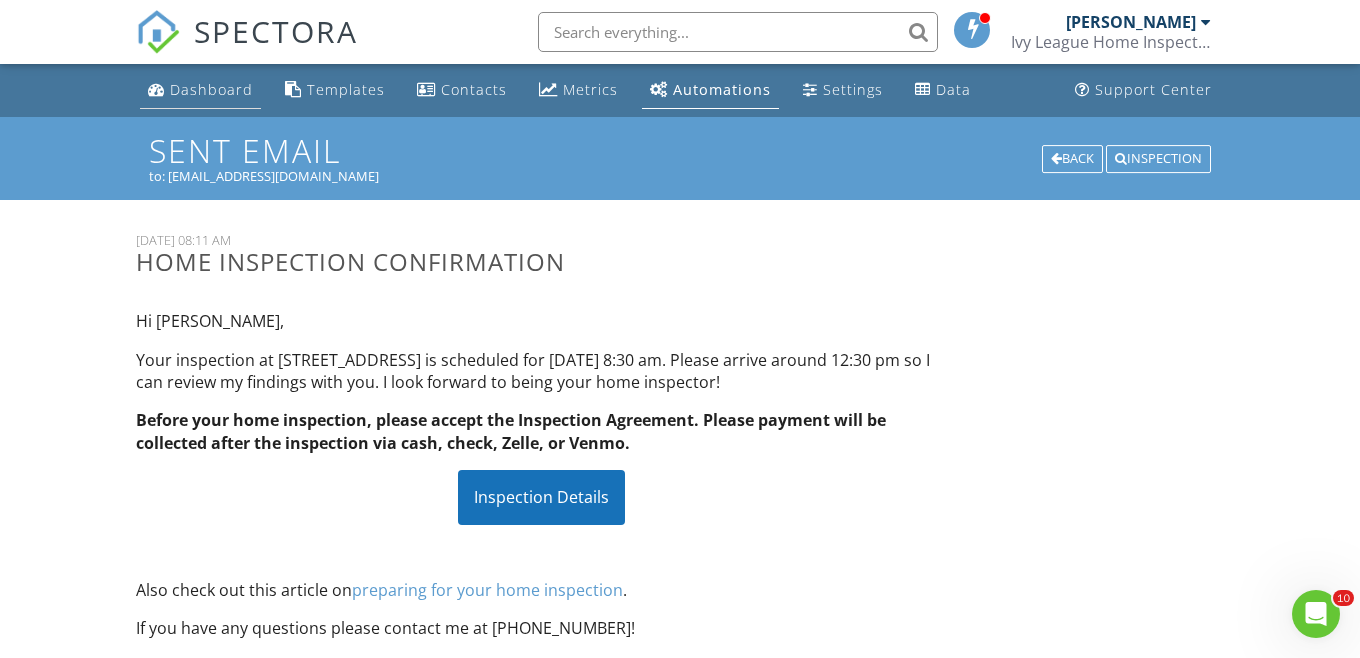 click on "Dashboard" at bounding box center (211, 89) 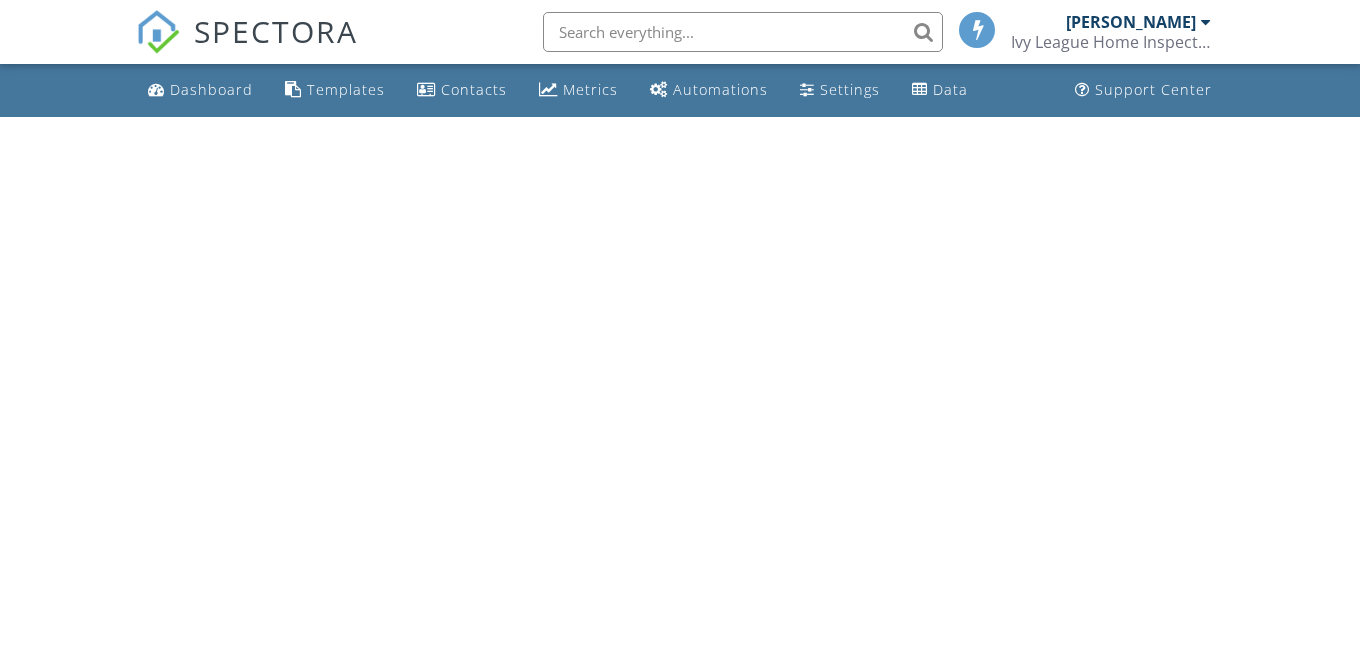 scroll, scrollTop: 0, scrollLeft: 0, axis: both 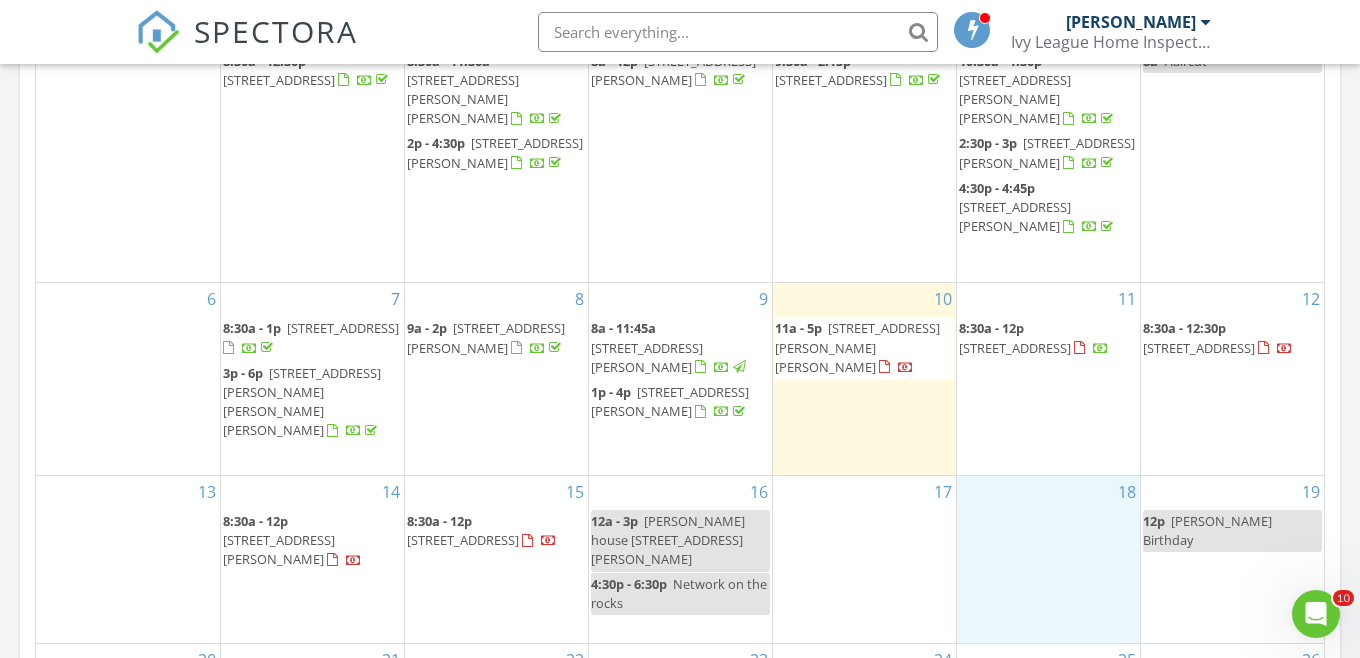 click on "18" at bounding box center [1048, 559] 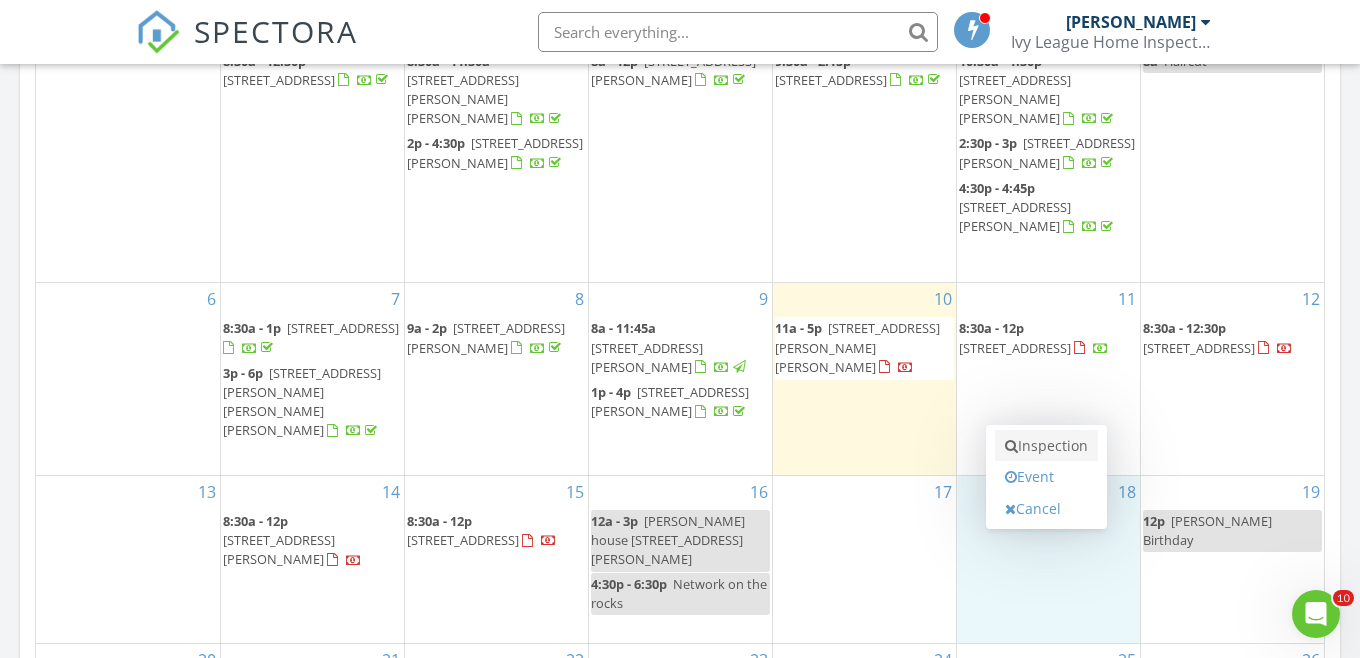 click at bounding box center (1011, 446) 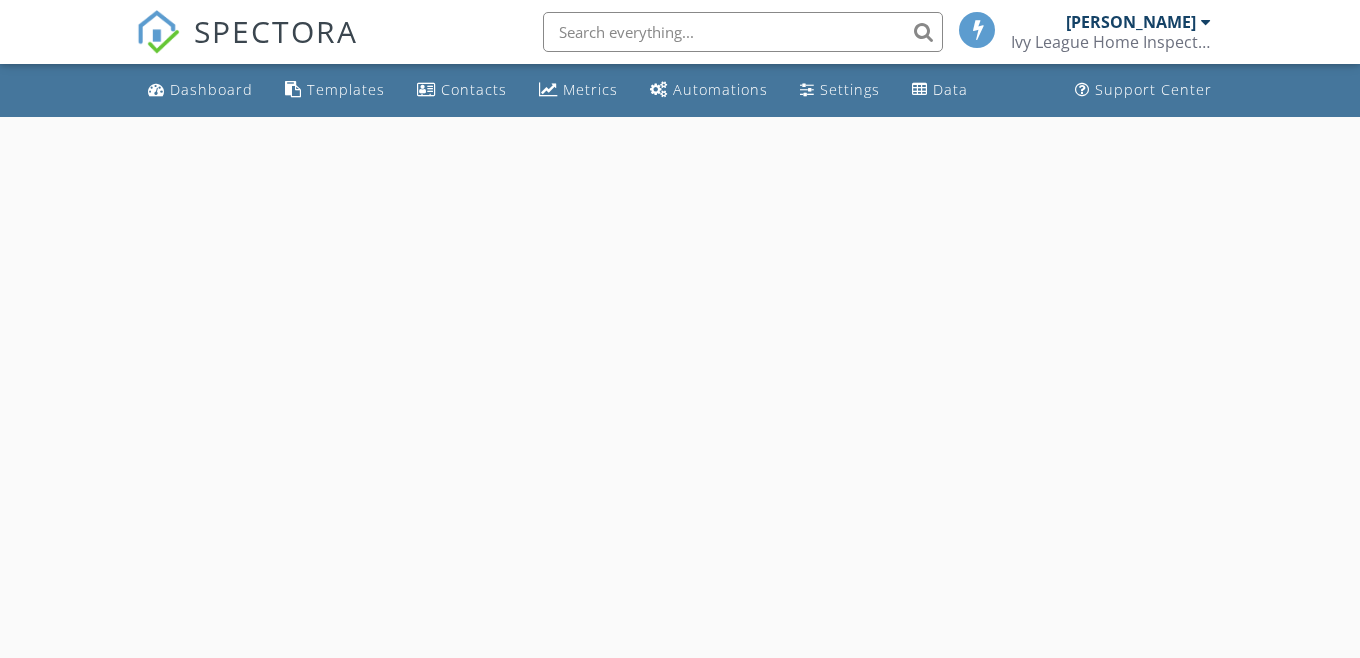 scroll, scrollTop: 0, scrollLeft: 0, axis: both 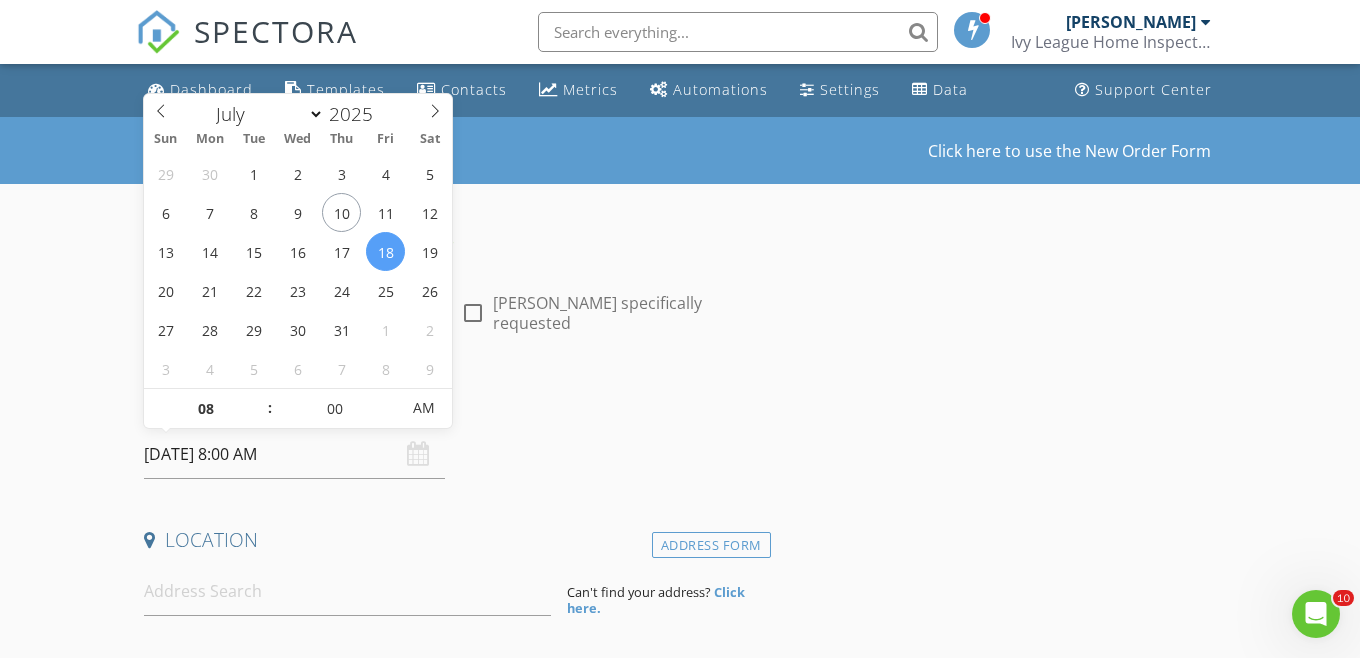 click on "07/18/2025 8:00 AM" at bounding box center [294, 454] 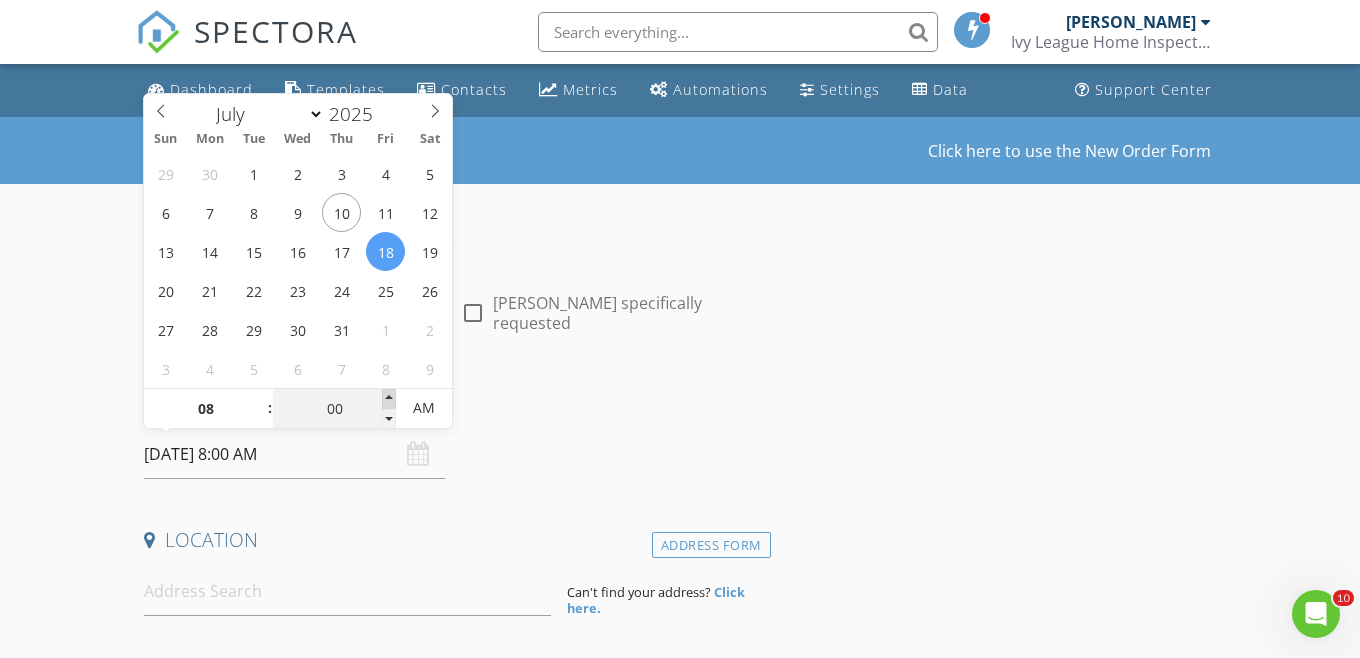 type on "05" 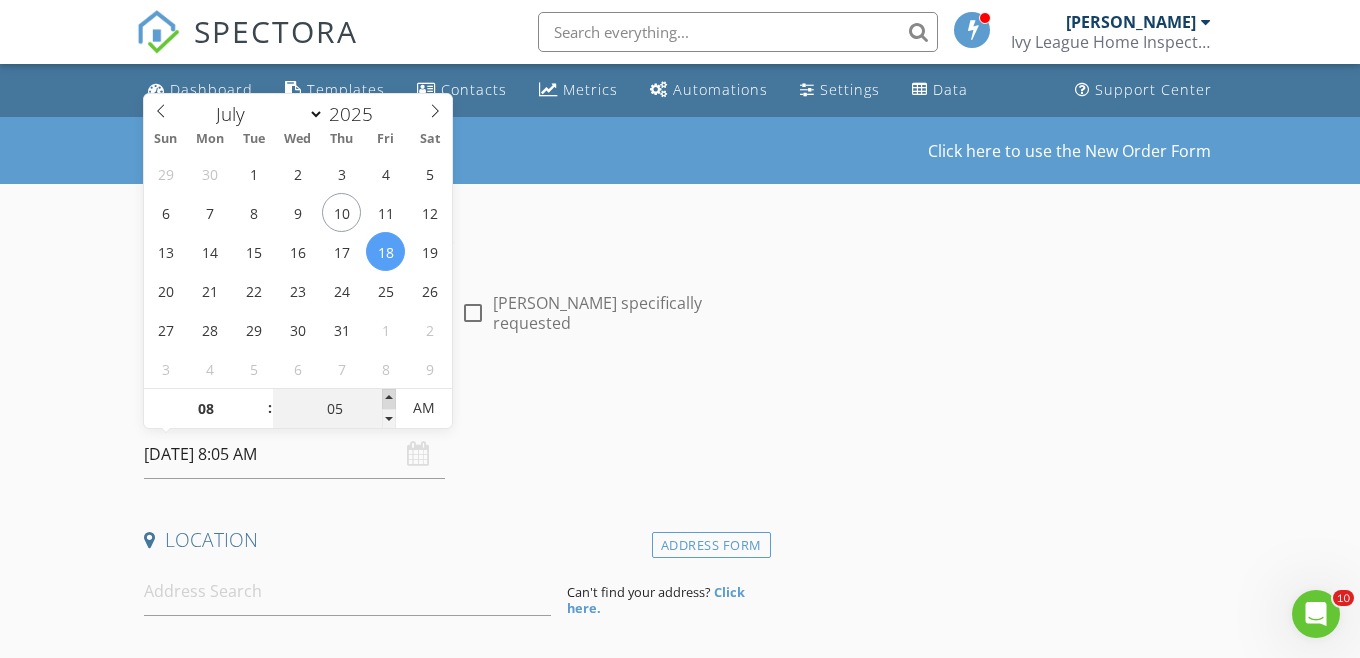 click at bounding box center [389, 399] 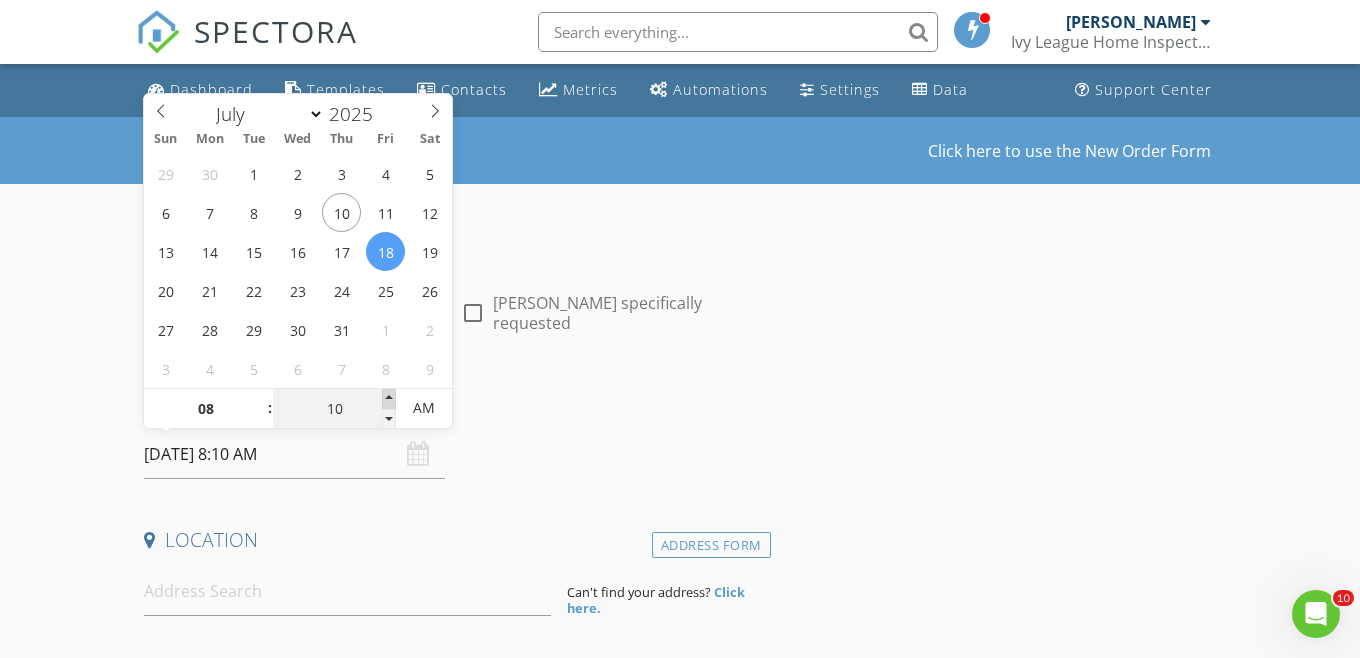 click at bounding box center [389, 399] 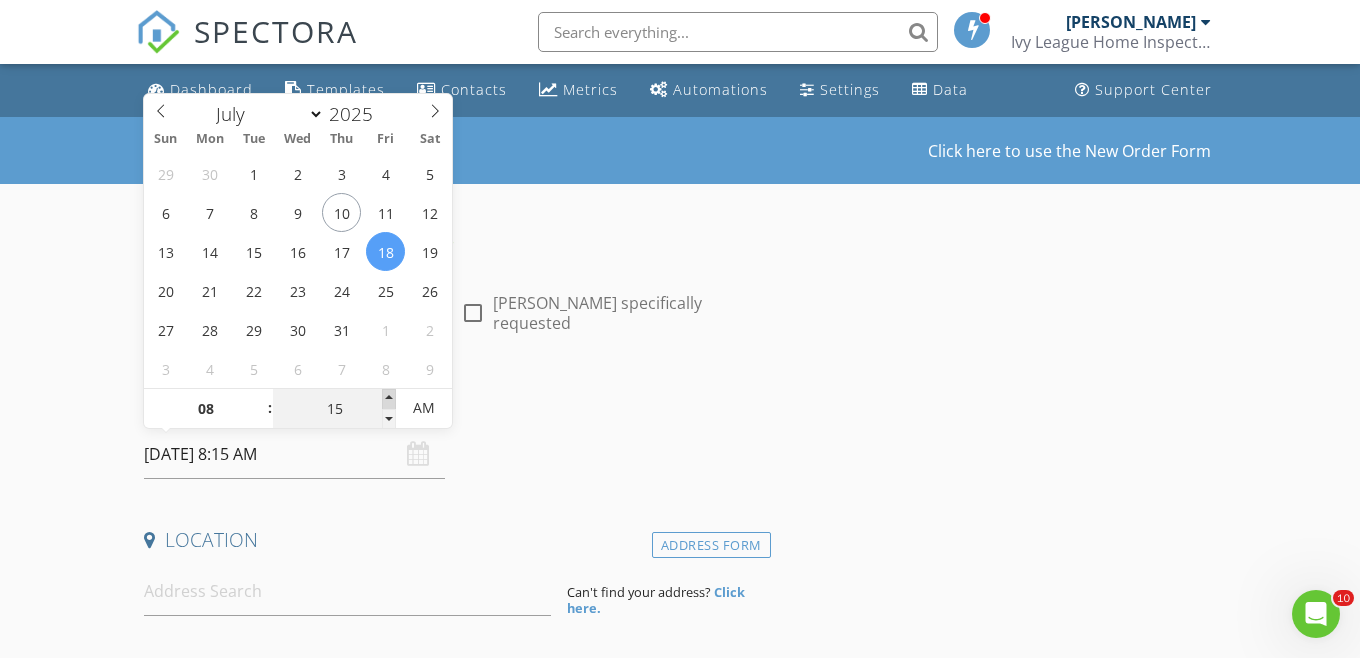 click at bounding box center [389, 399] 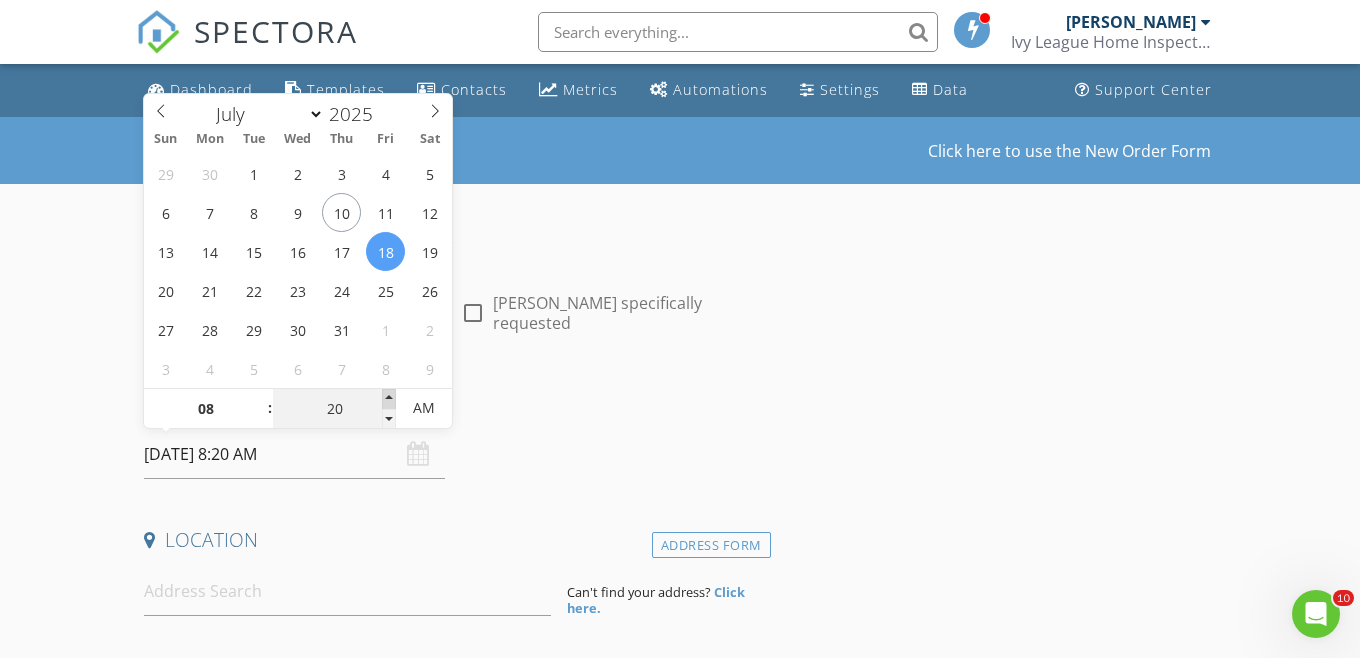 type on "07/18/2025 8:25 AM" 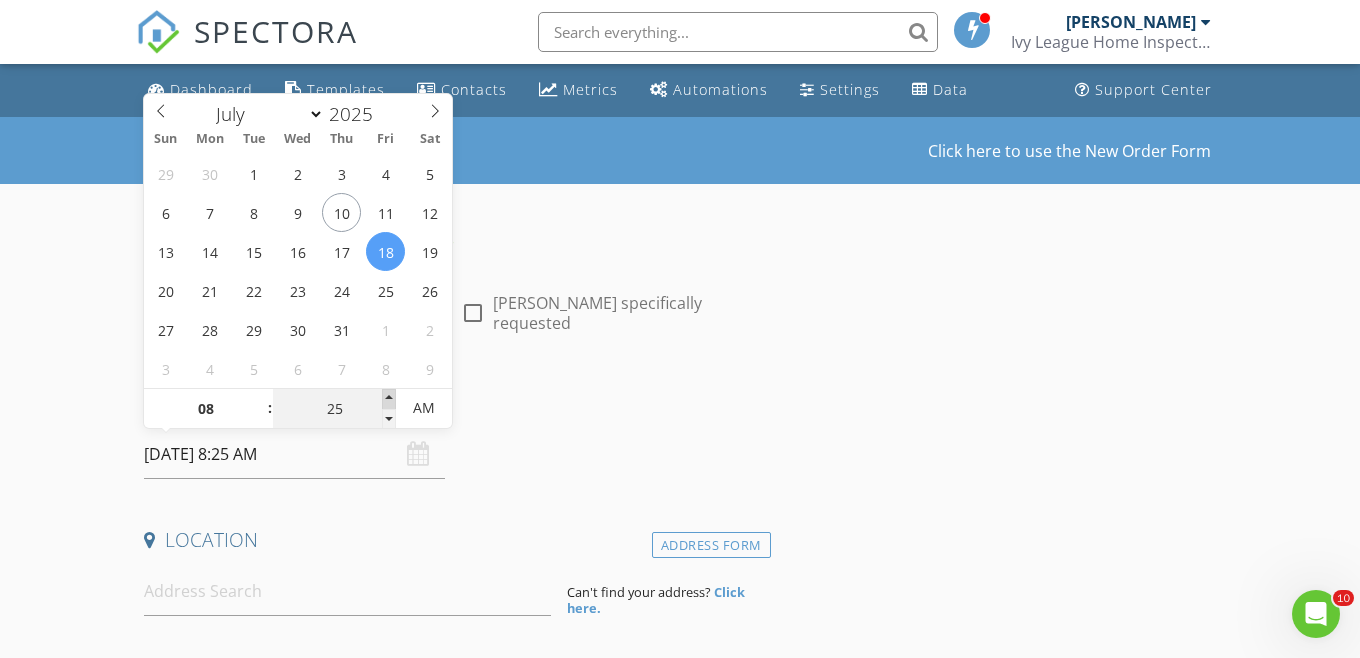 click at bounding box center (389, 399) 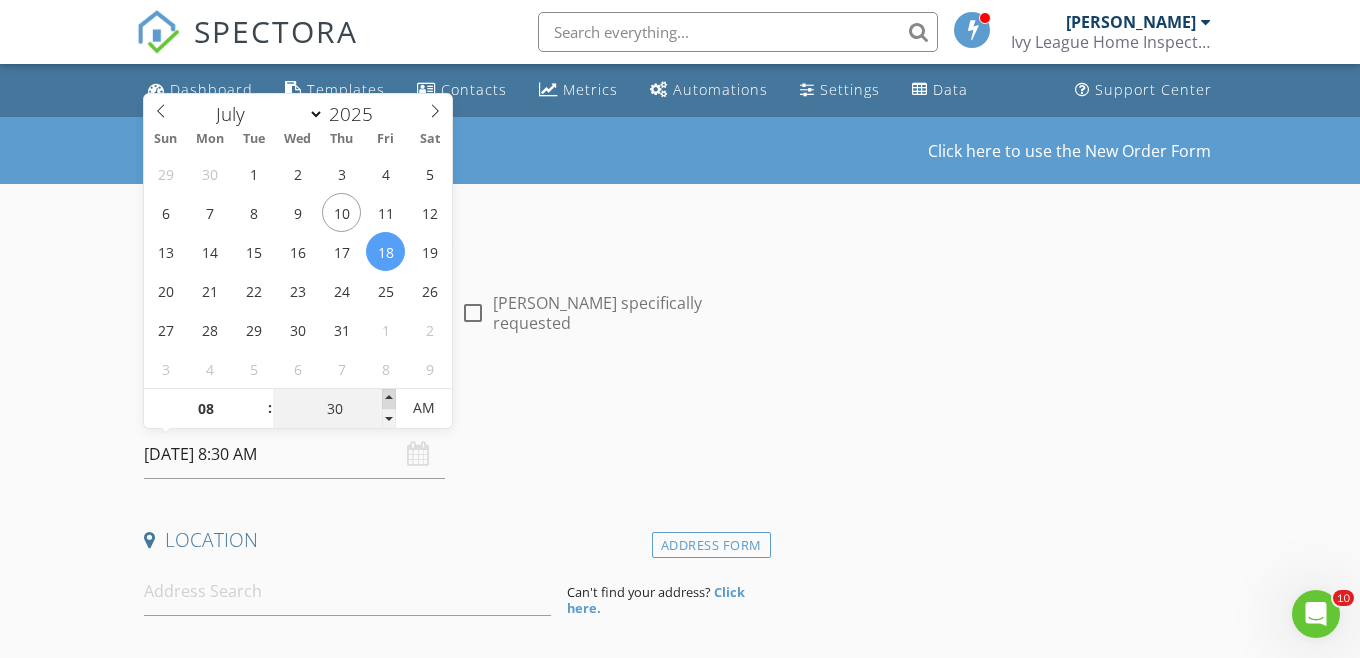 click at bounding box center (389, 399) 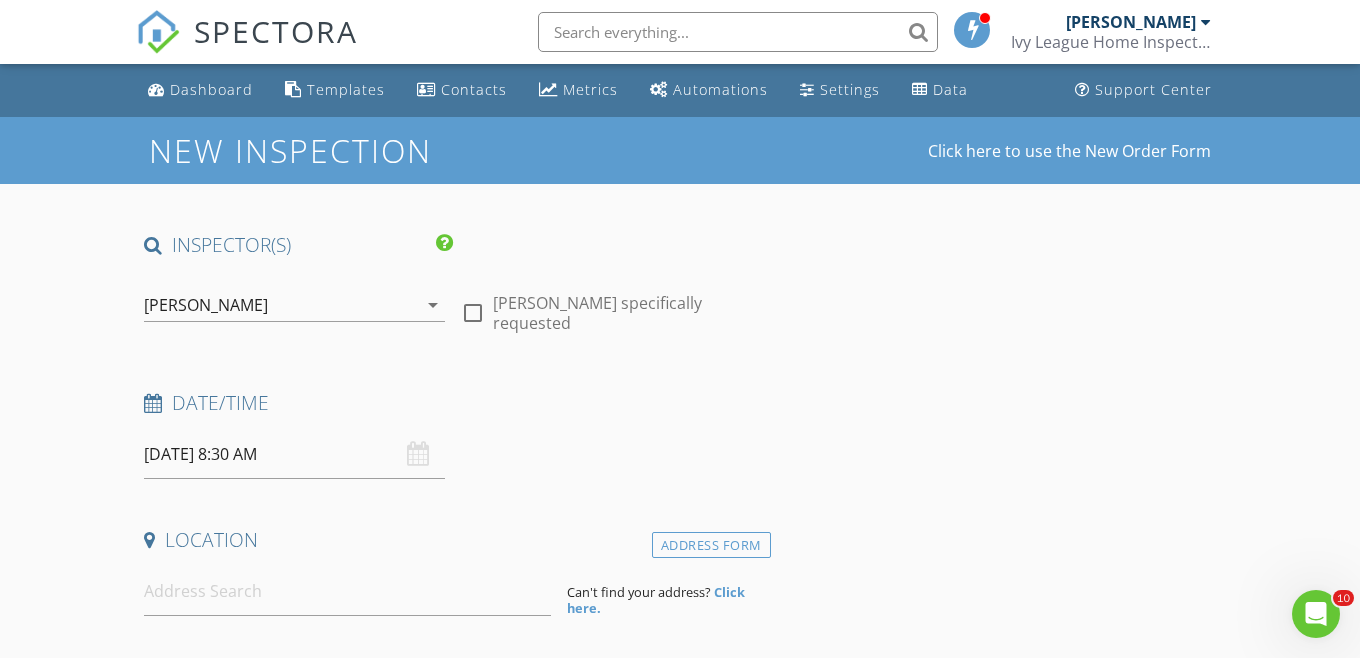 click on "New Inspection
Click here to use the New Order Form
INSPECTOR(S)
check_box   Dawson Nitcholas   PRIMARY   Dawson Nitcholas arrow_drop_down   check_box_outline_blank Dawson Nitcholas specifically requested
Date/Time
07/18/2025 8:30 AM
Location
Address Form       Can't find your address?   Click here.
client
check_box Enable Client CC email for this inspection   Client Search     check_box_outline_blank Client is a Company/Organization     First Name   Last Name   Email   CC Email   Phone           Notes   Private Notes
ADD ADDITIONAL client
SERVICES
check_box_outline_blank   Texas Inspection (Residential)   Ivy League  check_box_outline_blank   WDI Report   Termite/WDI inspection check_box_outline_blank   New Service   check_box_outline_blank   Re-inspection" at bounding box center (680, 1633) 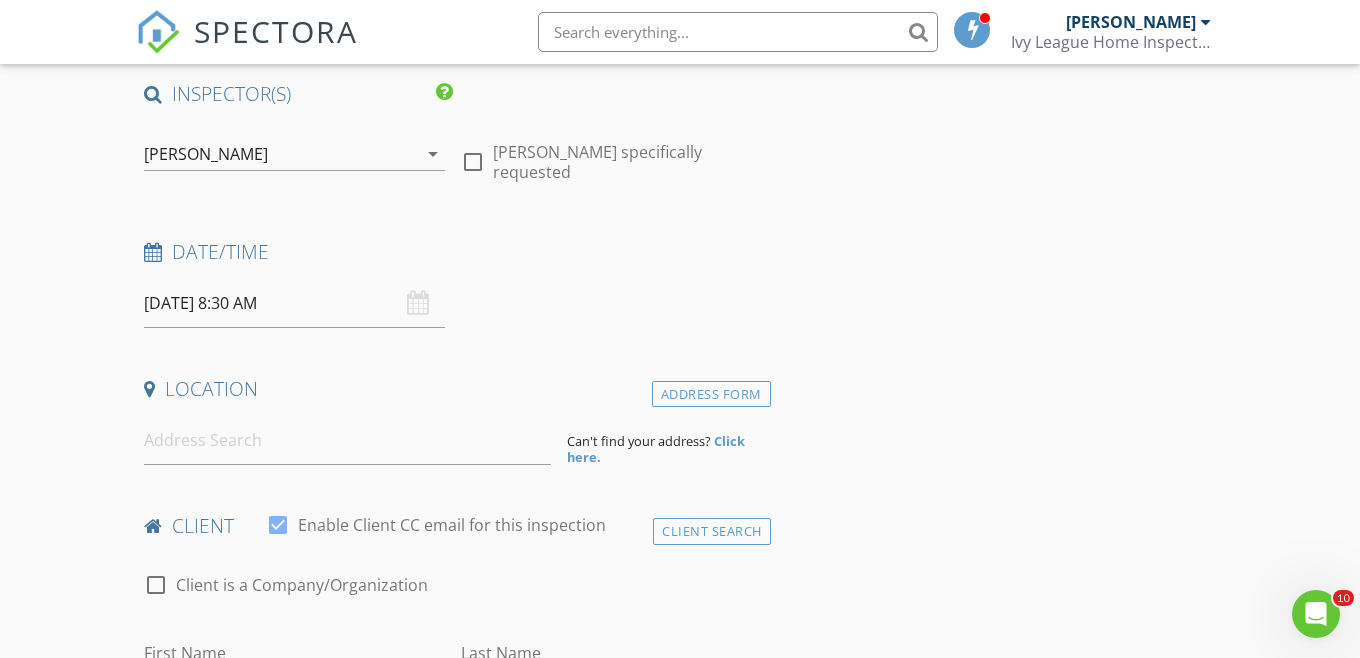 scroll, scrollTop: 191, scrollLeft: 0, axis: vertical 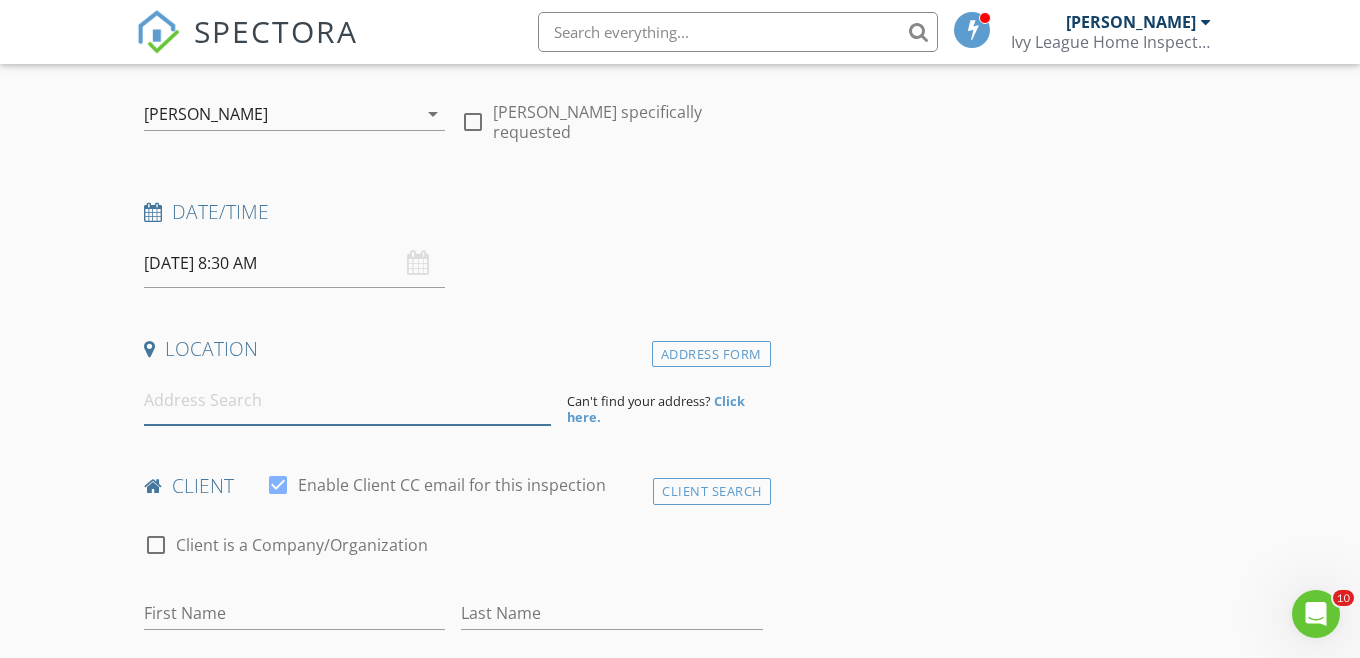 click at bounding box center [347, 400] 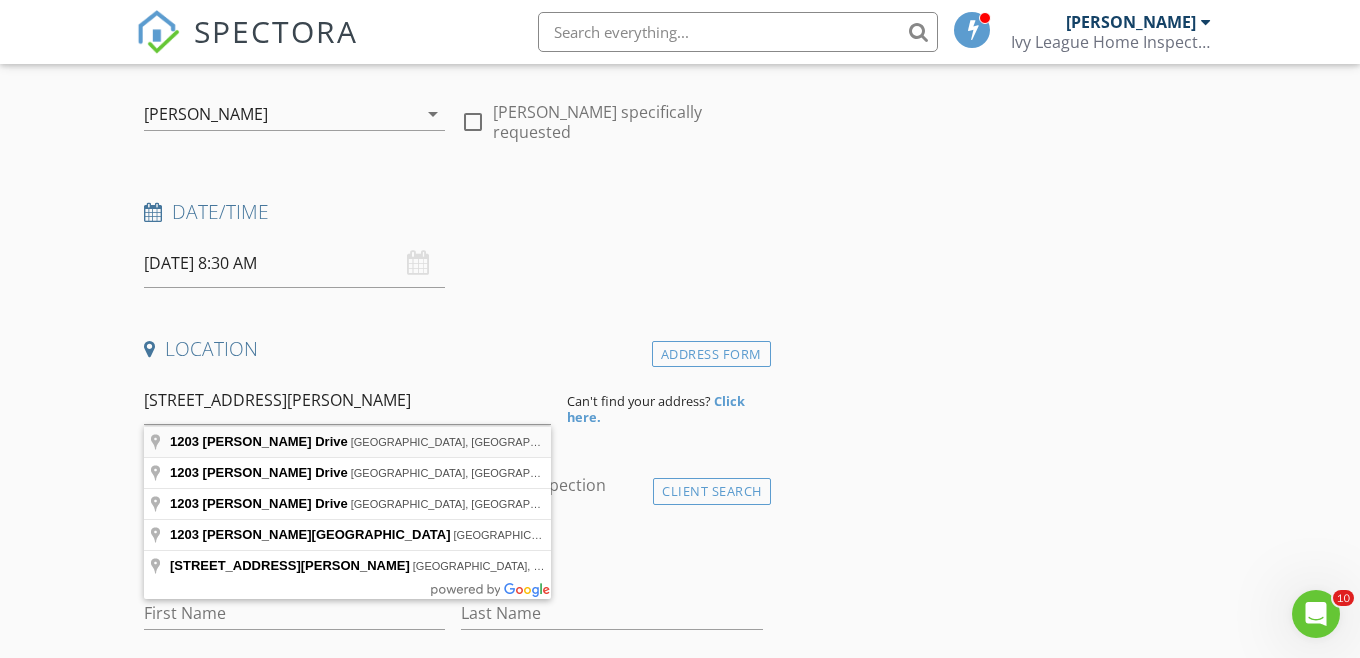 type on "1203 Anderson Drive, Trenton, TX, USA" 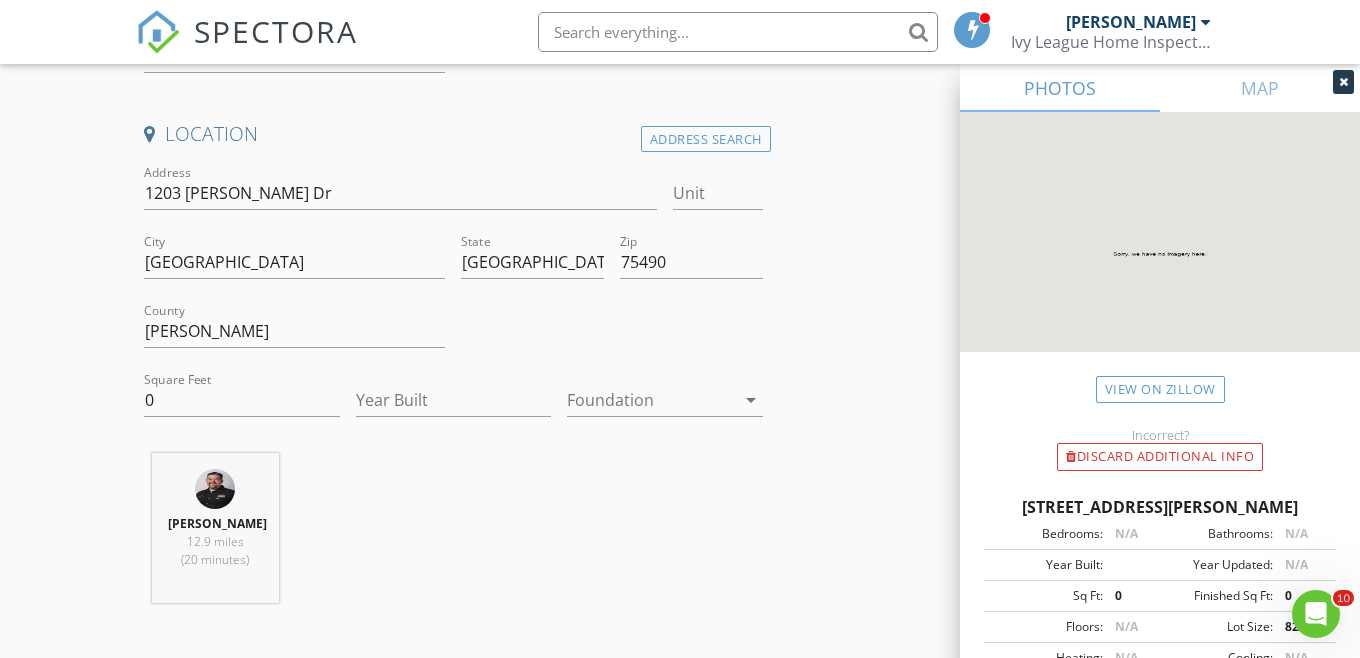 scroll, scrollTop: 407, scrollLeft: 0, axis: vertical 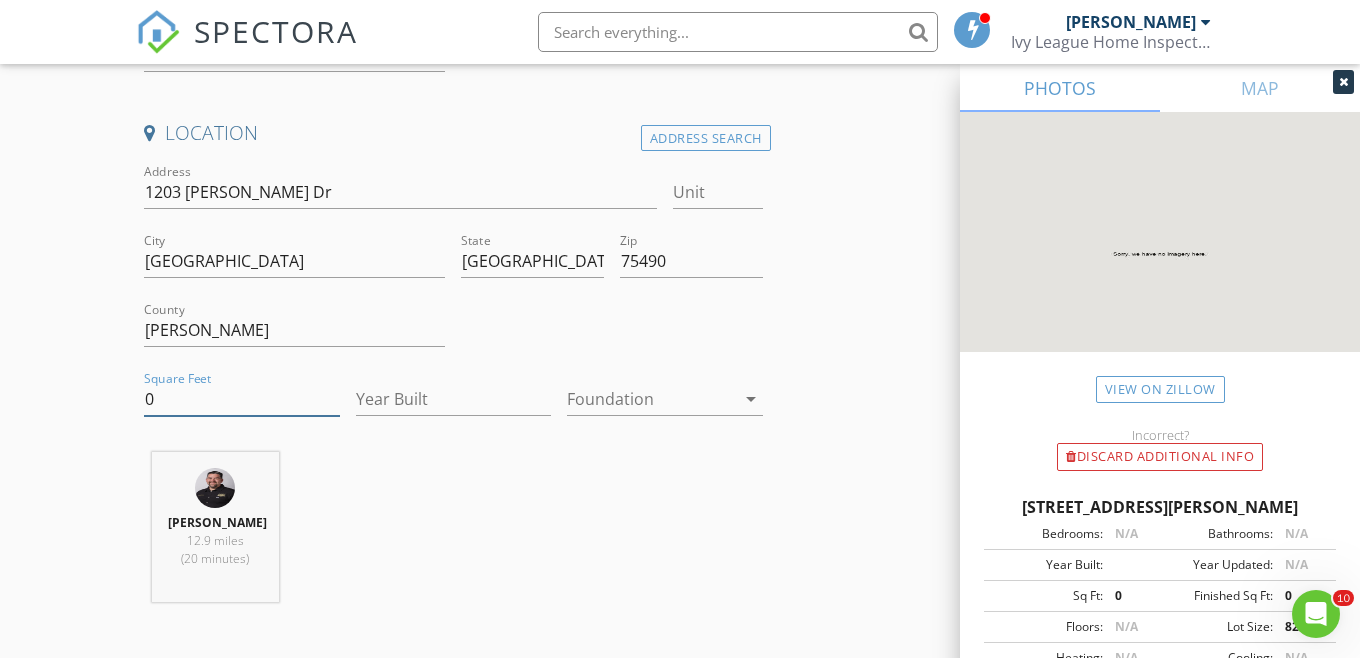 click on "0" at bounding box center [242, 399] 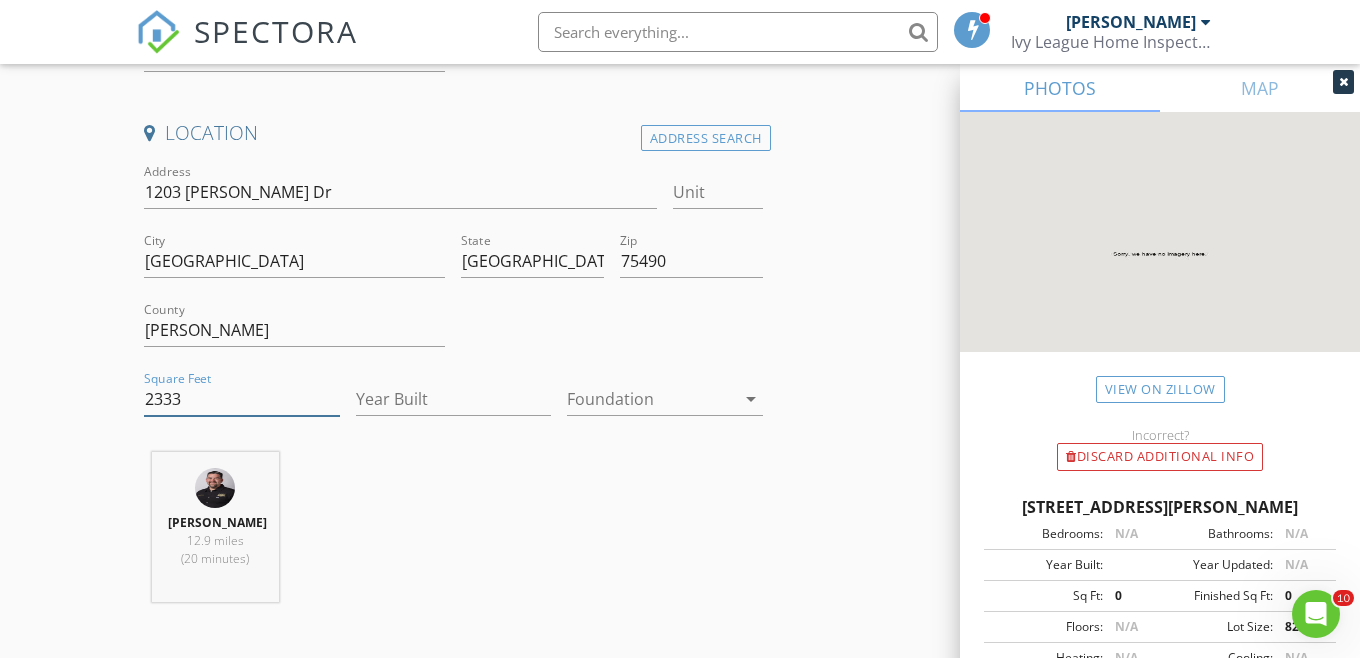 type on "2333" 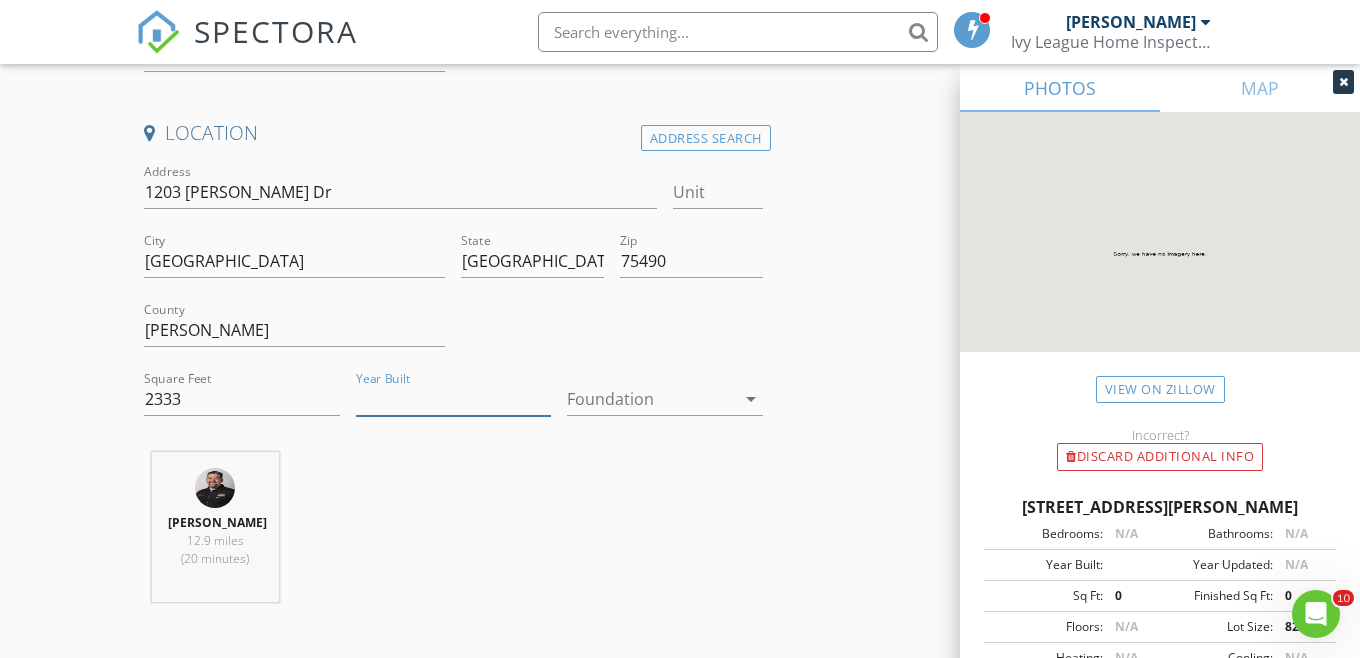 click on "Year Built" at bounding box center (454, 399) 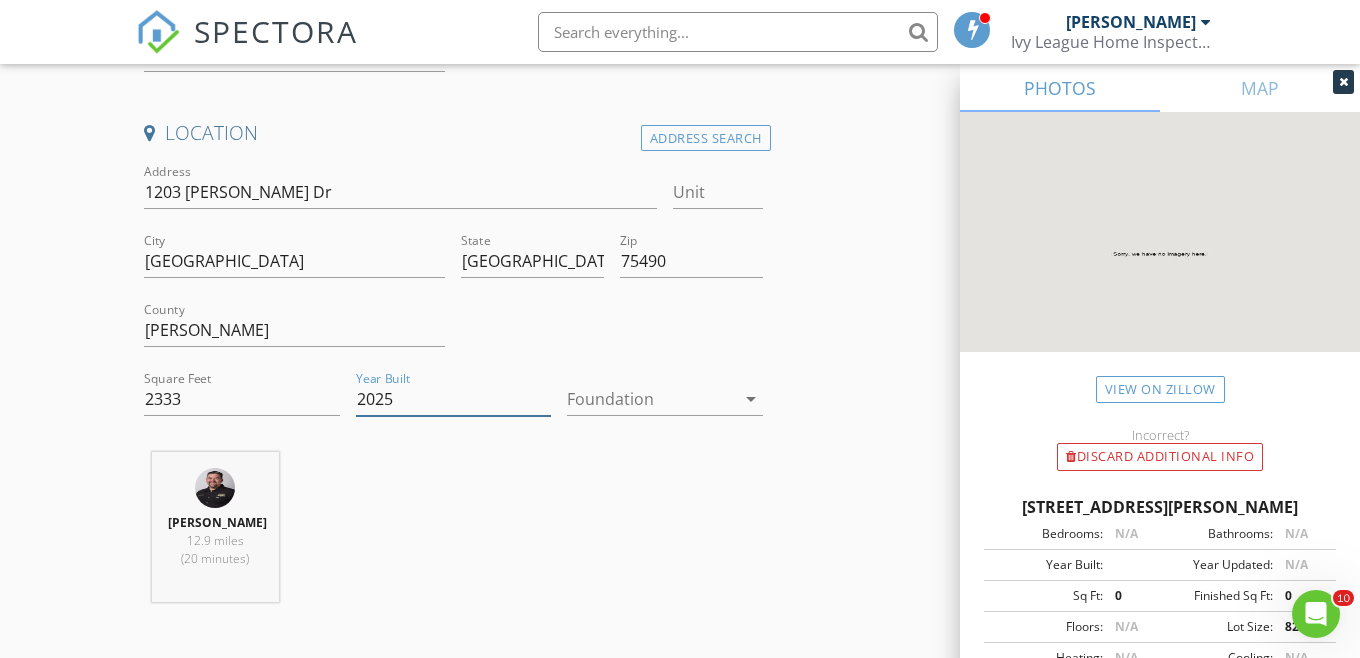 type on "2025" 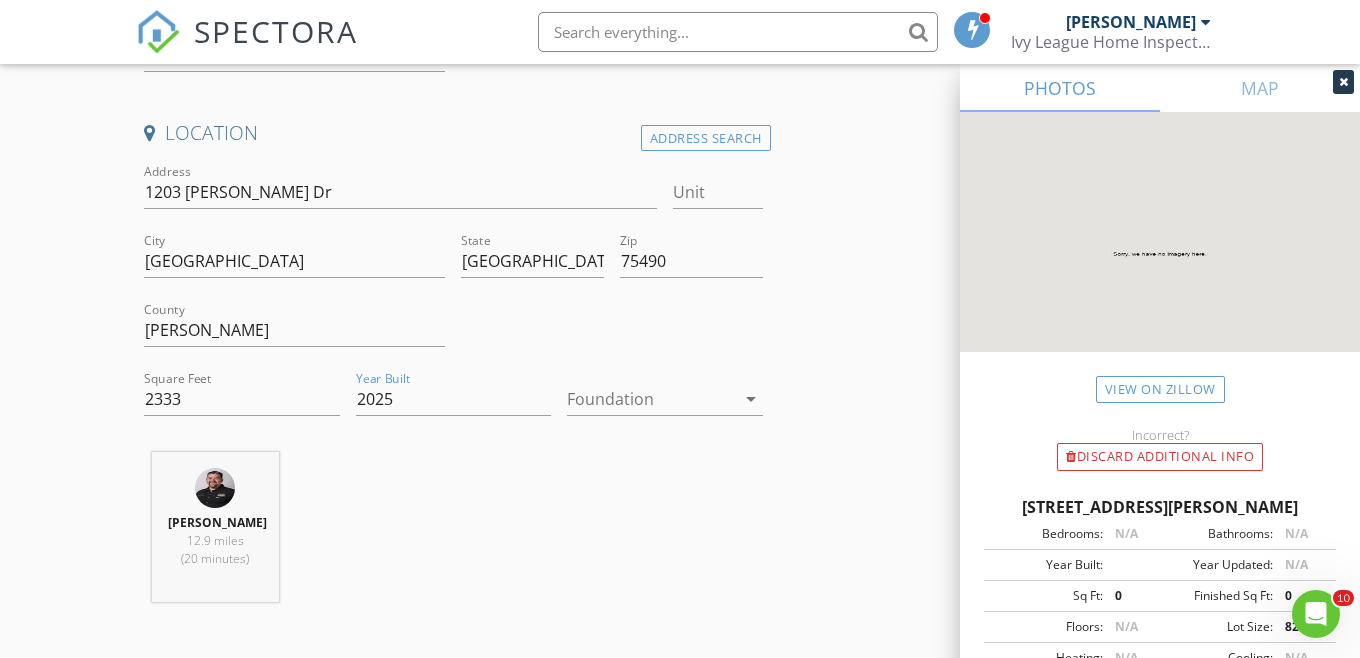 click at bounding box center [651, 399] 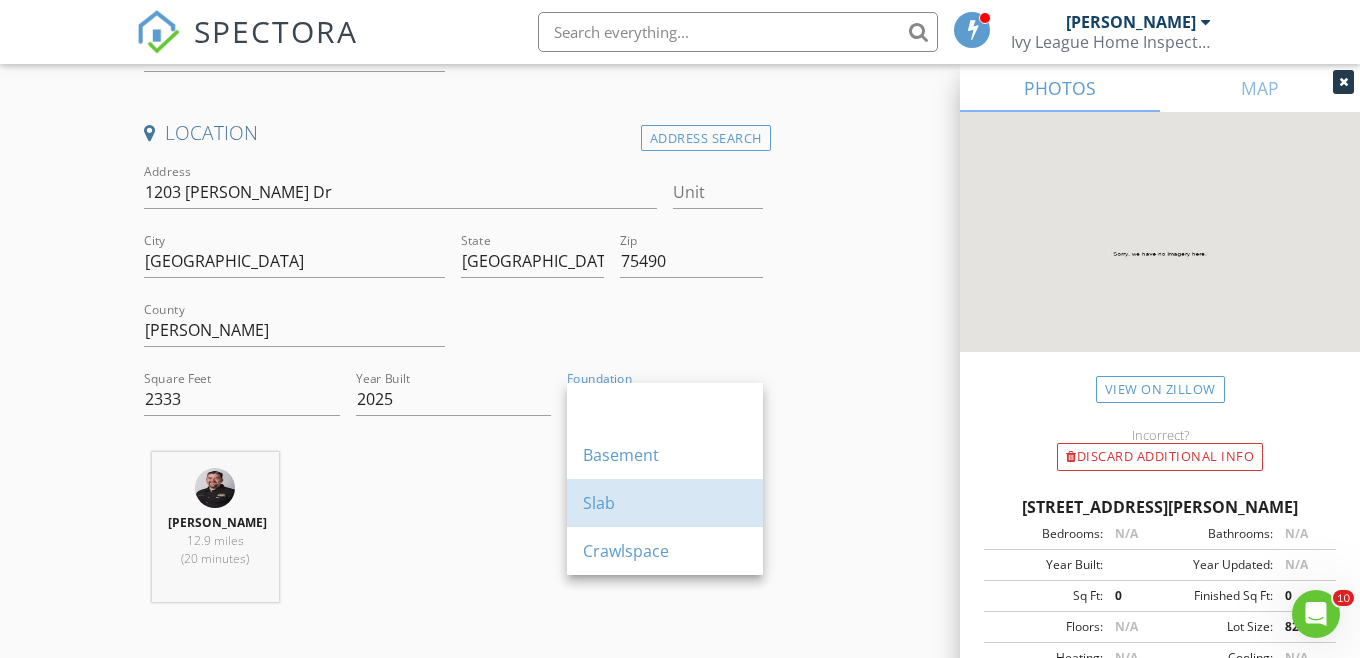 drag, startPoint x: 610, startPoint y: 496, endPoint x: 426, endPoint y: 496, distance: 184 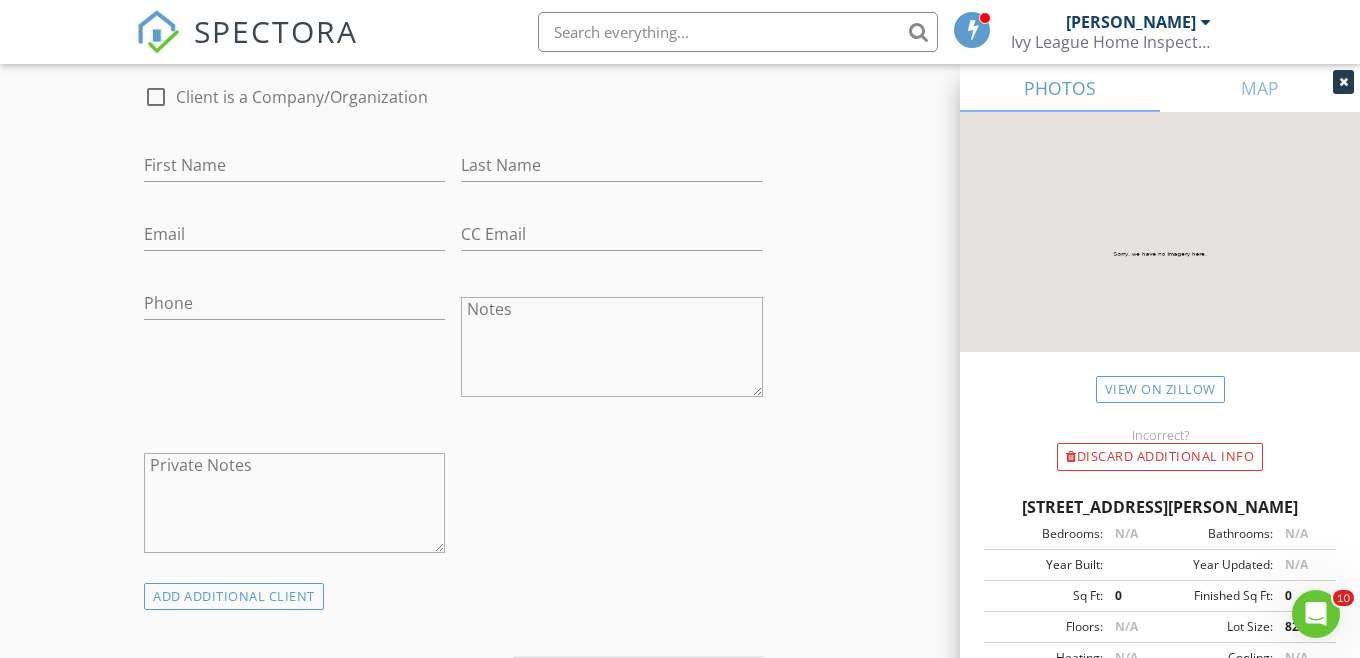 scroll, scrollTop: 1049, scrollLeft: 0, axis: vertical 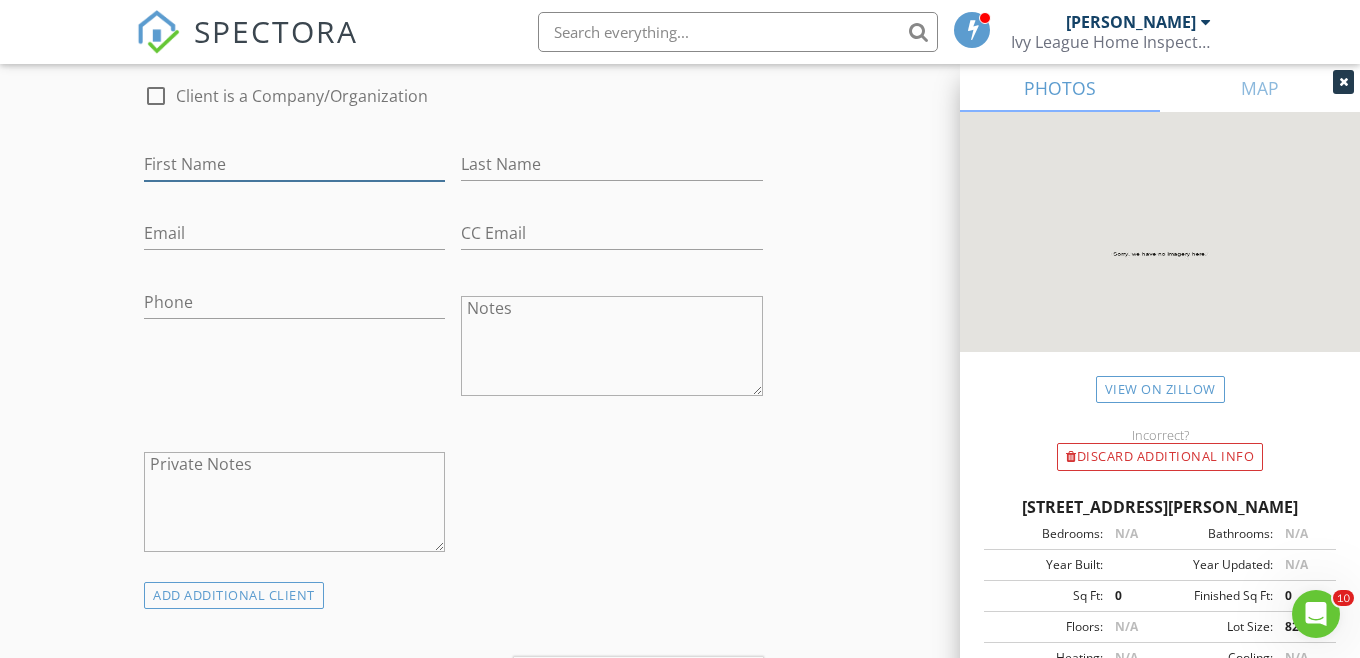 click on "First Name" at bounding box center [294, 164] 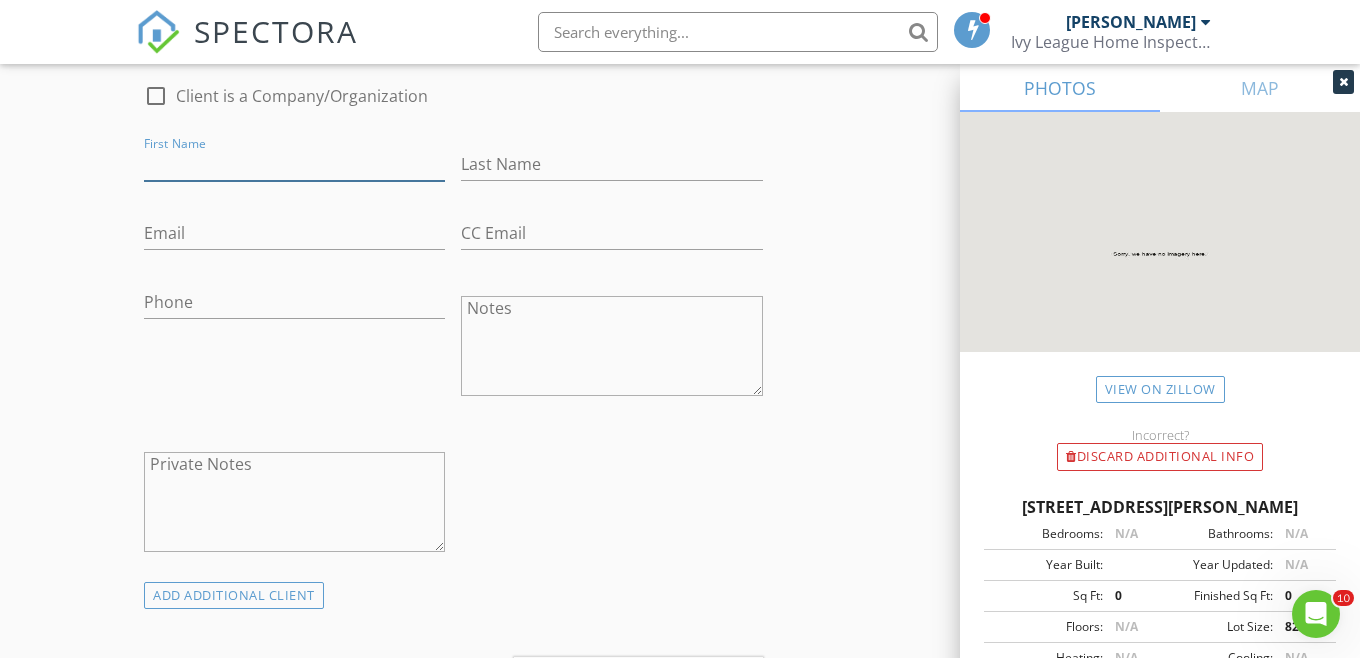 paste on "[PERSON_NAME]" 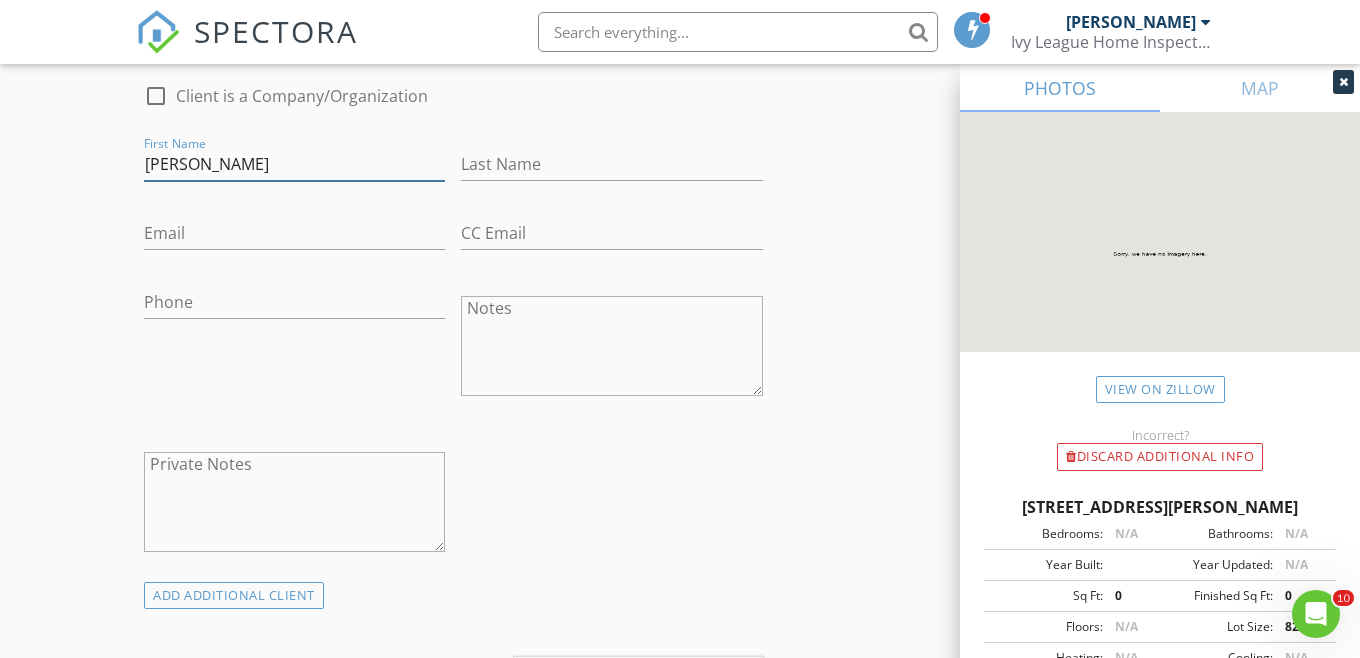 drag, startPoint x: 206, startPoint y: 185, endPoint x: 268, endPoint y: 188, distance: 62.072536 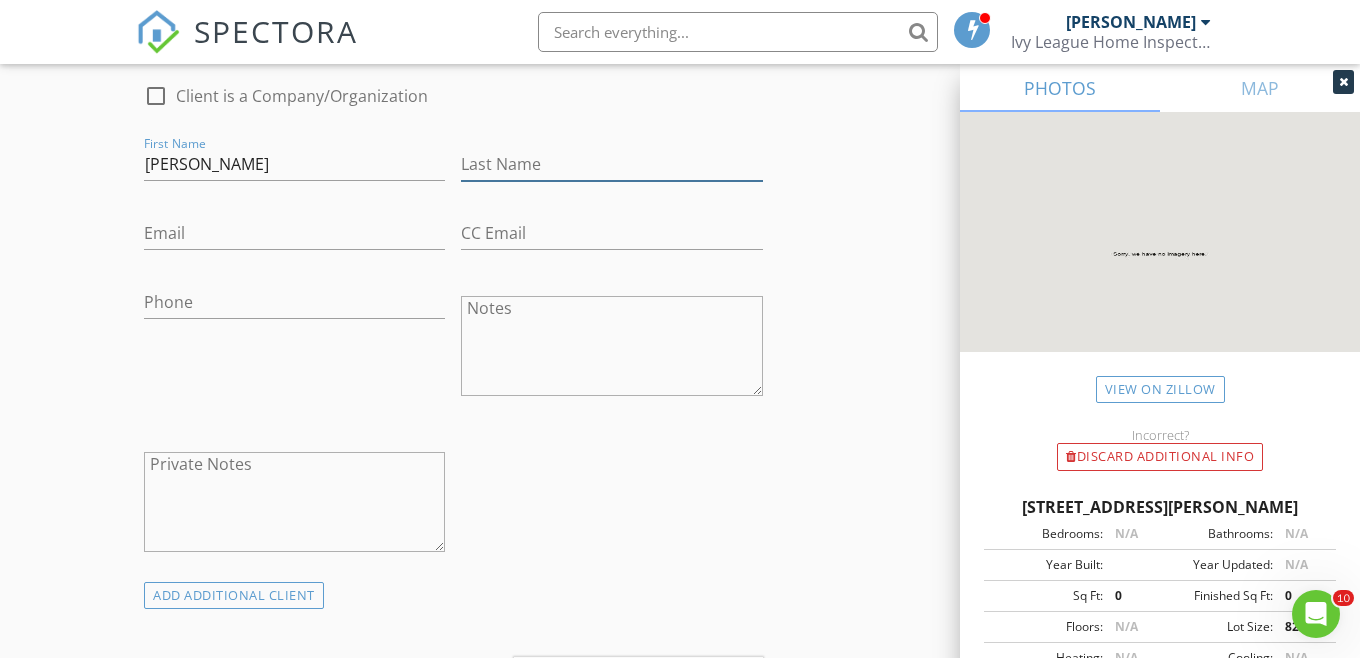 click on "Last Name" at bounding box center [611, 164] 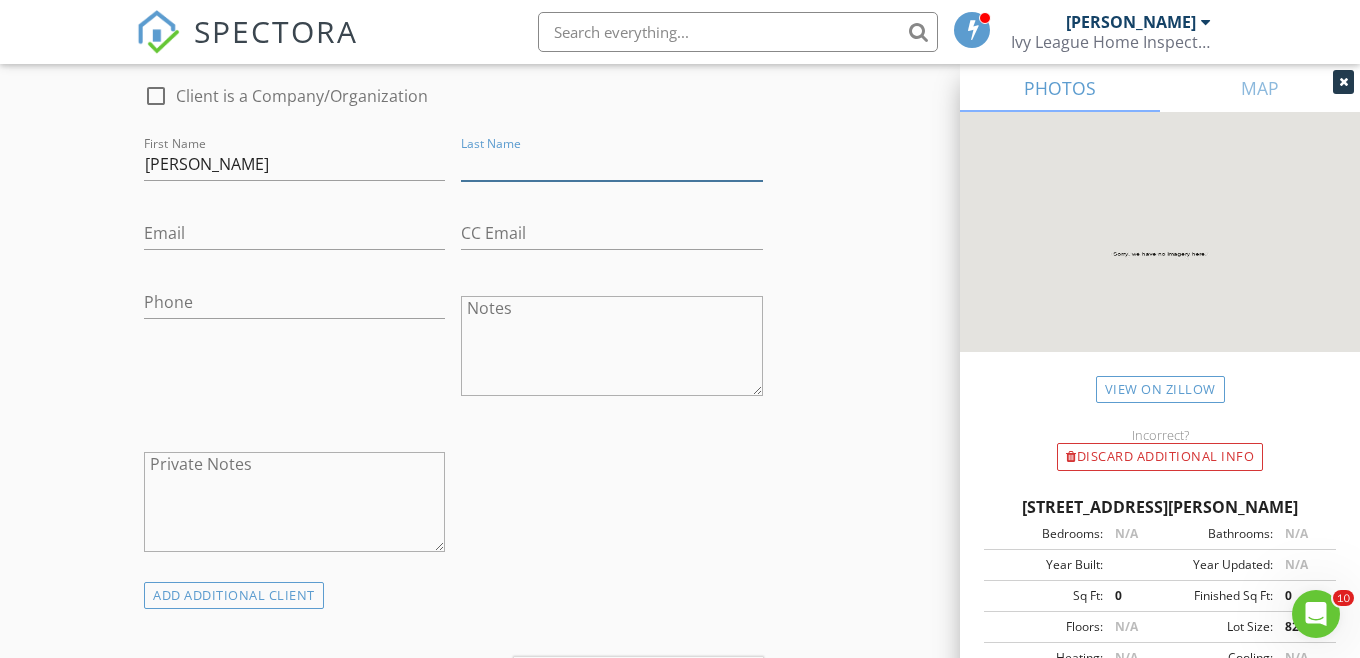 paste on "[PERSON_NAME]" 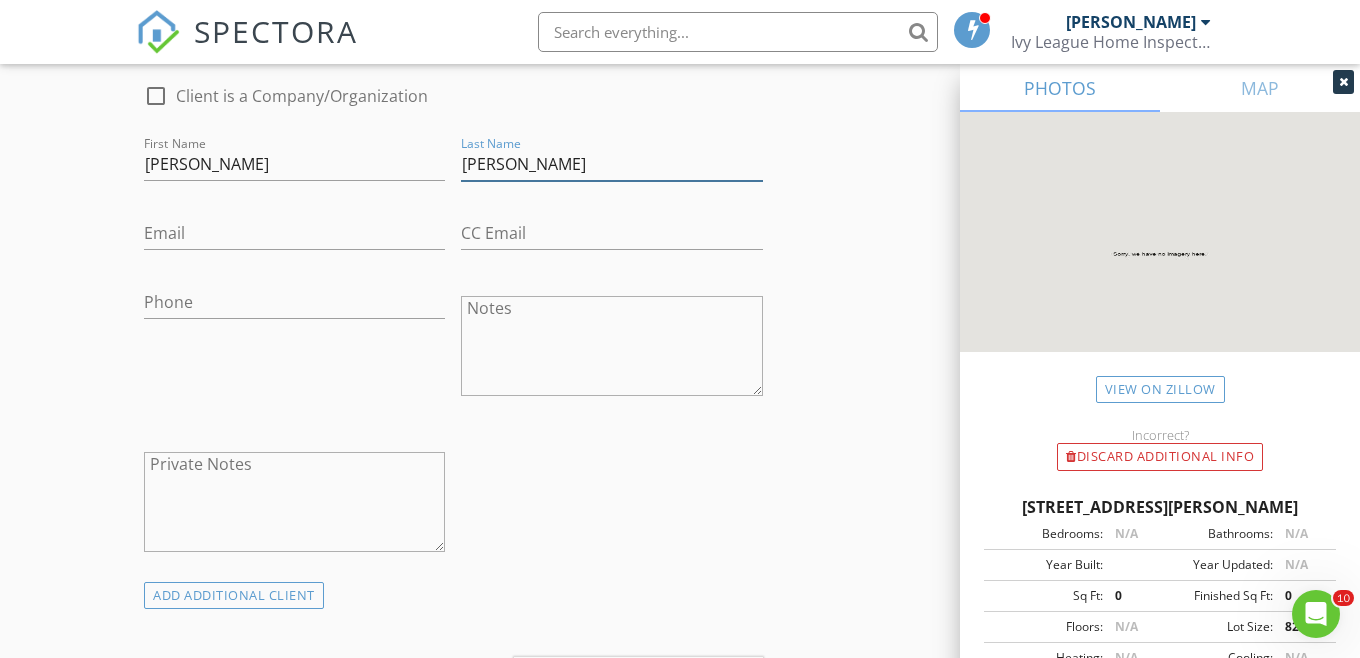 type on "[PERSON_NAME]" 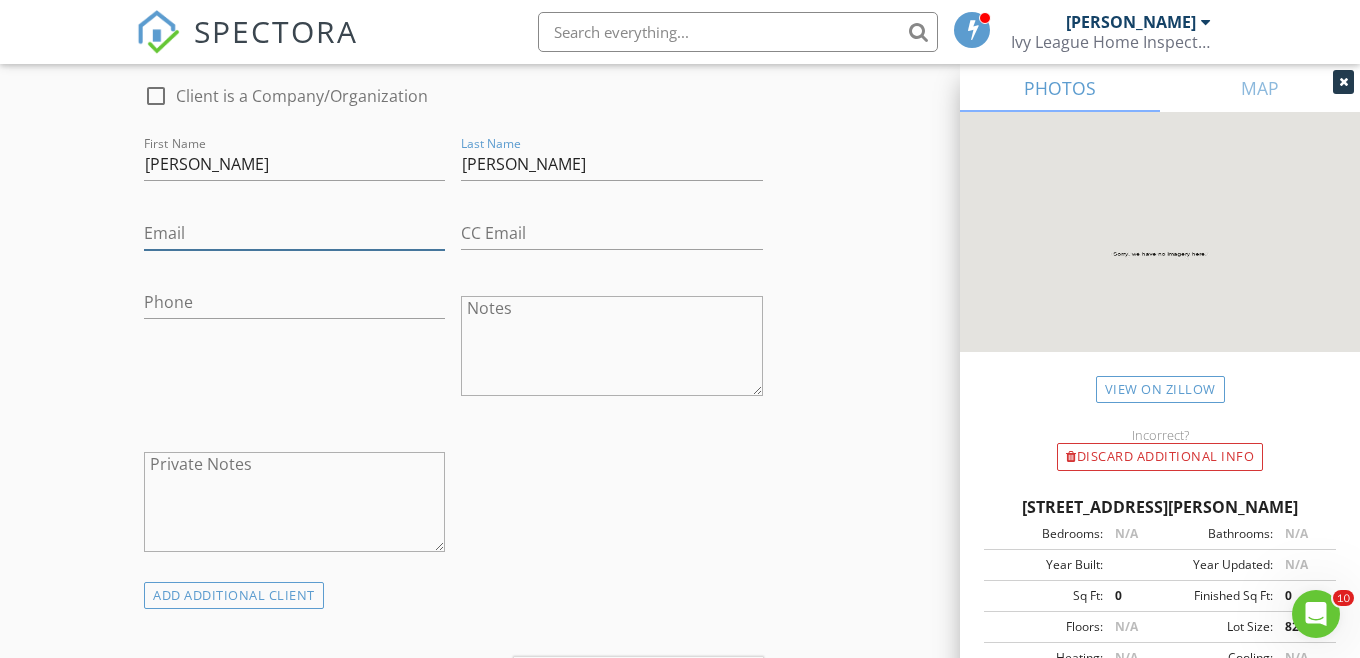 click on "Email" at bounding box center (294, 233) 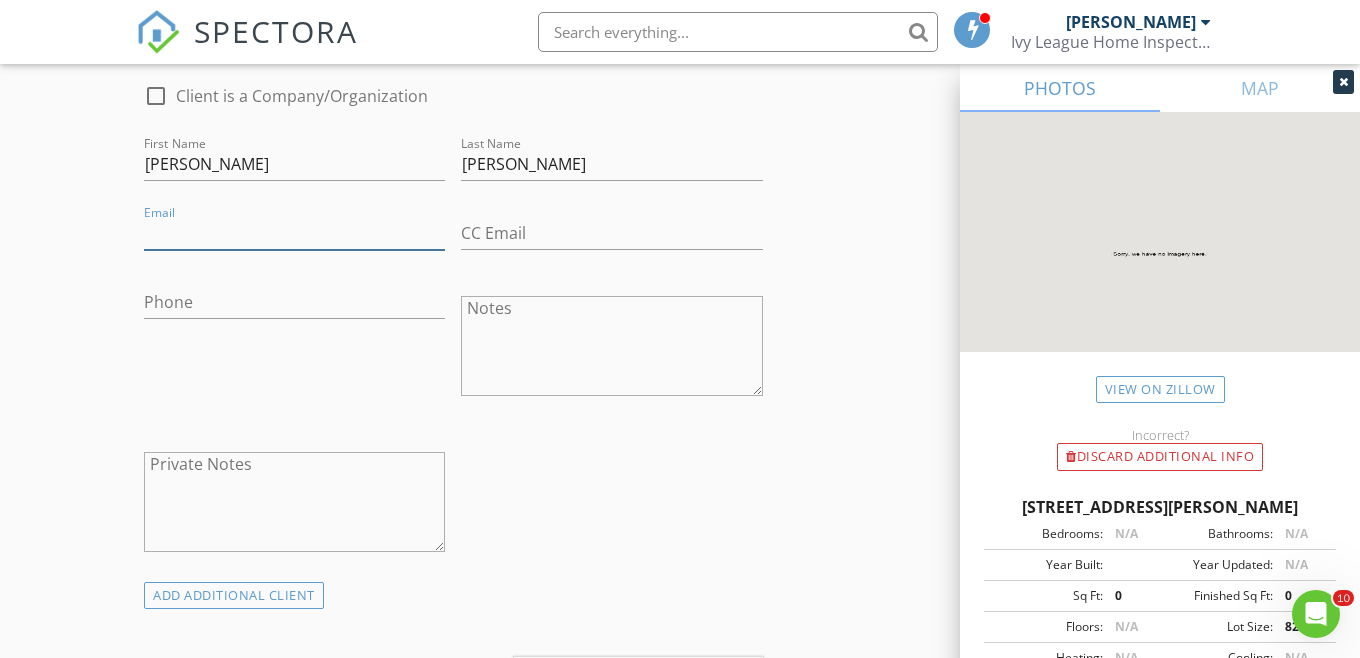 paste on "[EMAIL_ADDRESS][DOMAIN_NAME]" 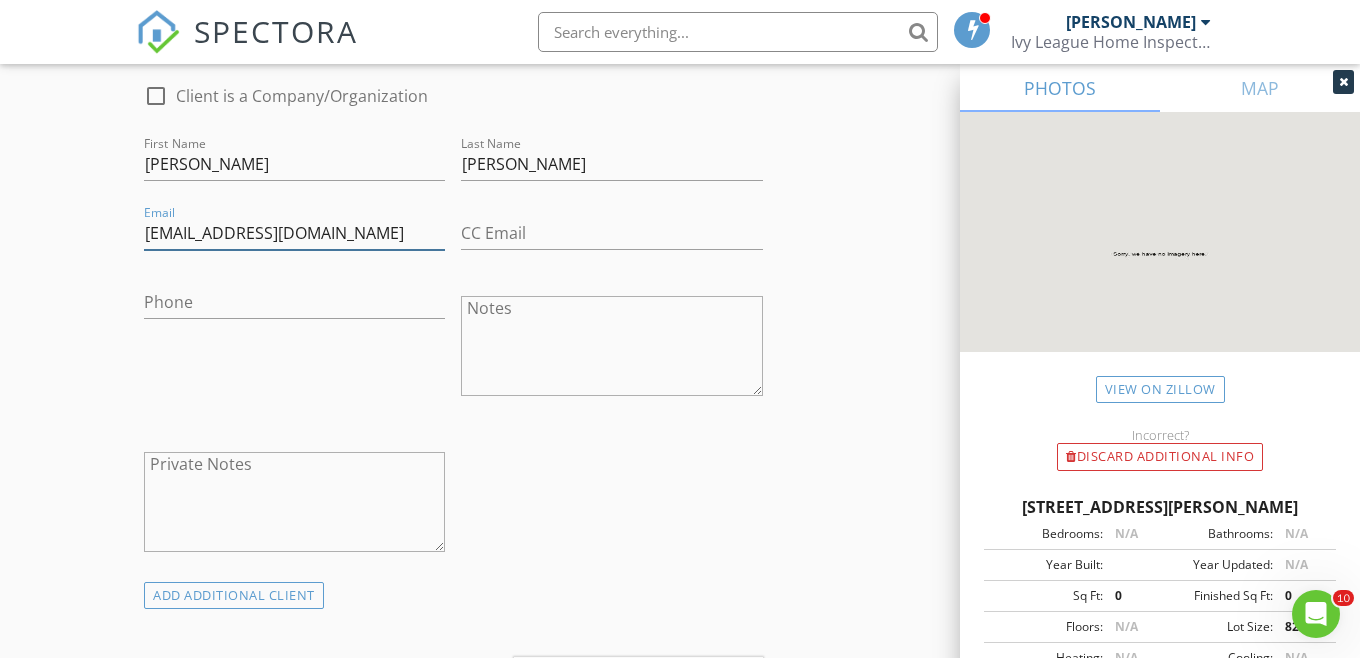 type on "[EMAIL_ADDRESS][DOMAIN_NAME]" 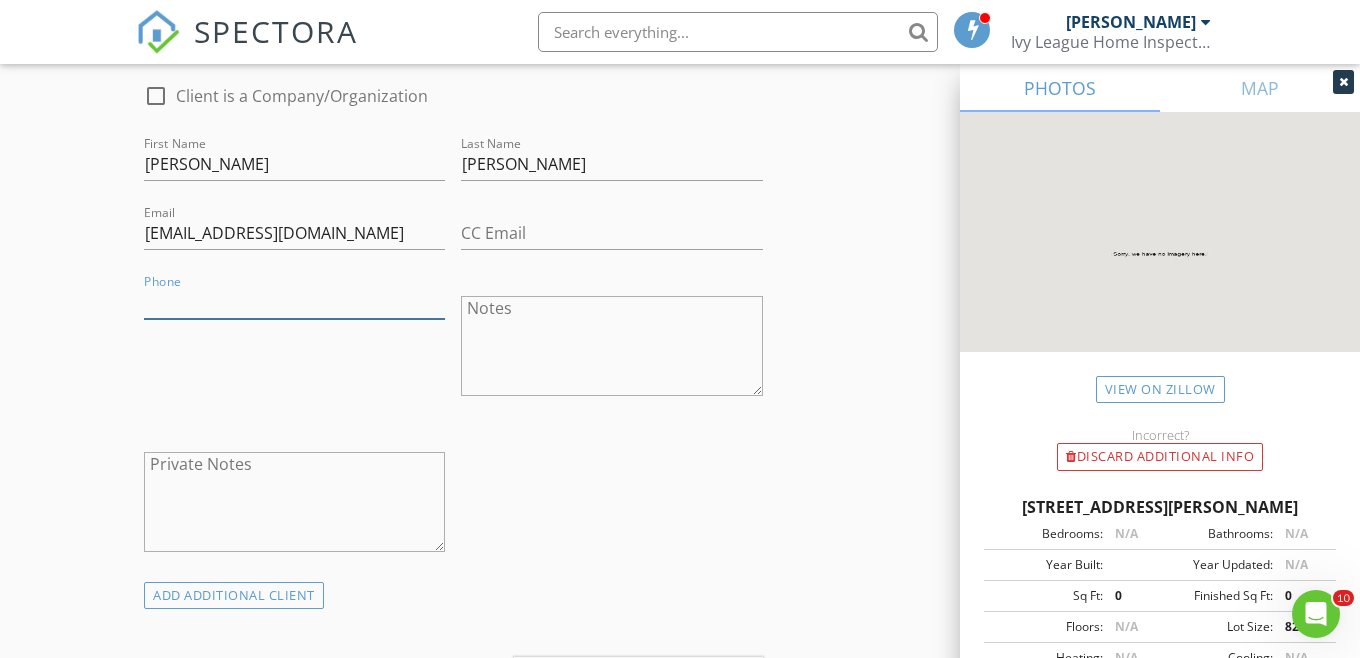 click on "Phone" at bounding box center [294, 302] 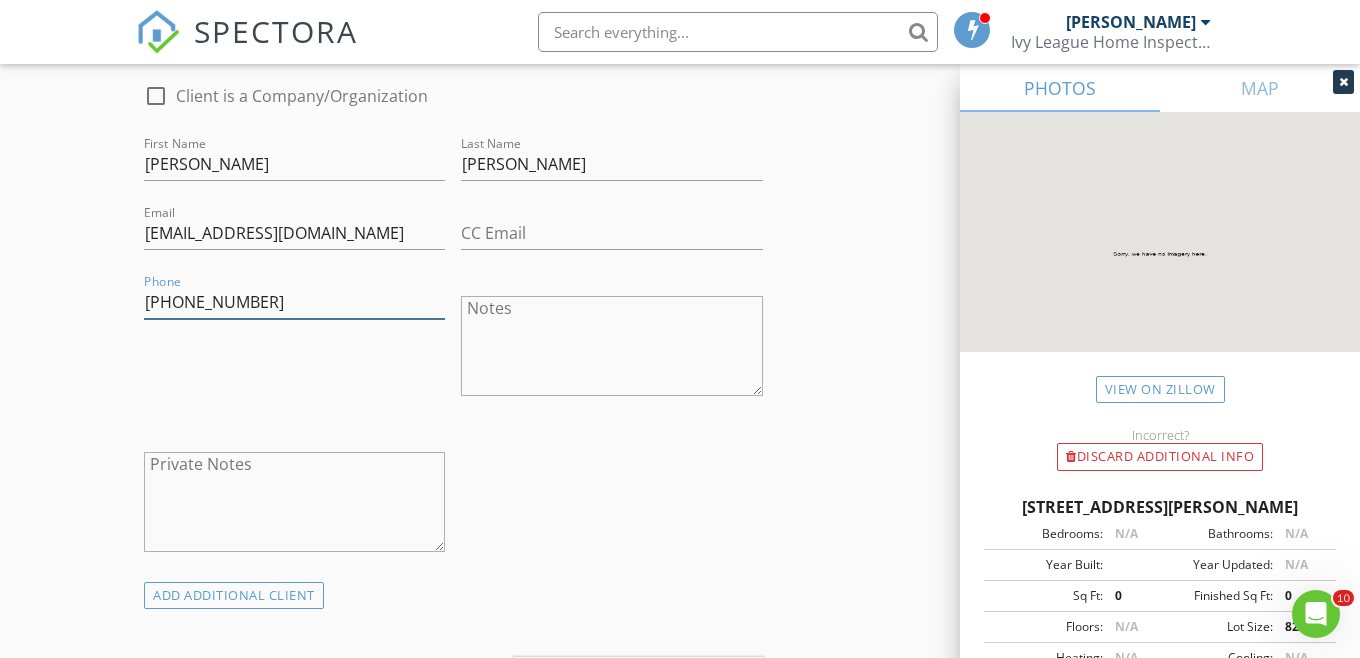 type on "[PHONE_NUMBER]" 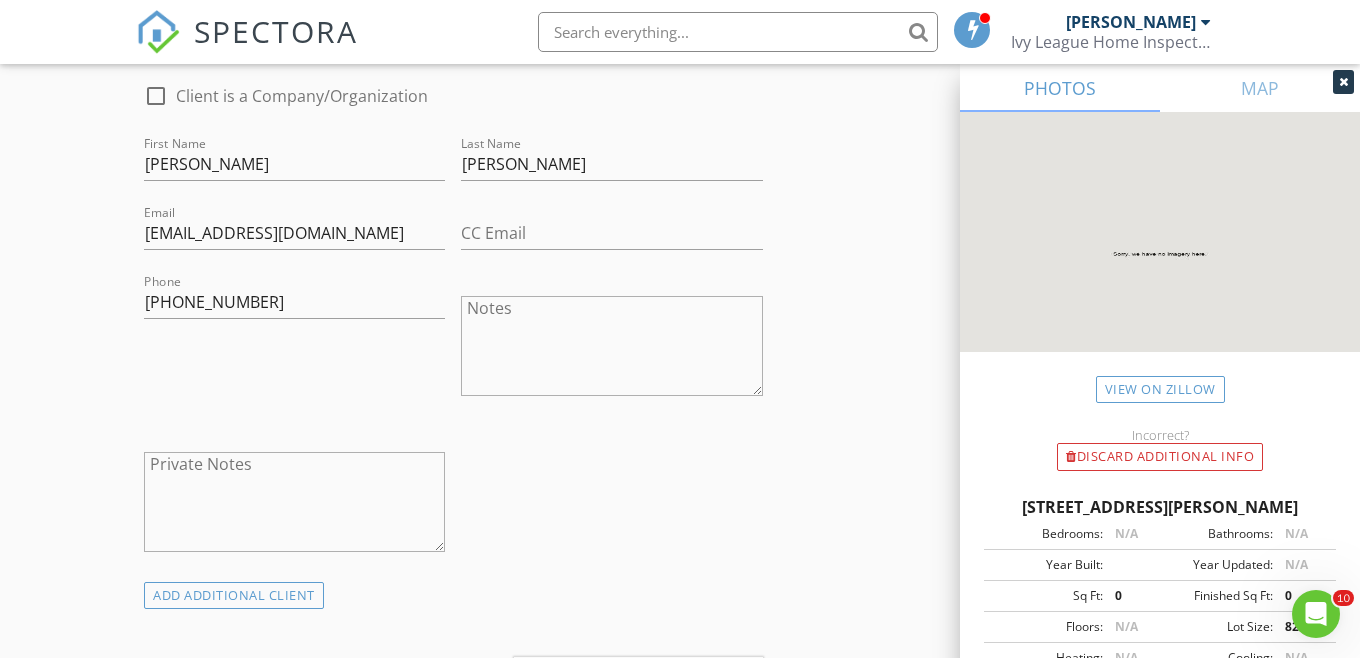 click on "New Inspection
Click here to use the New Order Form
INSPECTOR(S)
check_box   Dawson Nitcholas   PRIMARY   Dawson Nitcholas arrow_drop_down   check_box_outline_blank Dawson Nitcholas specifically requested
Date/Time
07/18/2025 8:30 AM
Location
Address Search       Address 1203 Anderson Dr   Unit   City Trenton   State TX   Zip 75490   County Fannin     Square Feet 2333   Year Built 2025   Foundation Slab arrow_drop_down     Dawson Nitcholas     12.9 miles     (20 minutes)
client
check_box Enable Client CC email for this inspection   Client Search     check_box_outline_blank Client is a Company/Organization     First Name Jackson   Last Name Meyer   Email jacksonmeyer17@gmail.com   CC Email   Phone 903-436-0646           Notes   Private Notes
ADD ADDITIONAL client
check_box_outline_blank" at bounding box center (680, 789) 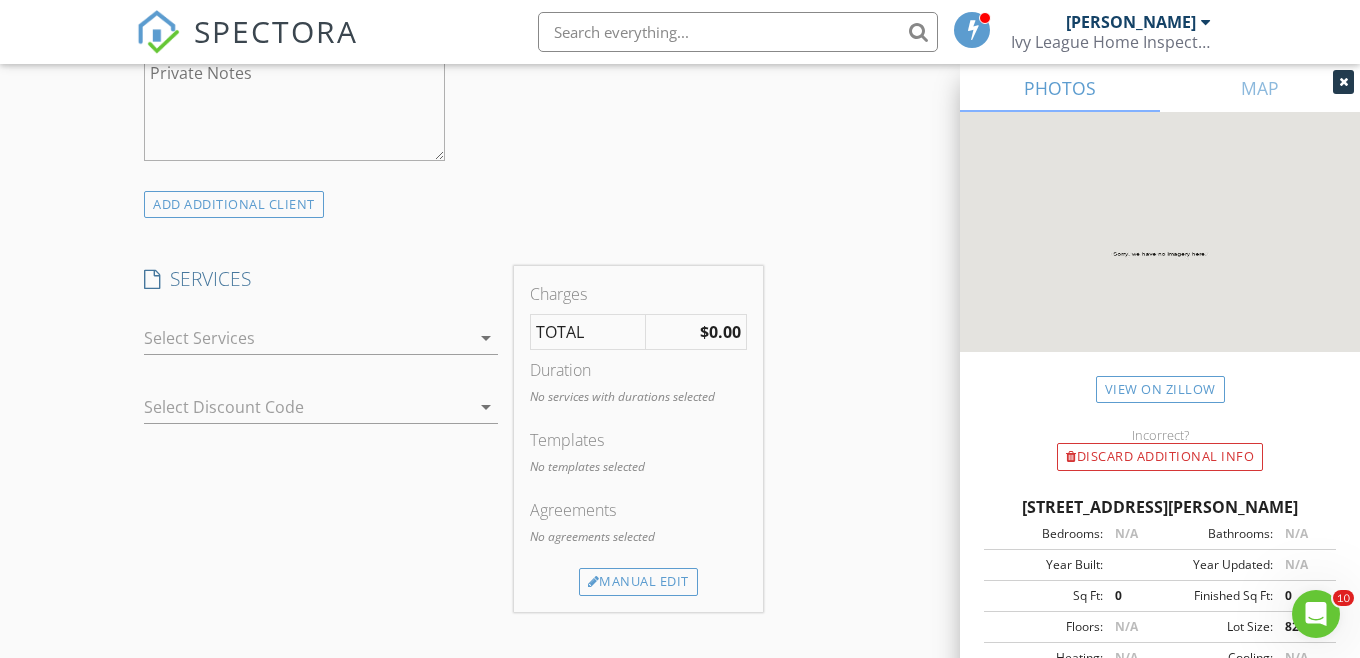 click at bounding box center (307, 338) 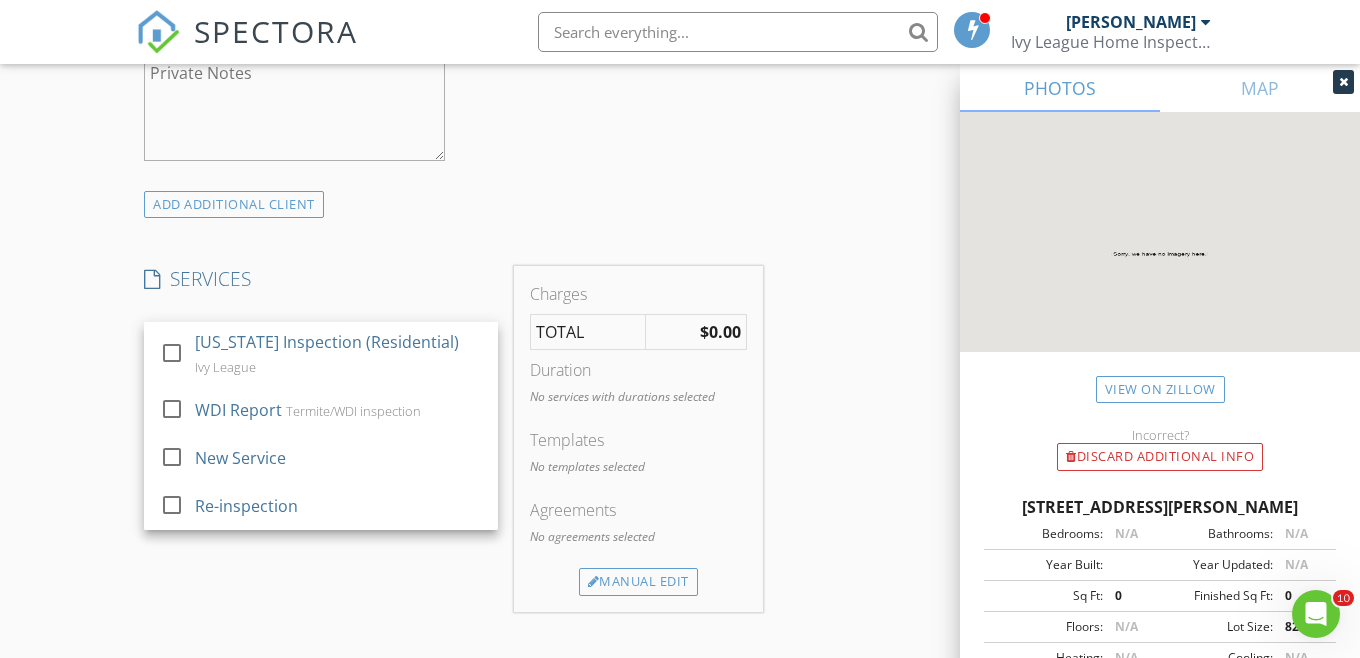 click on "[US_STATE] Inspection (Residential)" at bounding box center (327, 342) 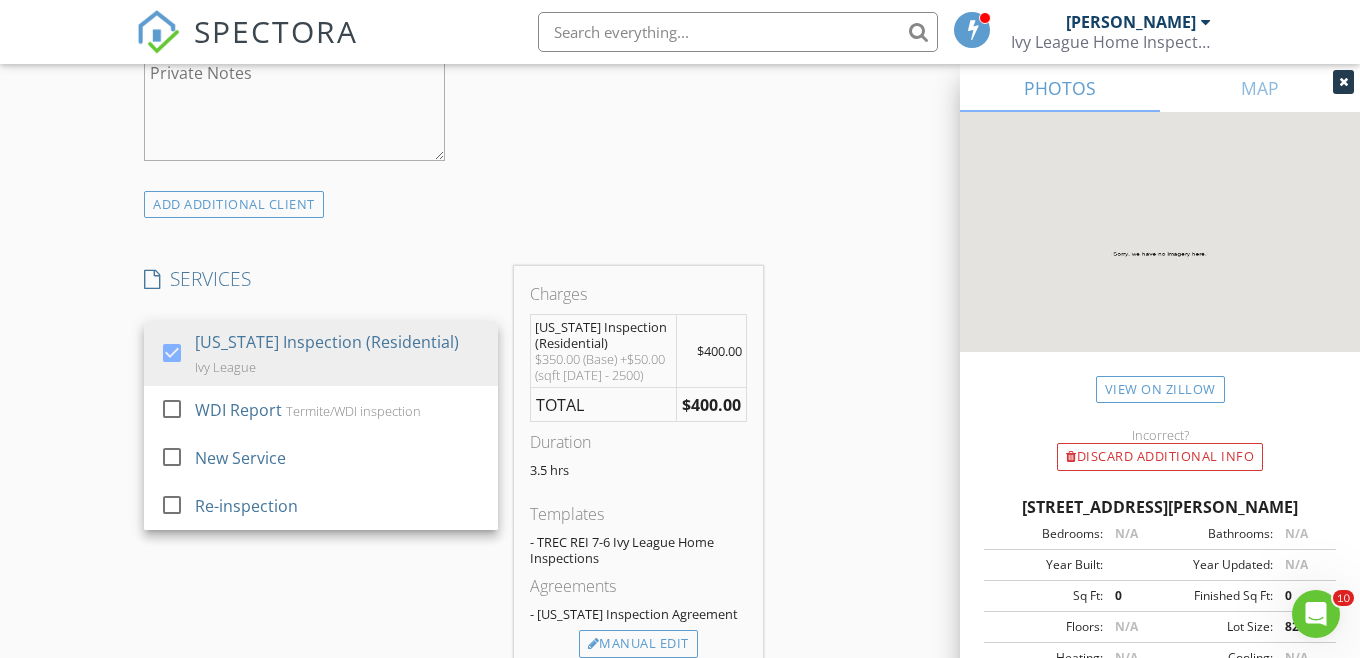 click on "New Inspection
Click here to use the New Order Form
INSPECTOR(S)
check_box   Dawson Nitcholas   PRIMARY   Dawson Nitcholas arrow_drop_down   check_box_outline_blank Dawson Nitcholas specifically requested
Date/Time
07/18/2025 8:30 AM
Location
Address Search       Address 1203 Anderson Dr   Unit   City Trenton   State TX   Zip 75490   County Fannin     Square Feet 2333   Year Built 2025   Foundation Slab arrow_drop_down     Dawson Nitcholas     12.9 miles     (20 minutes)
client
check_box Enable Client CC email for this inspection   Client Search     check_box_outline_blank Client is a Company/Organization     First Name Jackson   Last Name Meyer   Email jacksonmeyer17@gmail.com   CC Email   Phone 903-436-0646           Notes   Private Notes
ADD ADDITIONAL client
check_box     Ivy League" at bounding box center [680, 429] 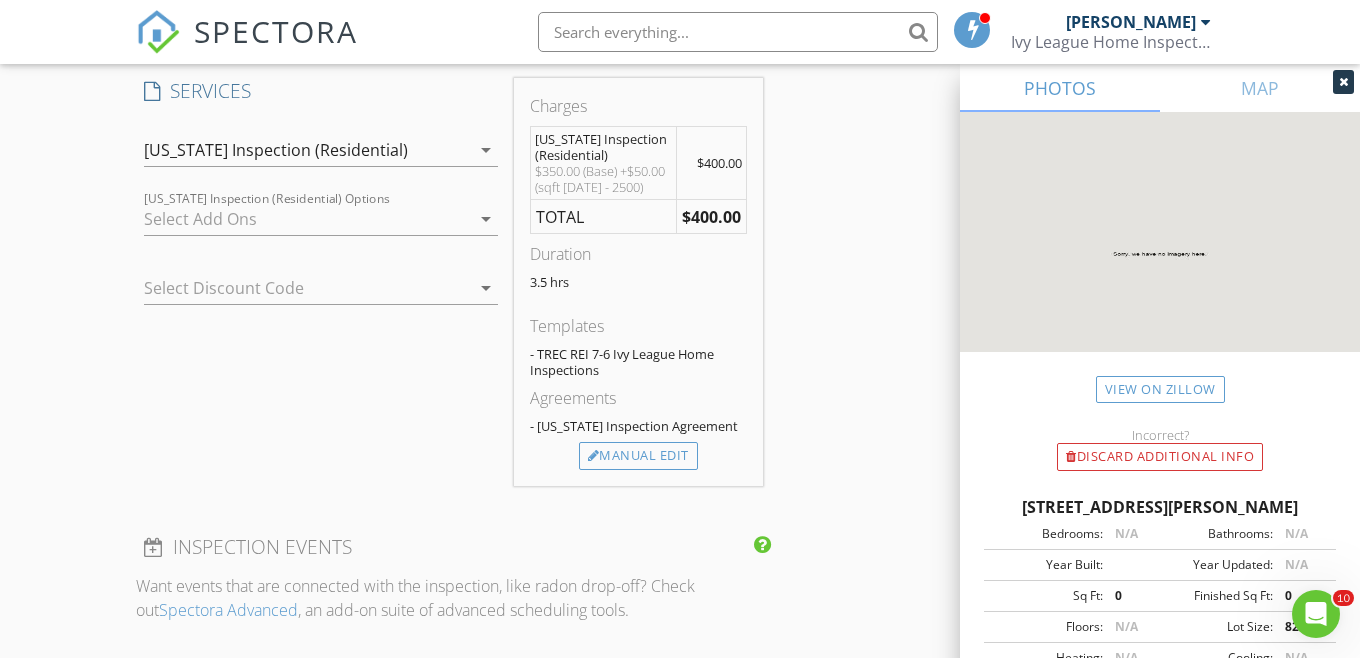 scroll, scrollTop: 1637, scrollLeft: 0, axis: vertical 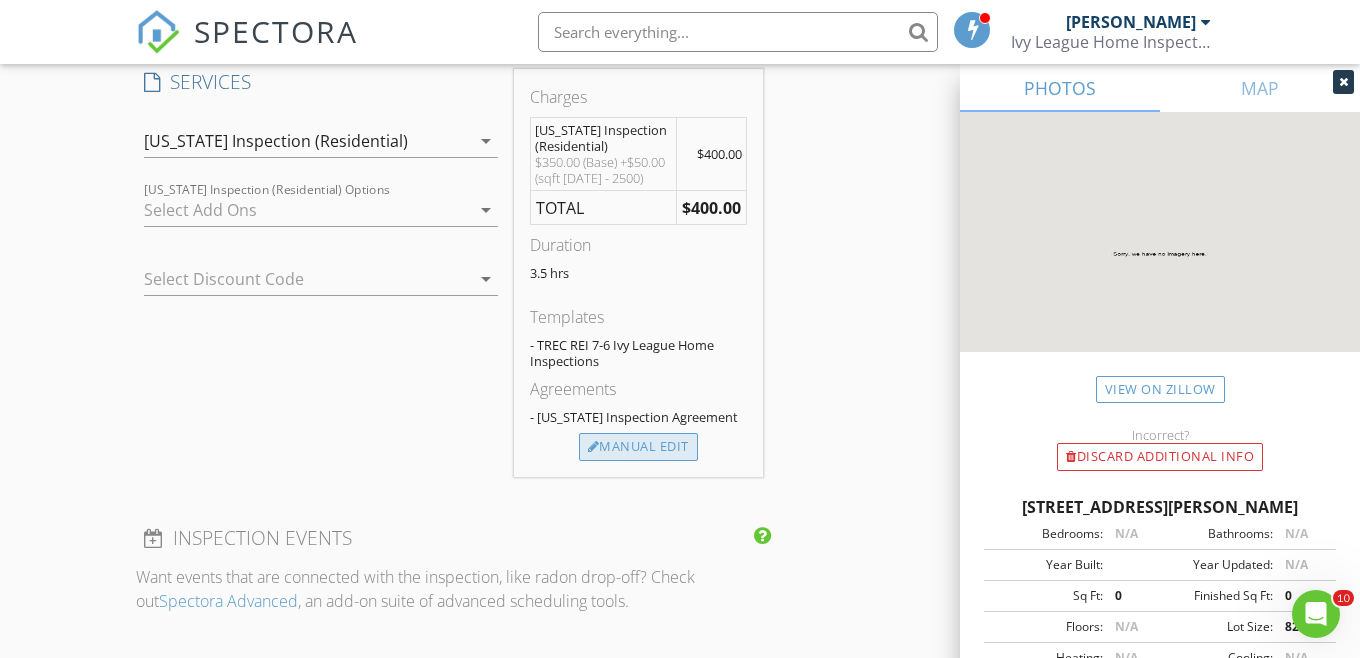 click on "Manual Edit" at bounding box center [638, 447] 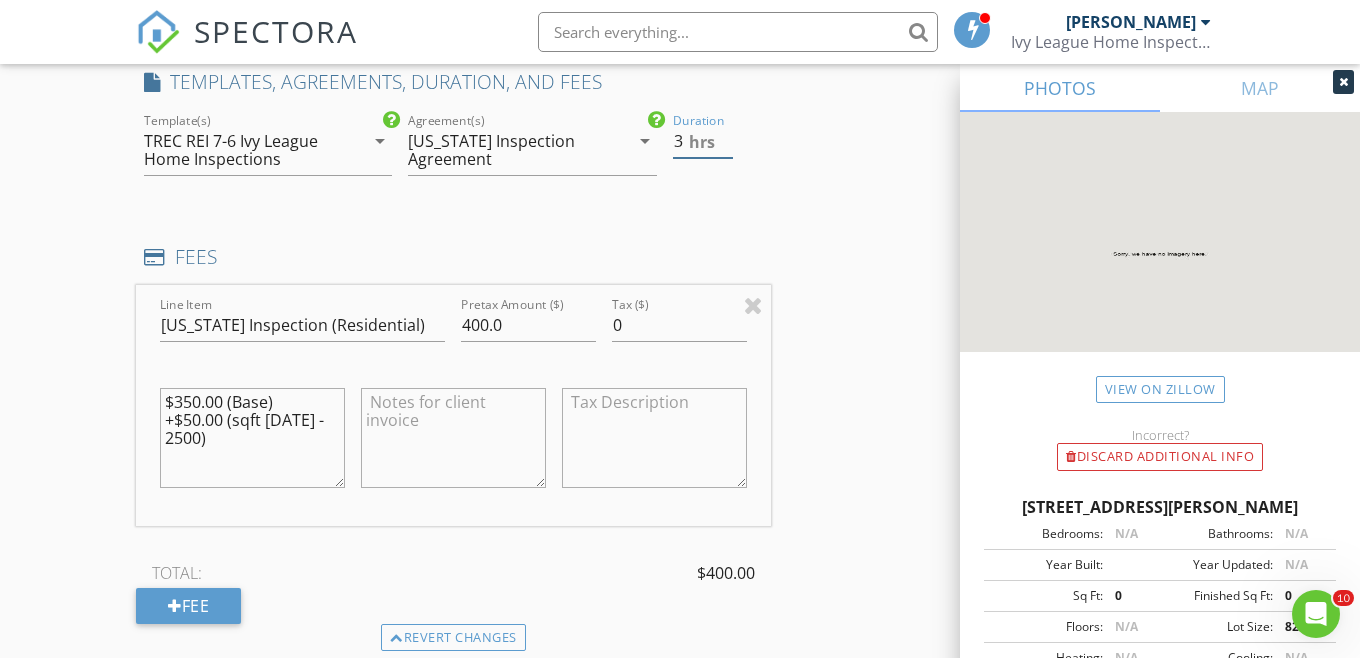 type on "3" 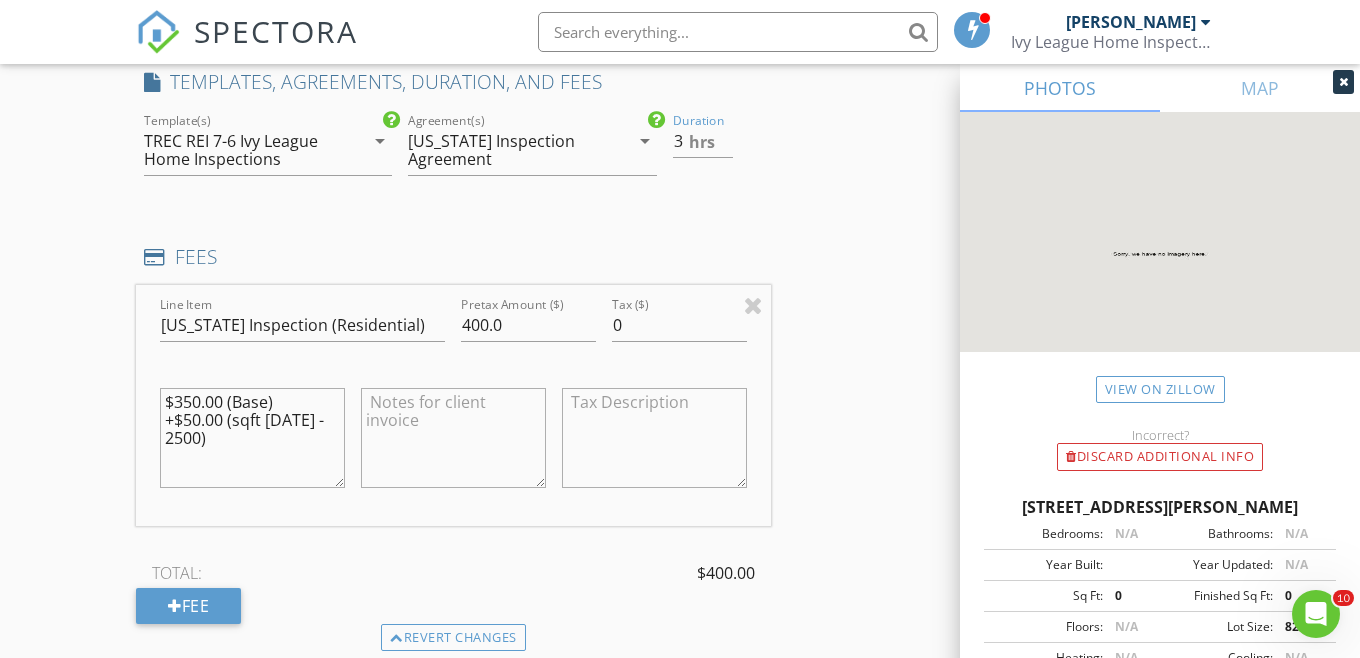 click on "INSPECTOR(S)
check_box   Dawson Nitcholas   PRIMARY   Dawson Nitcholas arrow_drop_down   check_box_outline_blank Dawson Nitcholas specifically requested
Date/Time
07/18/2025 8:30 AM
Location
Address Search       Address 1203 Anderson Dr   Unit   City Trenton   State TX   Zip 75490   County Fannin     Square Feet 2333   Year Built 2025   Foundation Slab arrow_drop_down     Dawson Nitcholas     12.9 miles     (20 minutes)
client
check_box Enable Client CC email for this inspection   Client Search     check_box_outline_blank Client is a Company/Organization     First Name Jackson   Last Name Meyer   Email jacksonmeyer17@gmail.com   CC Email   Phone 903-436-0646           Notes   Private Notes
ADD ADDITIONAL client
SERVICES
check_box   Texas Inspection (Residential)   Ivy League" at bounding box center (453, 294) 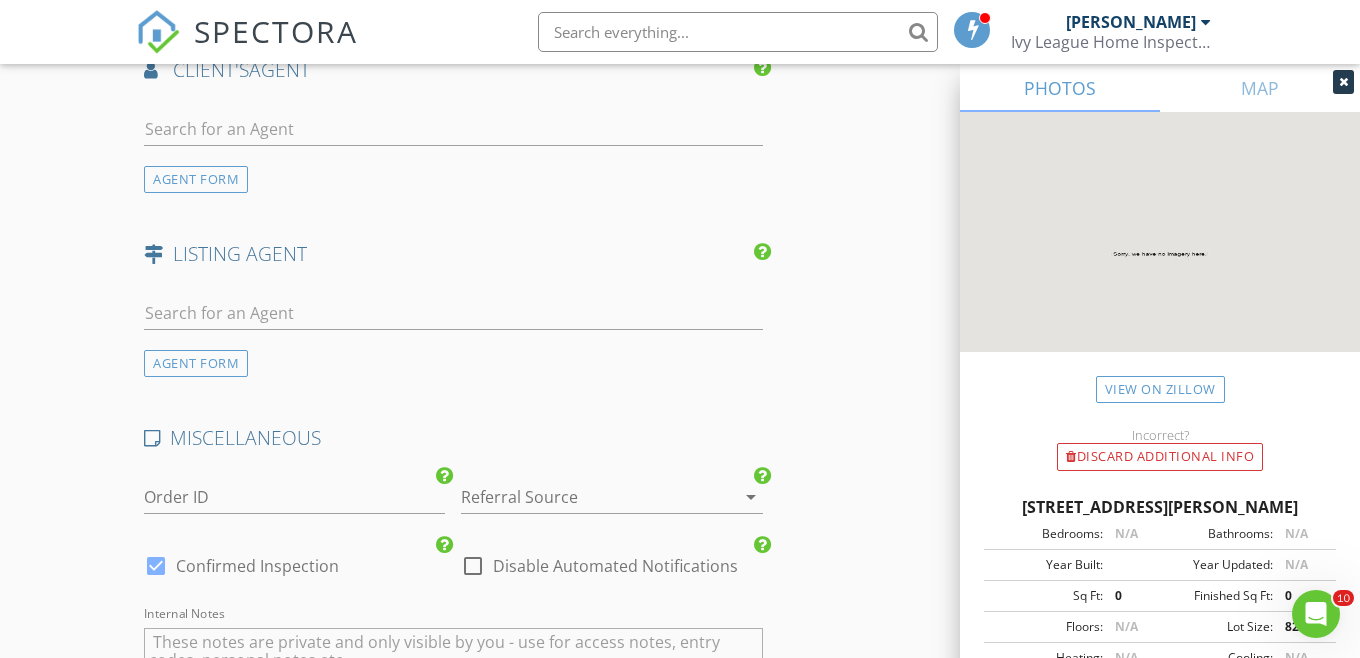 scroll, scrollTop: 2682, scrollLeft: 0, axis: vertical 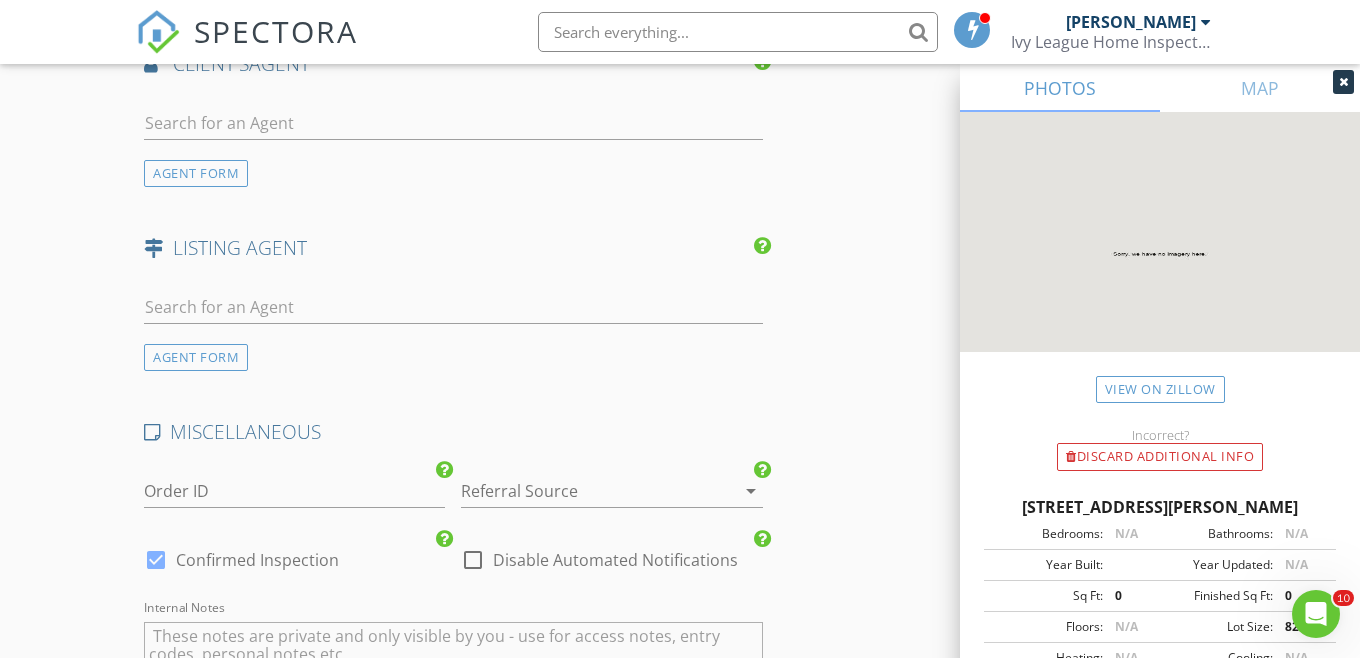 click at bounding box center [583, 491] 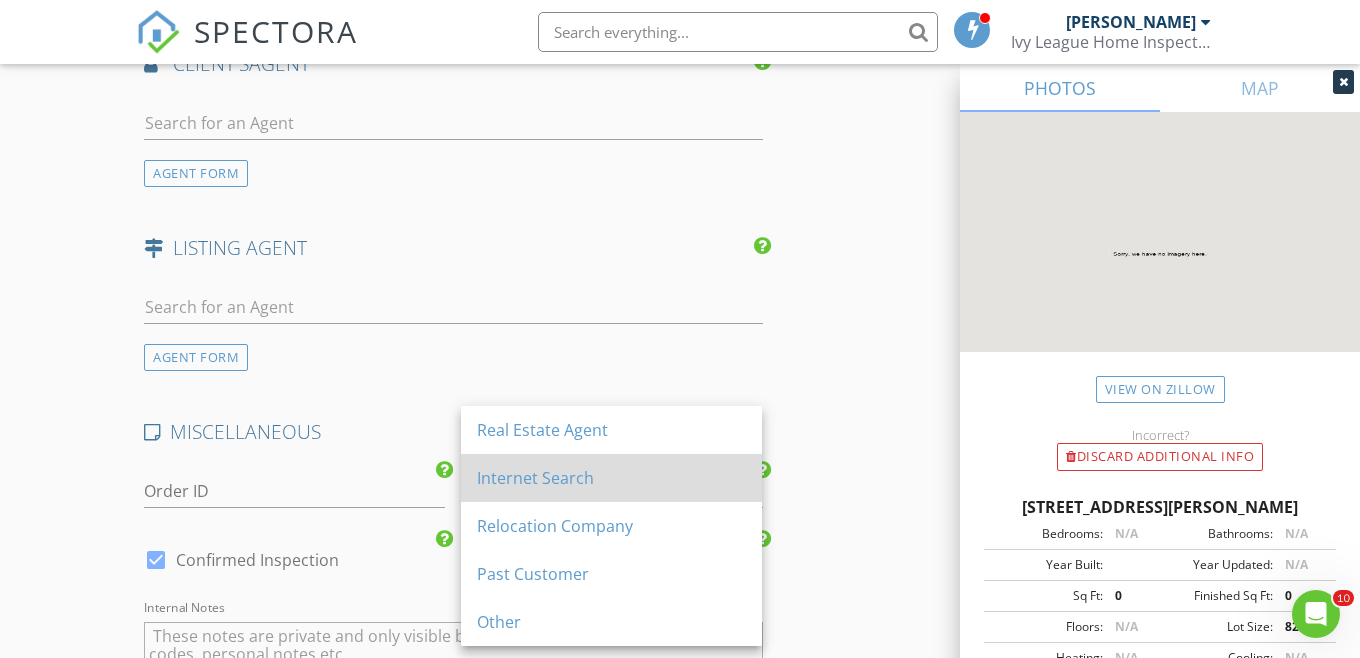 click on "Internet Search" at bounding box center [611, 478] 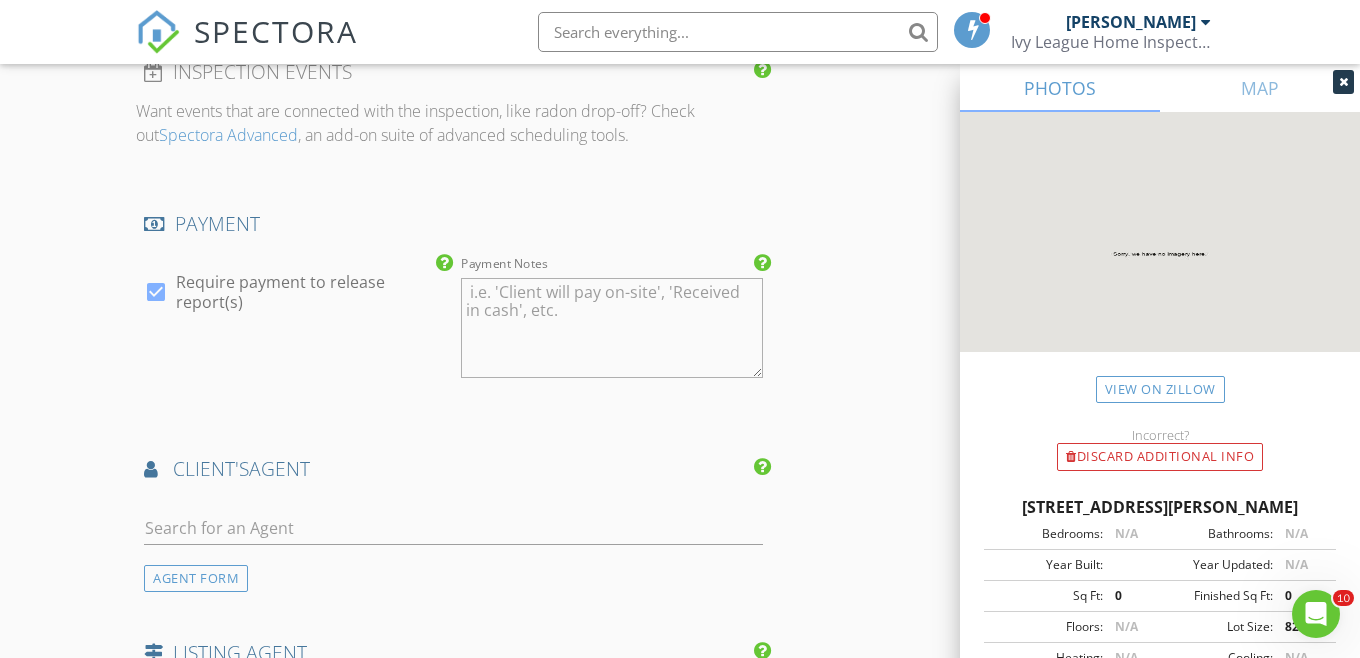 scroll, scrollTop: 3156, scrollLeft: 0, axis: vertical 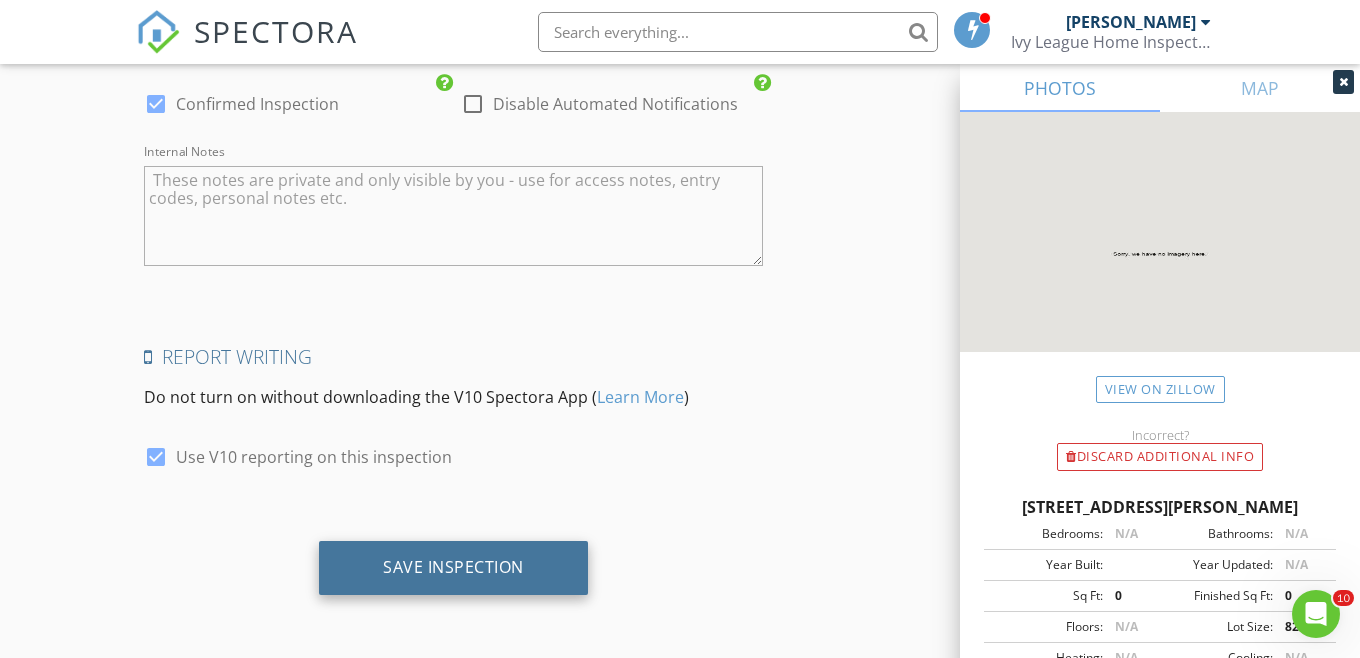 click on "Save Inspection" at bounding box center (453, 567) 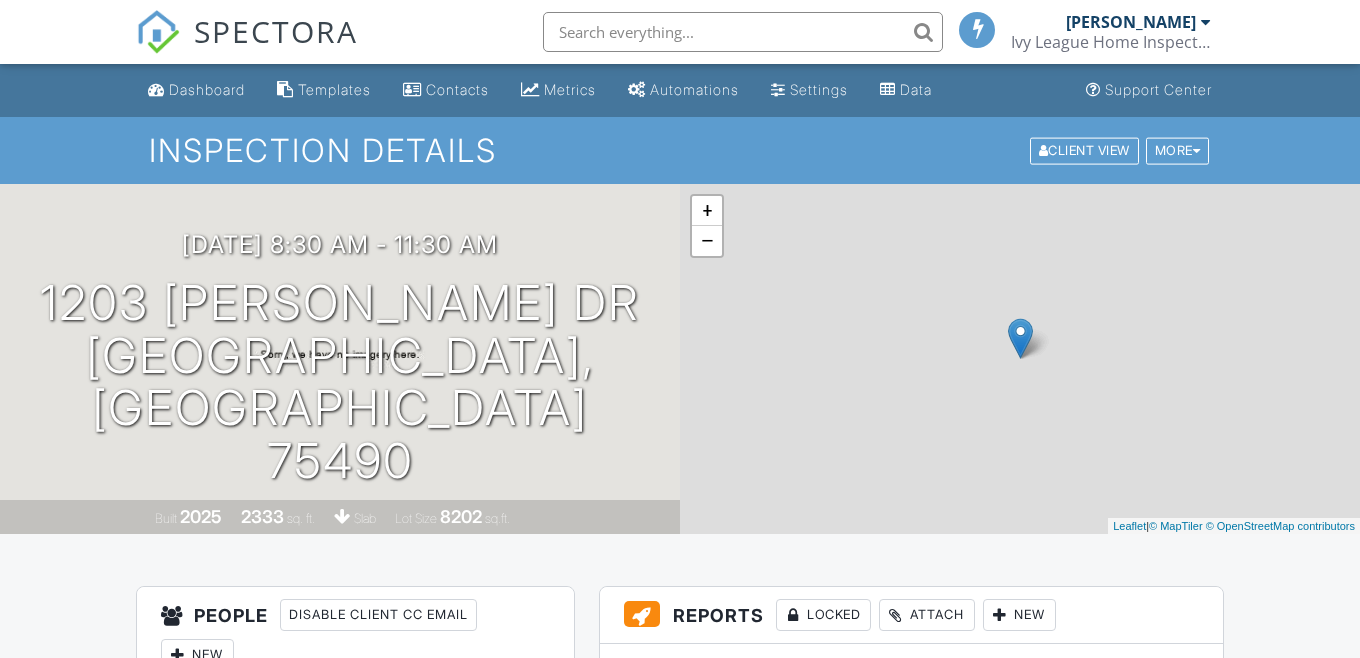 scroll, scrollTop: 0, scrollLeft: 0, axis: both 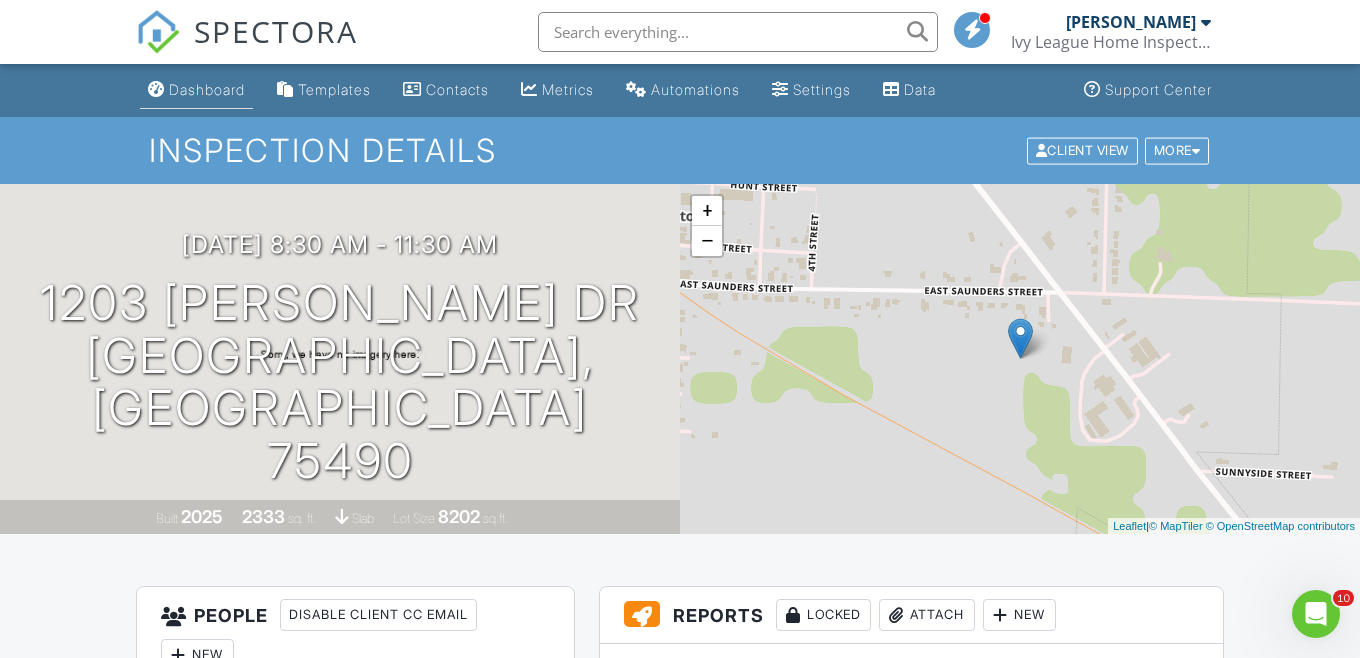 click on "Dashboard" at bounding box center (207, 89) 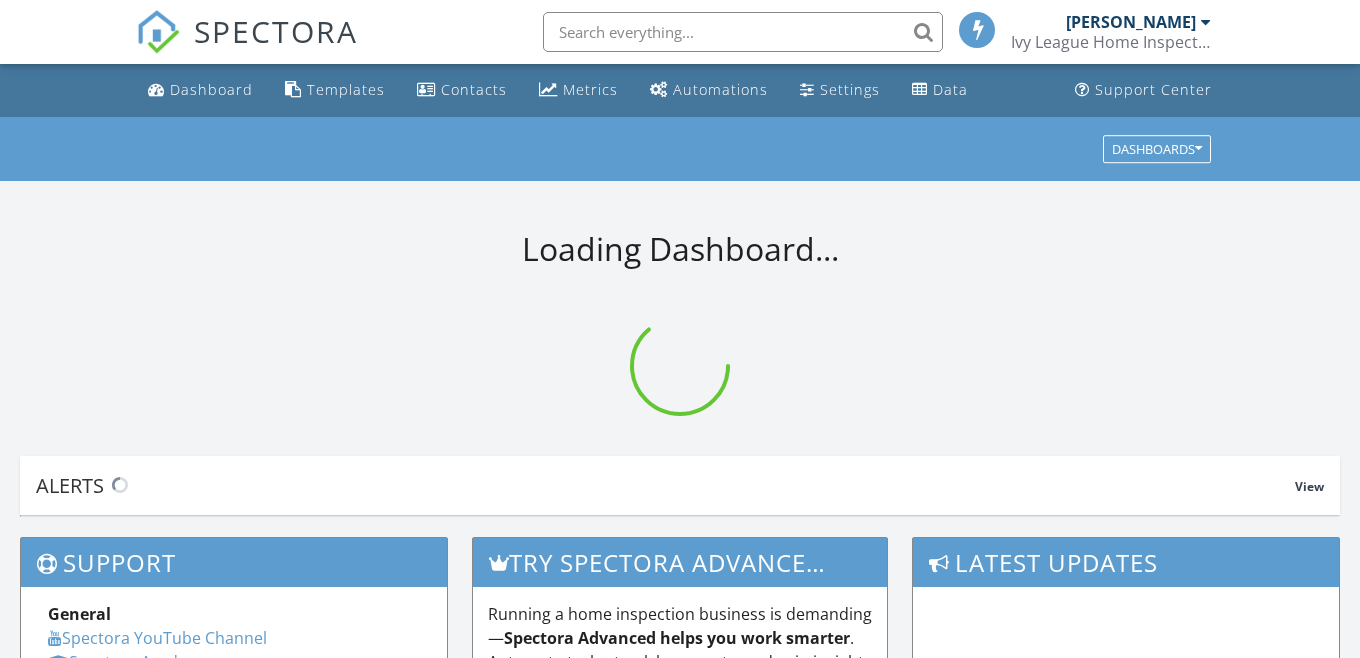 scroll, scrollTop: 0, scrollLeft: 0, axis: both 